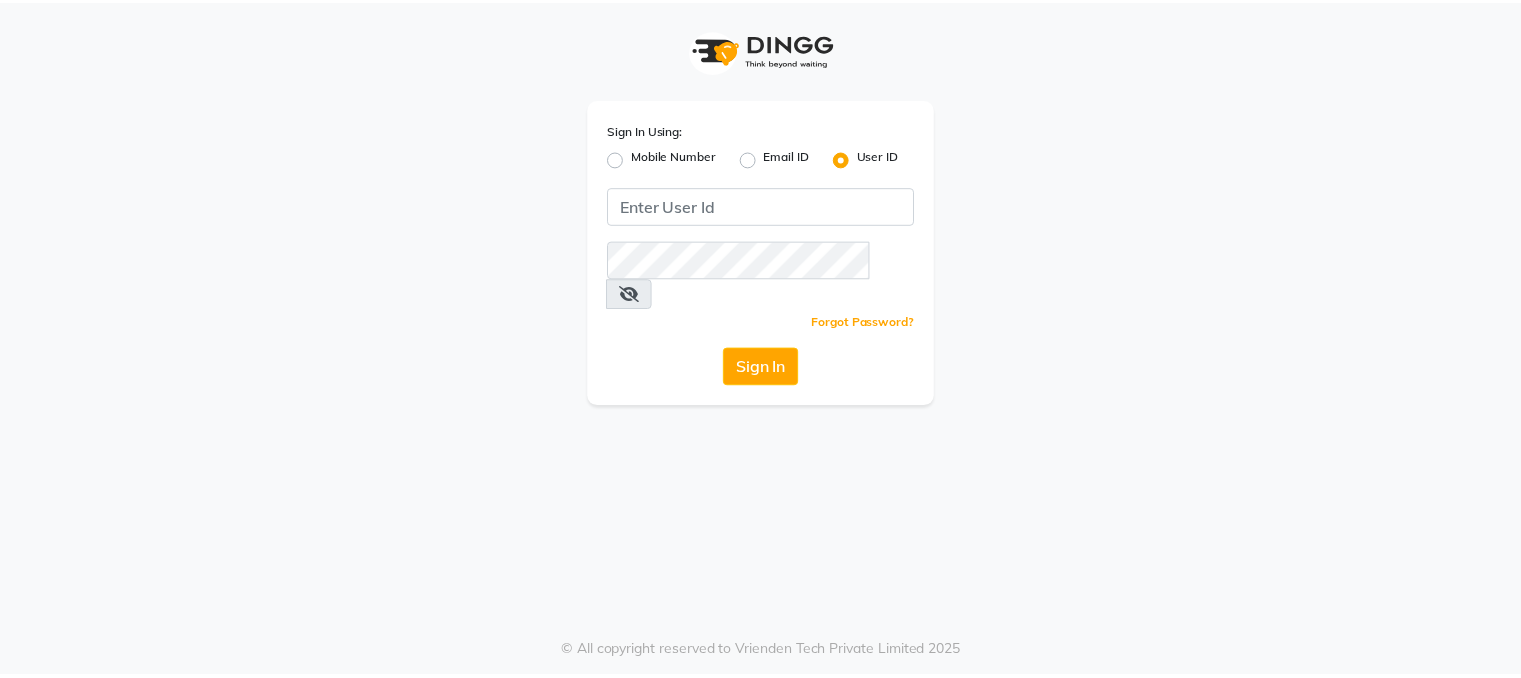 scroll, scrollTop: 0, scrollLeft: 0, axis: both 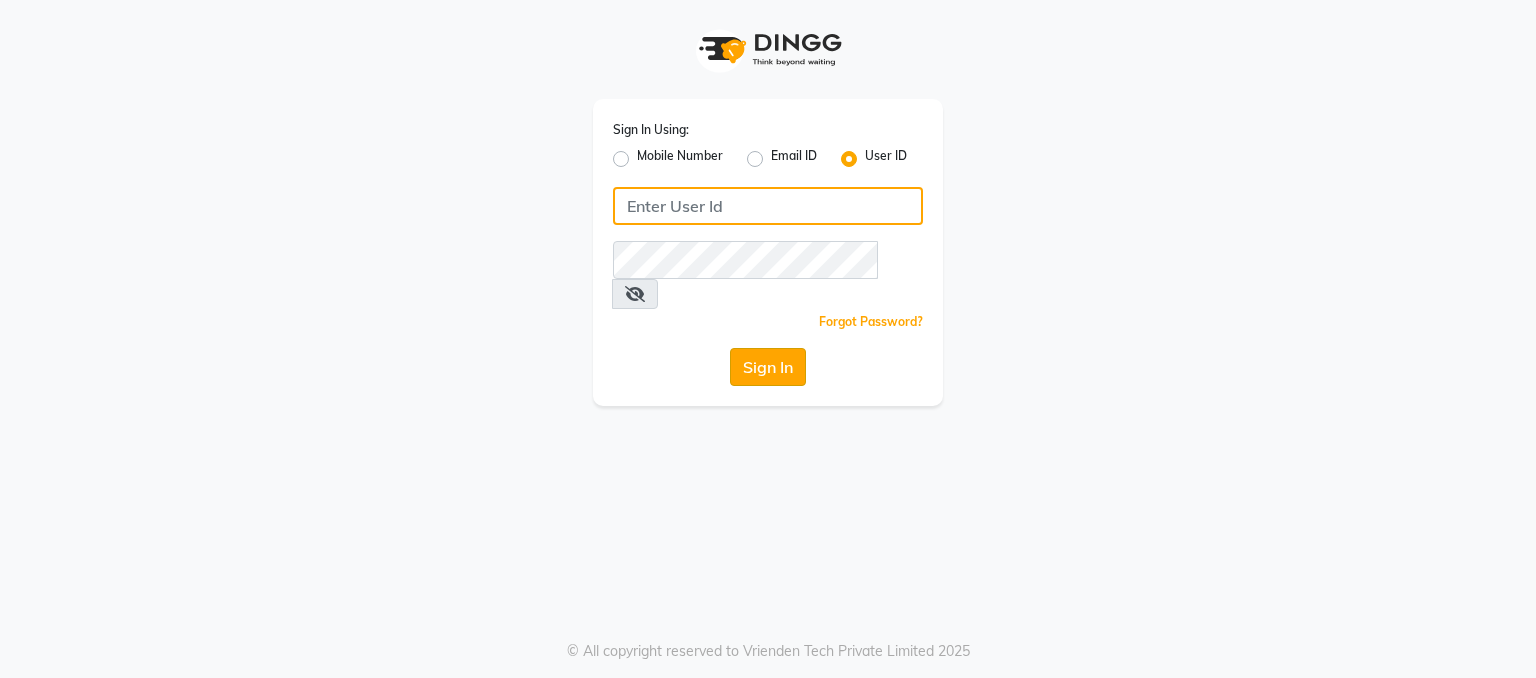 type on "hairartistsalon" 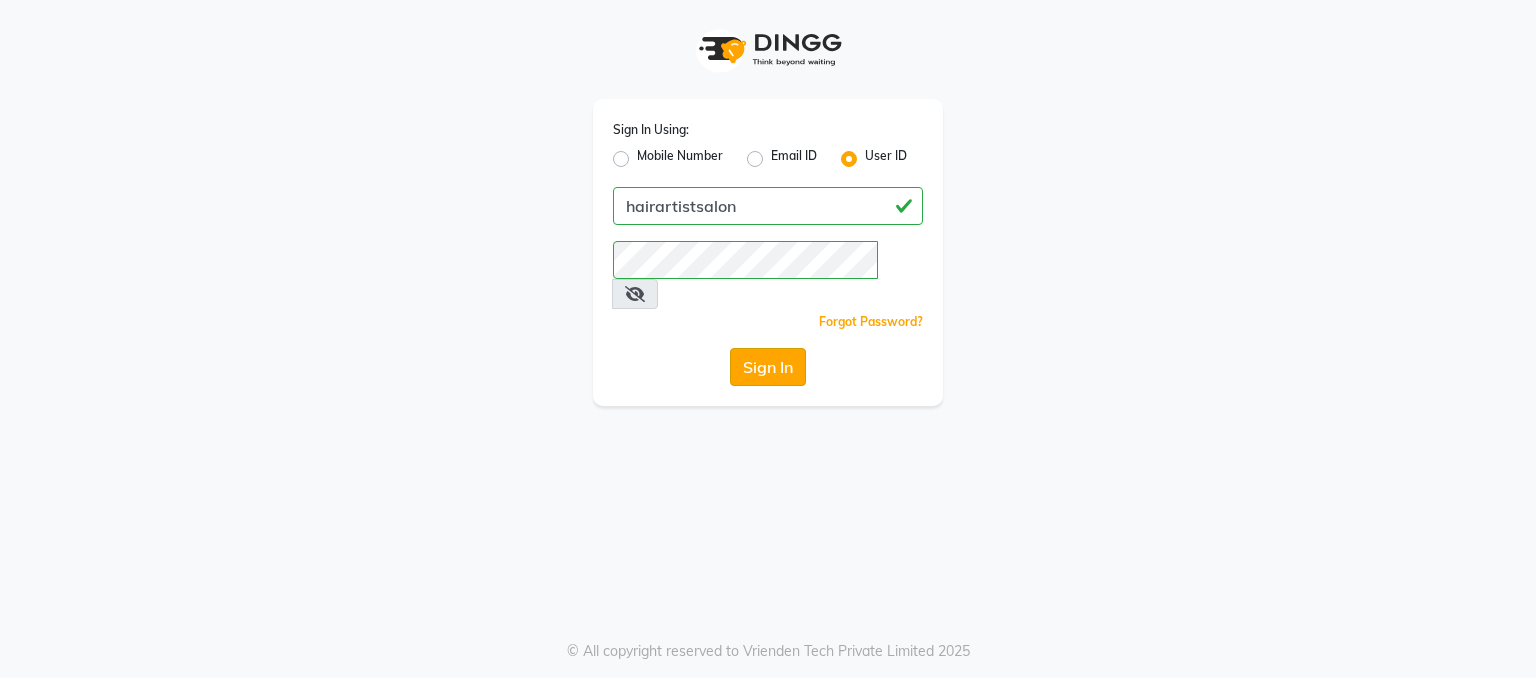click on "Sign In" 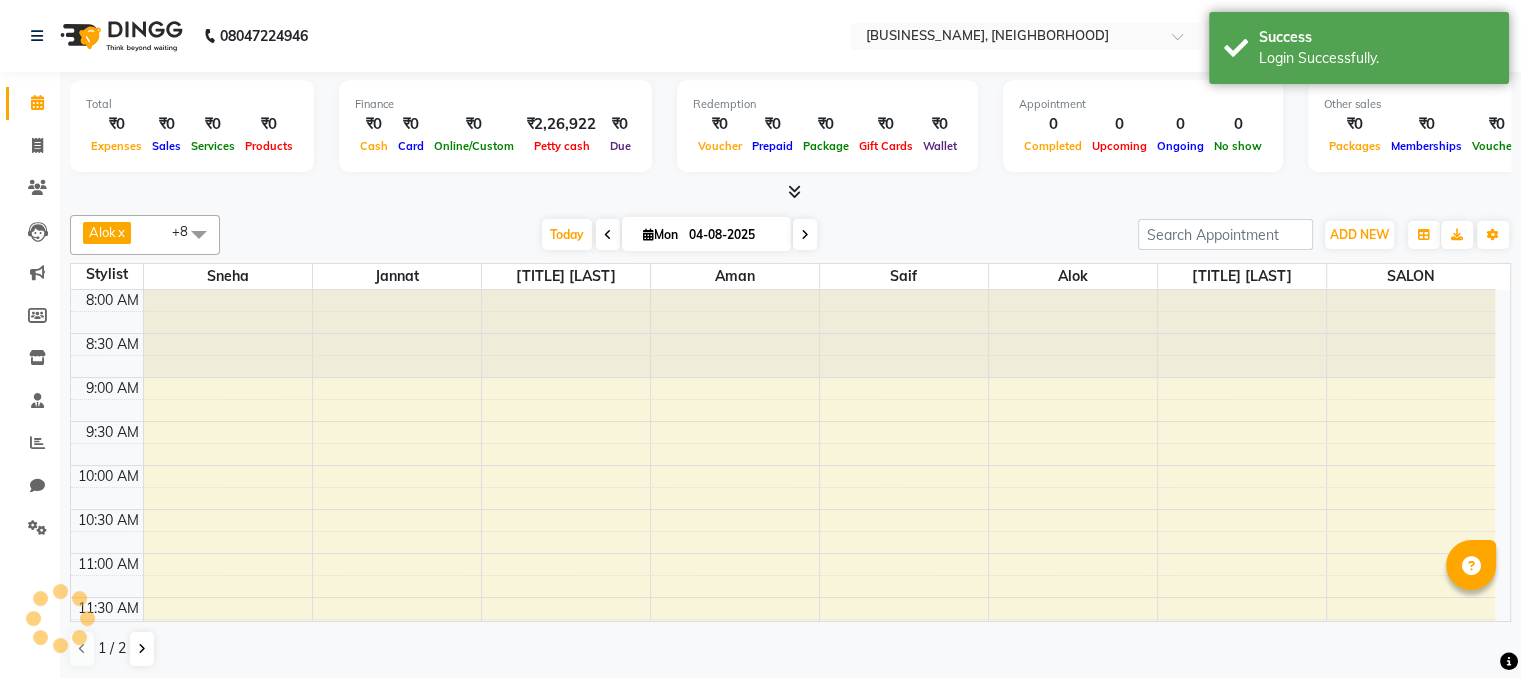 scroll, scrollTop: 0, scrollLeft: 0, axis: both 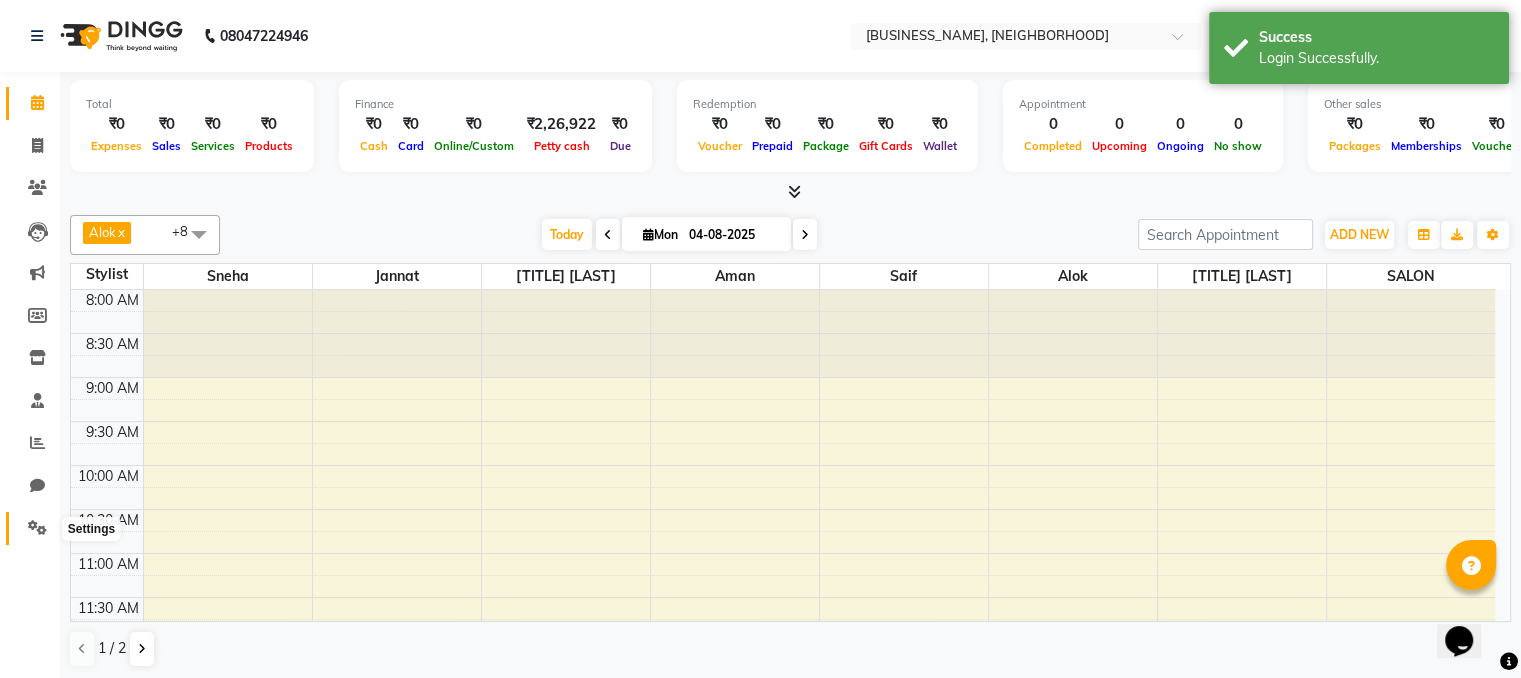 click 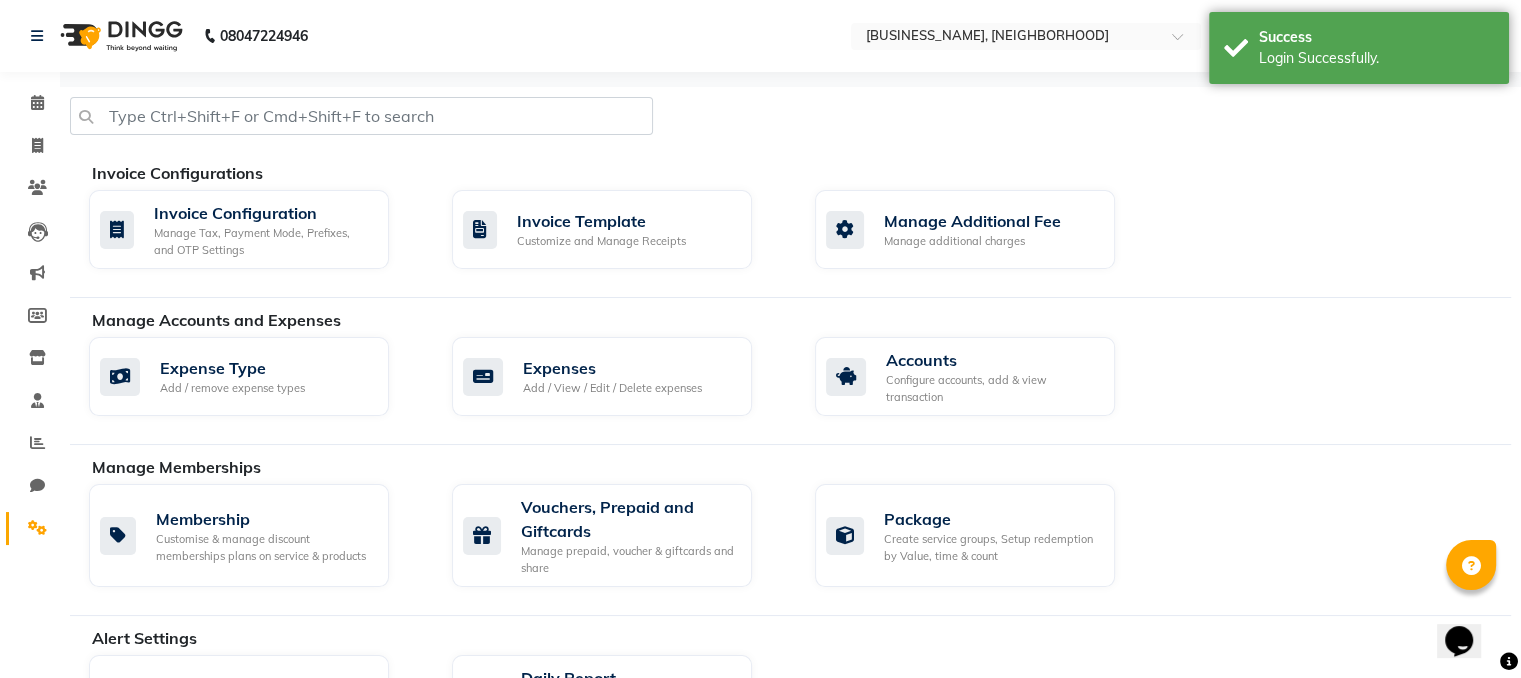 click 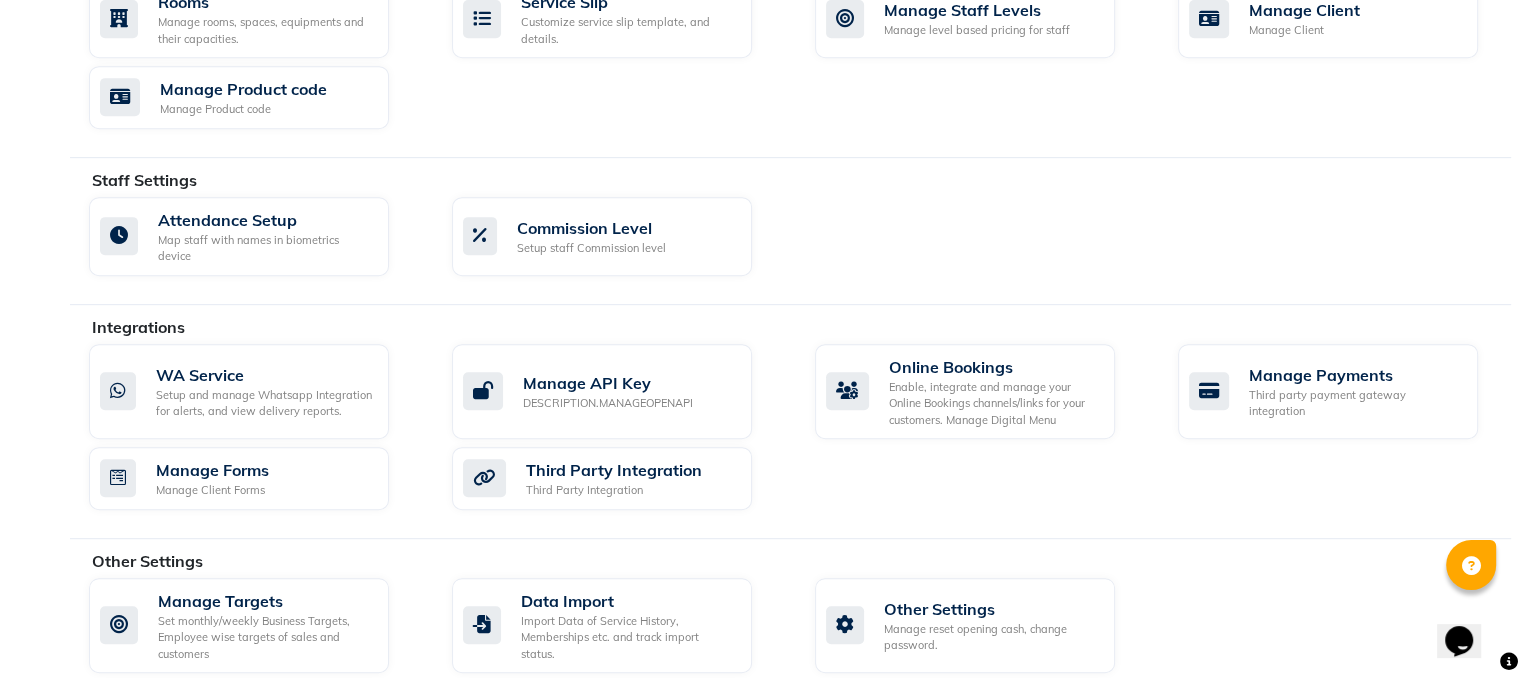 scroll, scrollTop: 944, scrollLeft: 0, axis: vertical 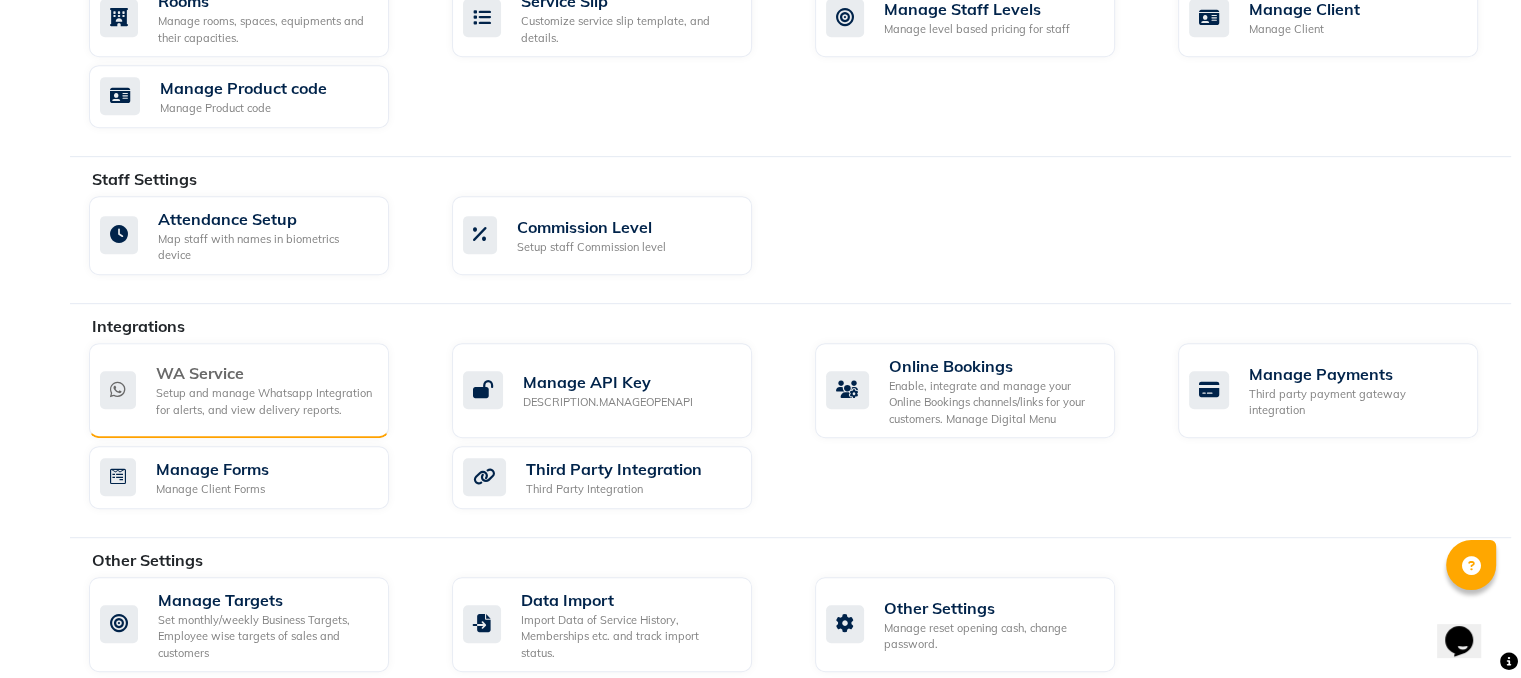 click on "WA Service" 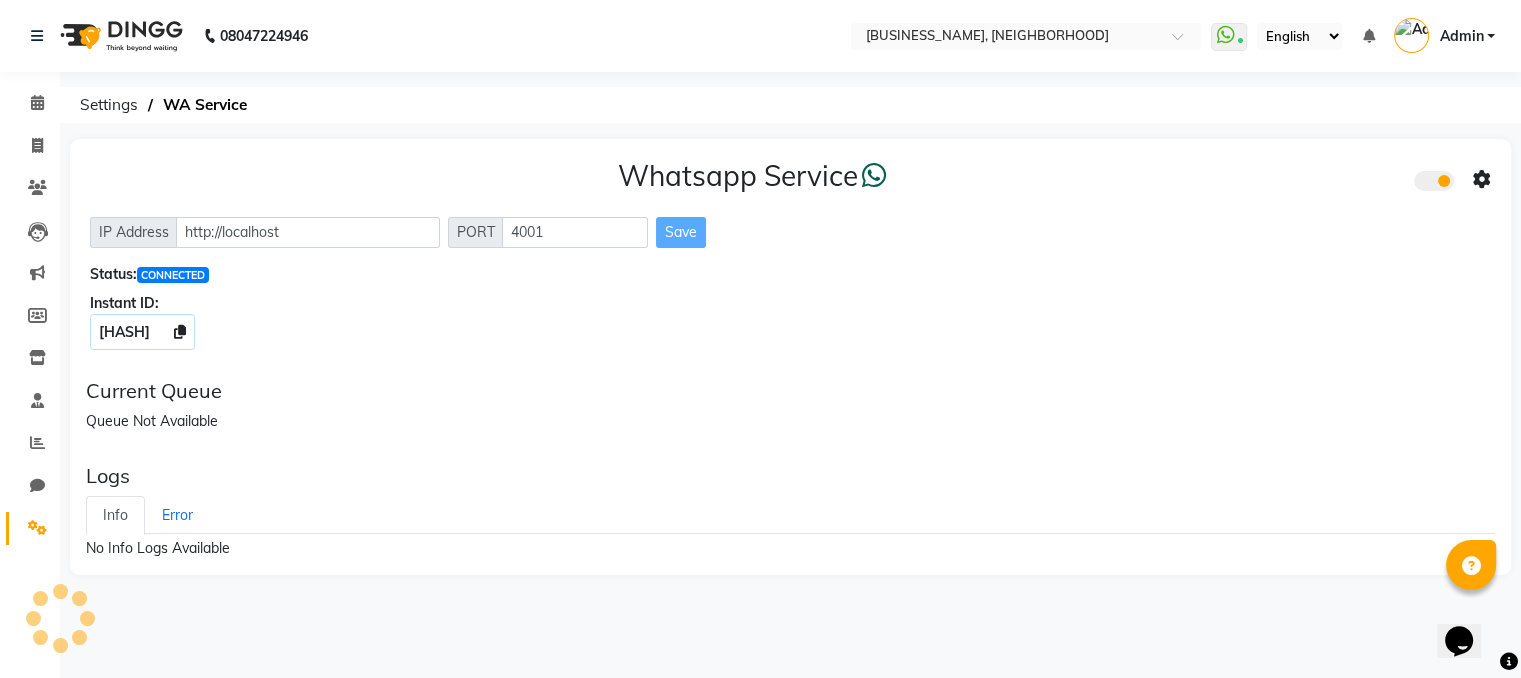 scroll, scrollTop: 0, scrollLeft: 0, axis: both 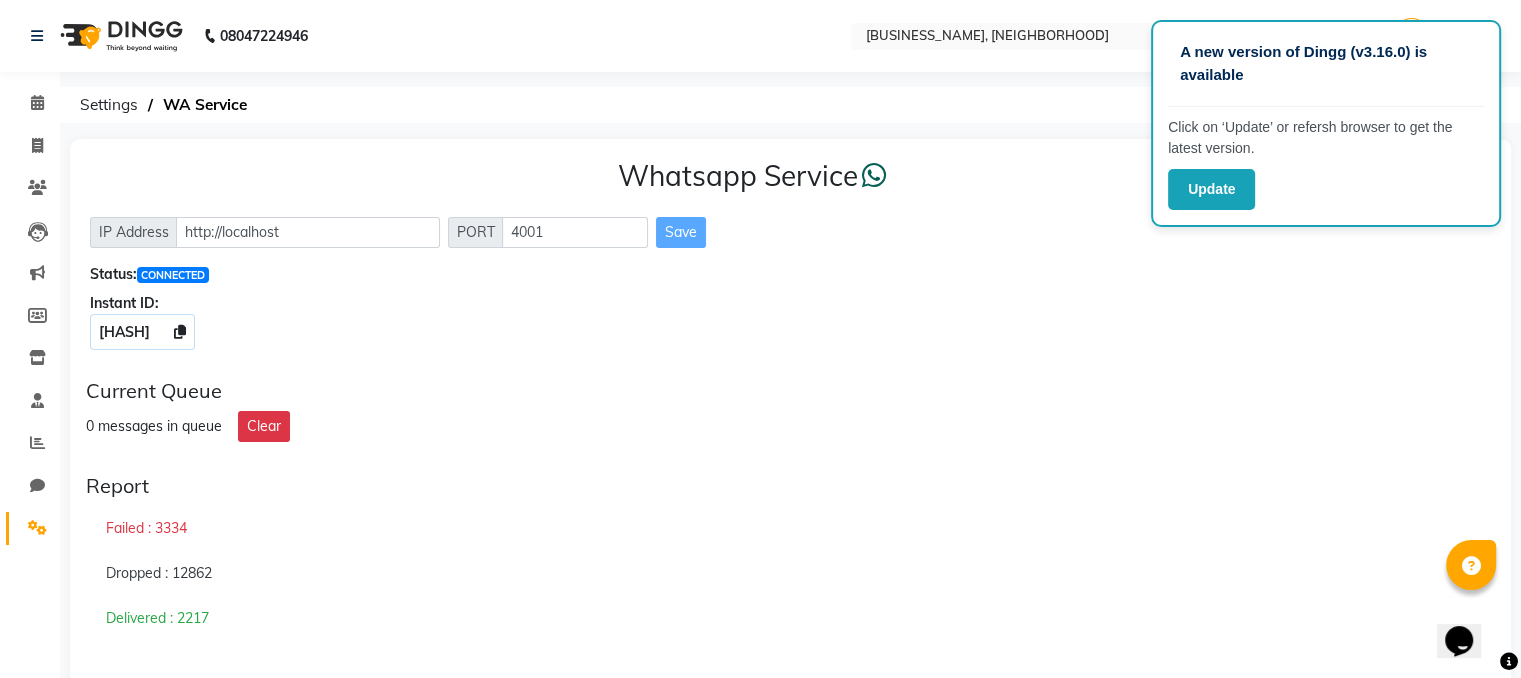 click on "Whatsapp Service  IP Address http://localhost PORT 4001 Save Status:  CONNECTED Instant ID: $2b$10$NOuVwCPLoCFgJloJP/RgfOAnOXhEQkAt4W1REOw85WjnsWIvJm3se" 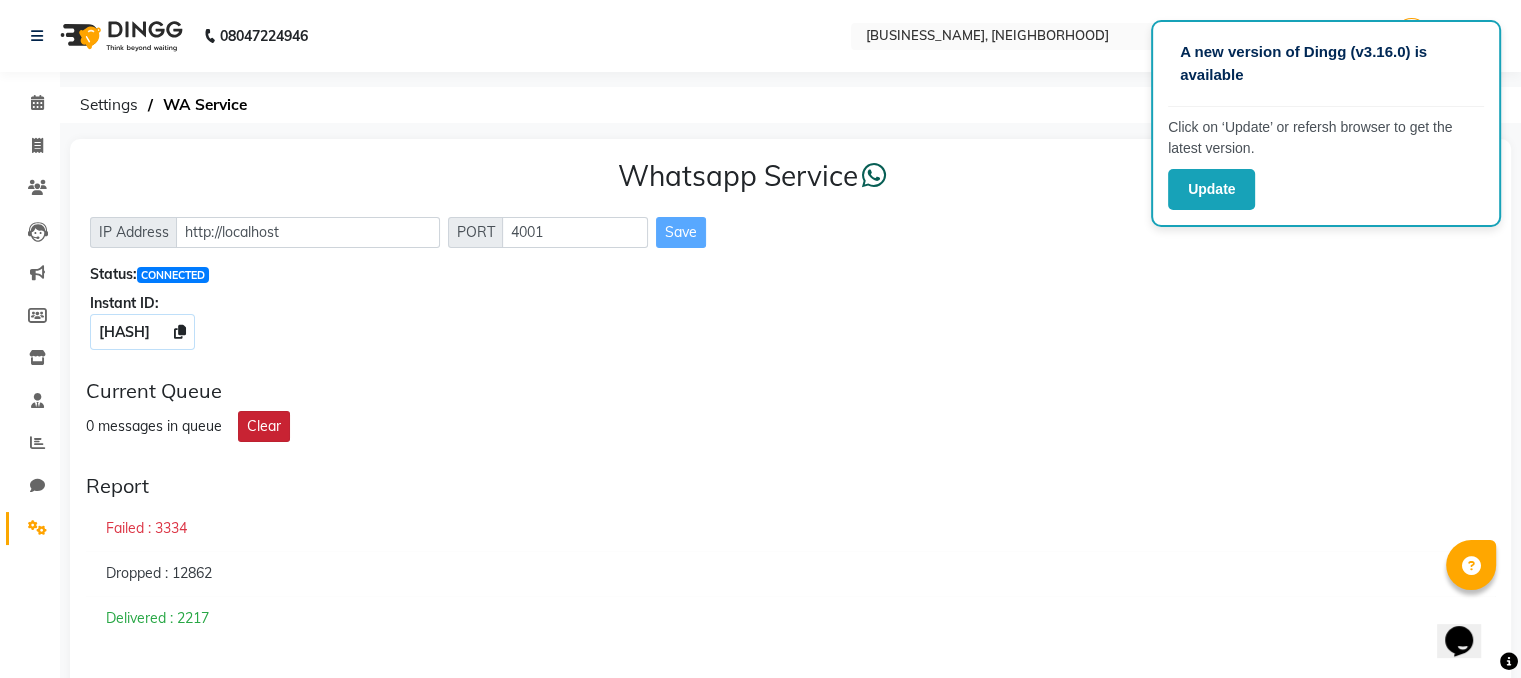 click on "Clear" 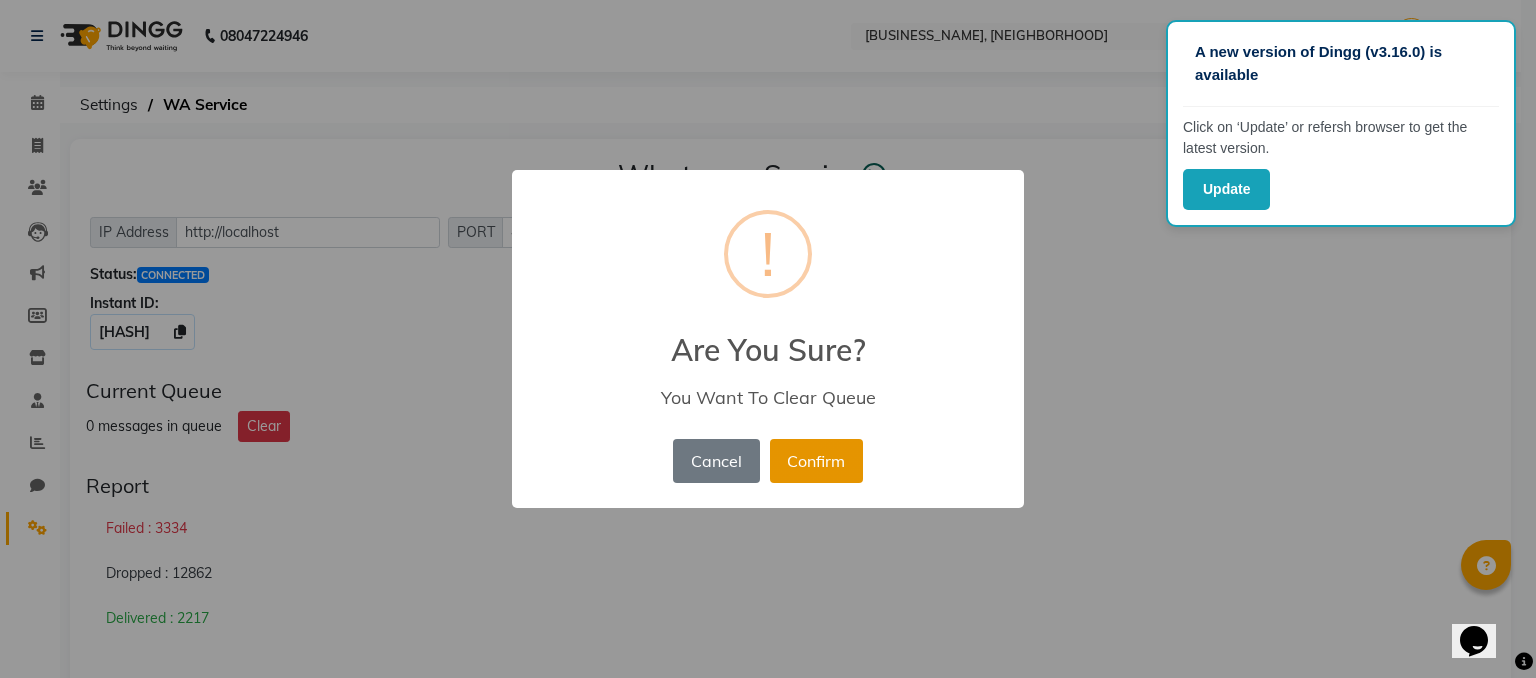 click on "Confirm" at bounding box center (816, 461) 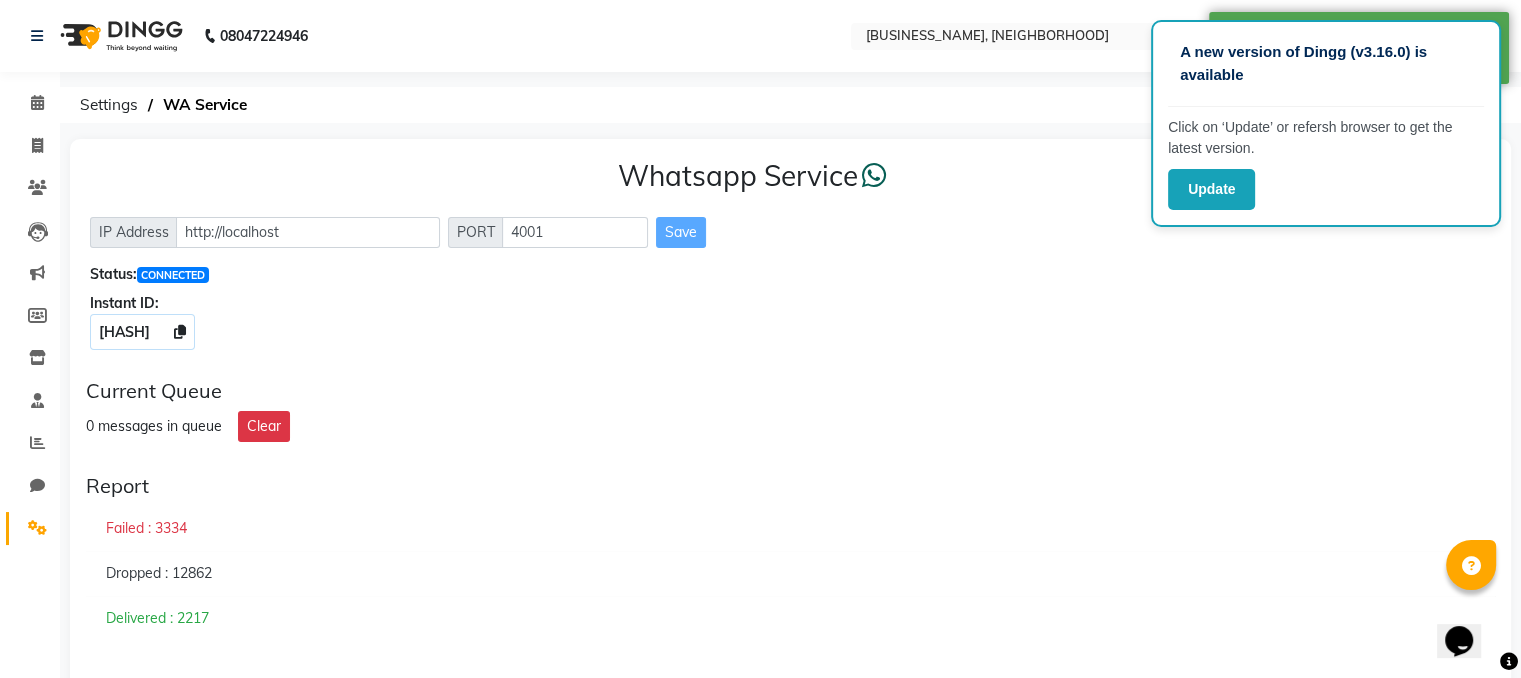 click on "Whatsapp Service  IP Address http://localhost PORT 4001 Save Status:  CONNECTED Instant ID: $2b$10$NOuVwCPLoCFgJloJP/RgfOAnOXhEQkAt4W1REOw85WjnsWIvJm3se Current Queue 0 messages in queue Clear Report  Failed : 3334  Dropped : 12862  Delivered : 2217 Logs Info Error     Checking on remote 0   Local Queue Size 0   info: fetchRemoteQueue {"timestamp":"2025-08-04 12:40:27"}   info: WA STATE CONNECTED {"timestamp":"2025-08-04 12:40:27"}   info: NOTHING IN QUEUE {"timestamp":"2025-08-04 12:40:22"}   info: fetchLocalQueue {"timestamp":"2025-08-04 12:40:22"}   info: WA STATE CONNECTED {"timestamp":"2025-08-04 12:40:22"}   Checking on remote 0   Local Queue Size 0   info: fetchRemoteQueue {"timestamp":"2025-08-04 12:40:16"}  No Error Logs Available" 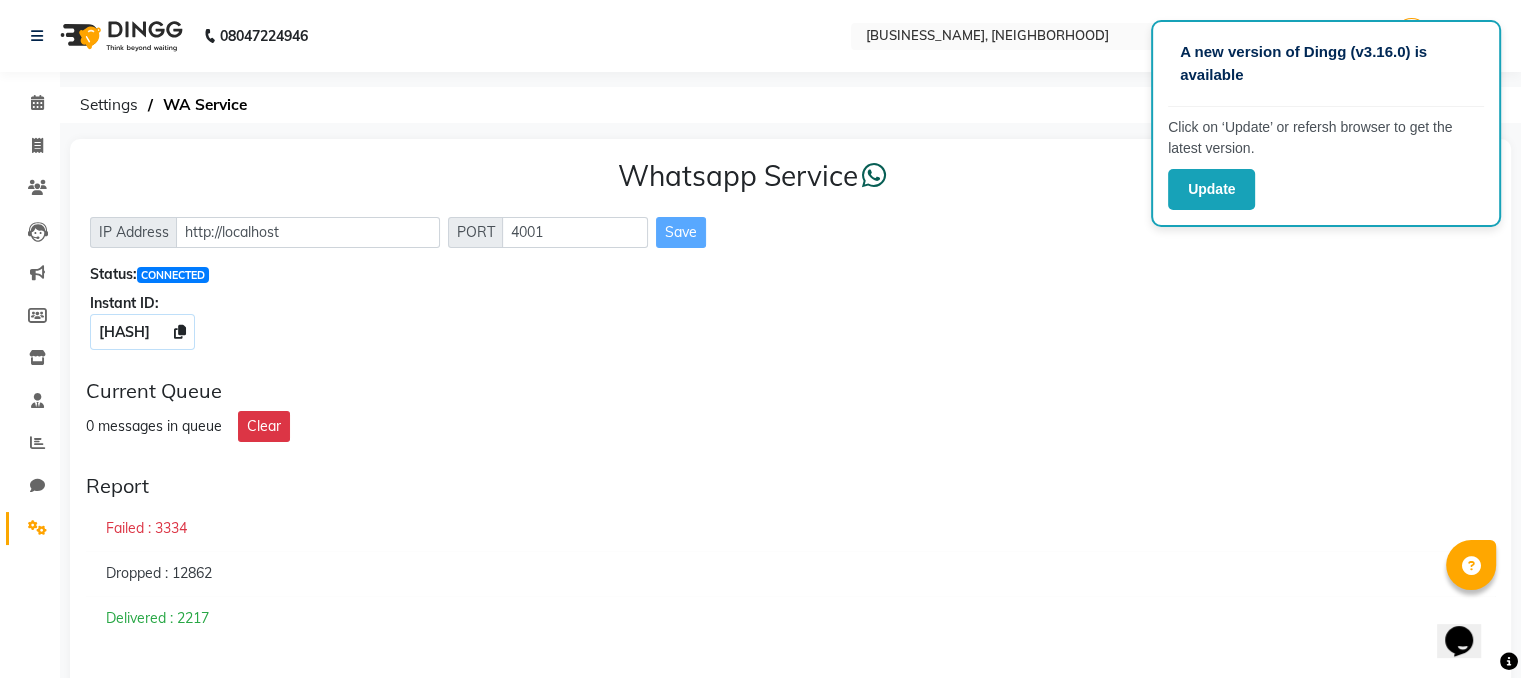 click on "Current Queue 0 messages in queue Clear" 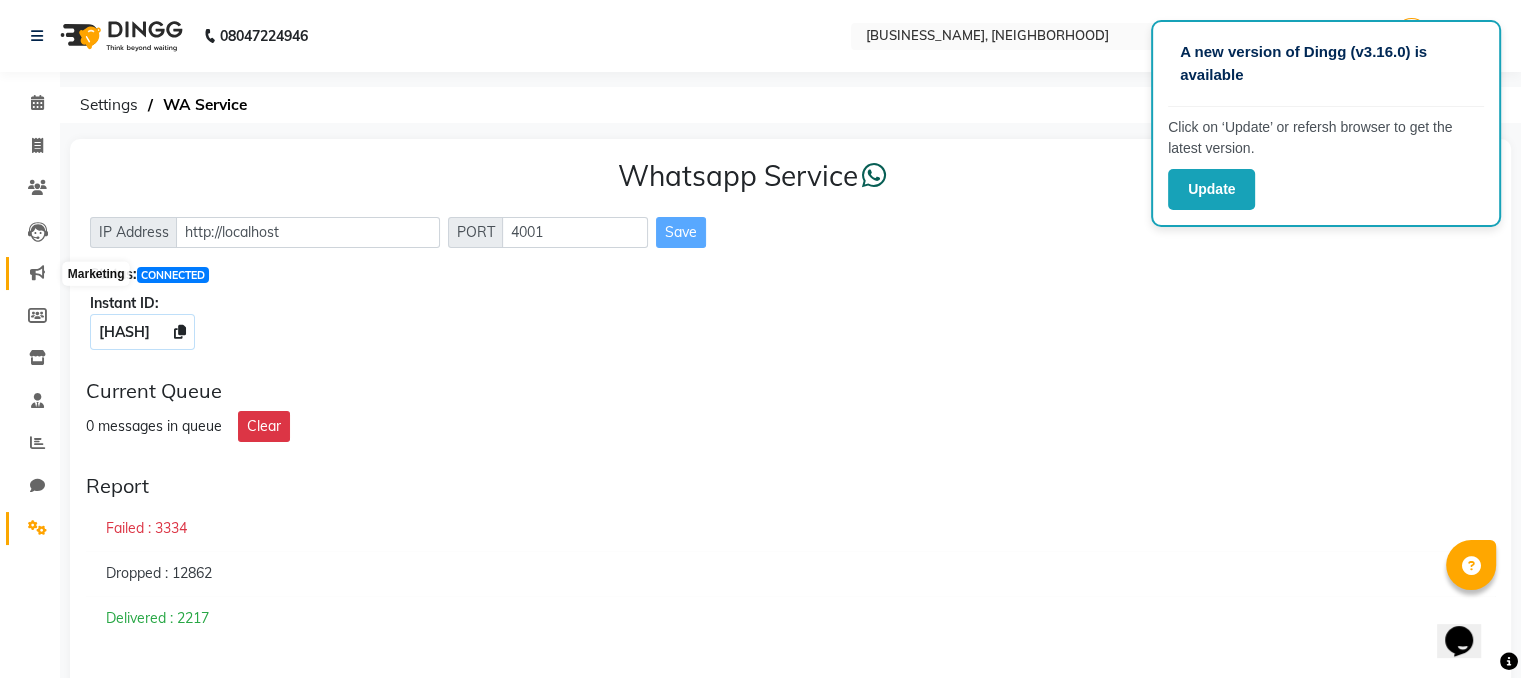 click 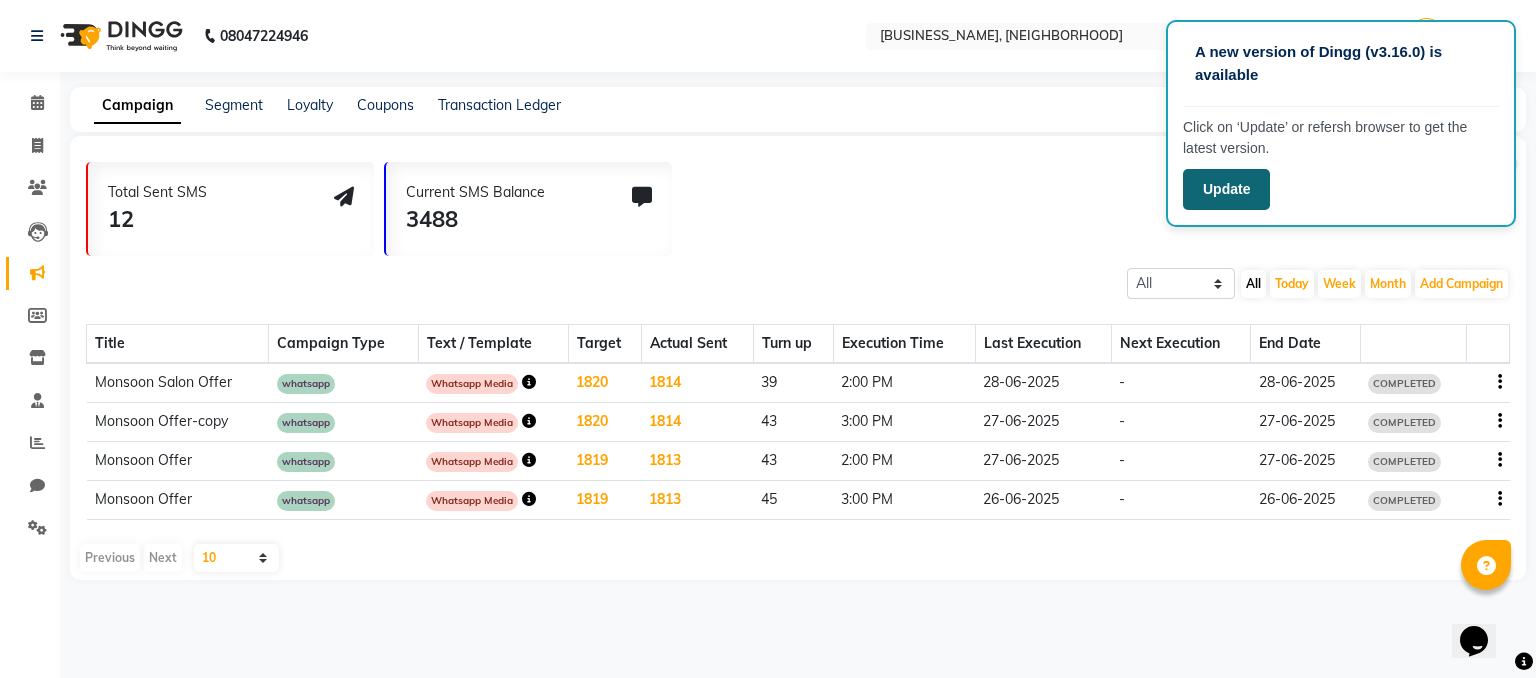 click on "Update" 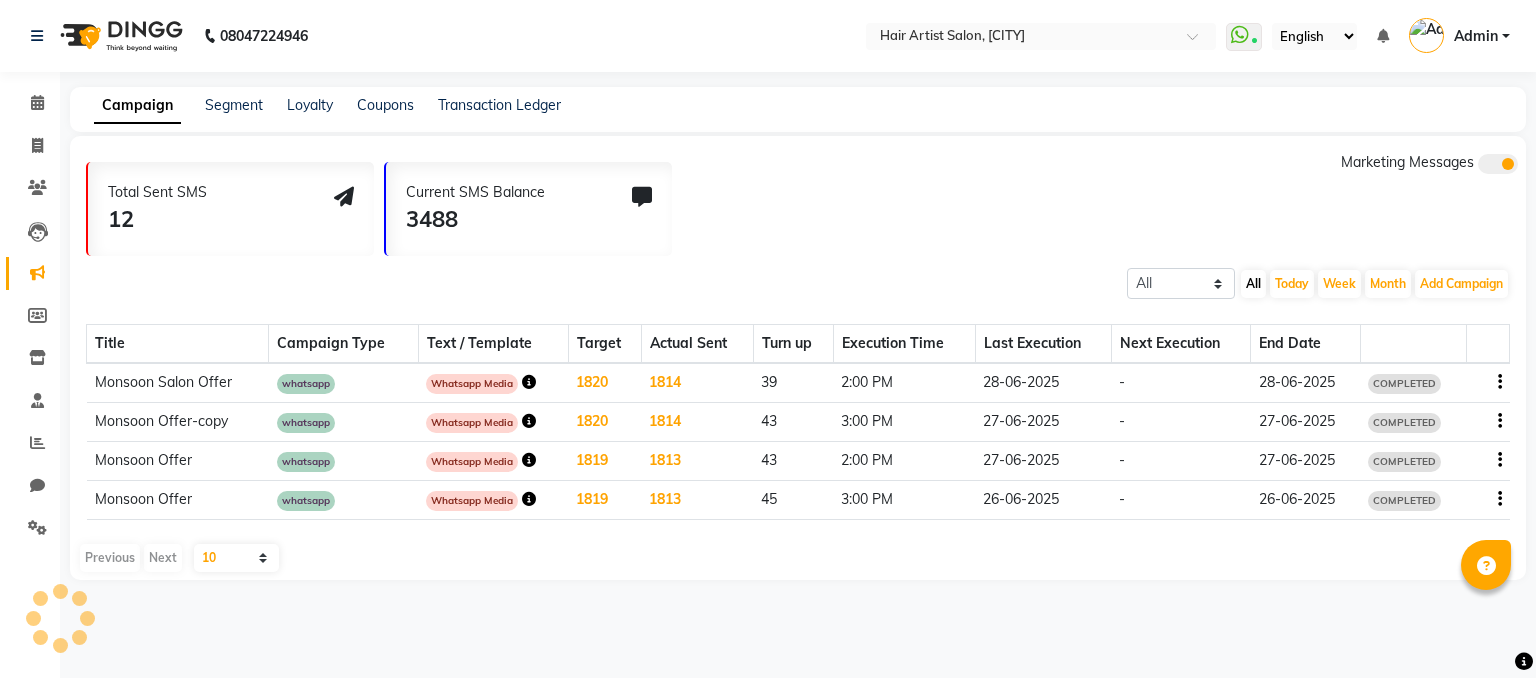 scroll, scrollTop: 0, scrollLeft: 0, axis: both 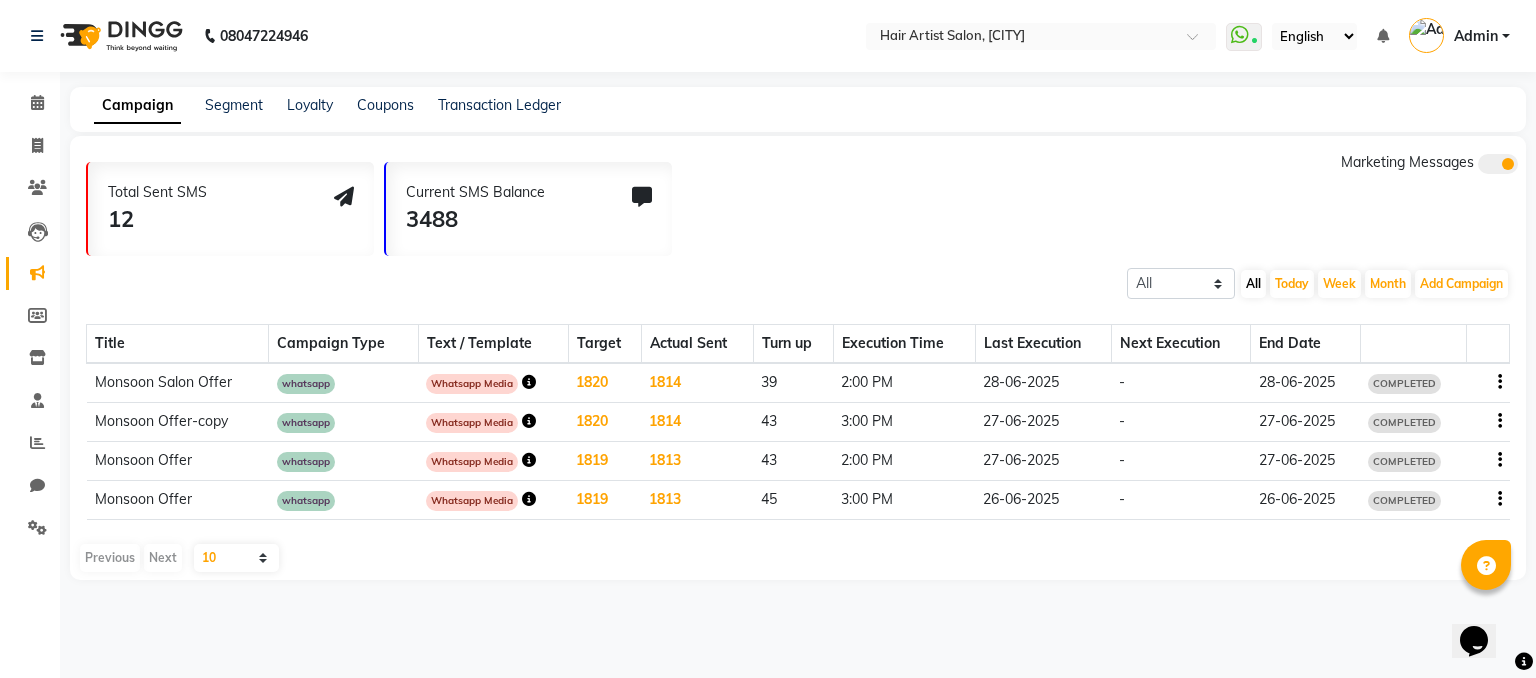 click on "Marketing Messages" 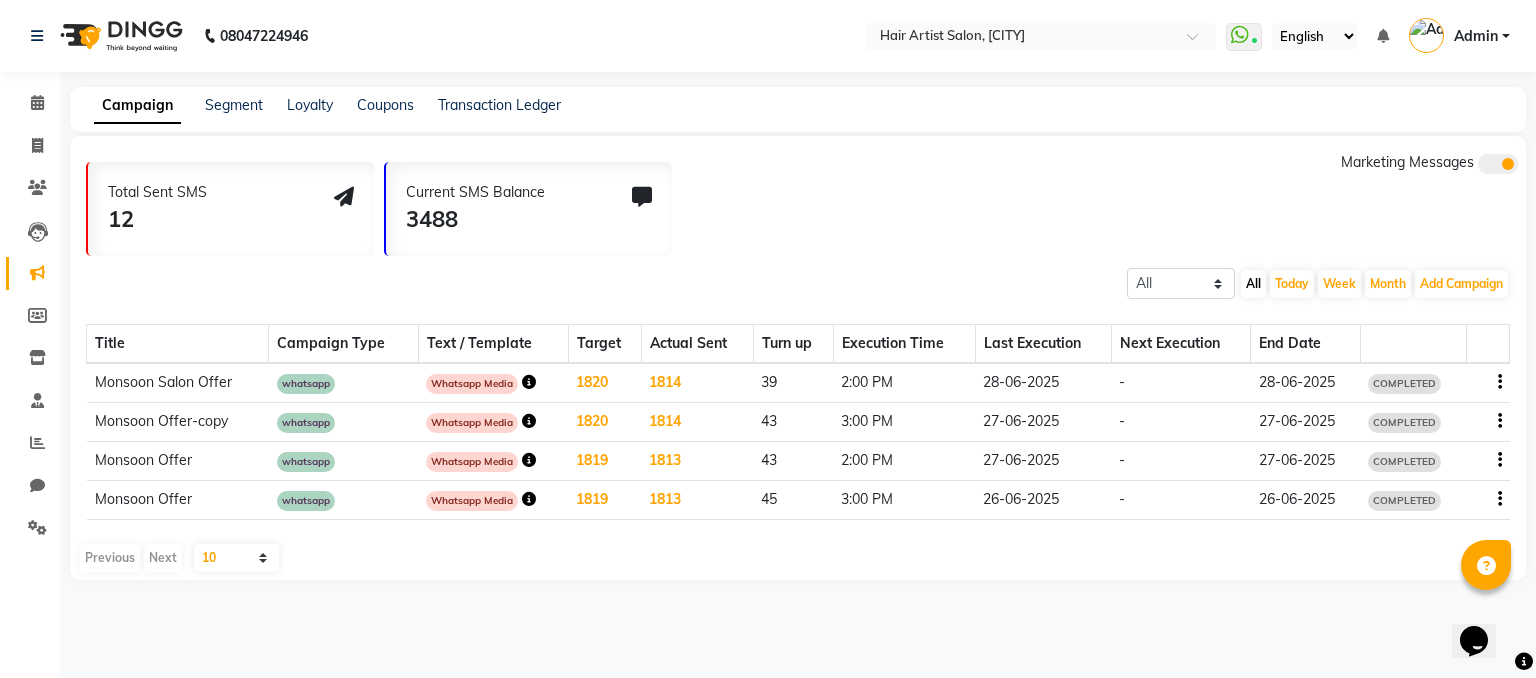 click 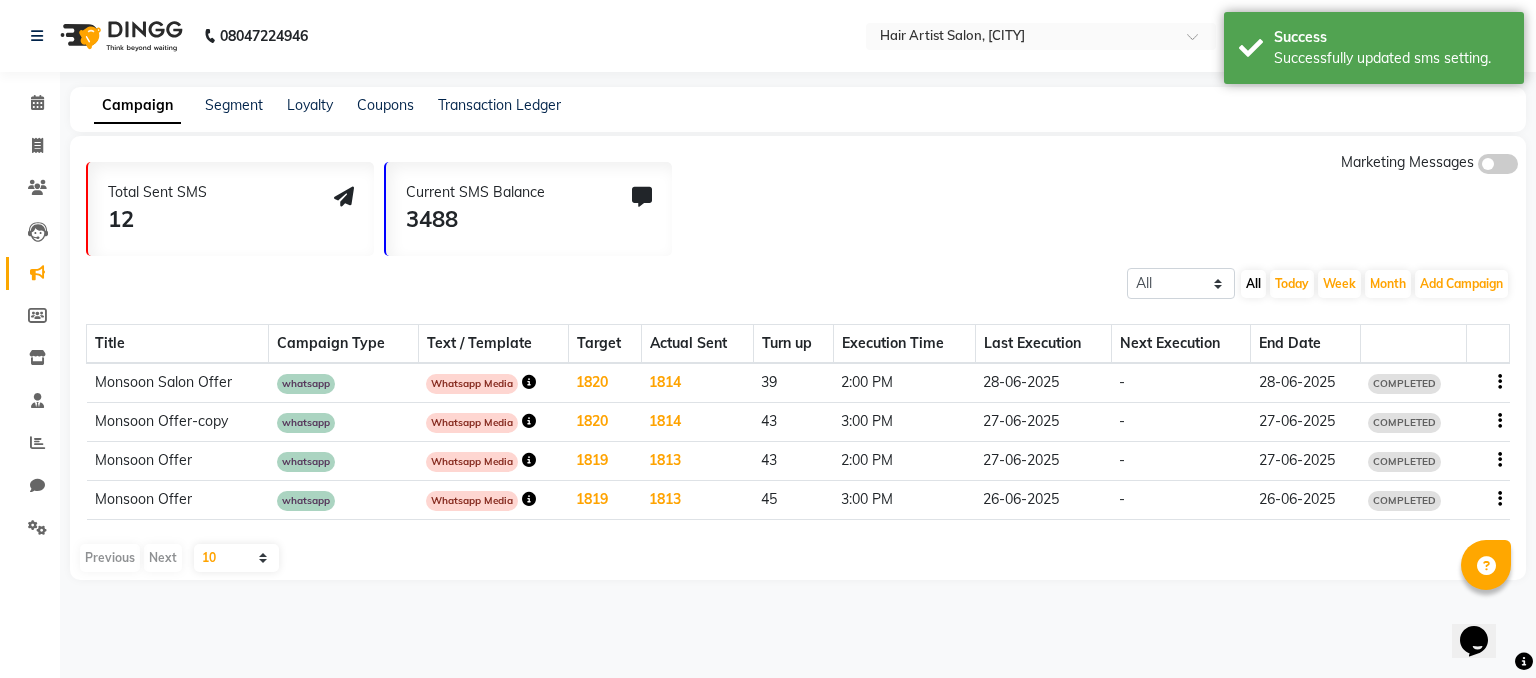 click 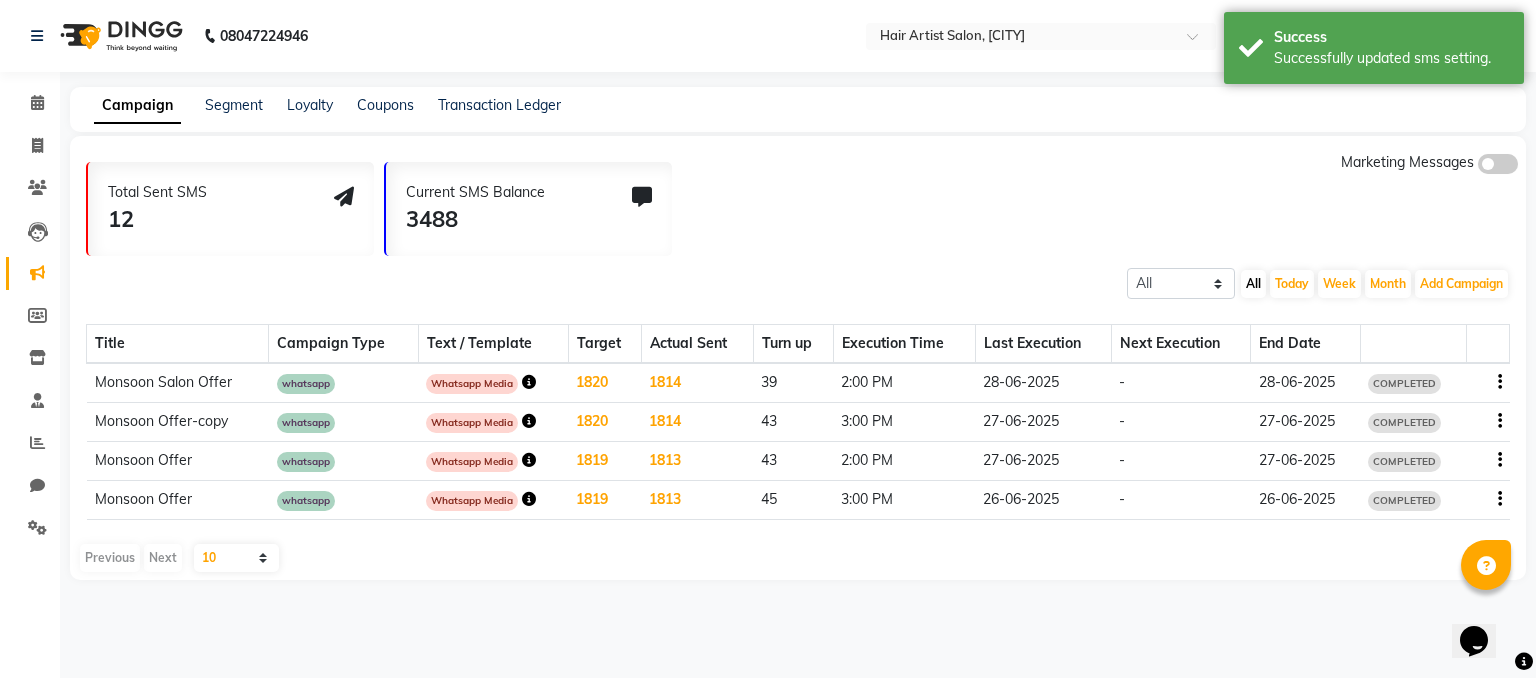 click 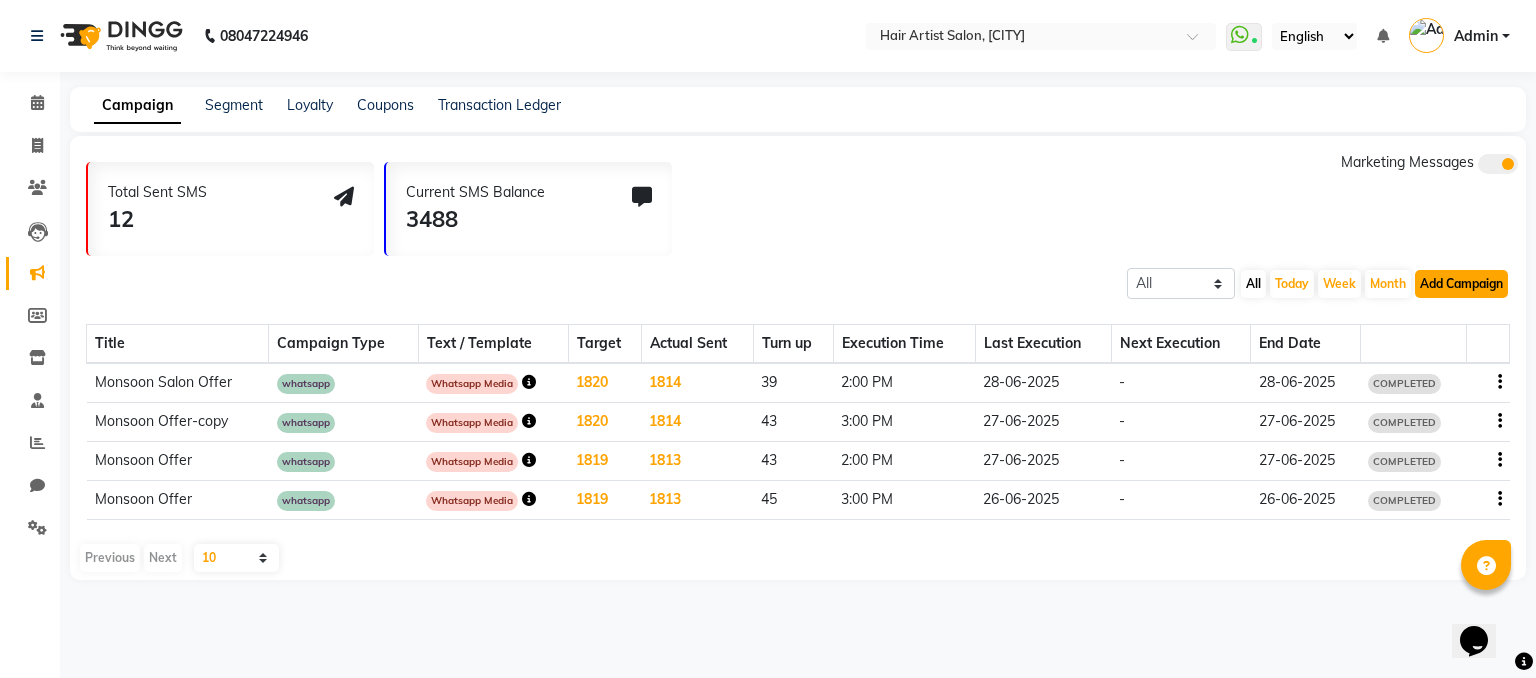 click on "Add Campaign" at bounding box center (1461, 284) 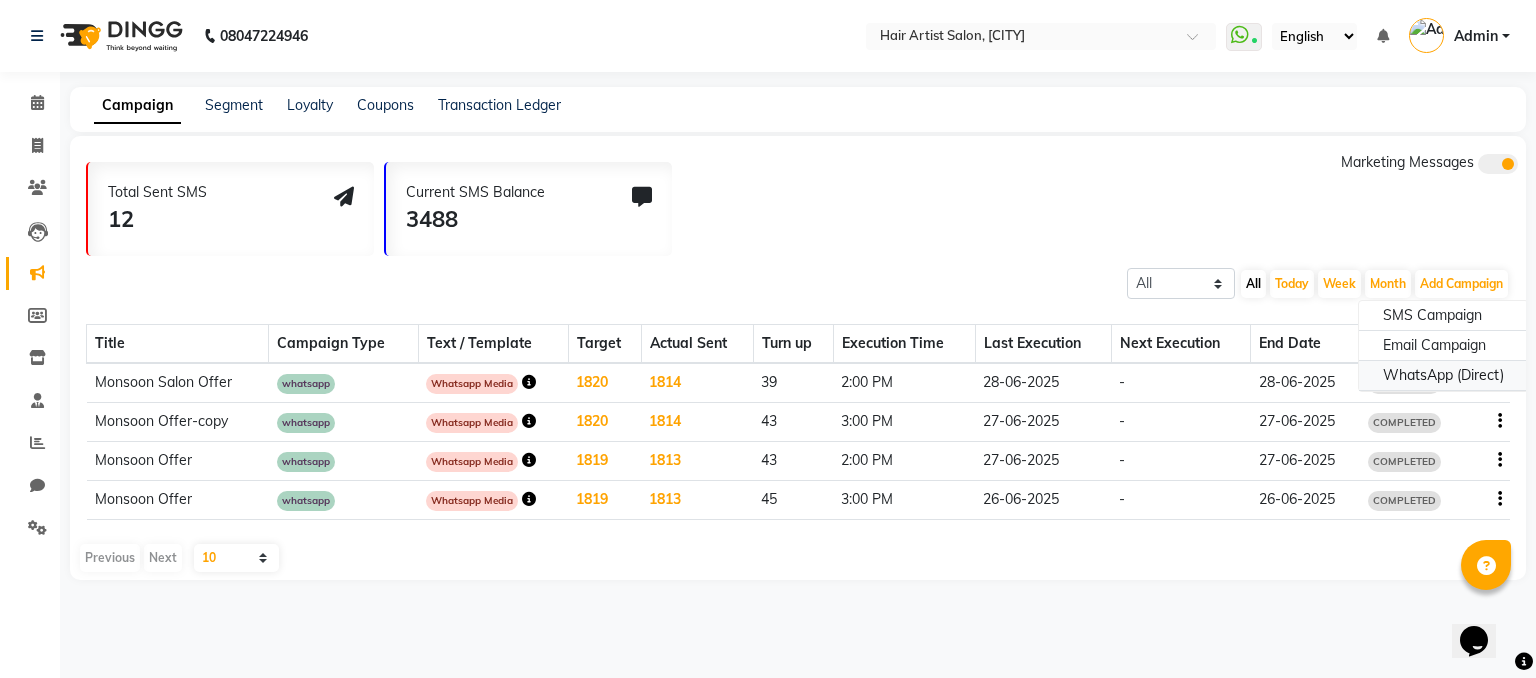 click on "WhatsApp (Direct)" 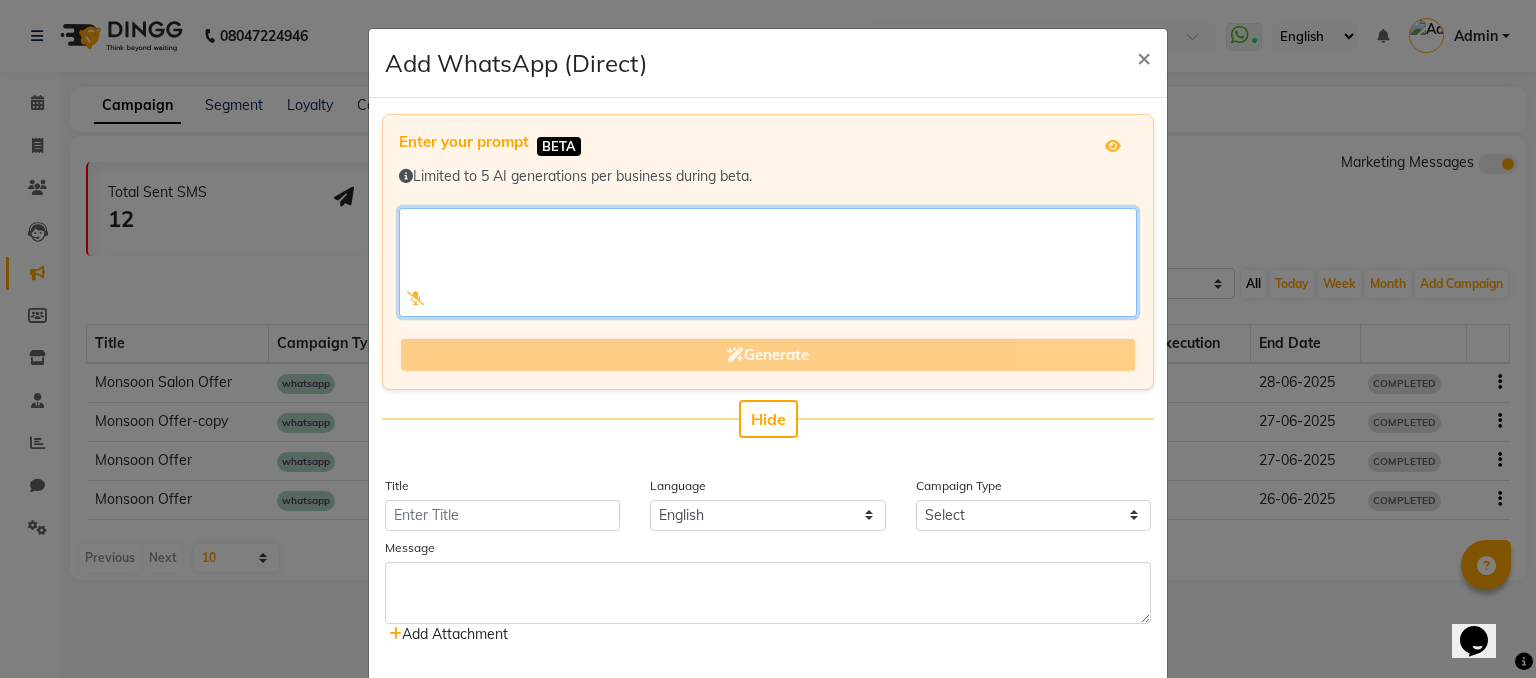 click 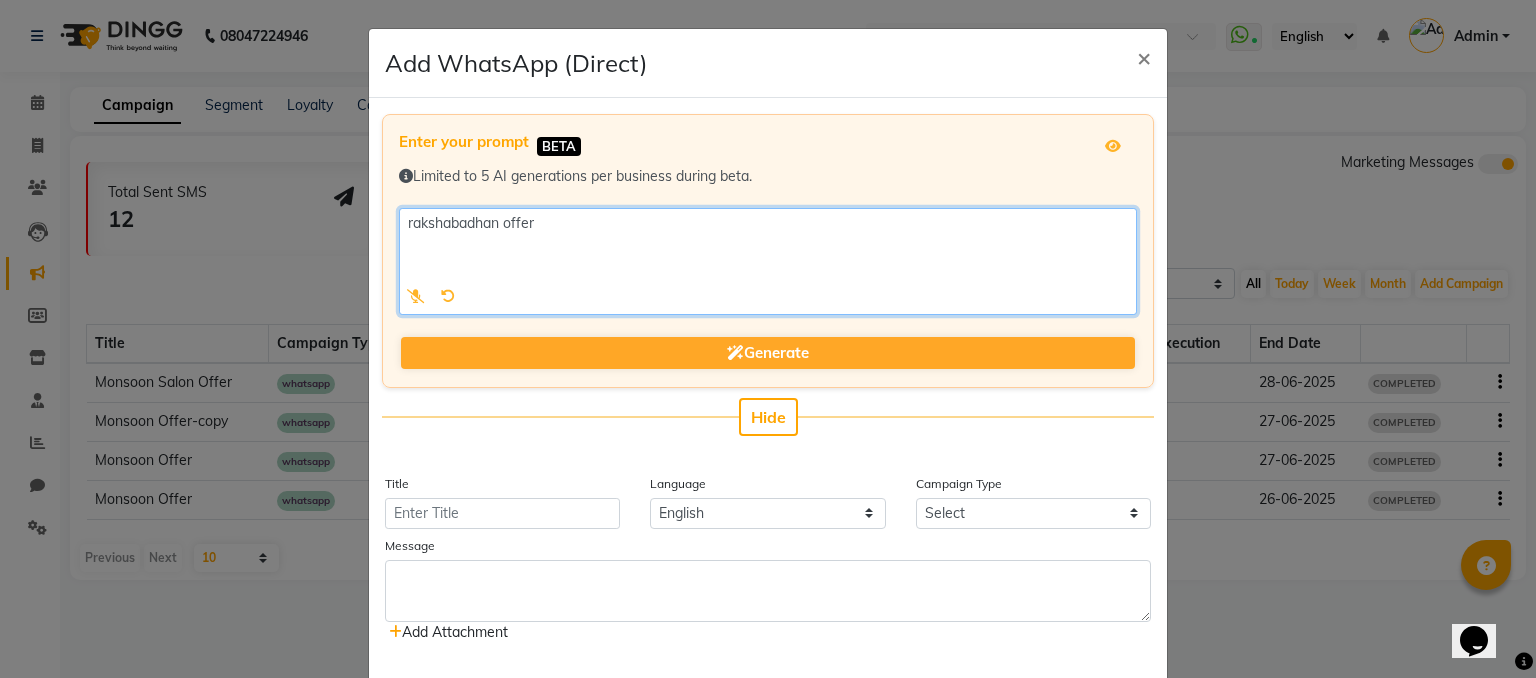 click 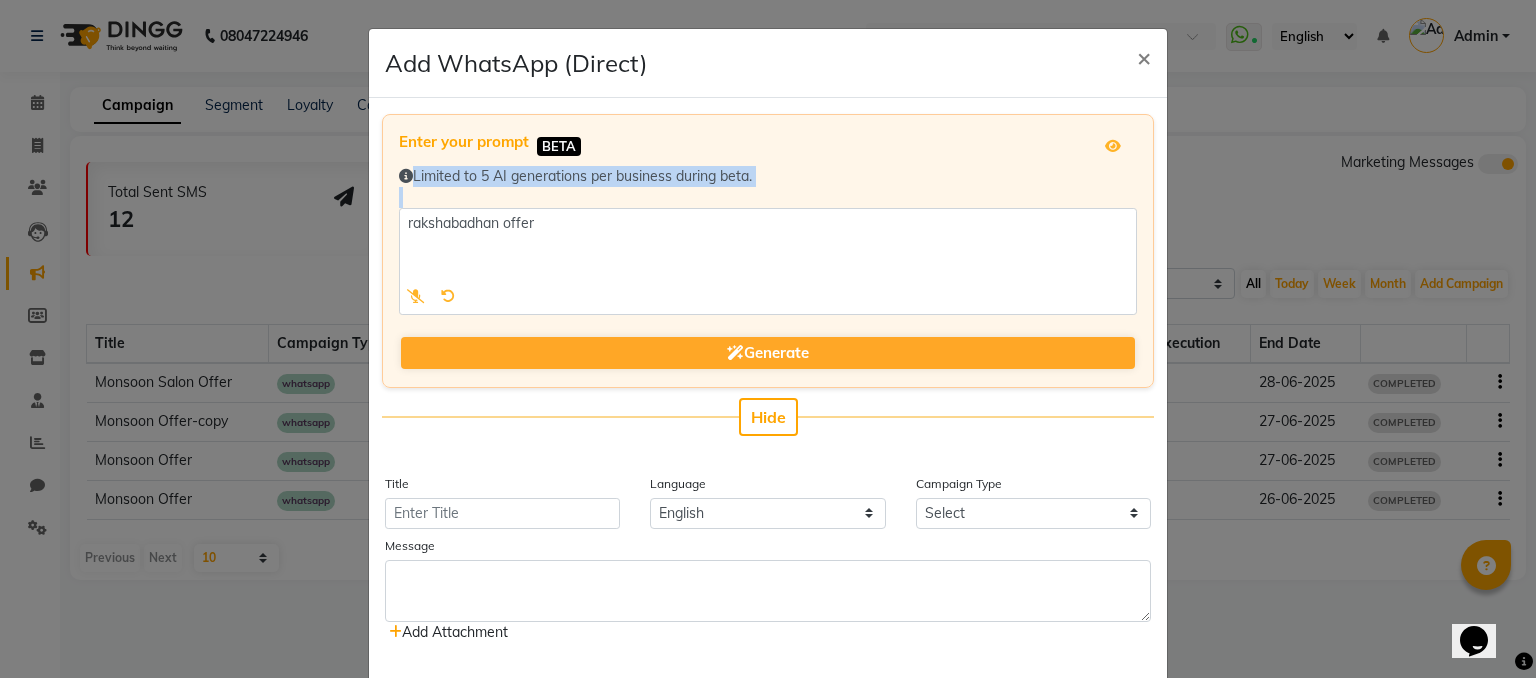 drag, startPoint x: 1010, startPoint y: 196, endPoint x: 1002, endPoint y: 265, distance: 69.46222 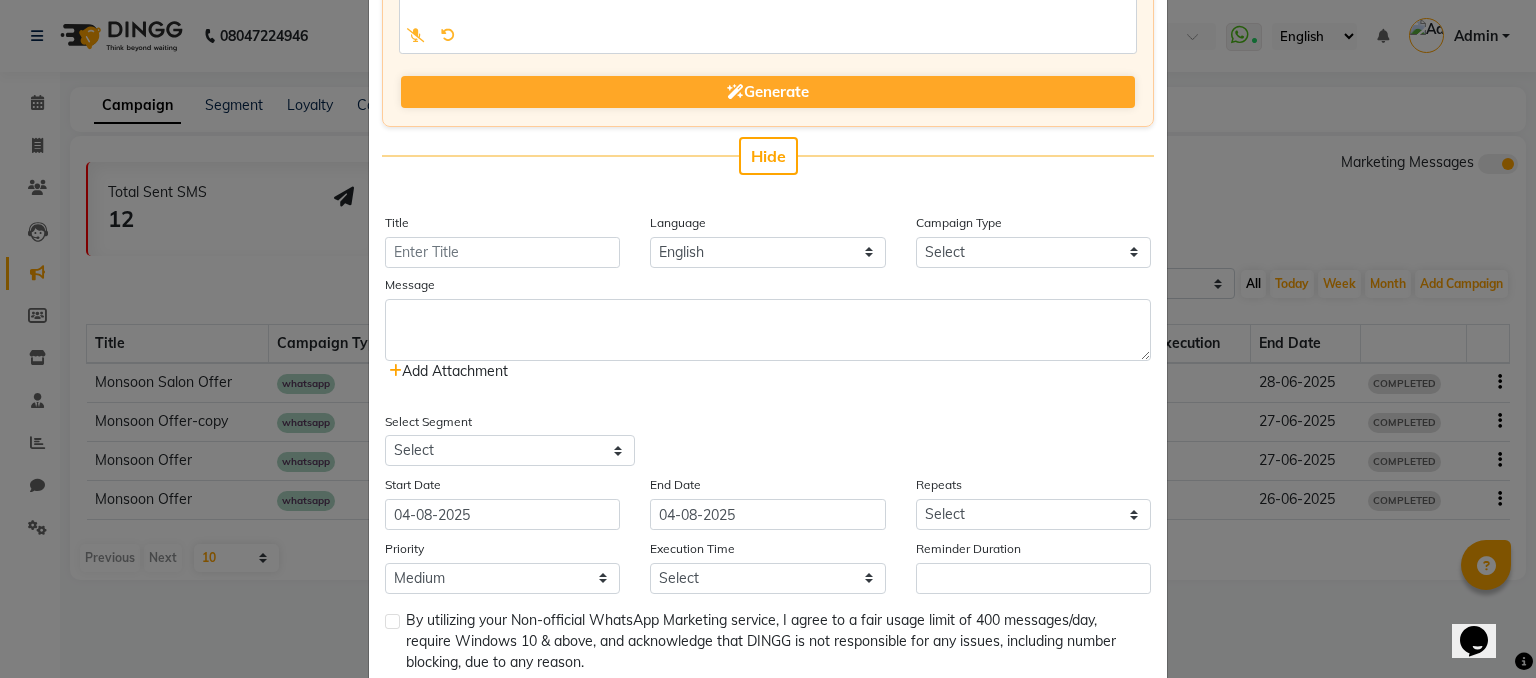 scroll, scrollTop: 262, scrollLeft: 0, axis: vertical 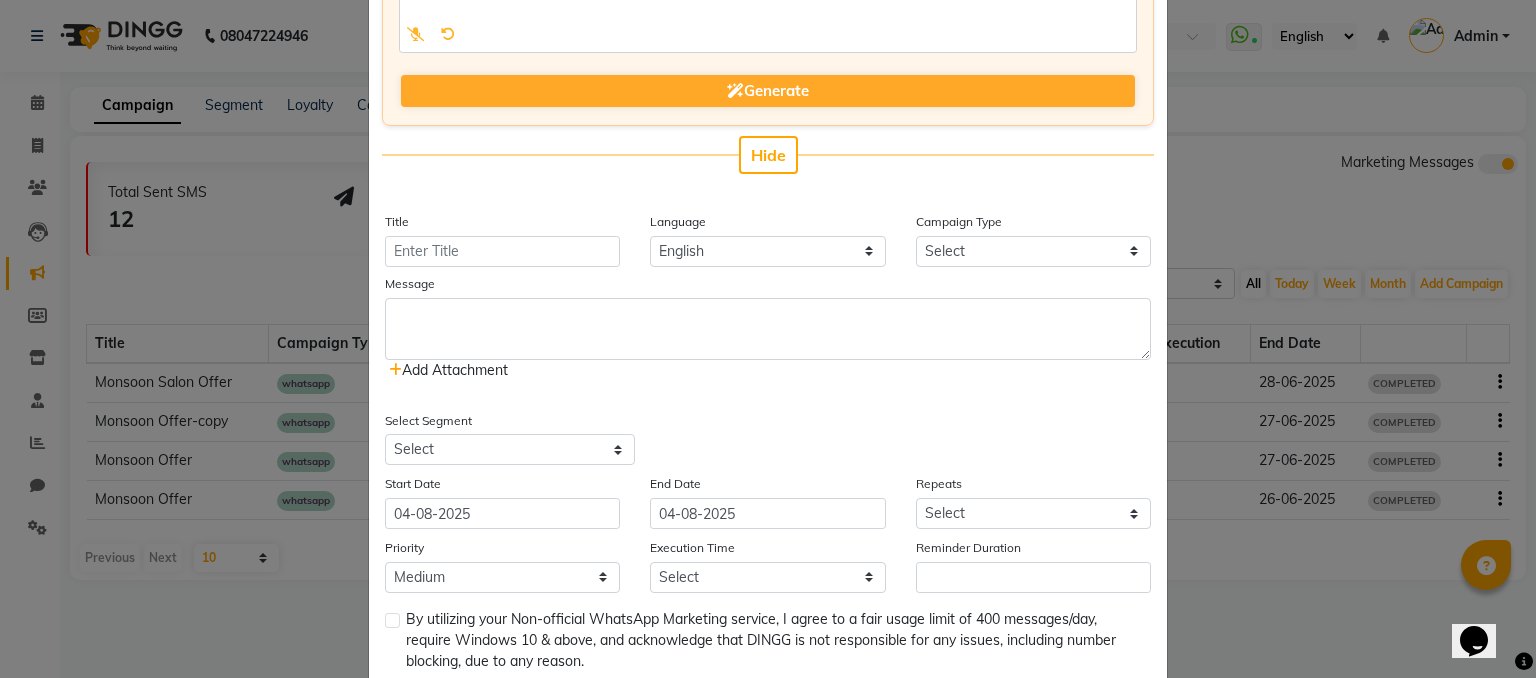 click on "Add Attachment" 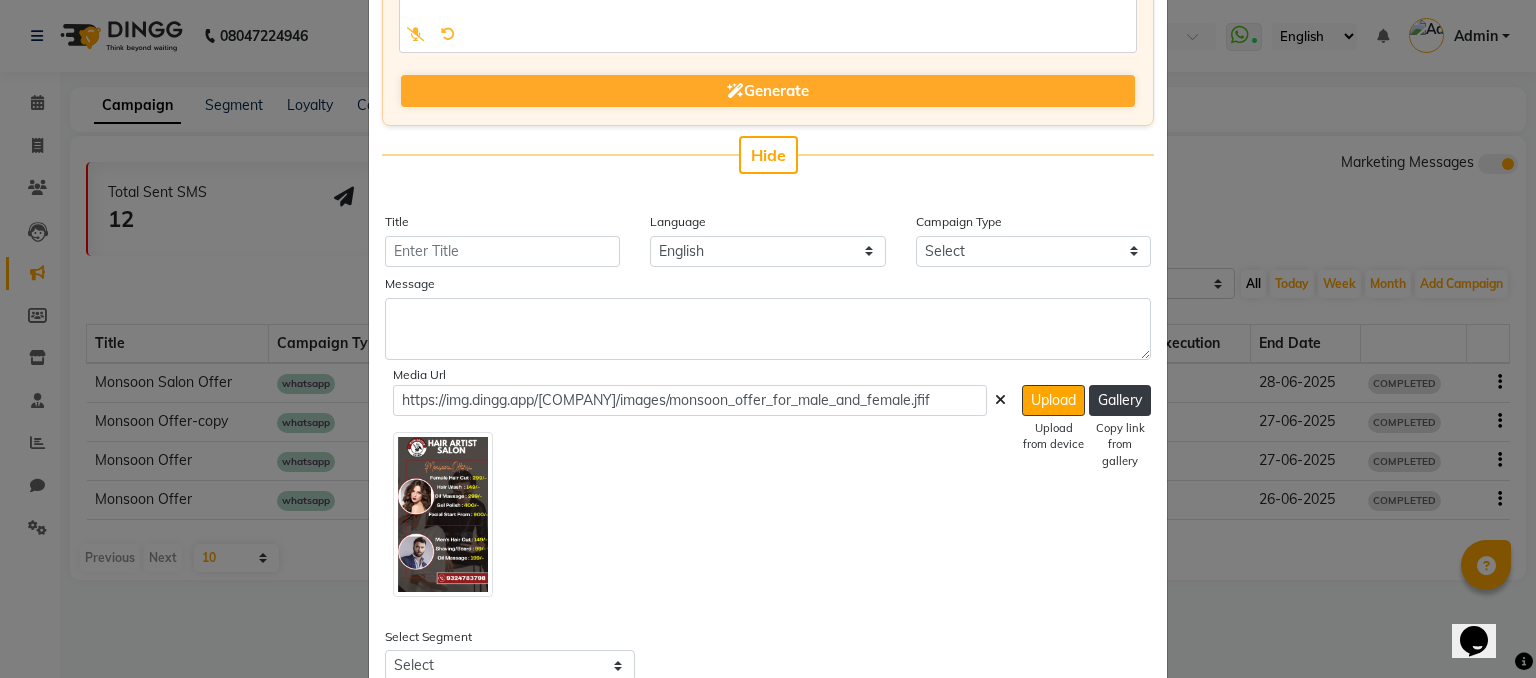 click 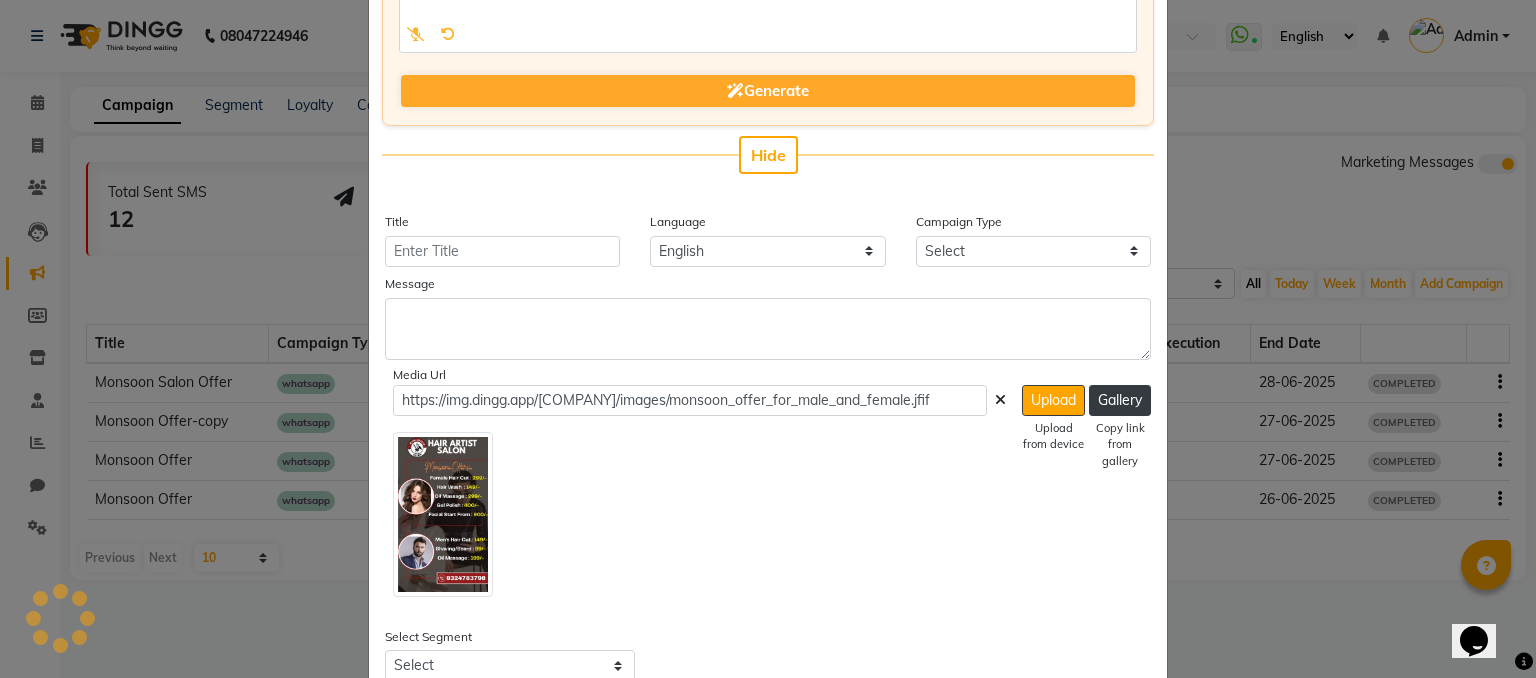 click 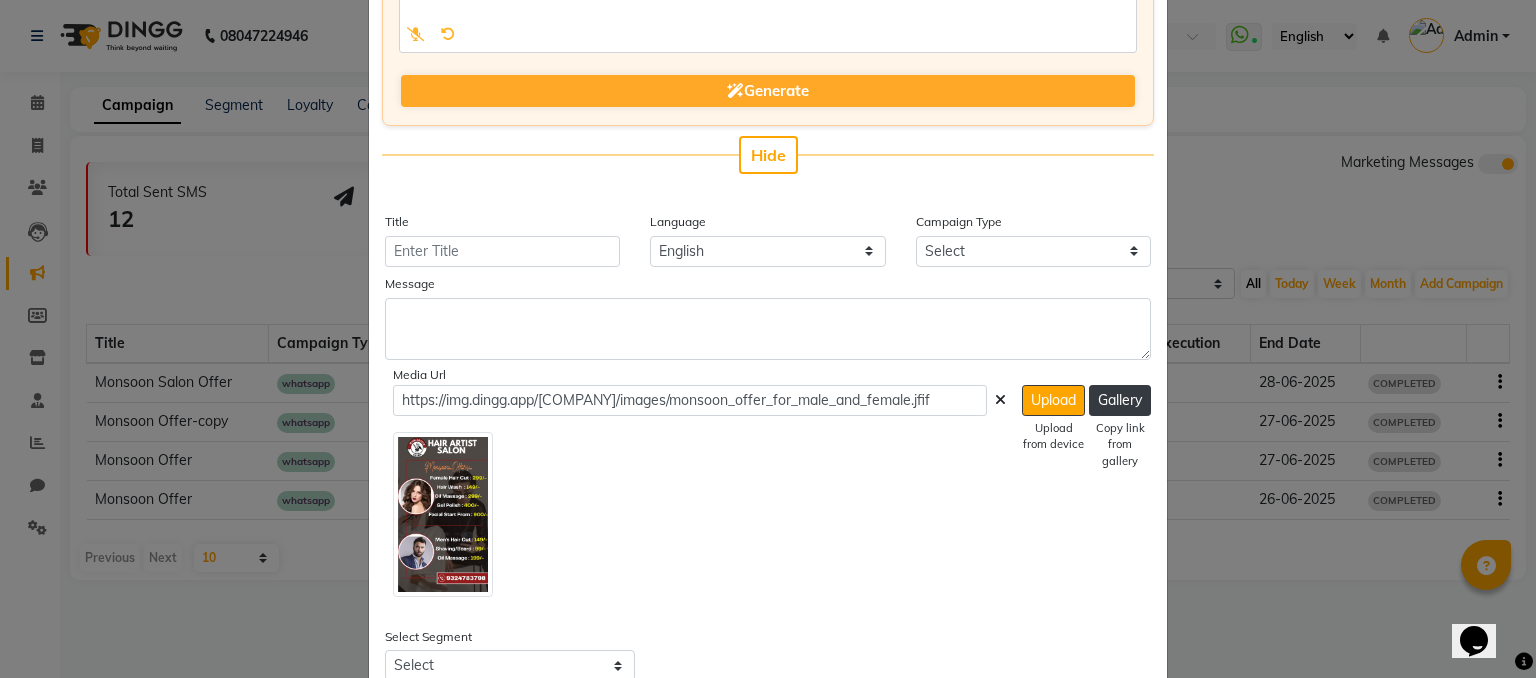 click 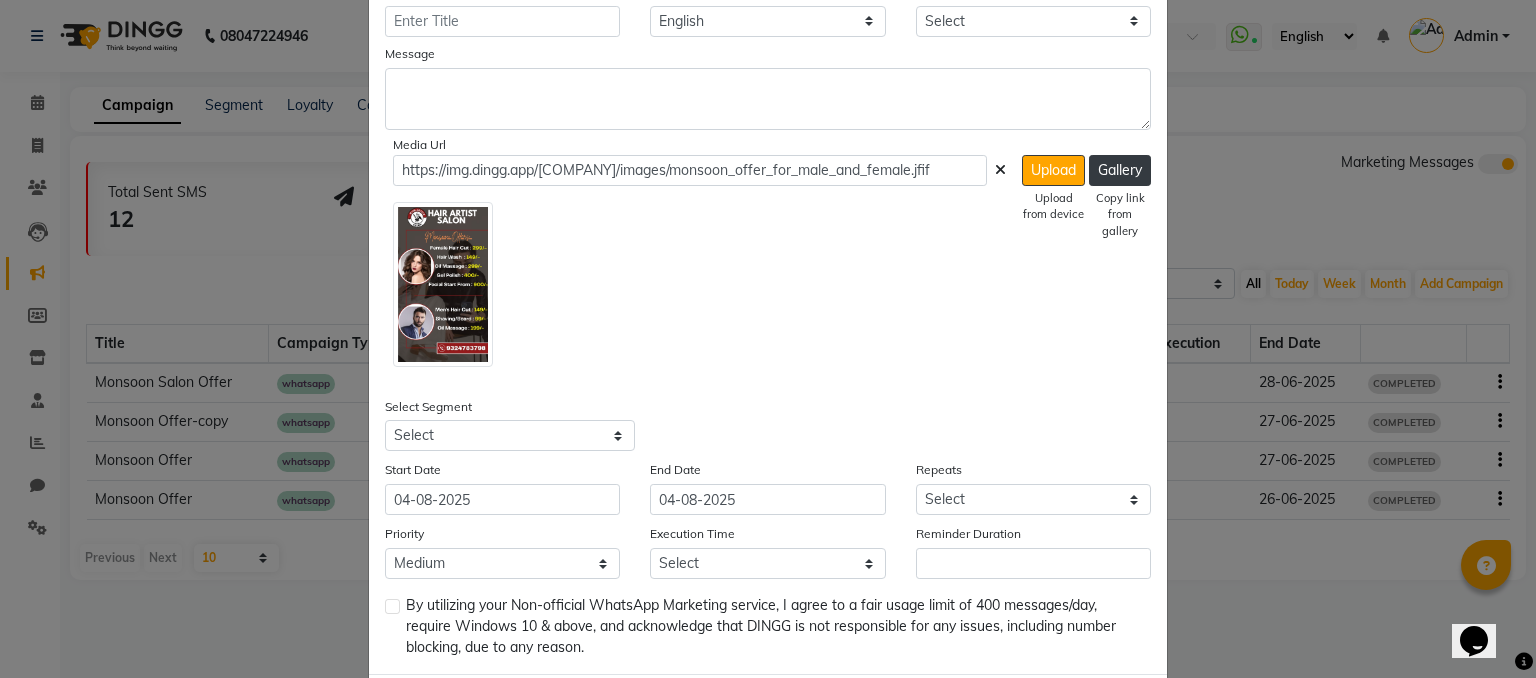 scroll, scrollTop: 502, scrollLeft: 0, axis: vertical 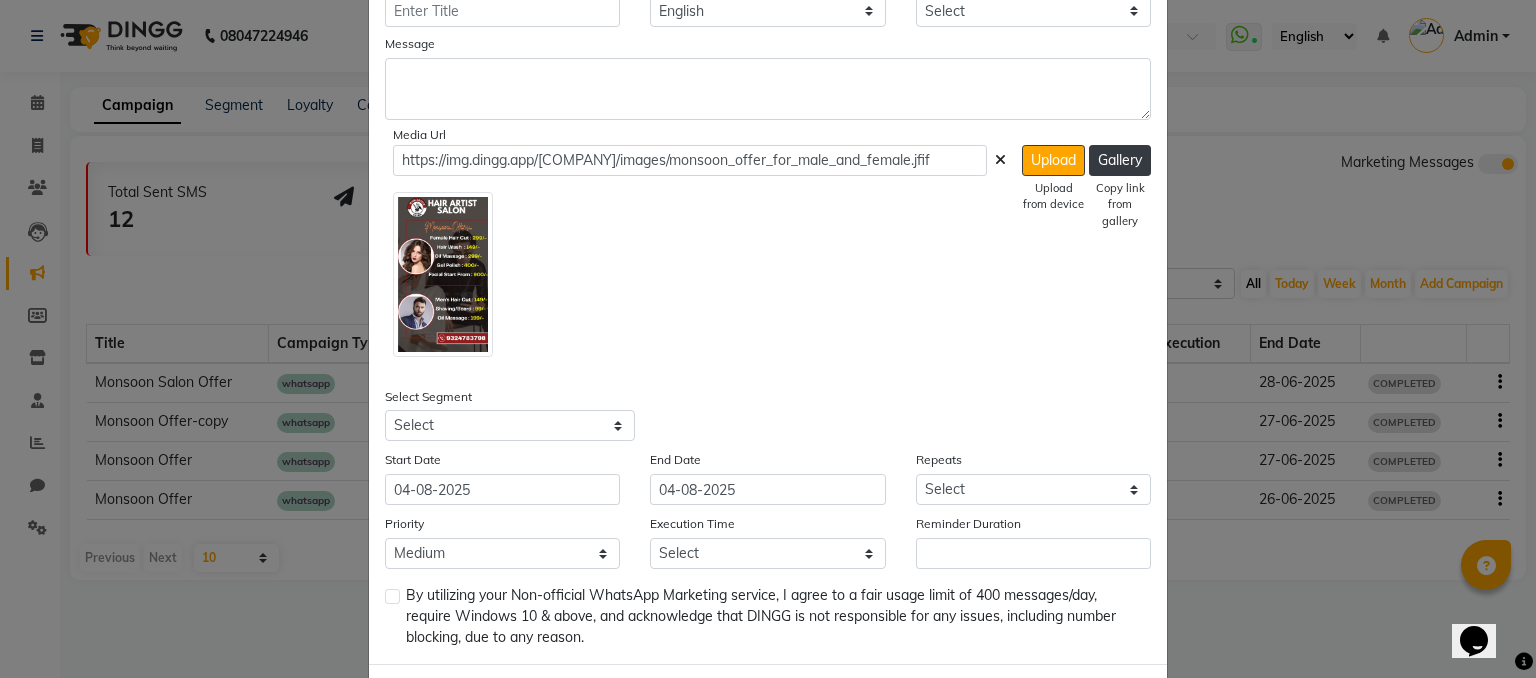 click 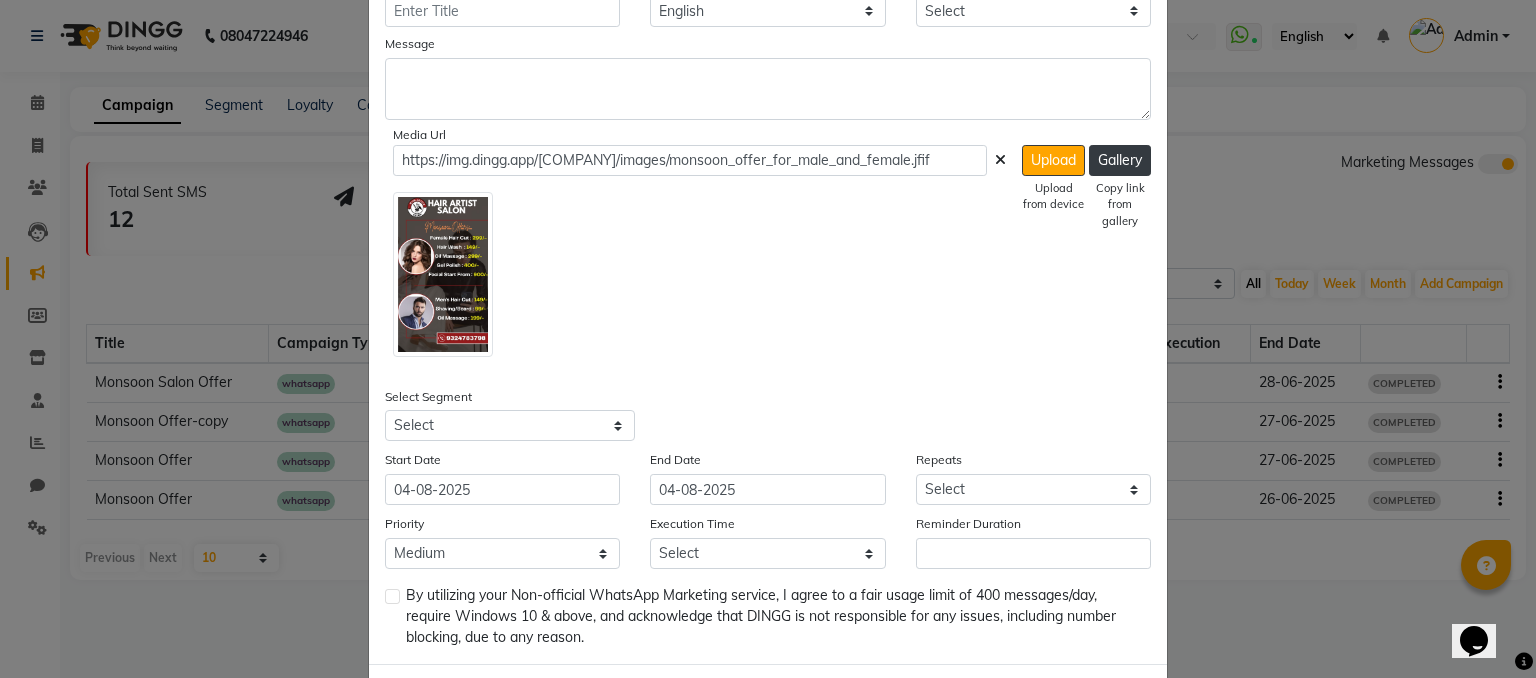 click 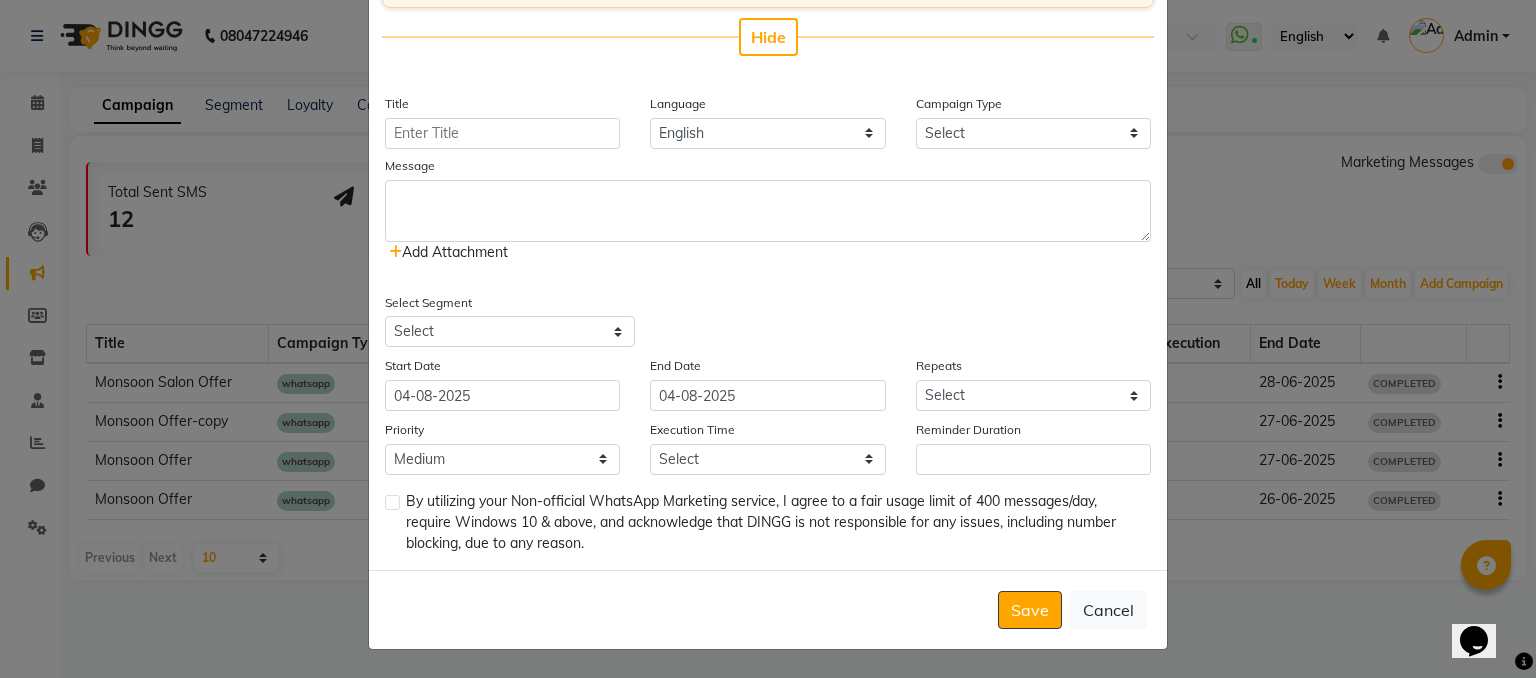 scroll, scrollTop: 382, scrollLeft: 0, axis: vertical 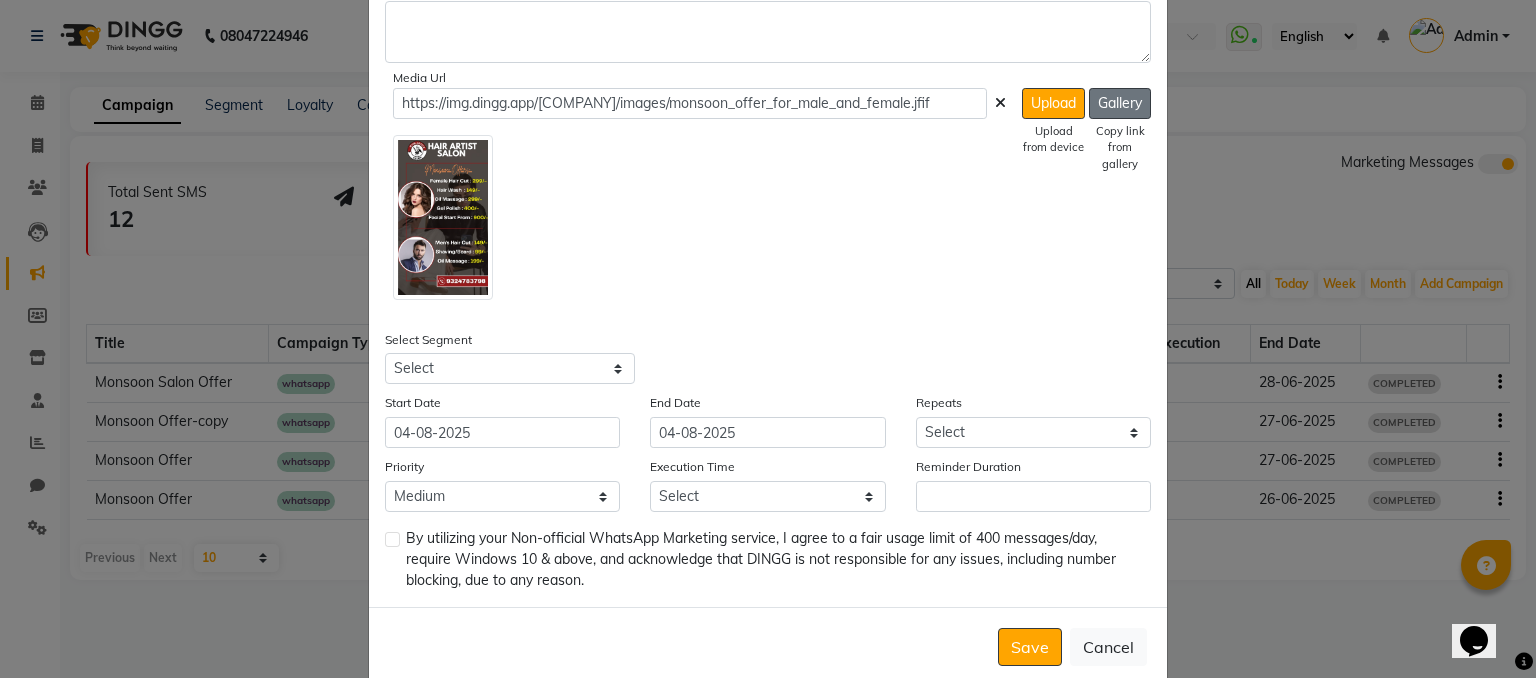 click on "Gallery" 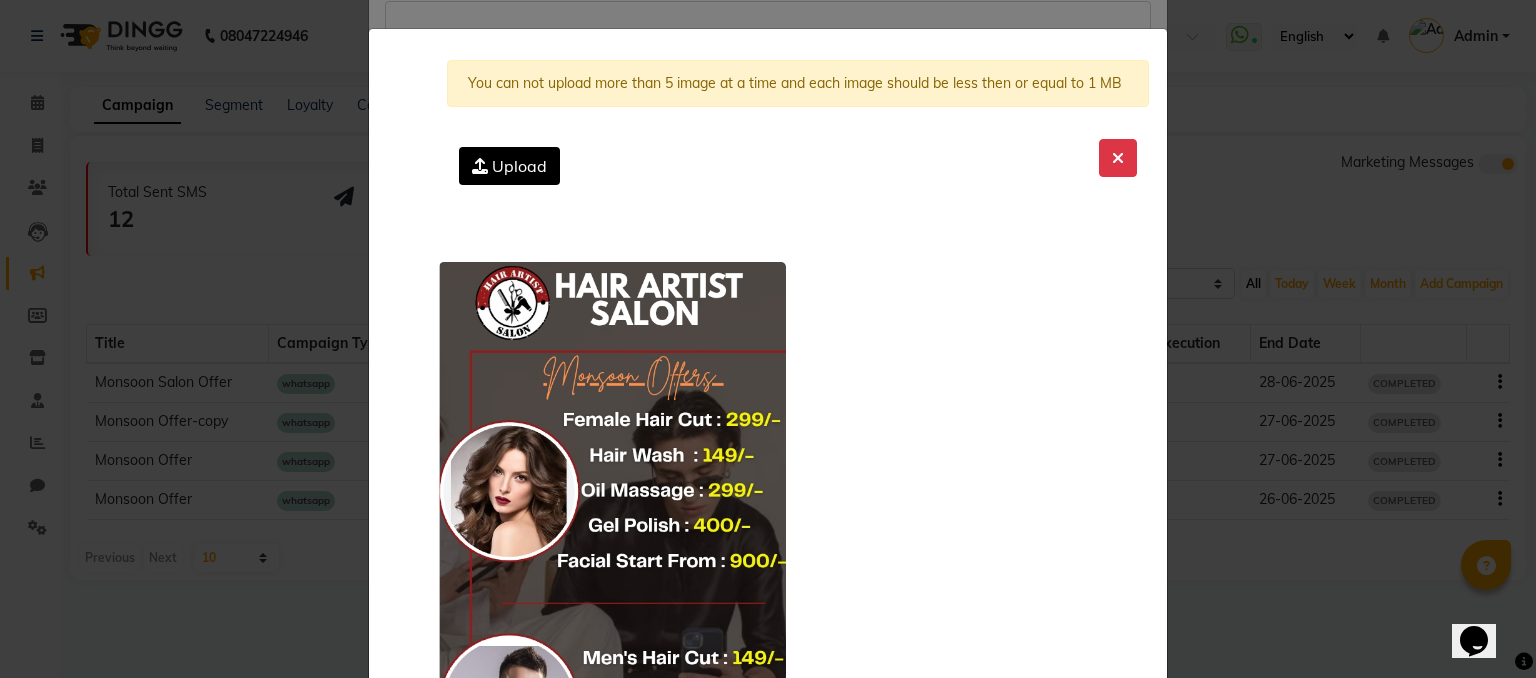 type 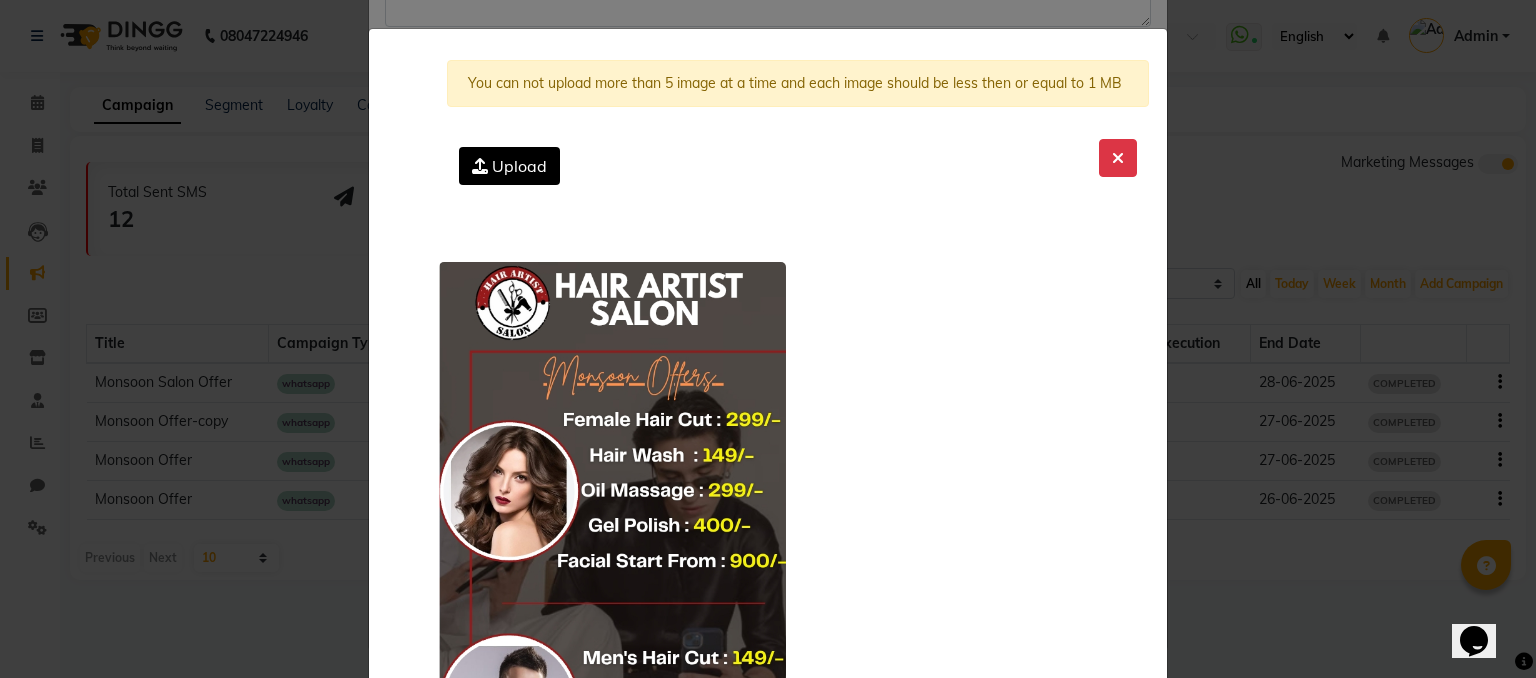 scroll, scrollTop: 599, scrollLeft: 0, axis: vertical 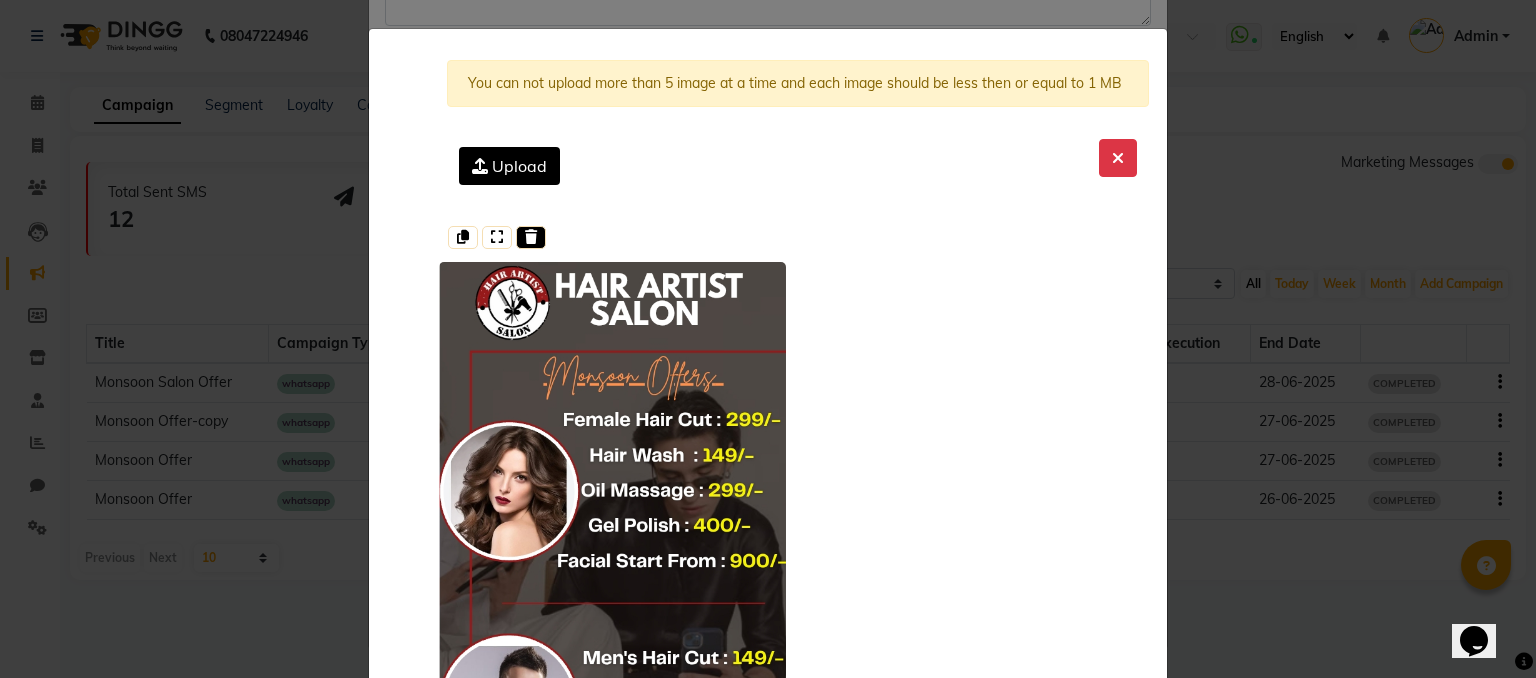 click 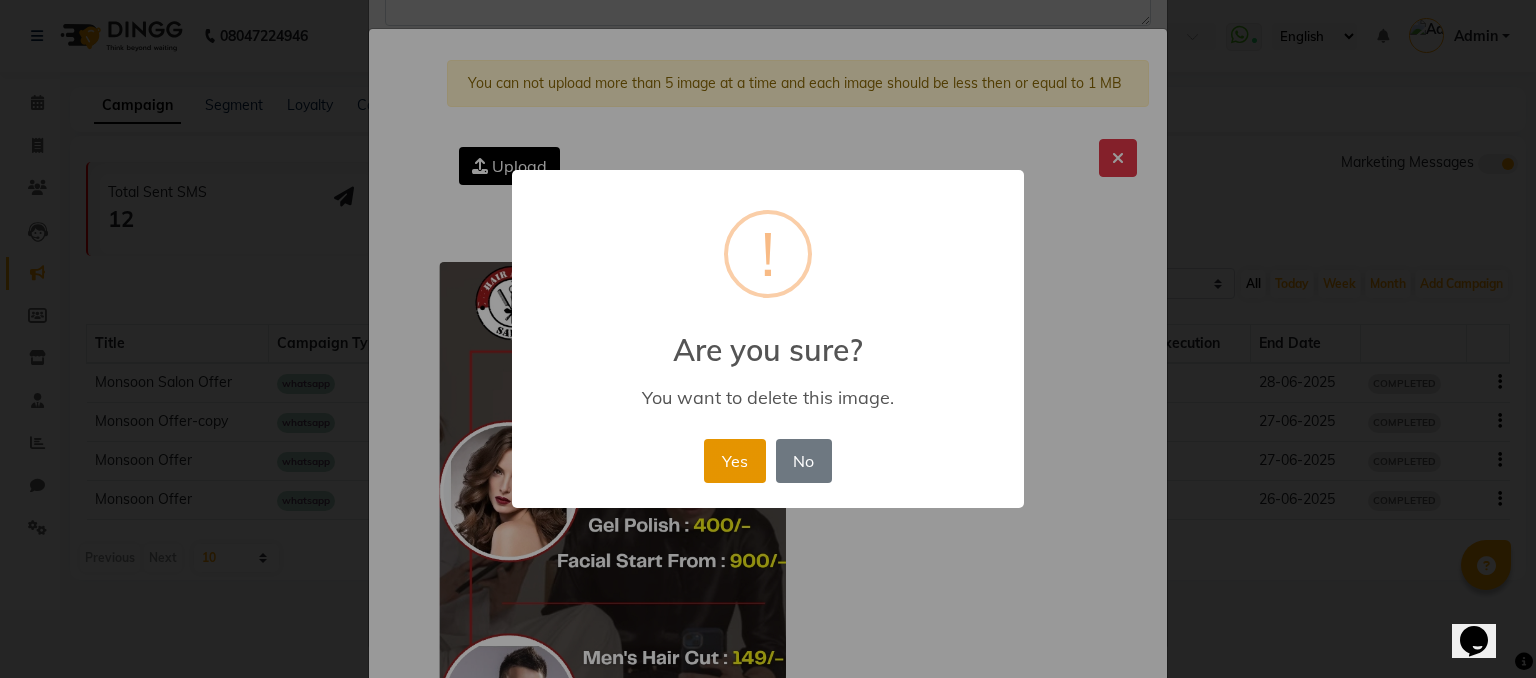 click on "Yes" at bounding box center [734, 461] 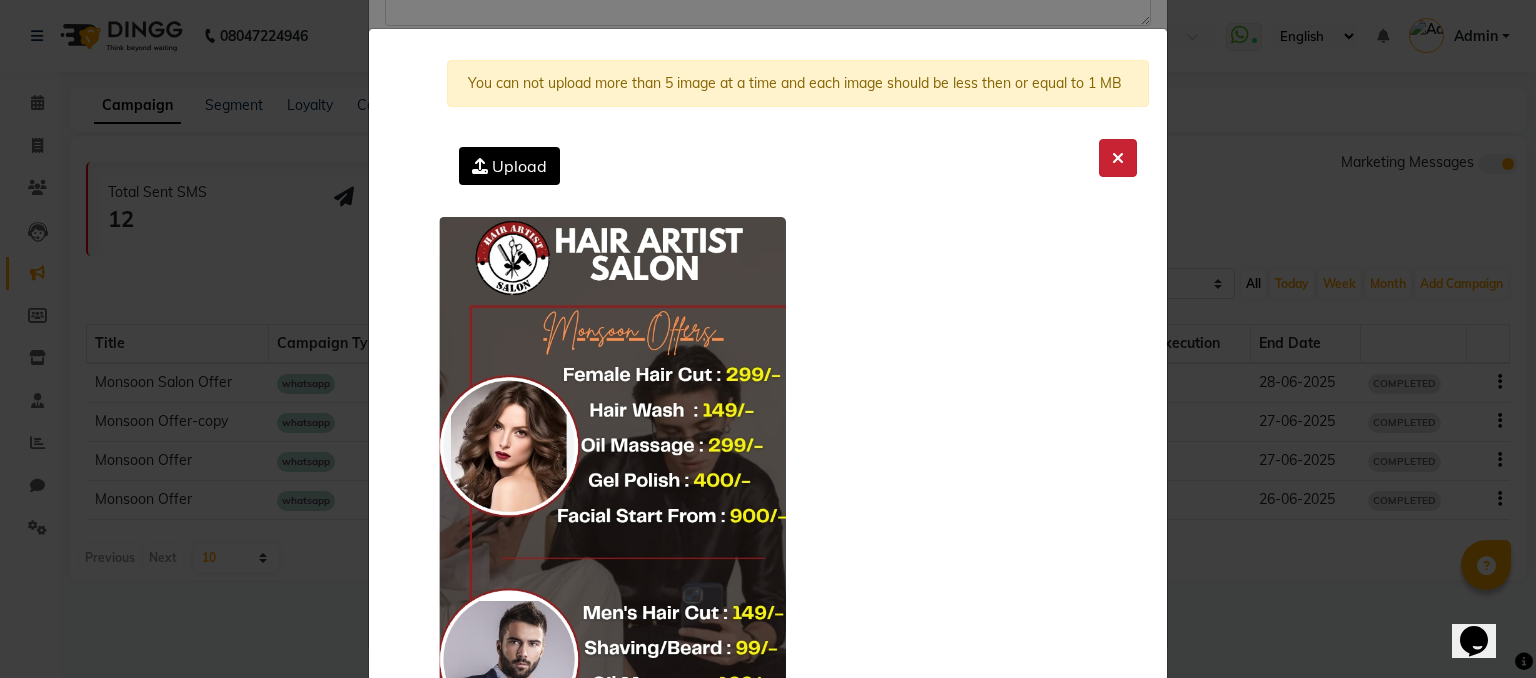 click 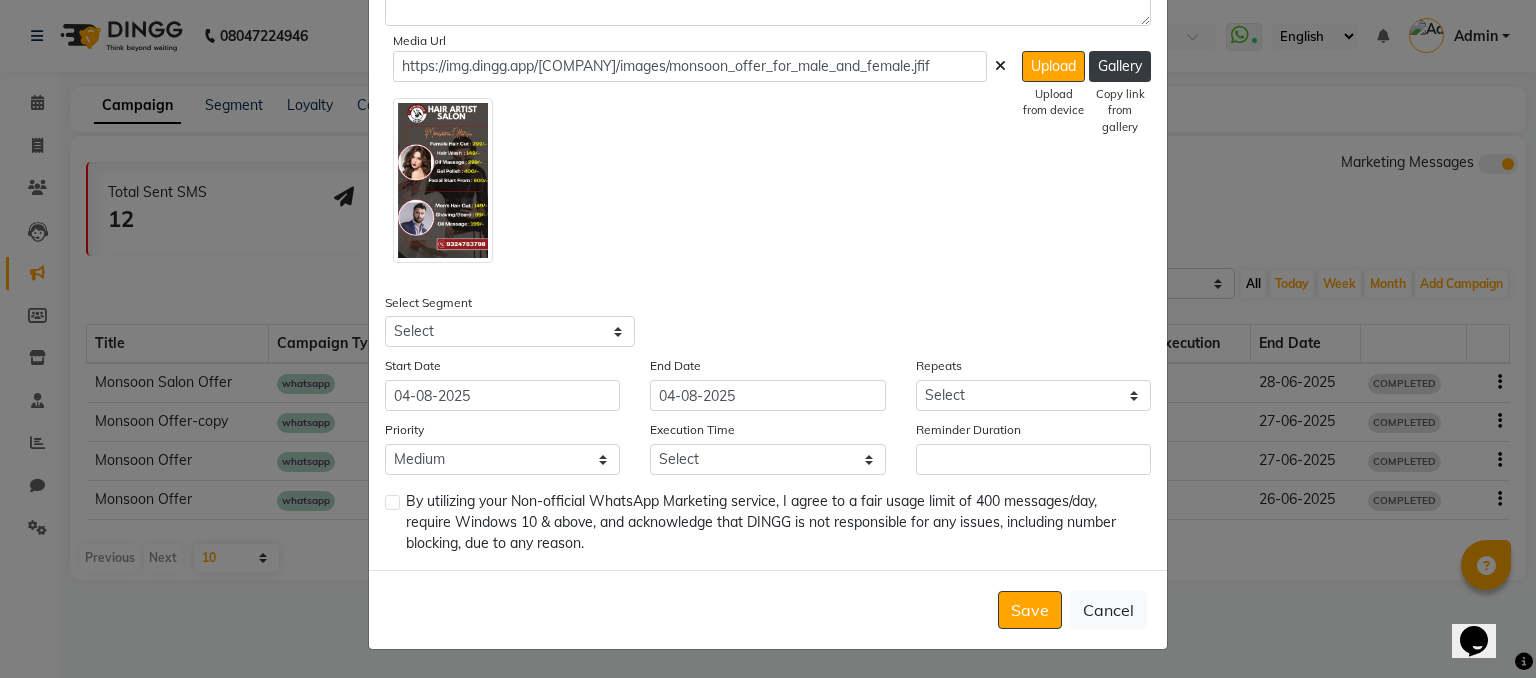 click 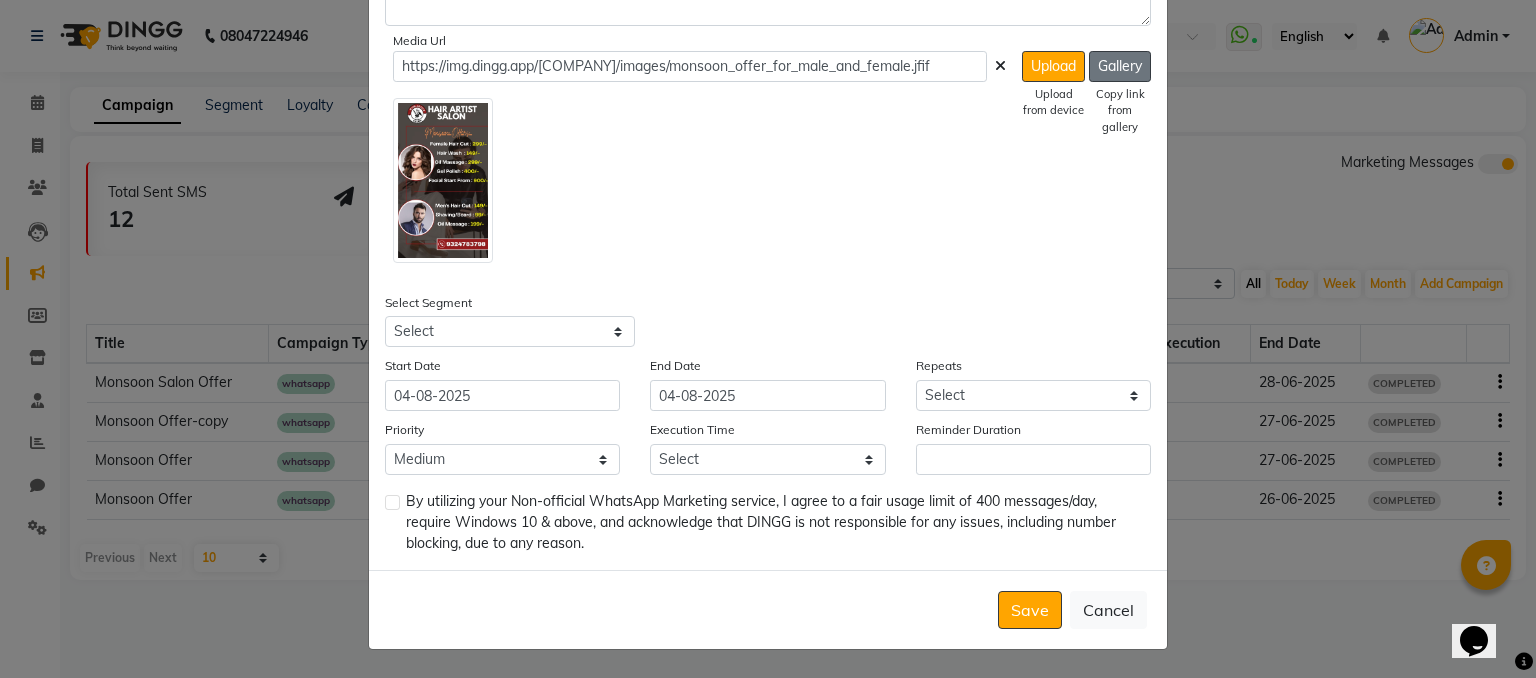 click on "Gallery" 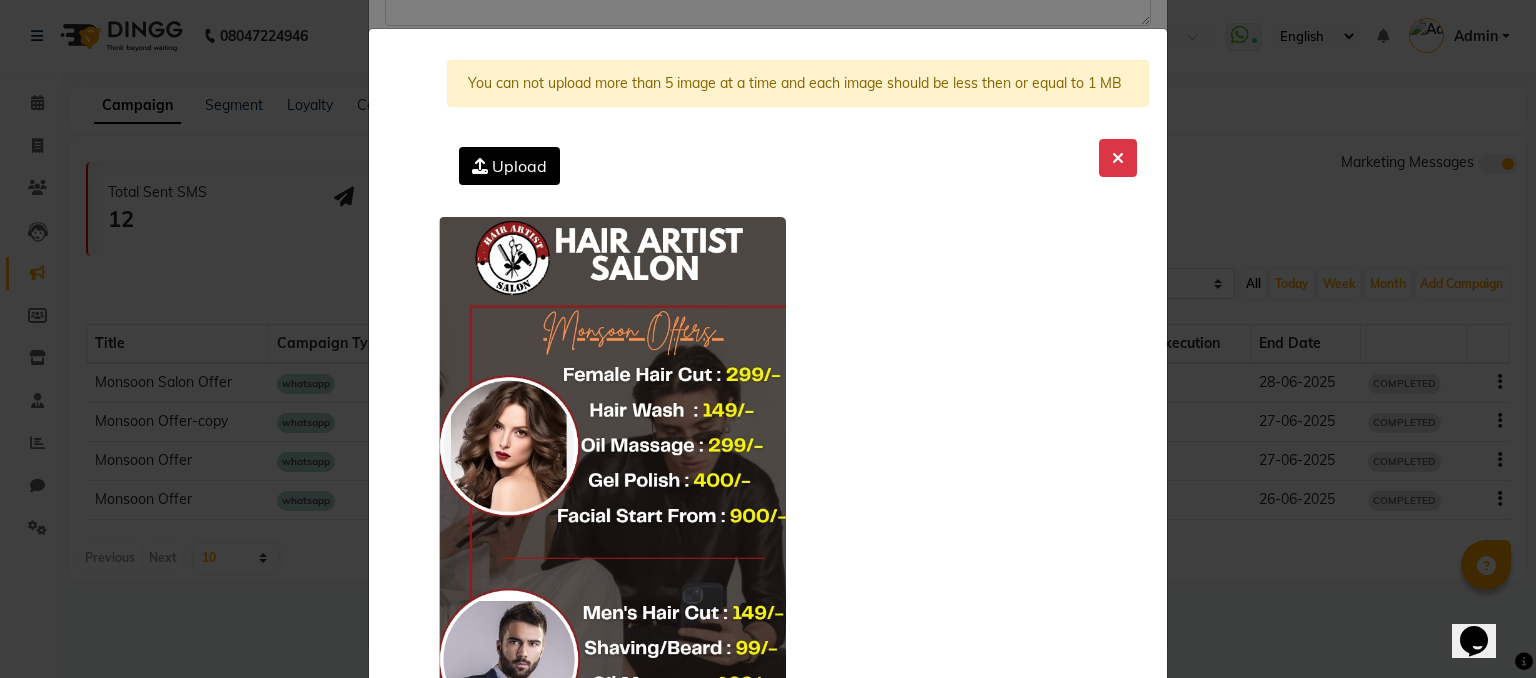click 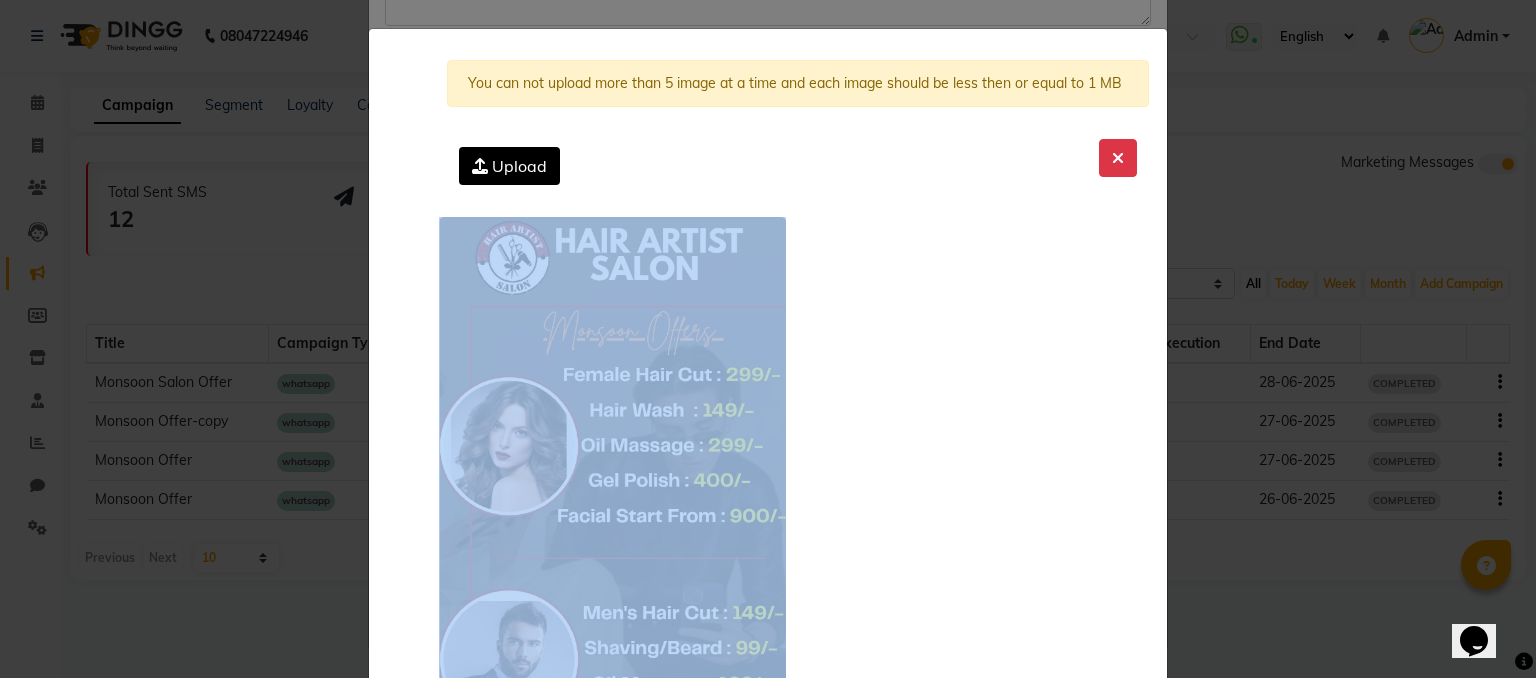 click 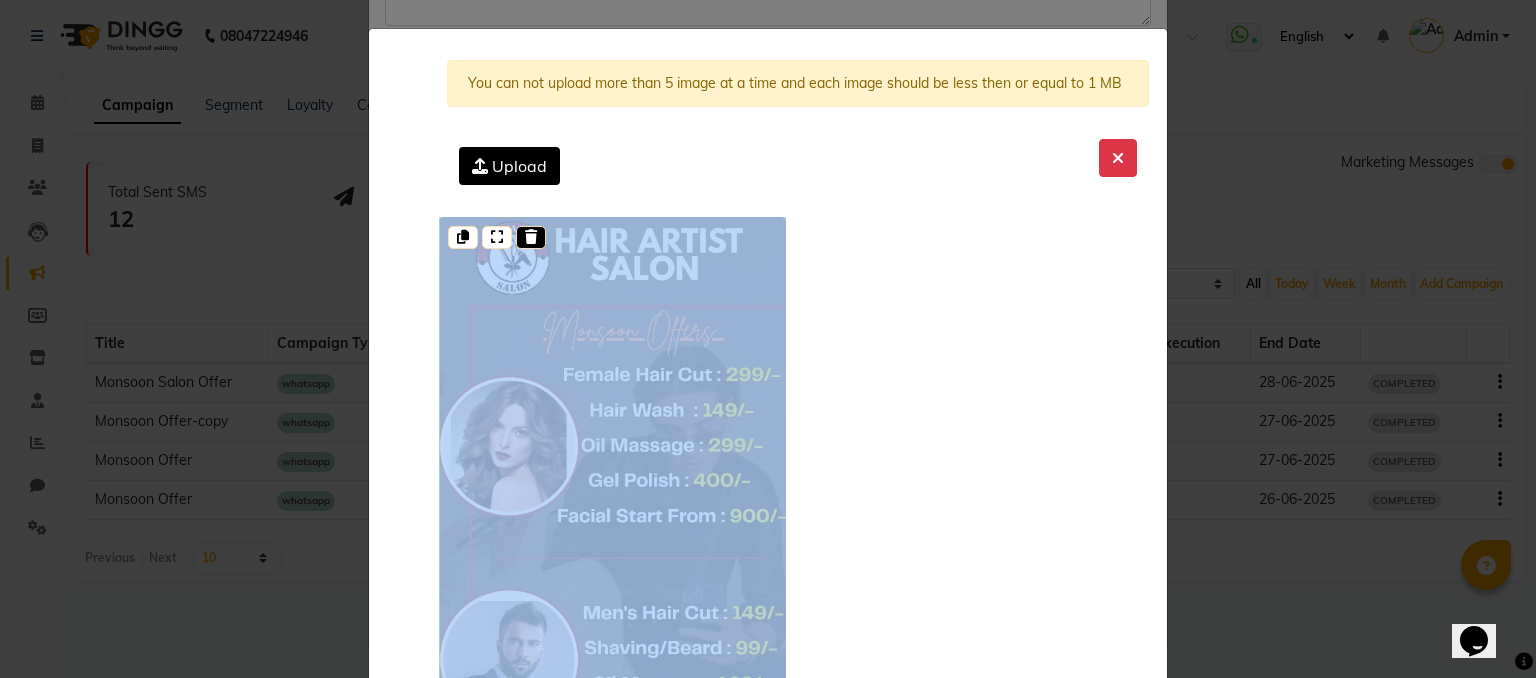 click 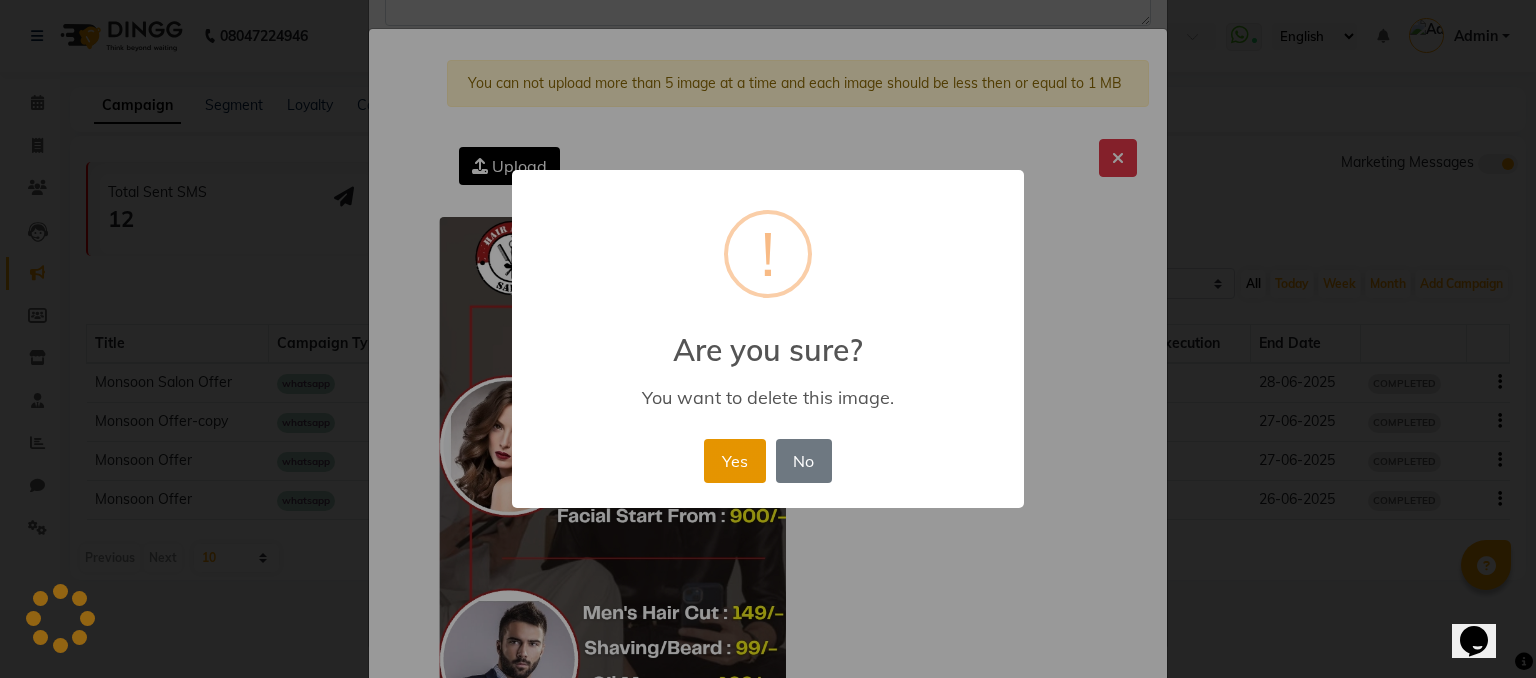 click on "Yes" at bounding box center (734, 461) 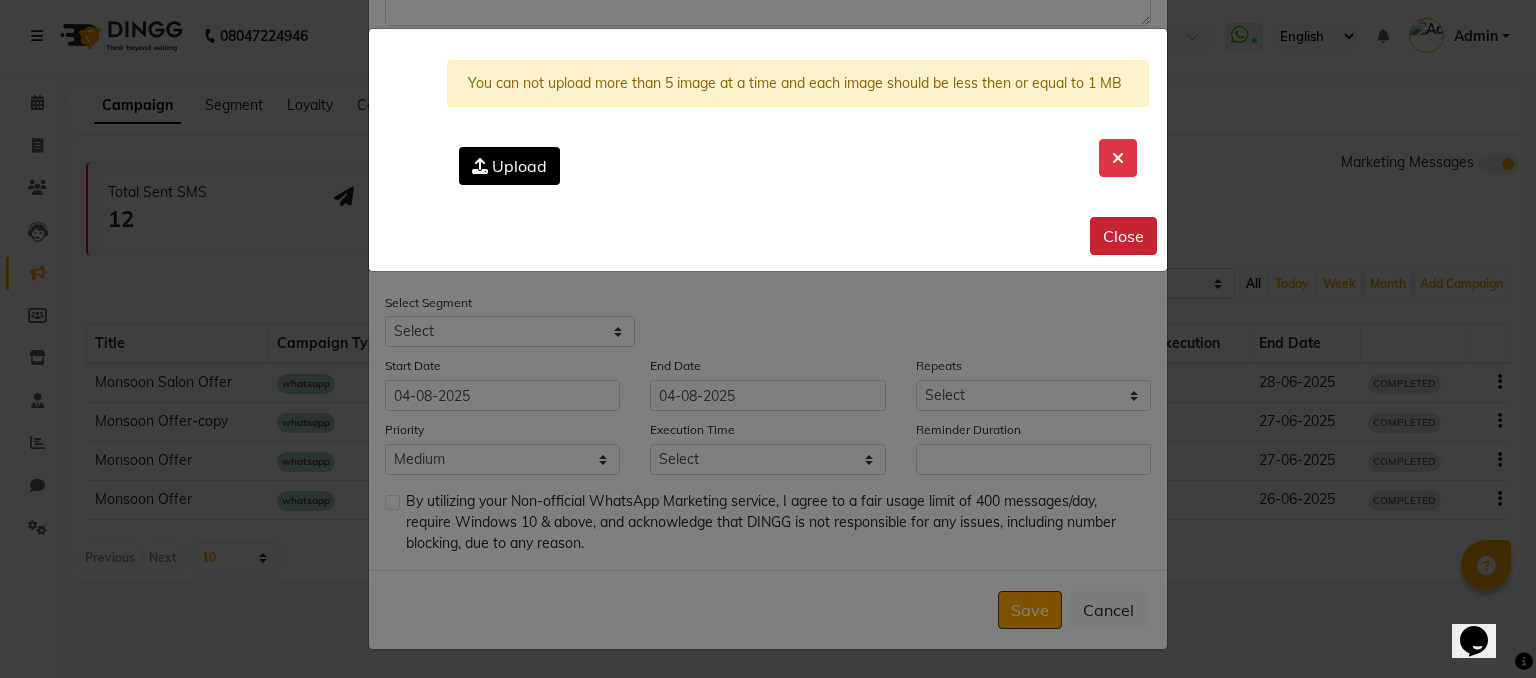 click on "Close" 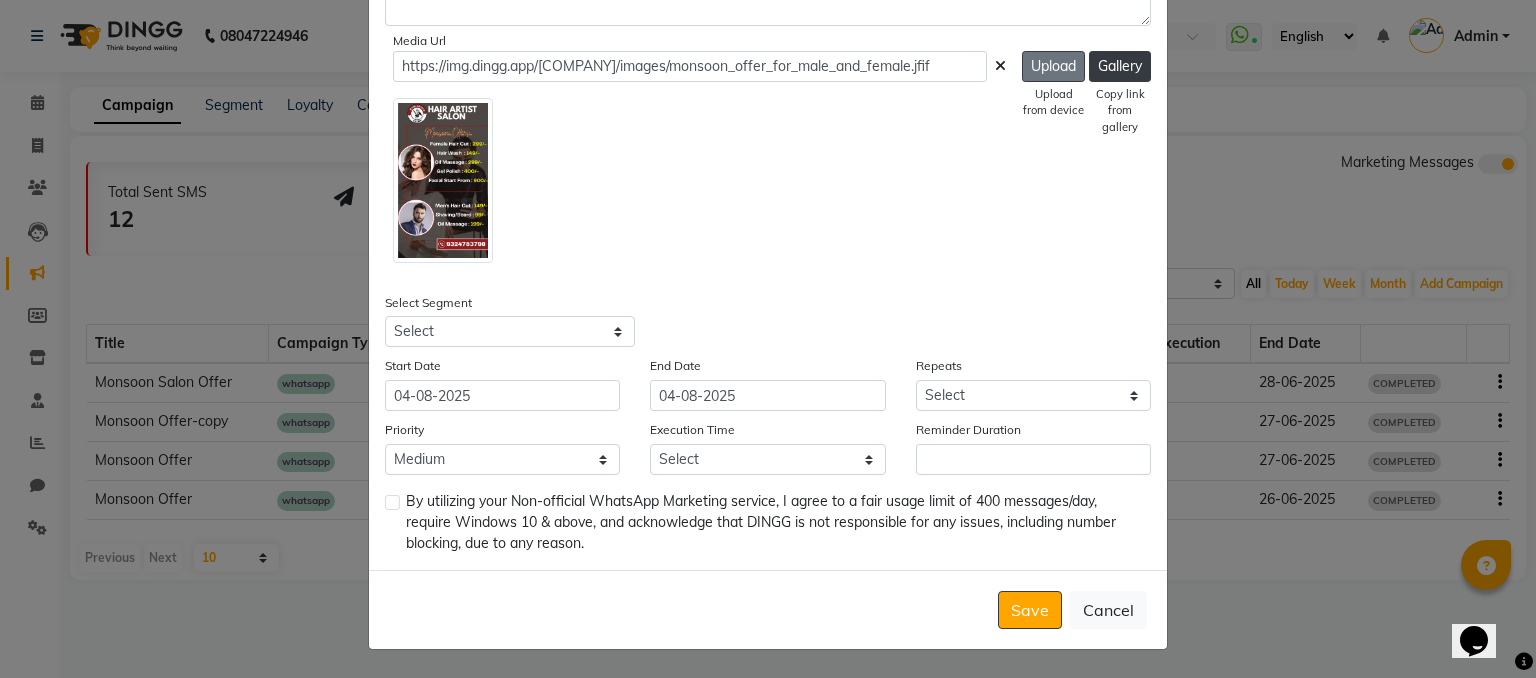 click on "Upload" 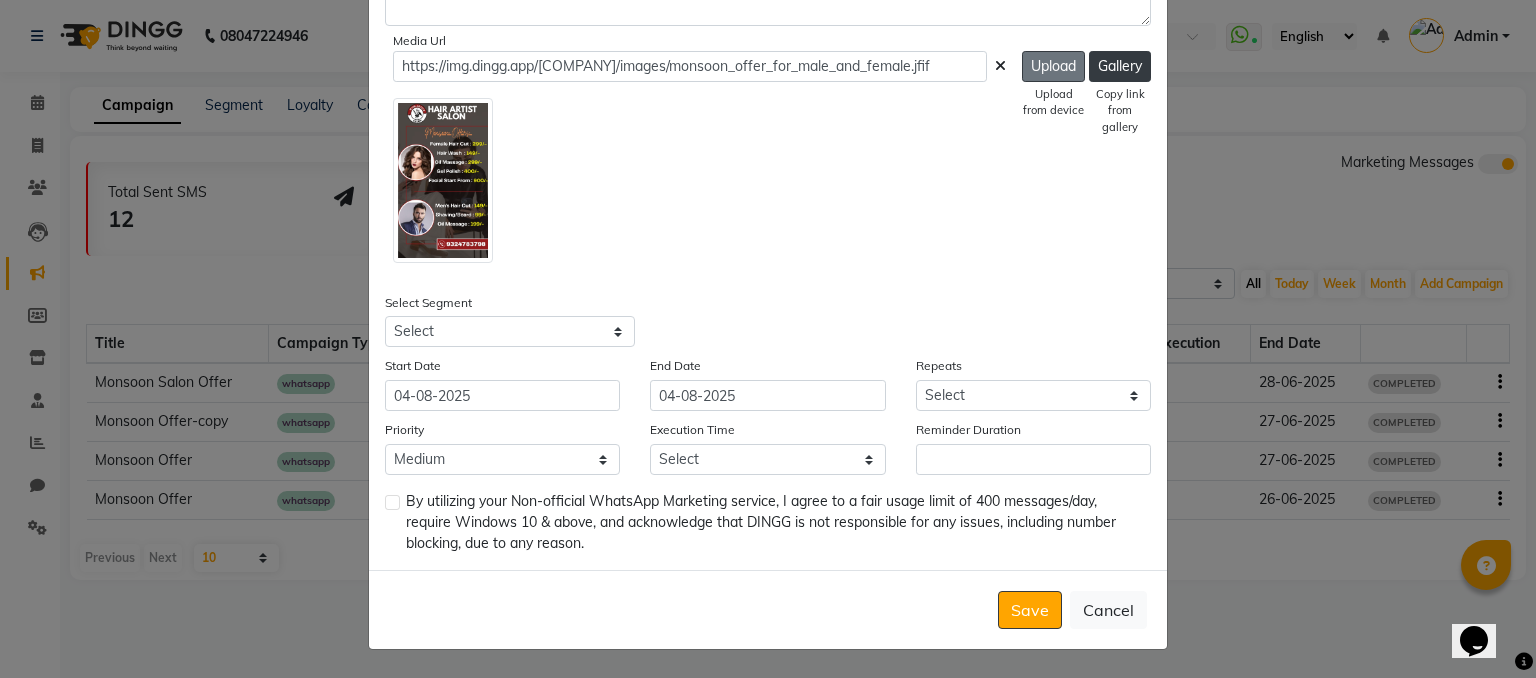 click on "Upload" 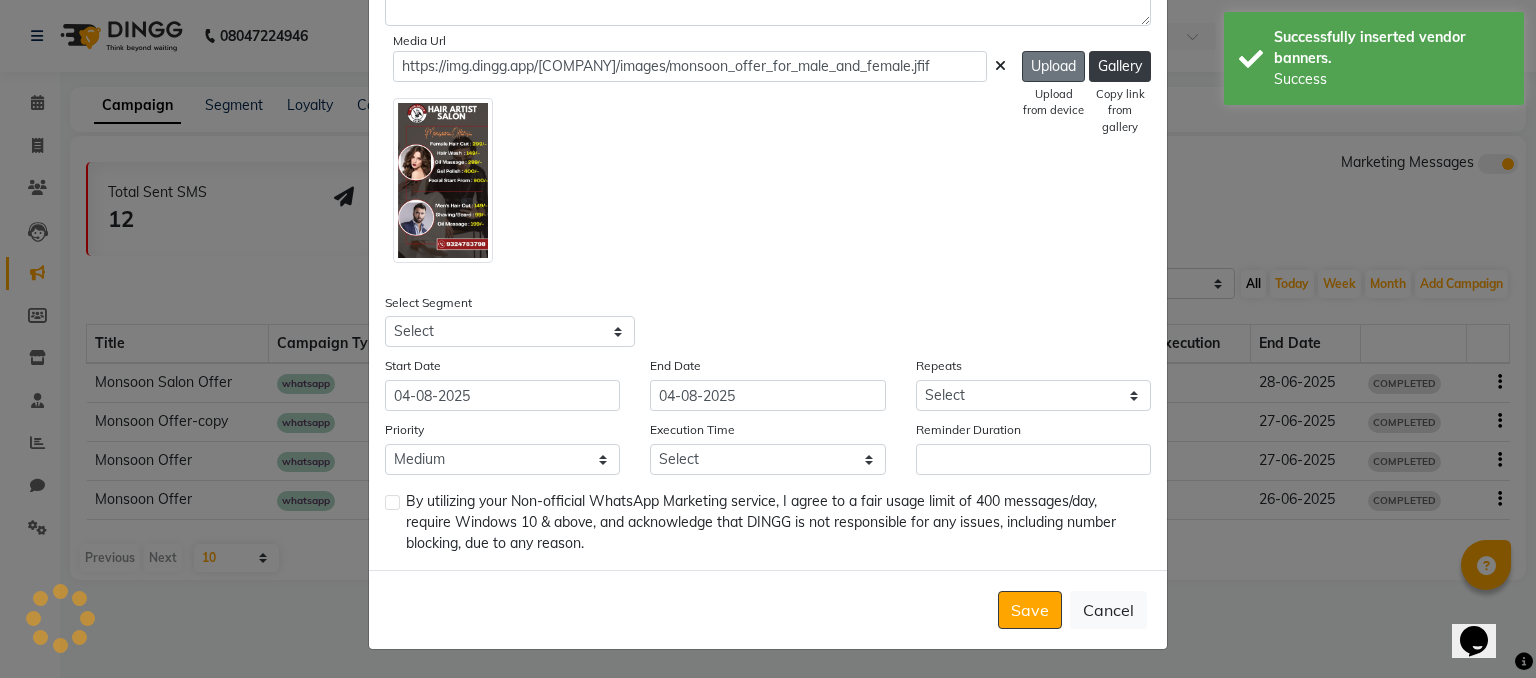 type on "https://ww4.in/a?c=5TQvDg" 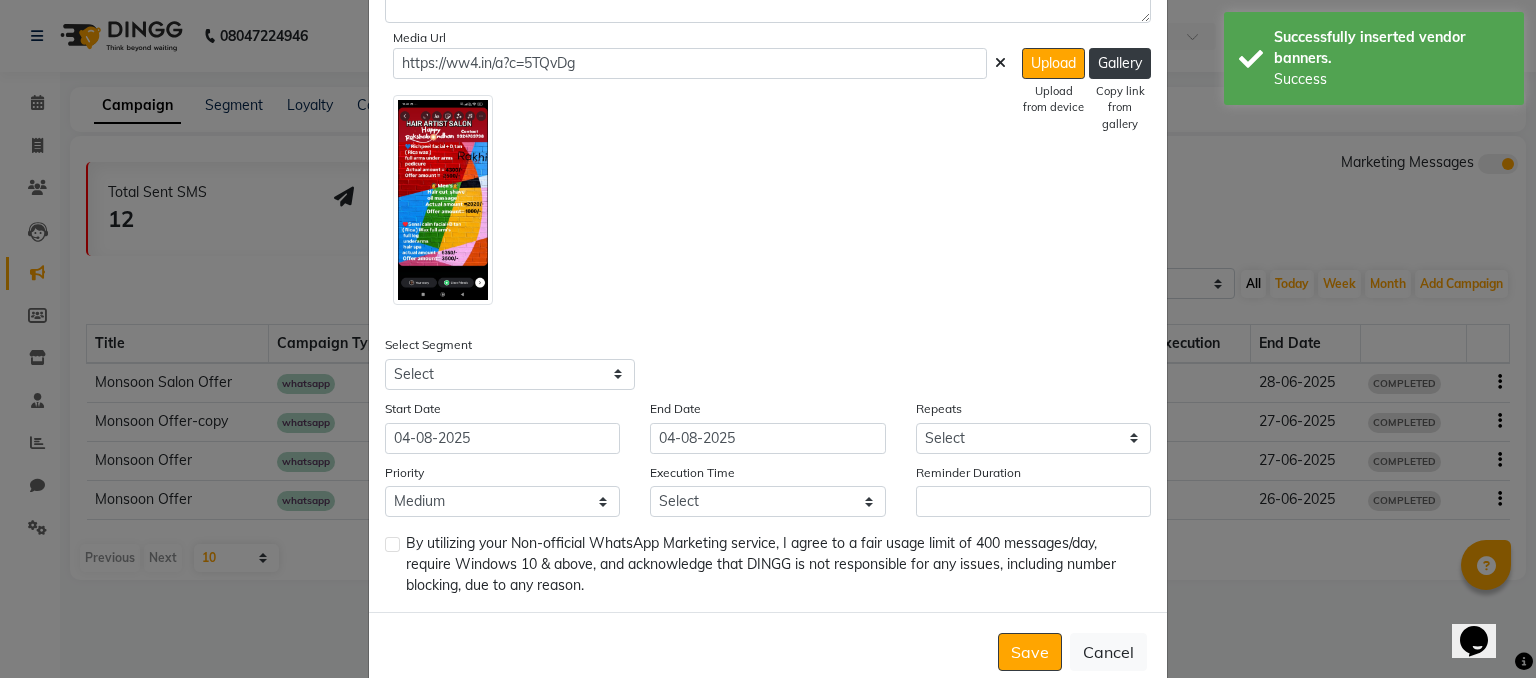 click 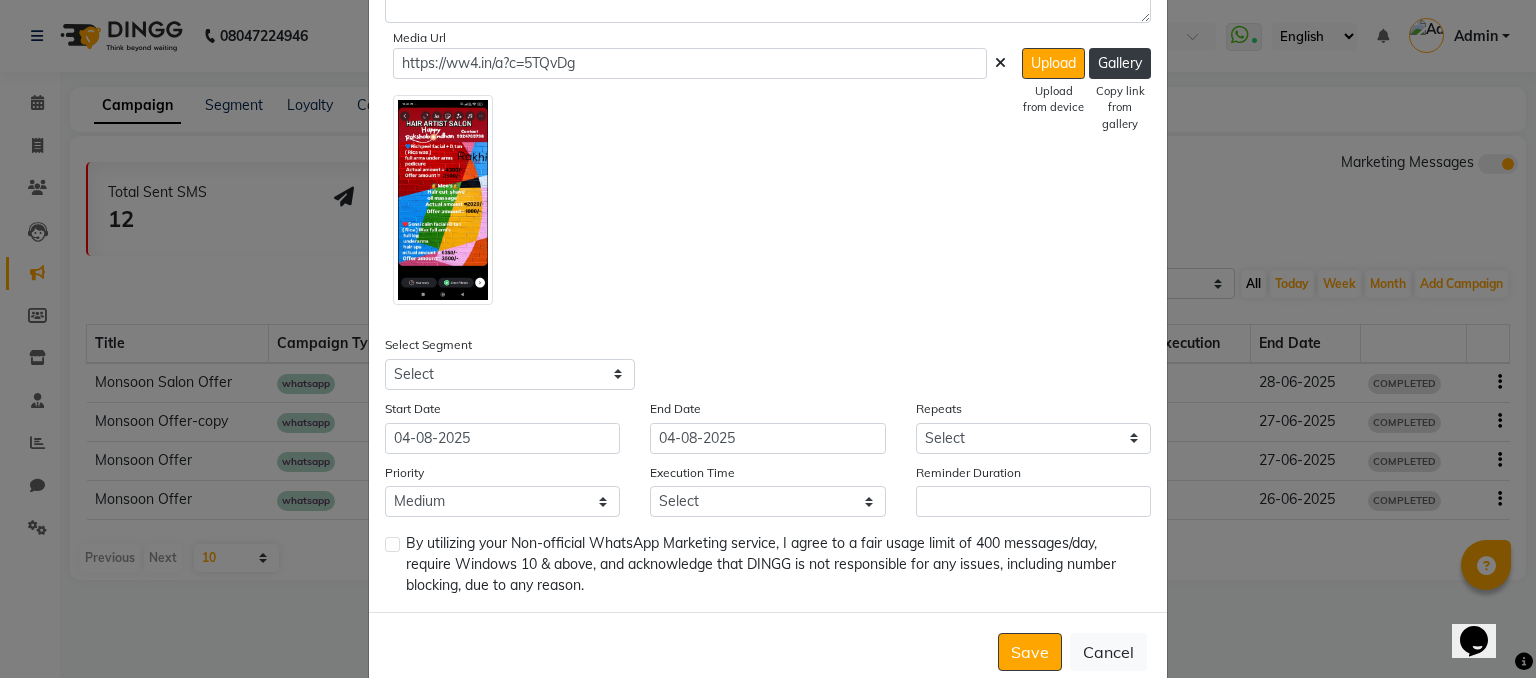 click 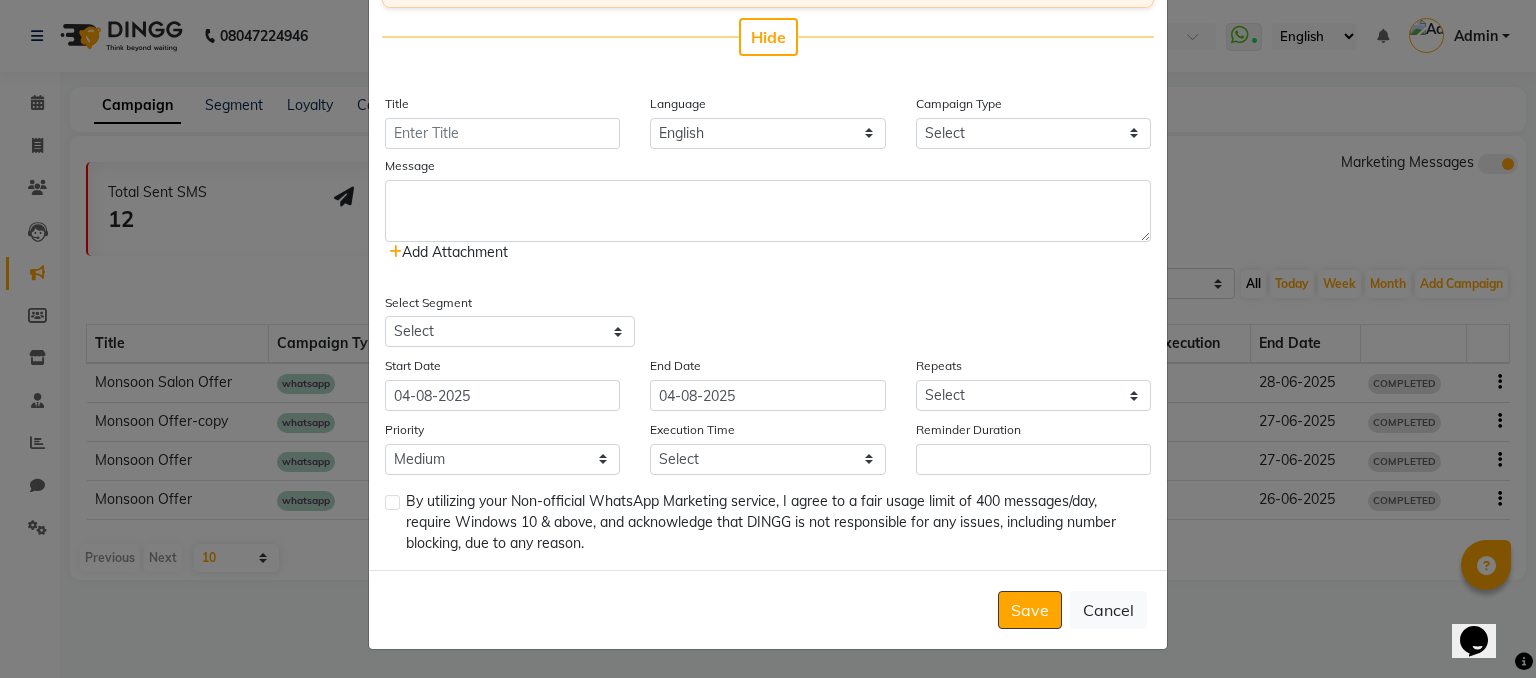 click on "Add WhatsApp (Direct) × Enter your prompt BETA  Limited to 5 AI generations per business during beta.            Generate Hide Title Language English Campaign Type Select Birthday Anniversary Promotional Service reminder Message  Add Attachment  Select Segment Select All Customers All Male Customer All Female Customer All Members All Customers Visited in last 30 days All Customers Visited in last 60 days but not in last 30 days Inactive/Lost Customers High Ticket Customers Low Ticket Customers Frequent Customers Regular Customers New Customers All Customers with Valid Birthdays All Customers with Valid Anniversary All Customer Visited in 2020 Start Date 04-08-2025 End Date 04-08-2025 Repeats Select Once Daily Alternate Day Weekly Monthly Yearly Priority Low Medium High Execution Time Select 09:00 AM 09:15 AM 09:30 AM 09:45 AM 10:00 AM 10:15 AM 10:30 AM 10:45 AM 11:00 AM 11:15 AM 11:30 AM 11:45 AM 12:00 PM 12:15 PM 12:30 PM 12:45 PM 01:00 PM 01:15 PM 01:30 PM 01:45 PM 02:00 PM 02:15 PM 02:30 PM 02:45 PM" 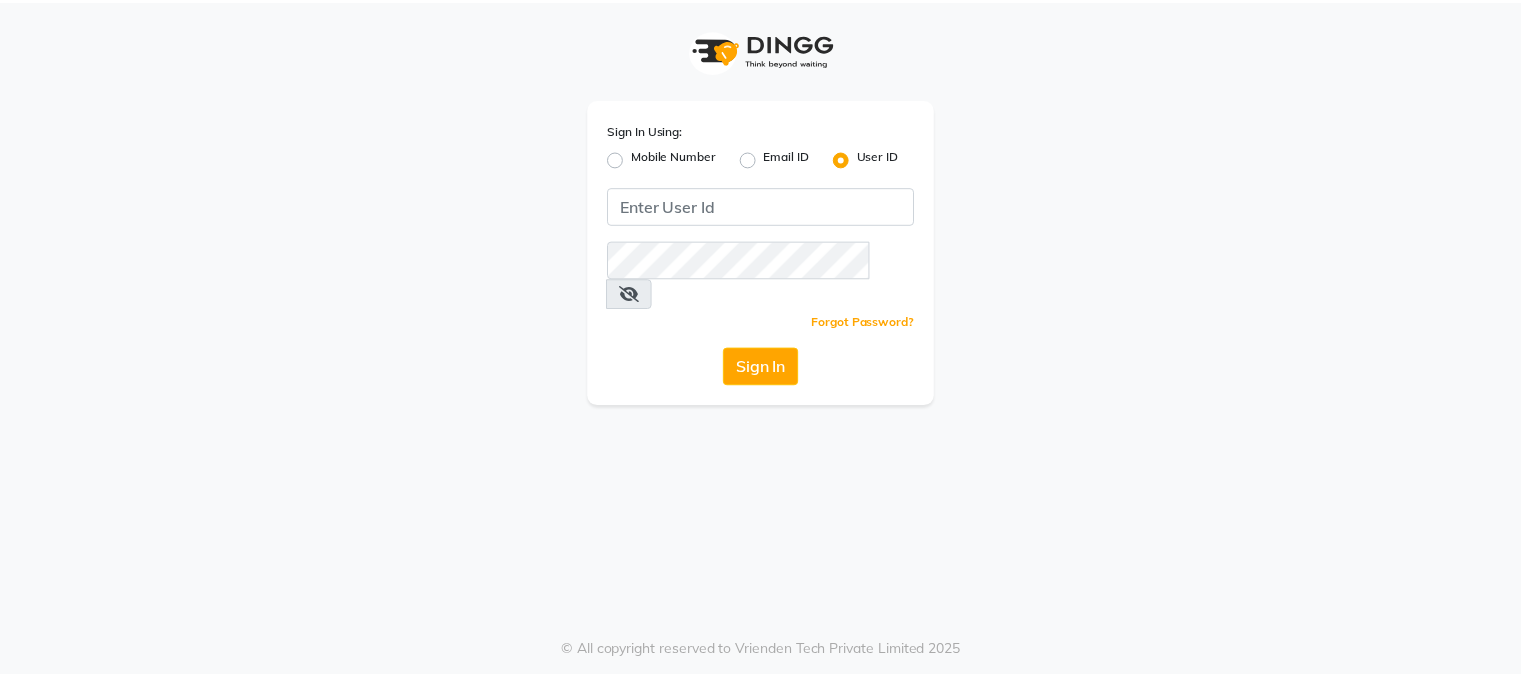scroll, scrollTop: 0, scrollLeft: 0, axis: both 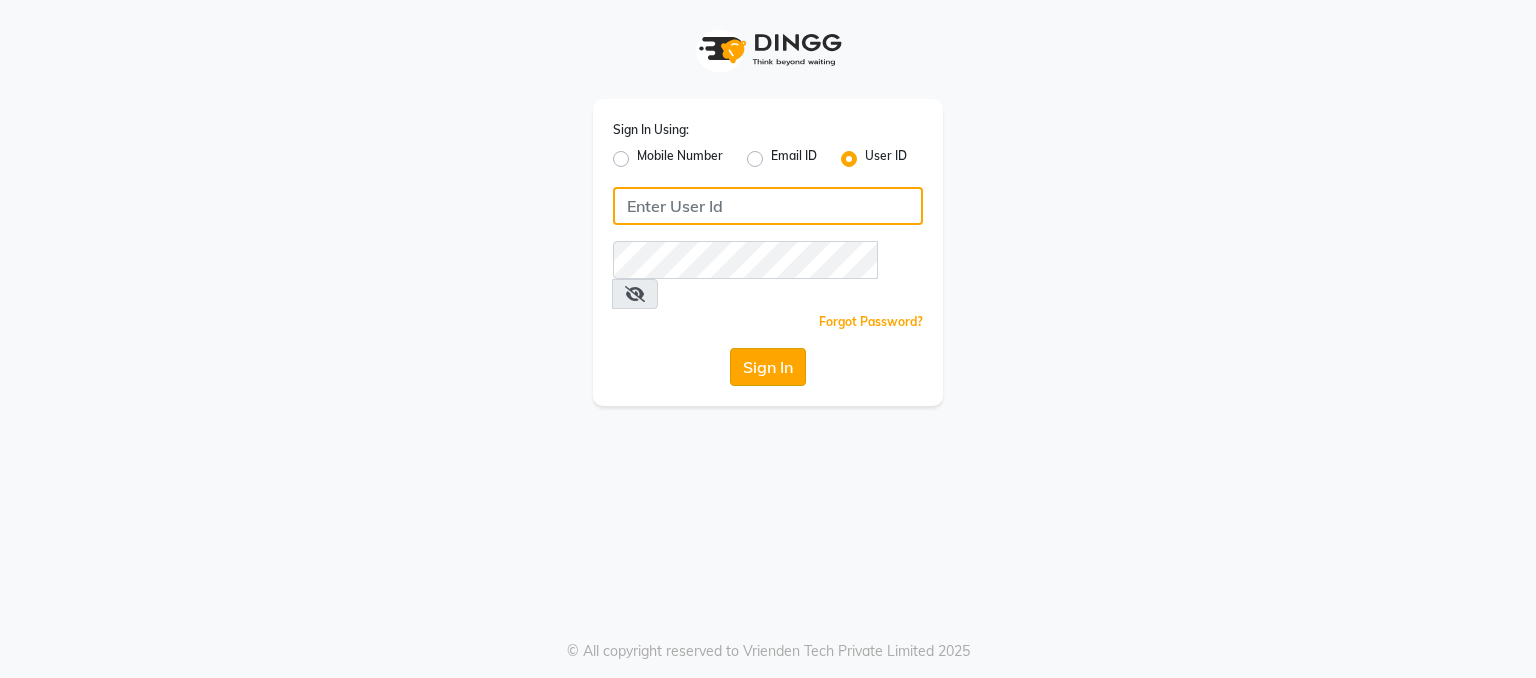 type on "hairartistsalon" 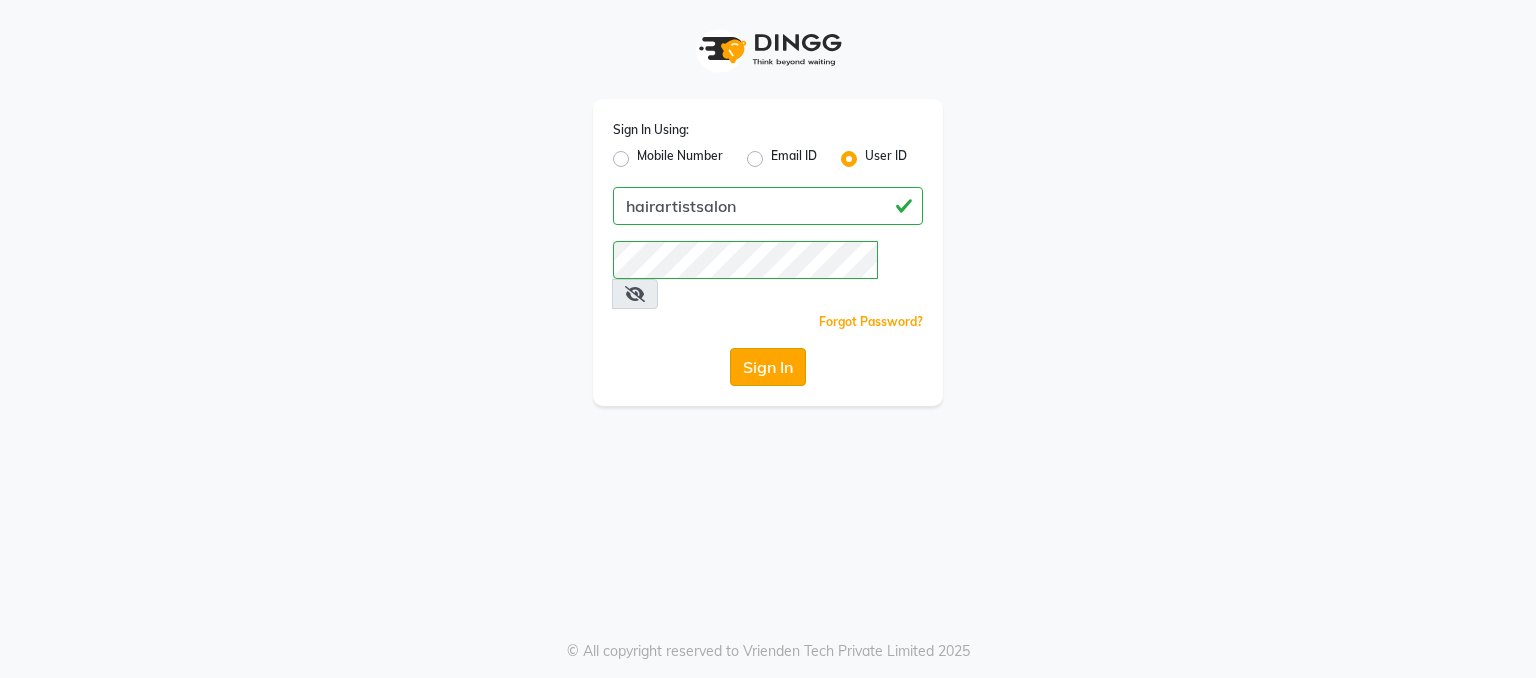 click on "Sign In" 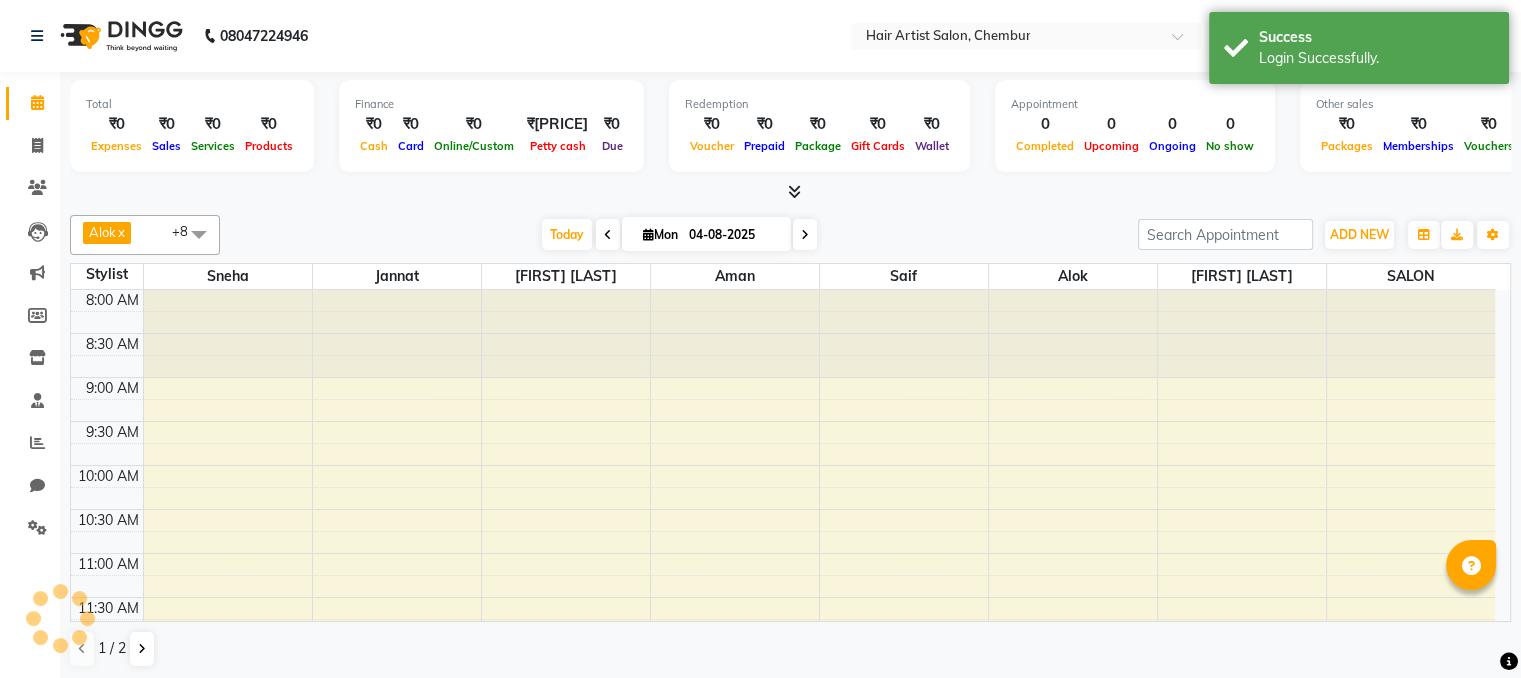 scroll, scrollTop: 0, scrollLeft: 0, axis: both 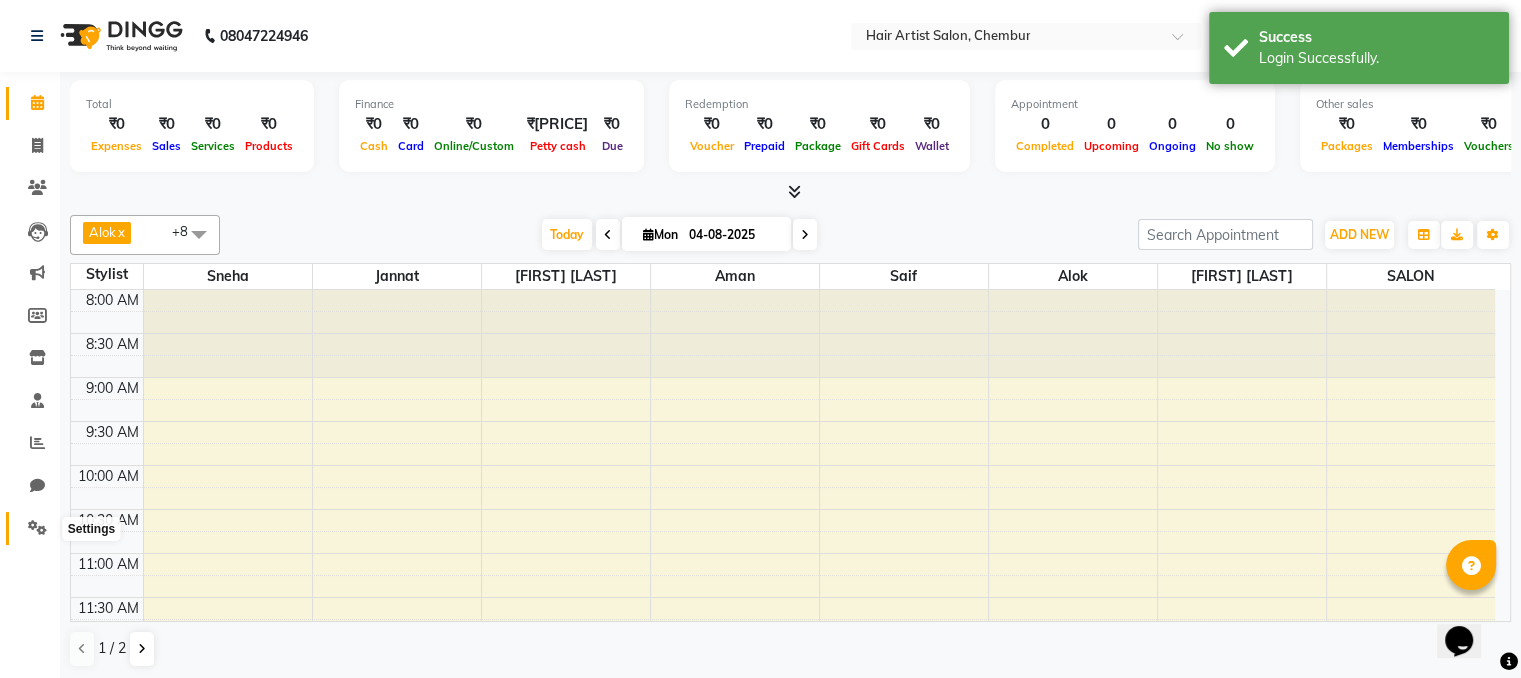 click 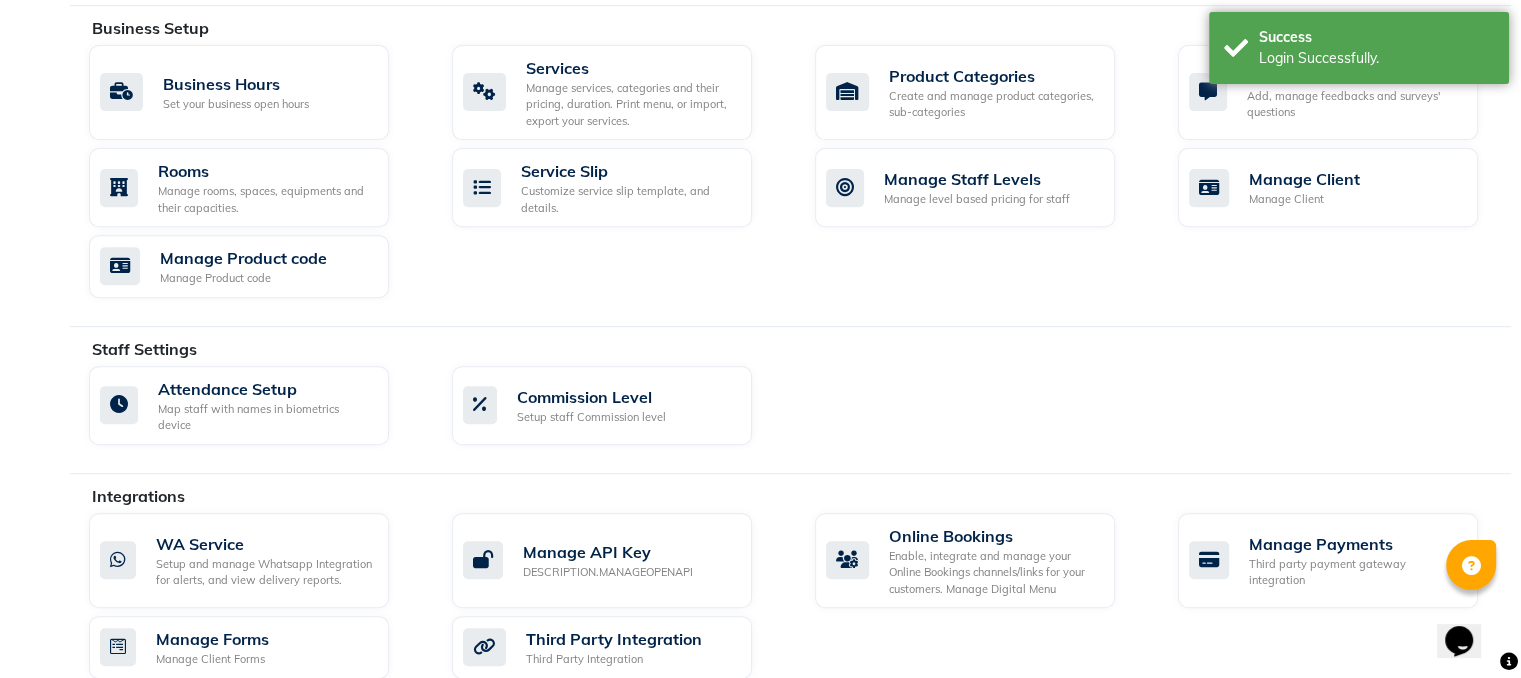 scroll, scrollTop: 800, scrollLeft: 0, axis: vertical 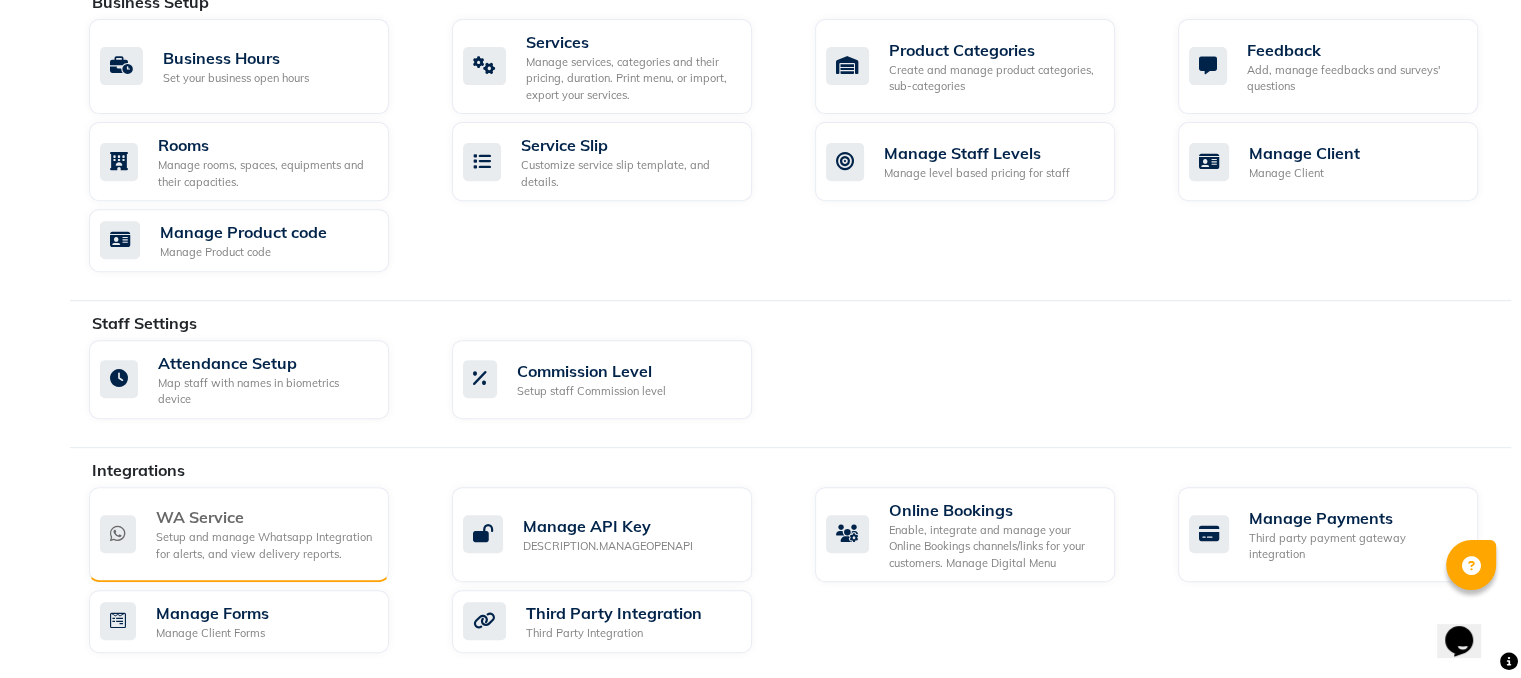 click on "Setup and manage Whatsapp Integration for alerts, and view delivery reports." 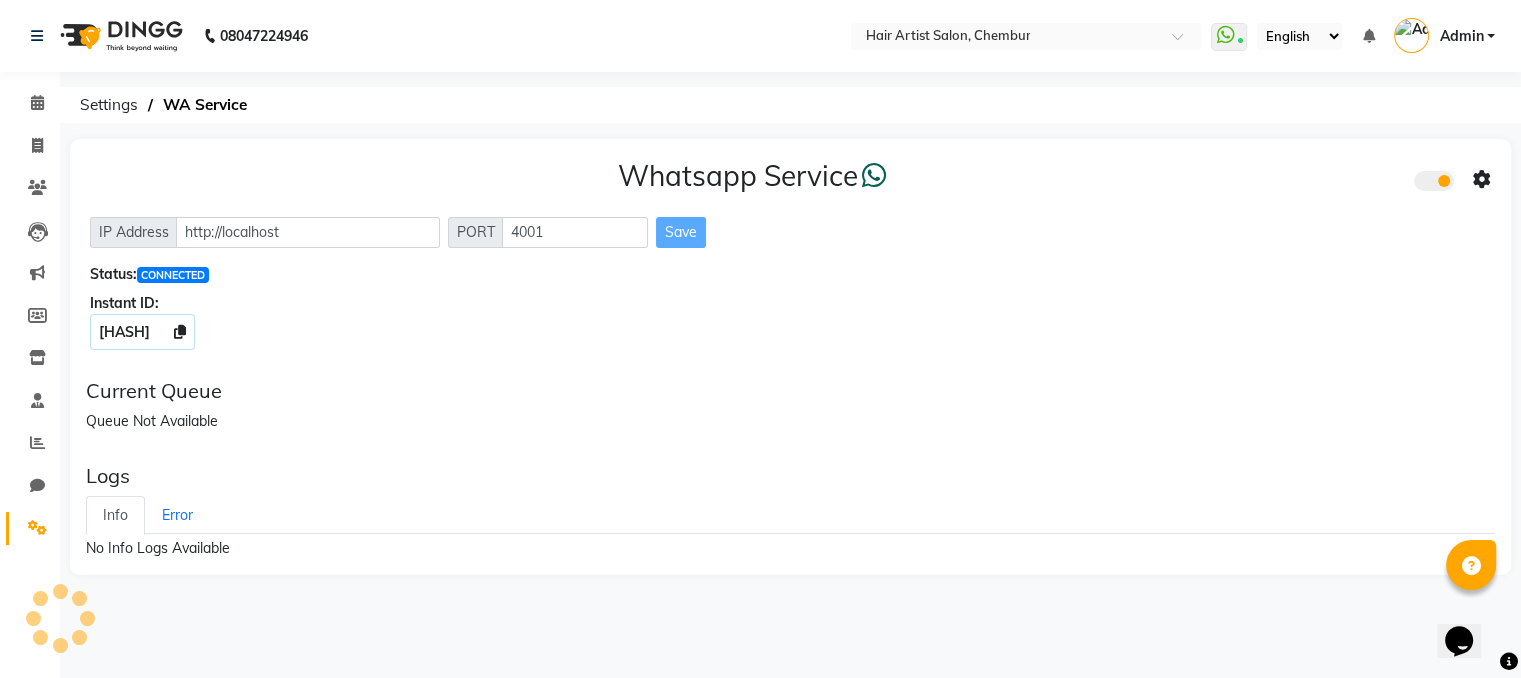 scroll, scrollTop: 0, scrollLeft: 0, axis: both 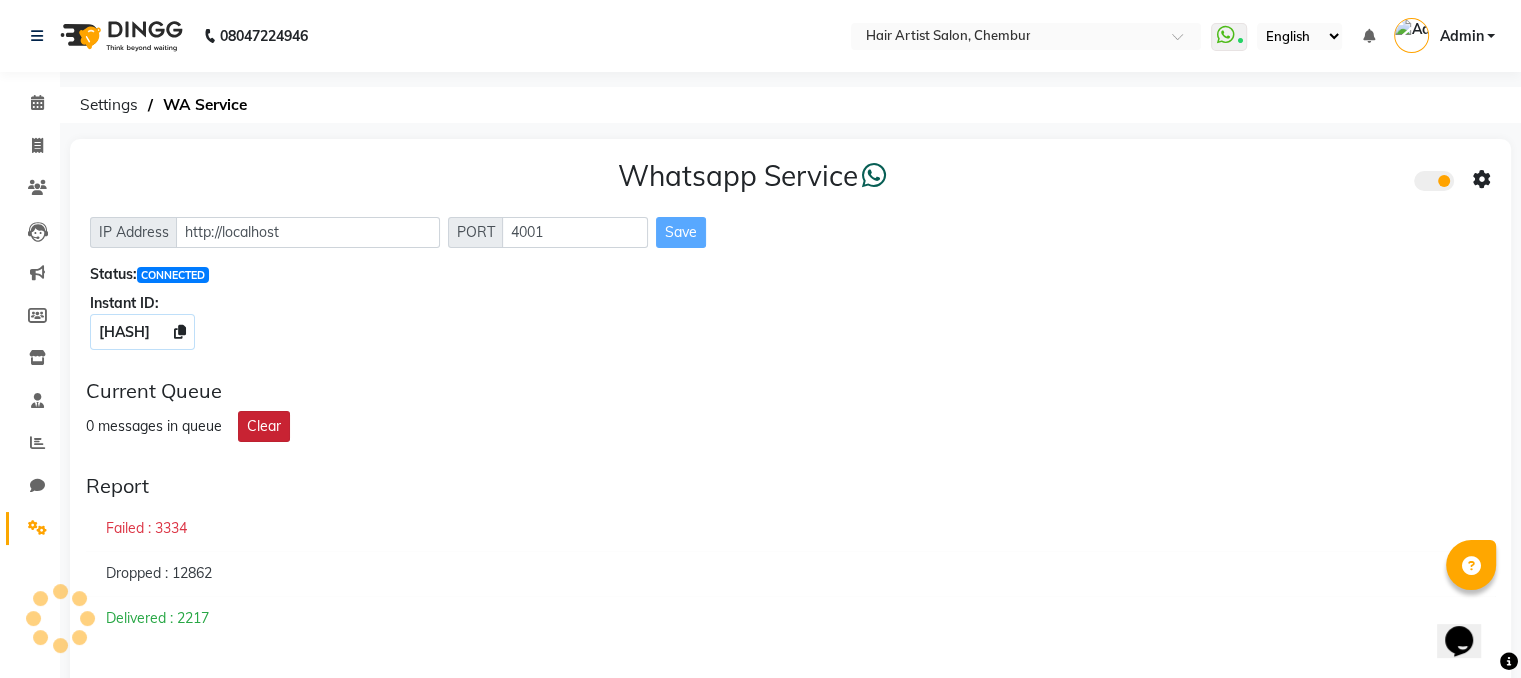 click on "Clear" 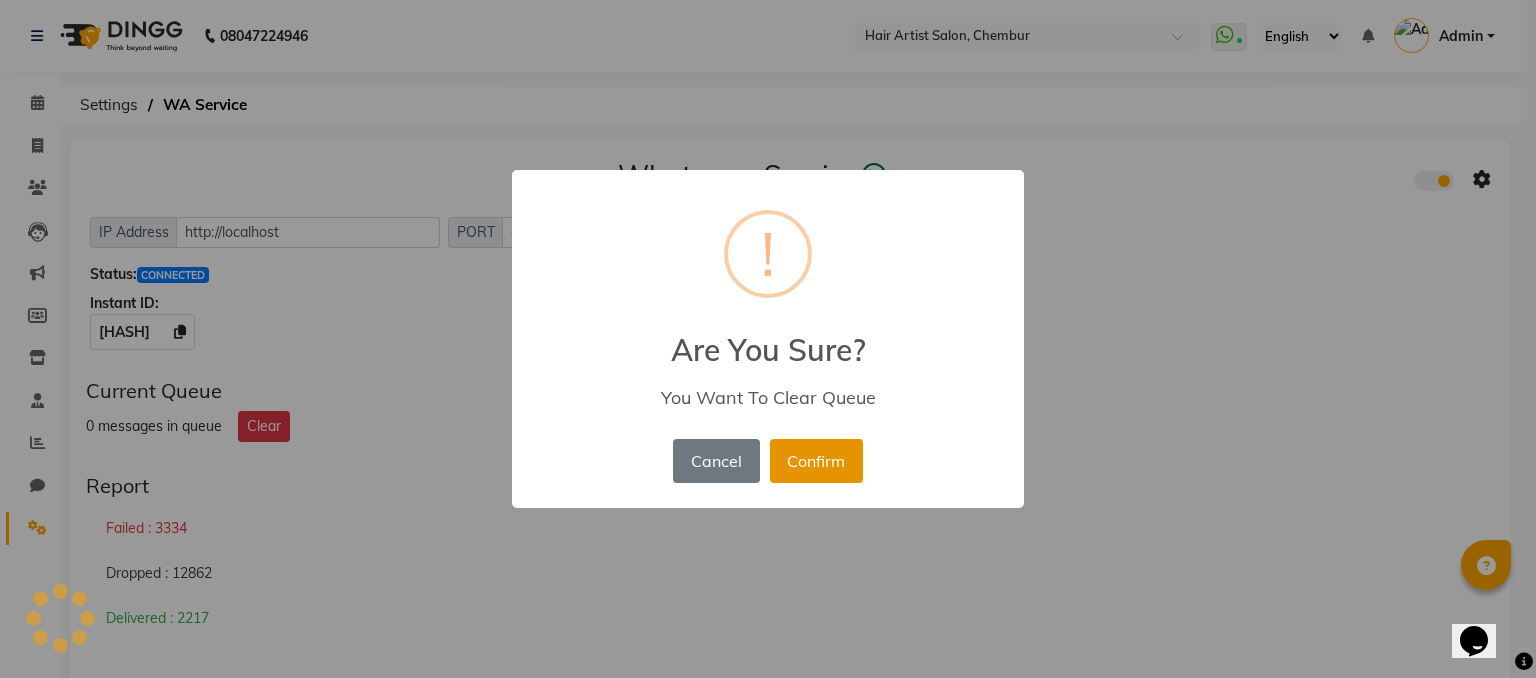 click on "Confirm" at bounding box center [816, 461] 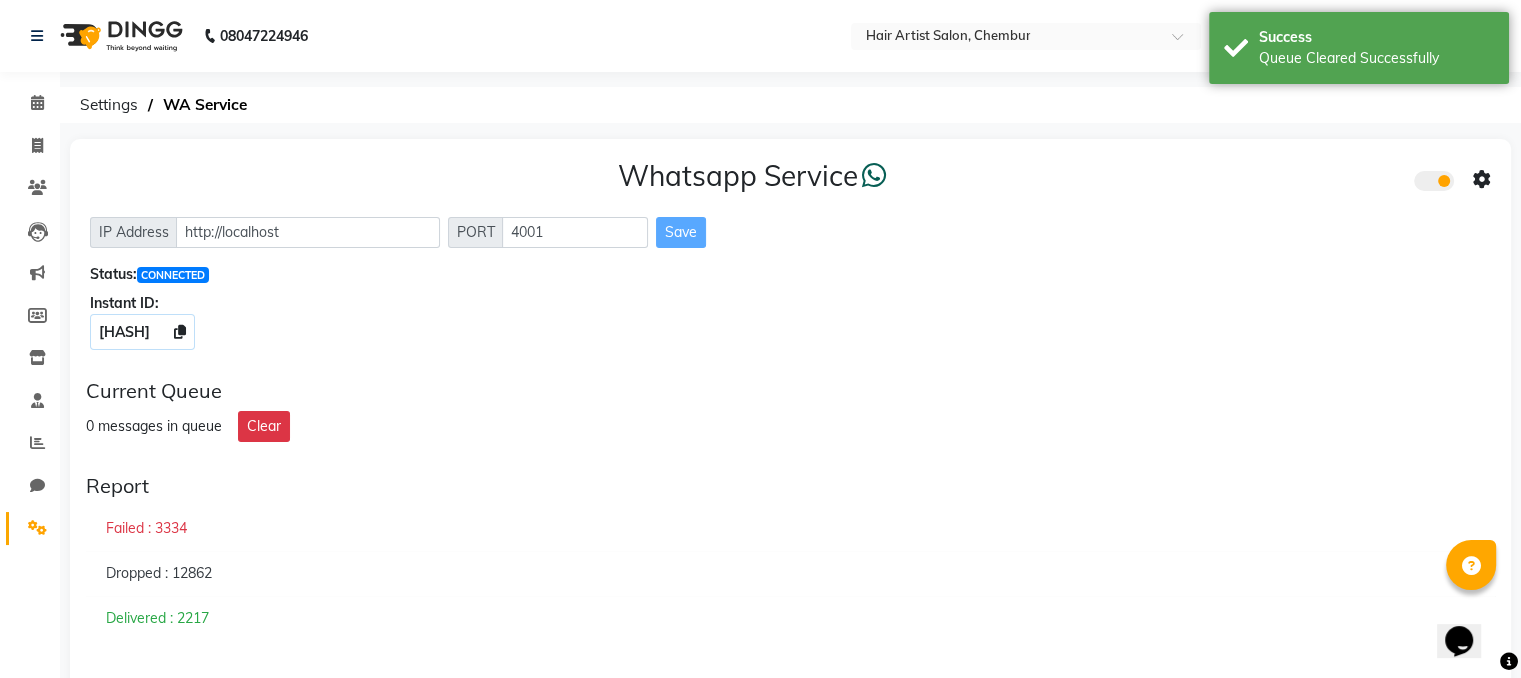 drag, startPoint x: 807, startPoint y: 469, endPoint x: 518, endPoint y: 71, distance: 491.85873 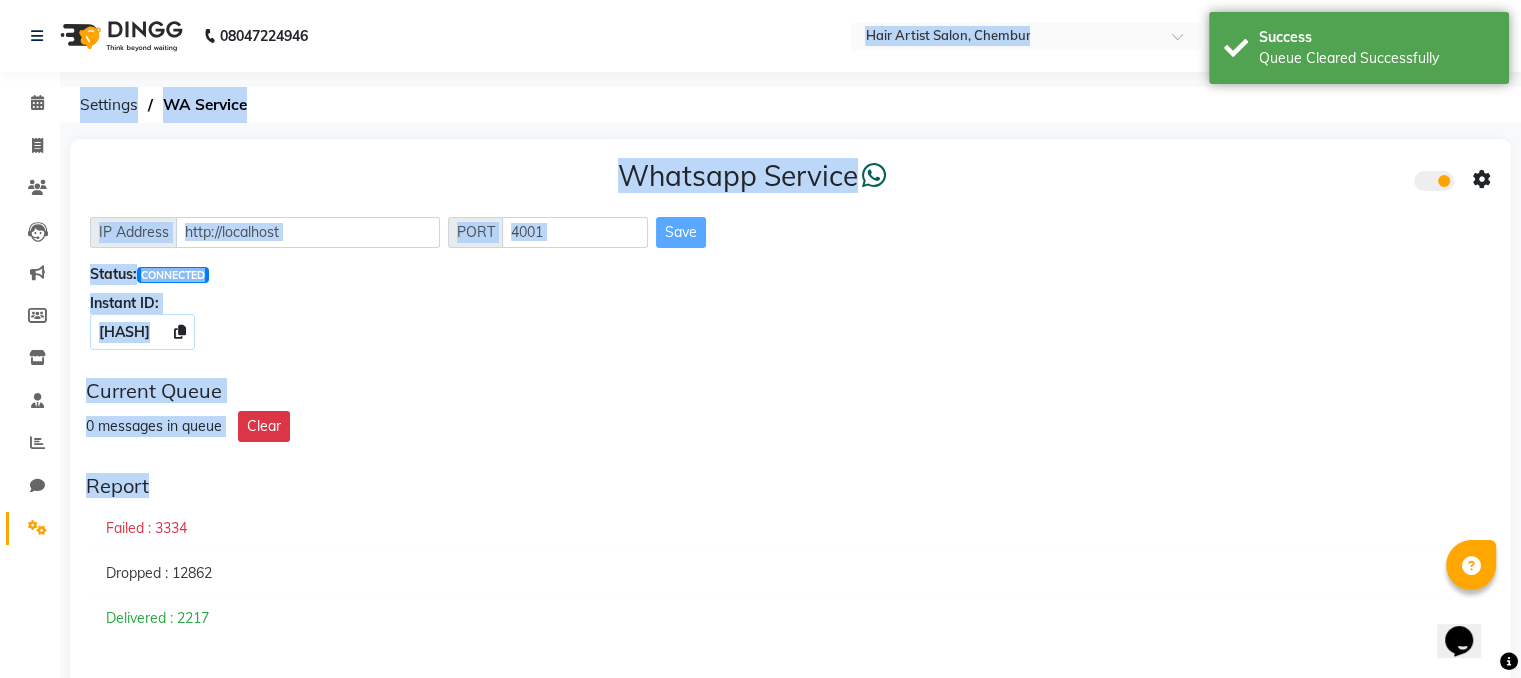 click on "Current Queue 0 messages in queue Clear" 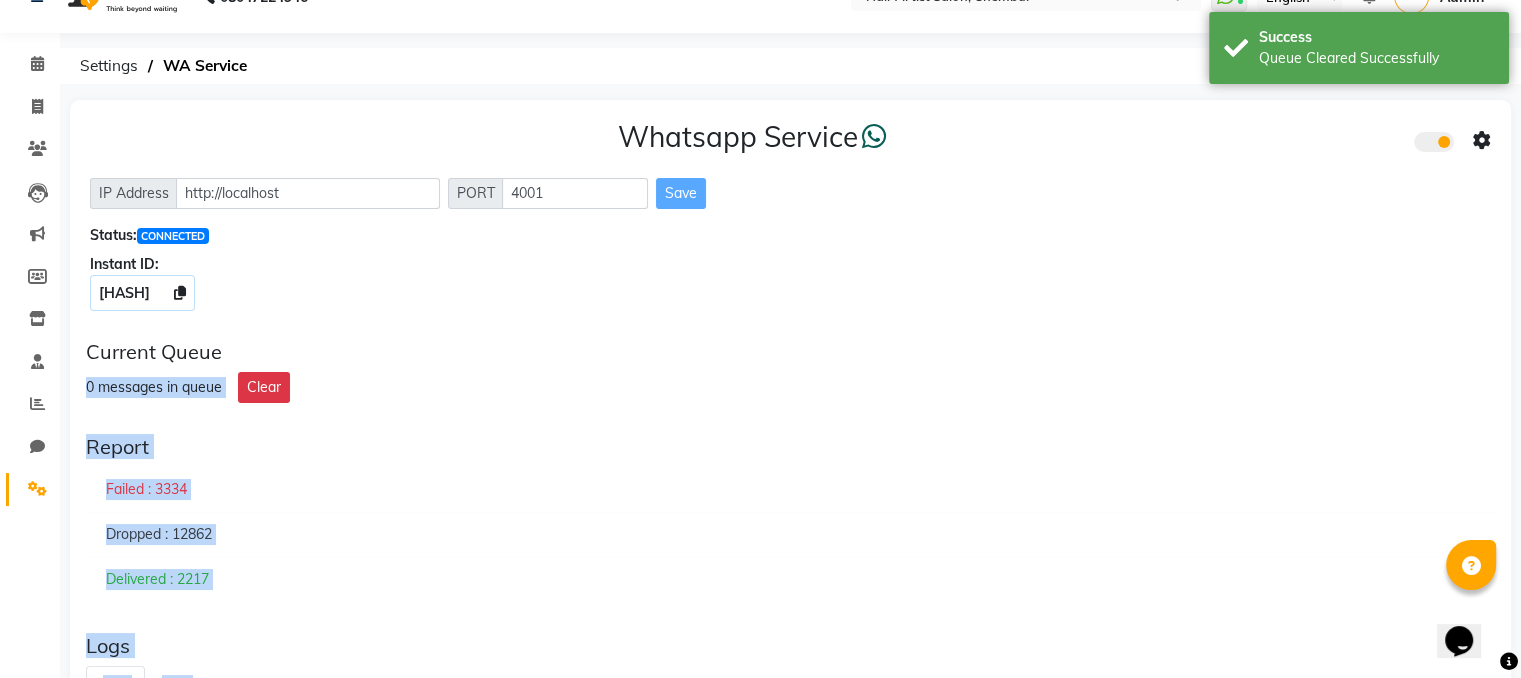 scroll, scrollTop: 224, scrollLeft: 0, axis: vertical 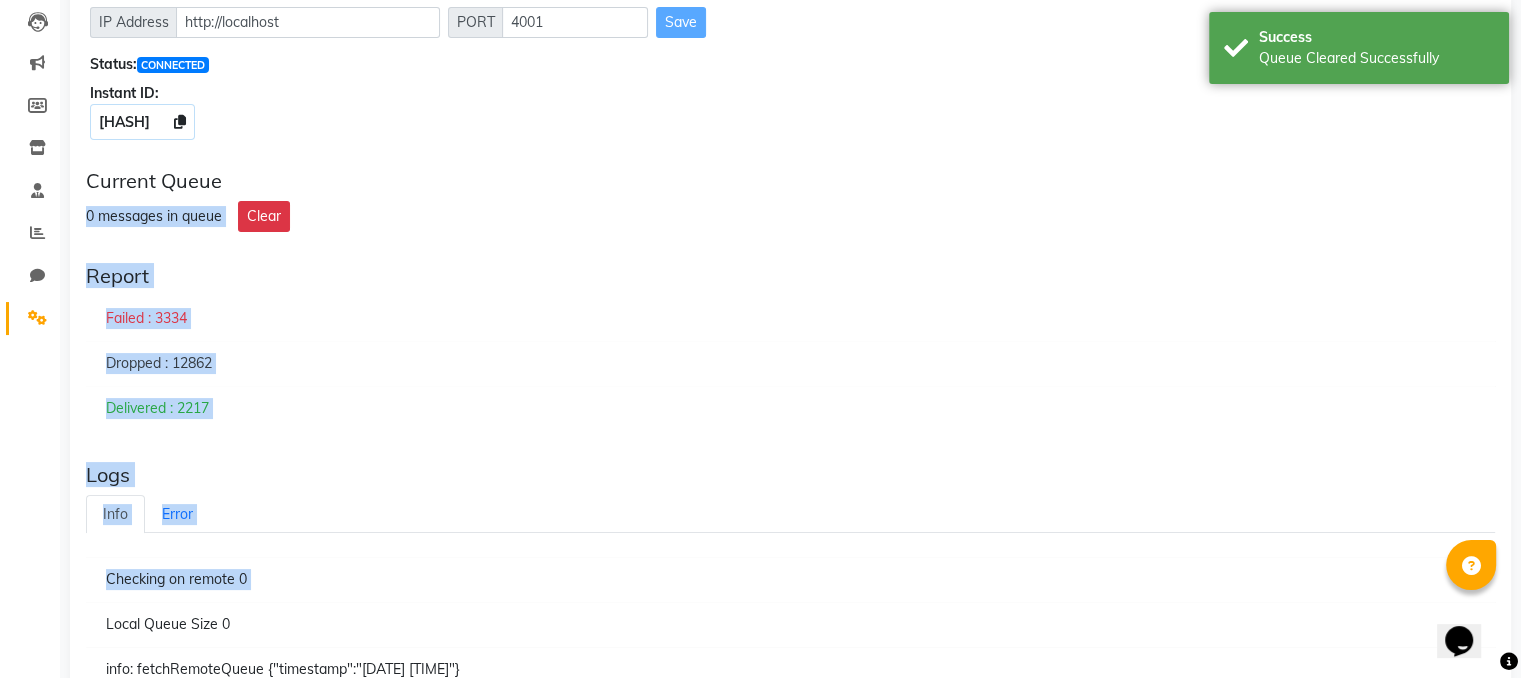 drag, startPoint x: 680, startPoint y: 377, endPoint x: 879, endPoint y: 679, distance: 361.66974 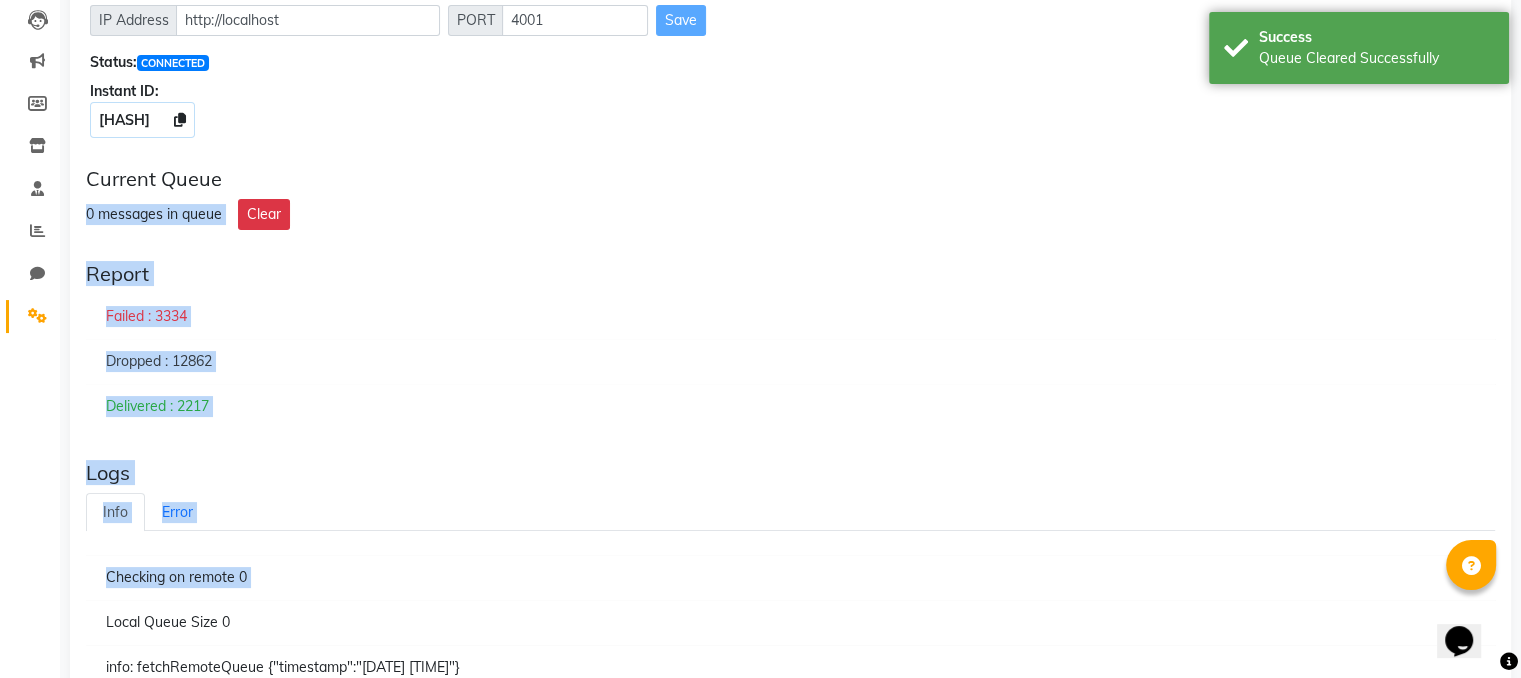 click on "0[PHONE_PREFIX][PHONE_NUMBER] Select Location × Hair Artist Salon, Chembur  WhatsApp Status  ✕ Status:  Connected Most Recent Message: [DAY]-[MONTH]-[YEAR]     [HOUR]:[MINUTE] PM Recent Service Activity: [DAY]-[MONTH]-[YEAR]     [HOUR]:[MINUTE] PM English ENGLISH Español العربية मराठी हिंदी ગુજરાતી தமிழ் 中文 Notifications nothing to show Admin Manage Profile Change Password Sign out  Version:[VERSION_NUMBER]  ☀ Hair Artist Salon, Chembur  Calendar  Invoice  Clients  Leads   Marketing  Members  Inventory  Staff  Reports  Chat  Settings Completed InProgress Upcoming Dropped Tentative Check-In Confirm Bookings Generate Report Segments Page Builder Settings  WA Service  Whatsapp Service  IP Address http://localhost PORT [PORT_NUMBER] Save Status:  CONNECTED Instant ID: [ID] Current Queue 0 messages in queue Clear Report  Failed : [NUMBER]  Dropped : [NUMBER]  Delivered : [NUMBER] Logs Info Error     Checking on remote 0   Local Queue Size 0   Checking on remote 0" at bounding box center (760, 127) 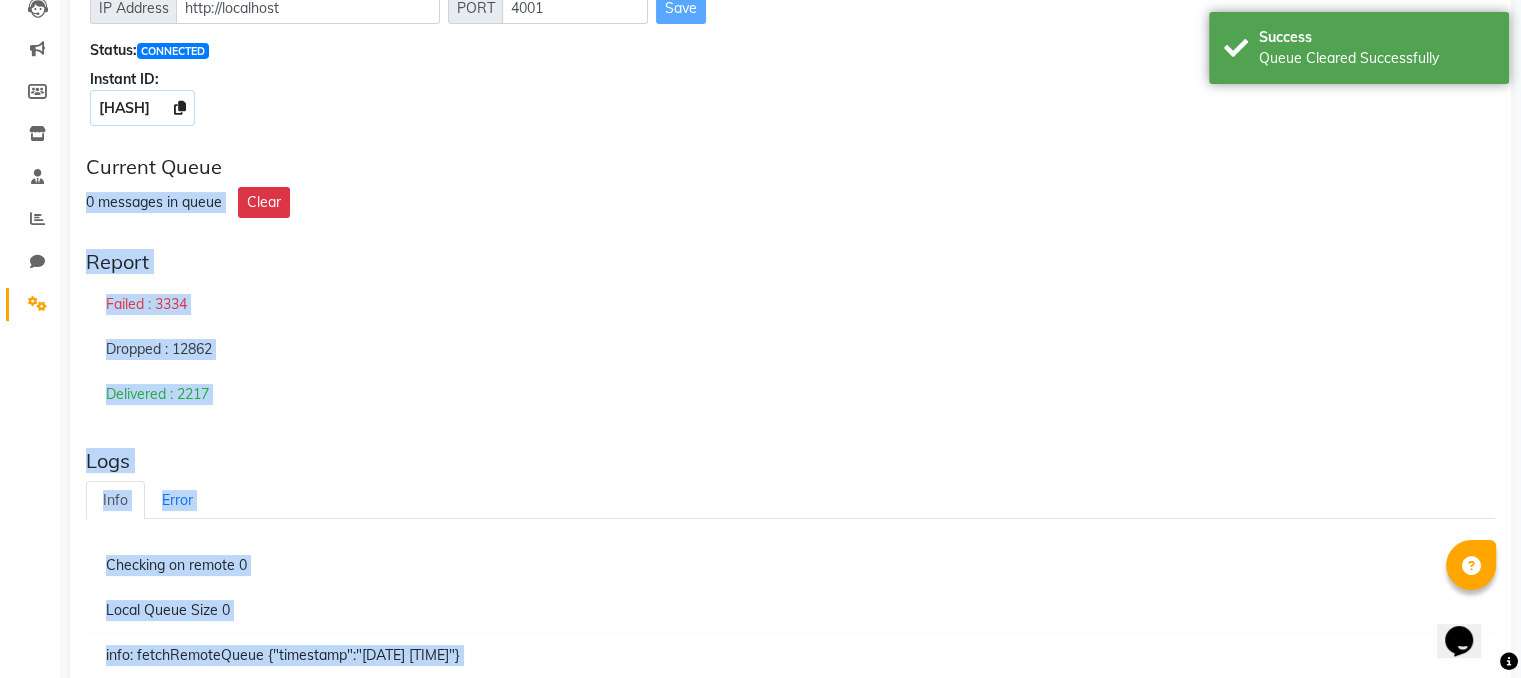 click on "Checking on remote 0" at bounding box center (790, 566) 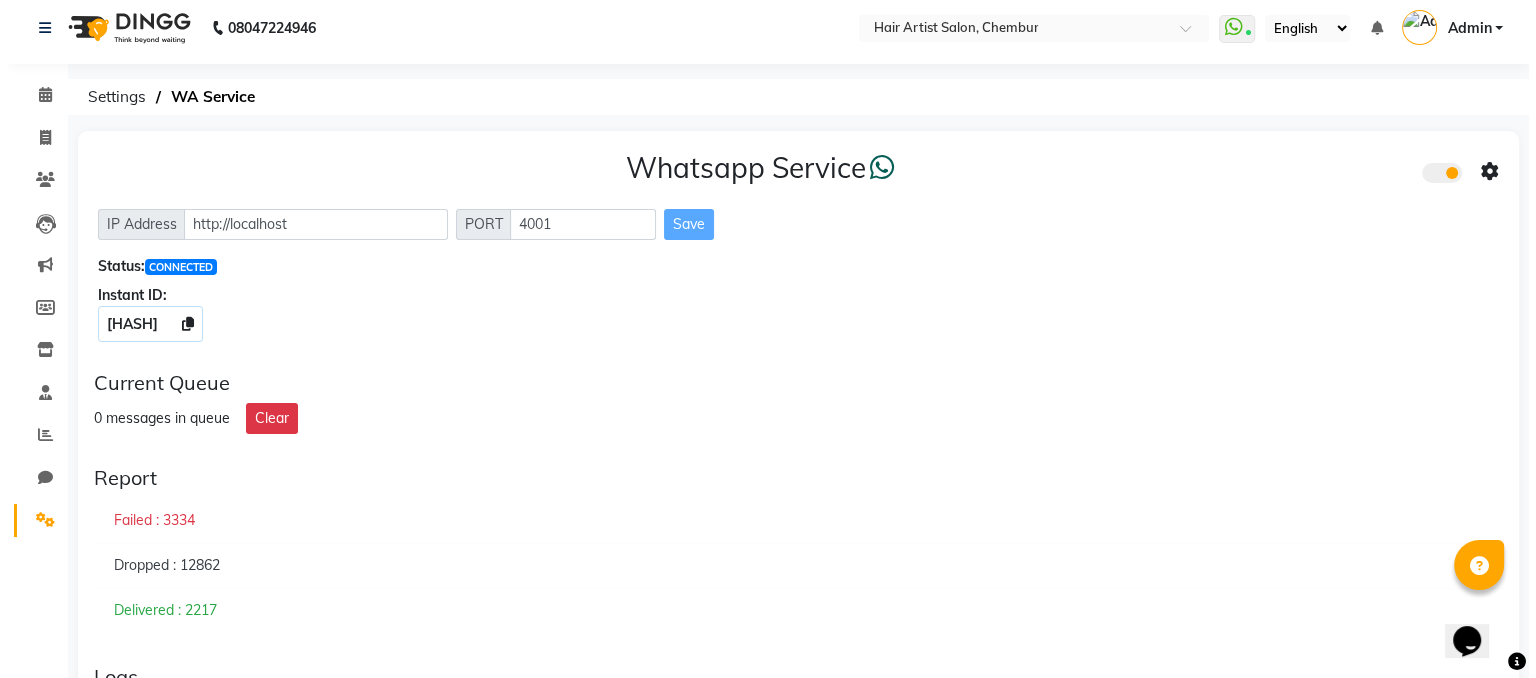 scroll, scrollTop: 0, scrollLeft: 0, axis: both 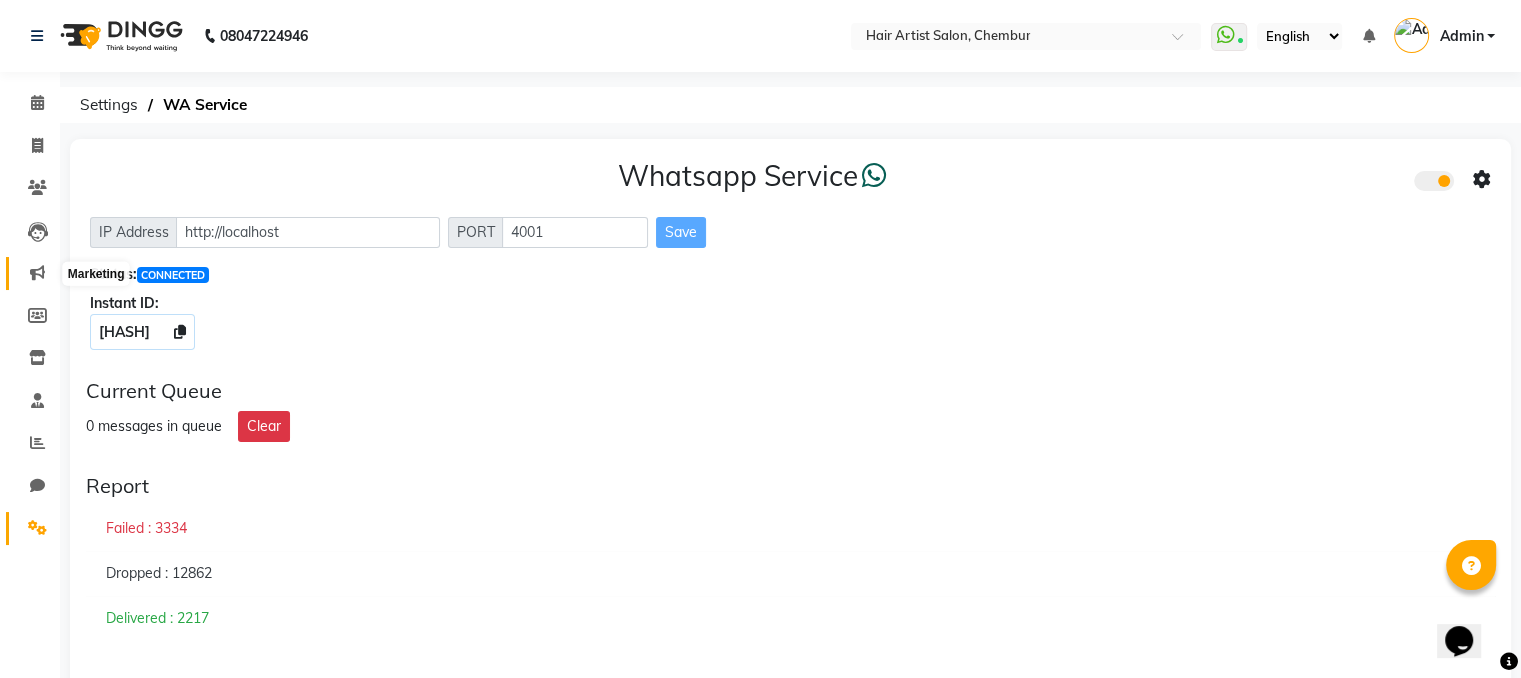 click 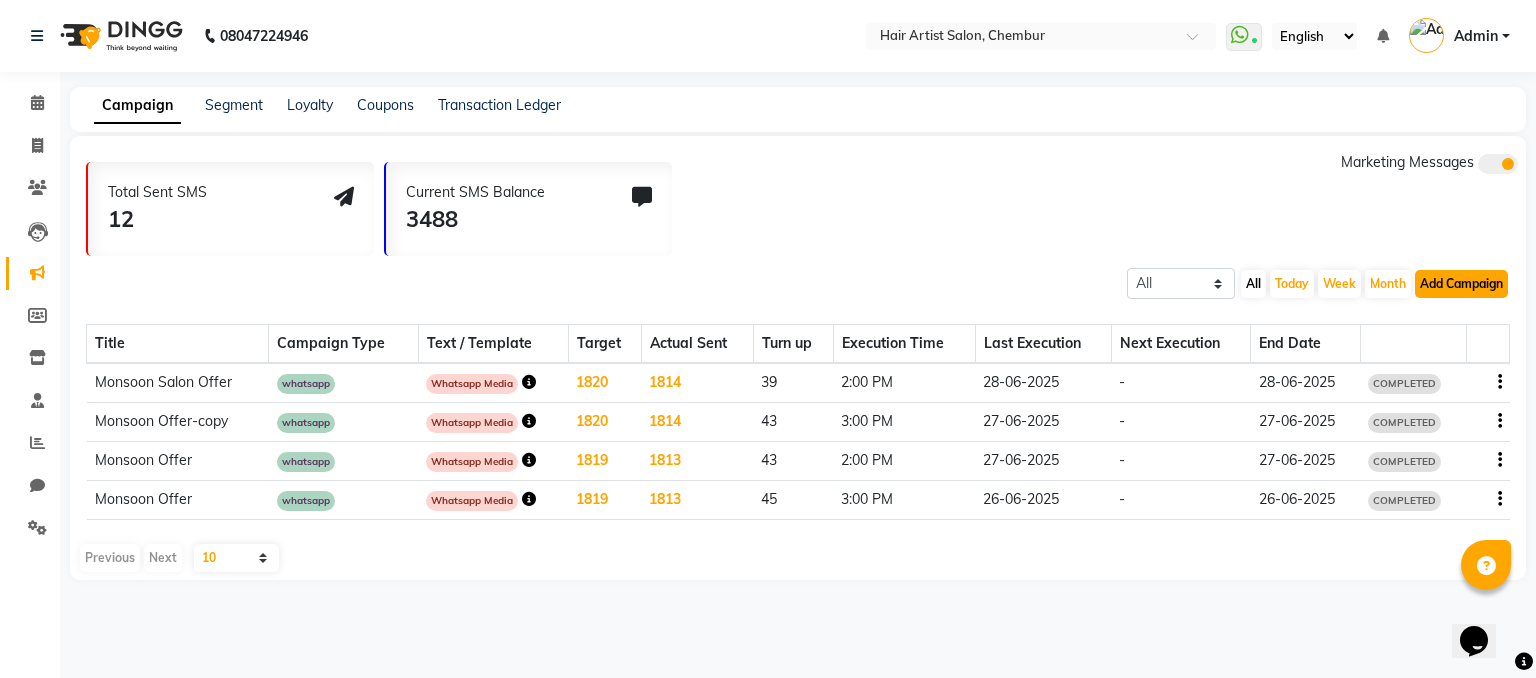 click on "Add Campaign" at bounding box center [1461, 284] 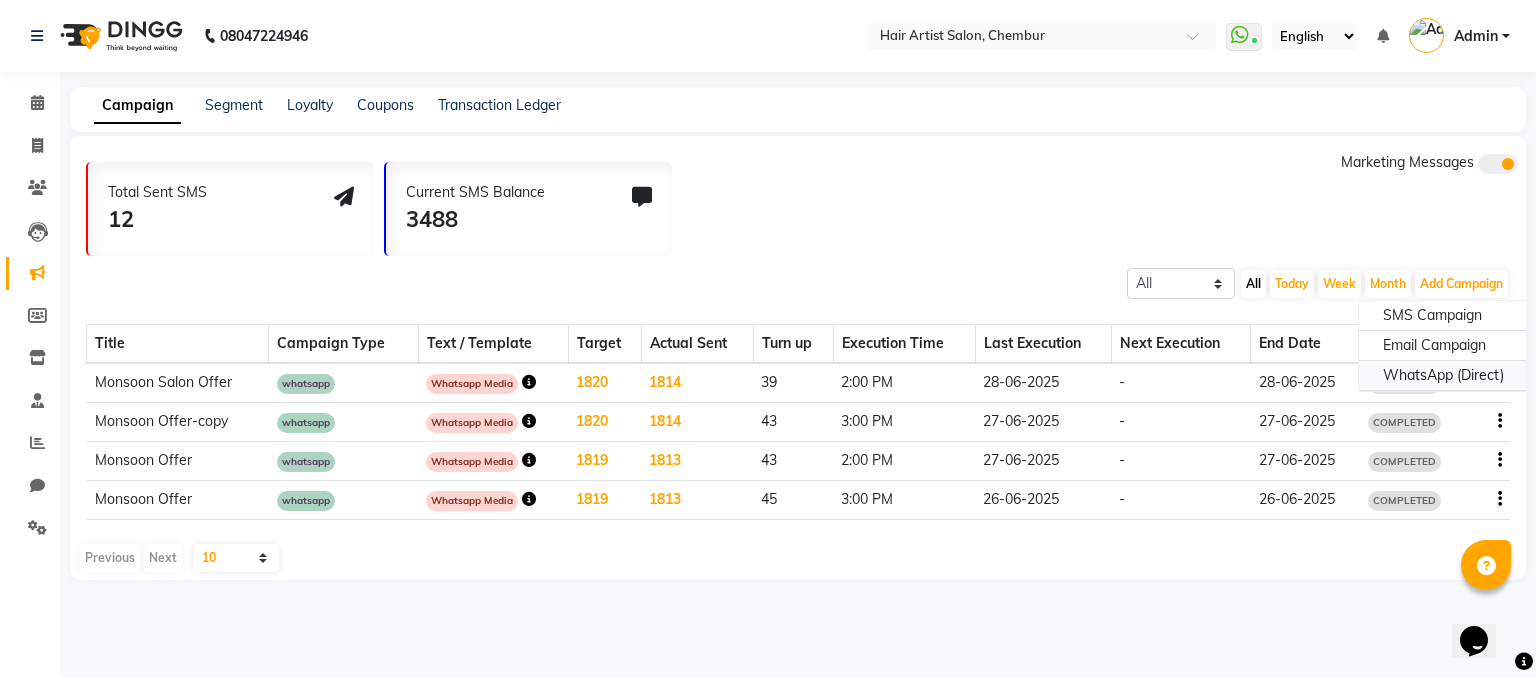 click on "WhatsApp (Direct)" 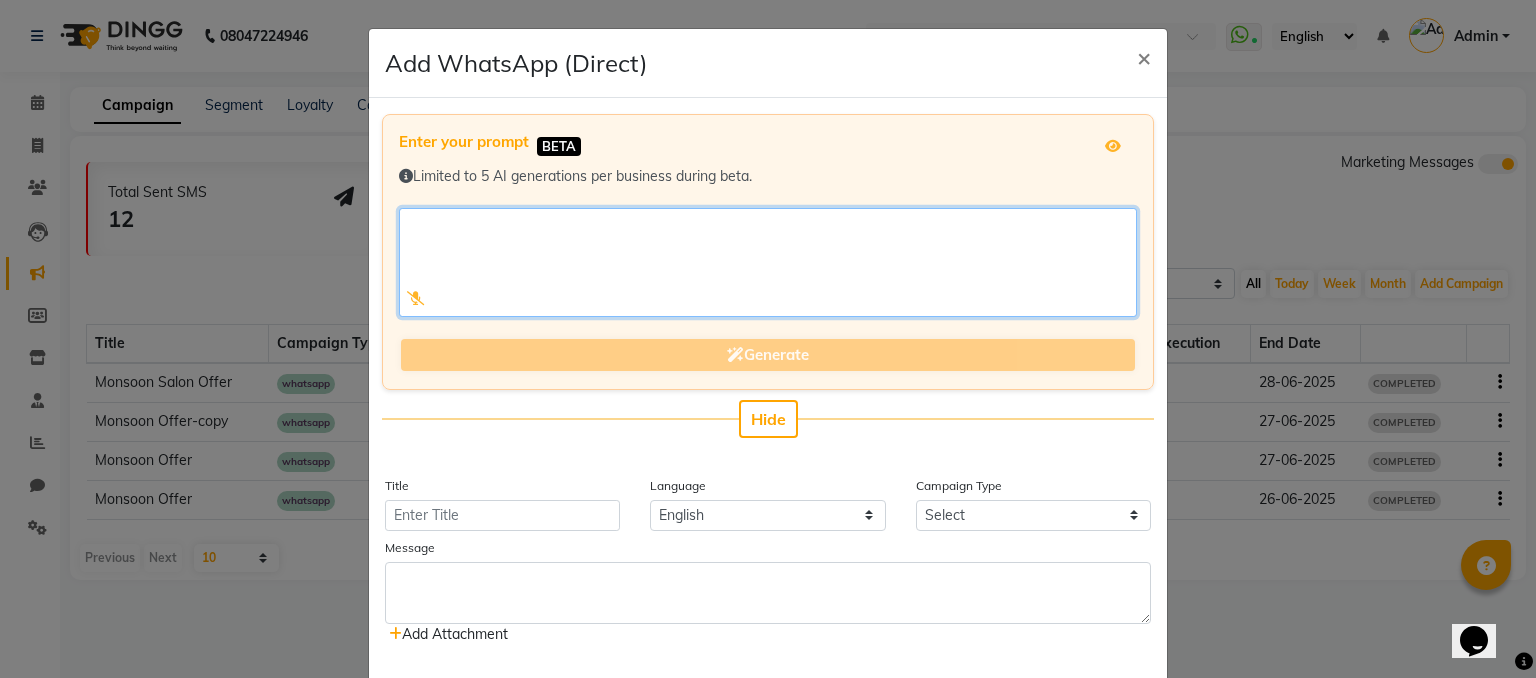click 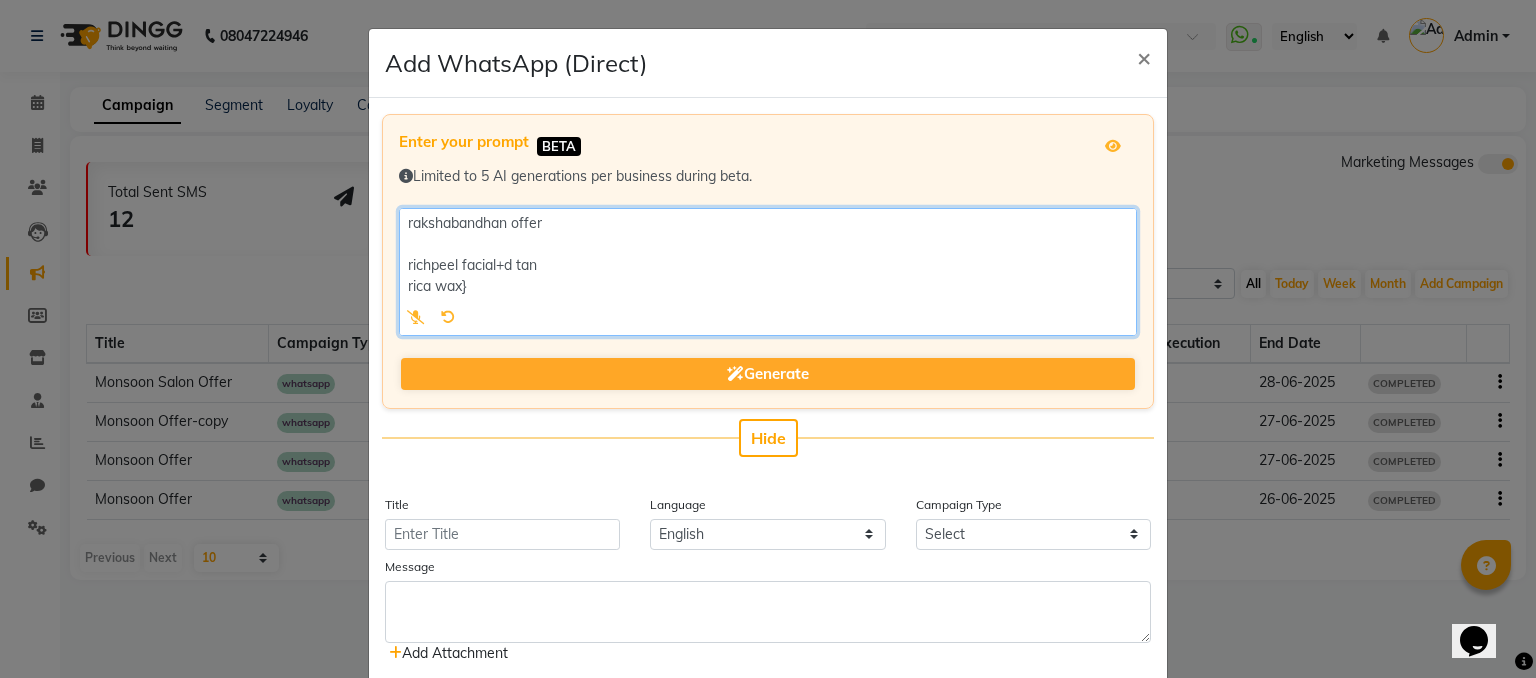 click 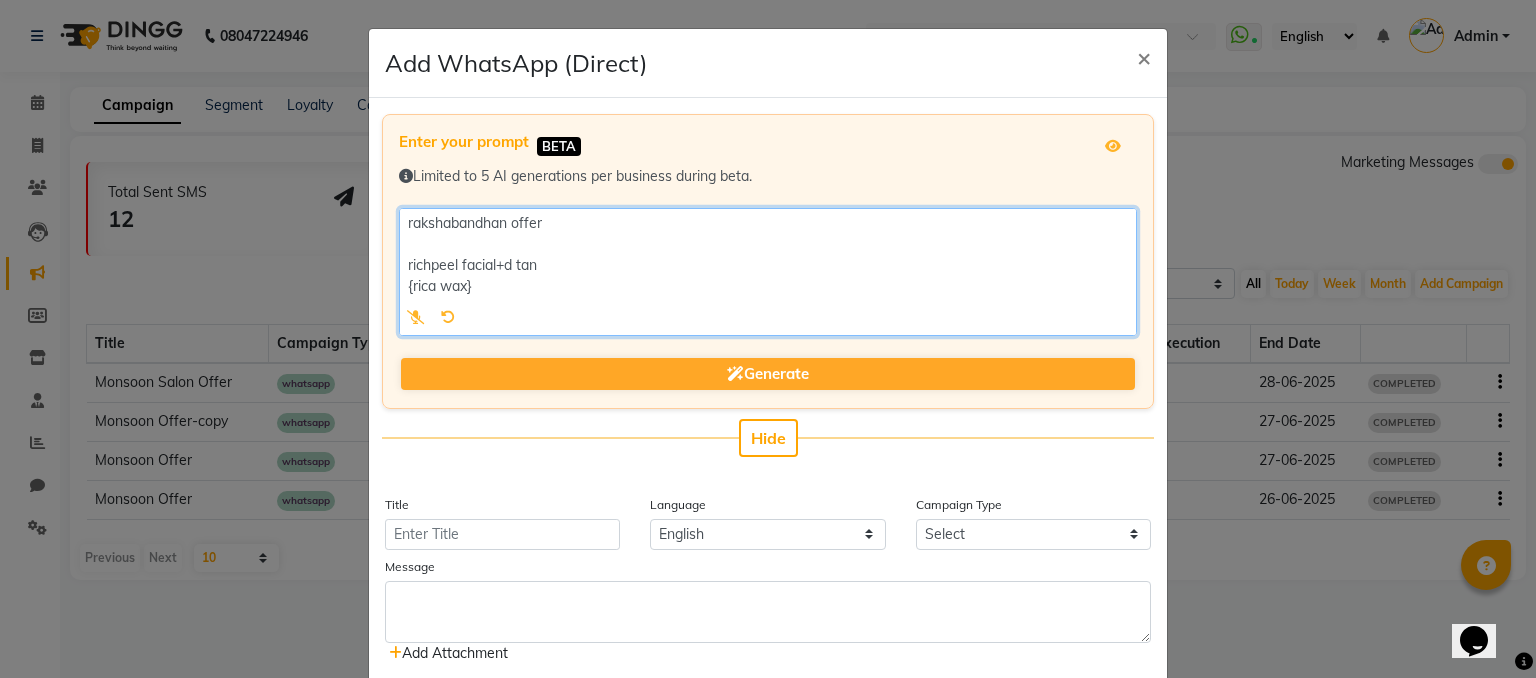 click 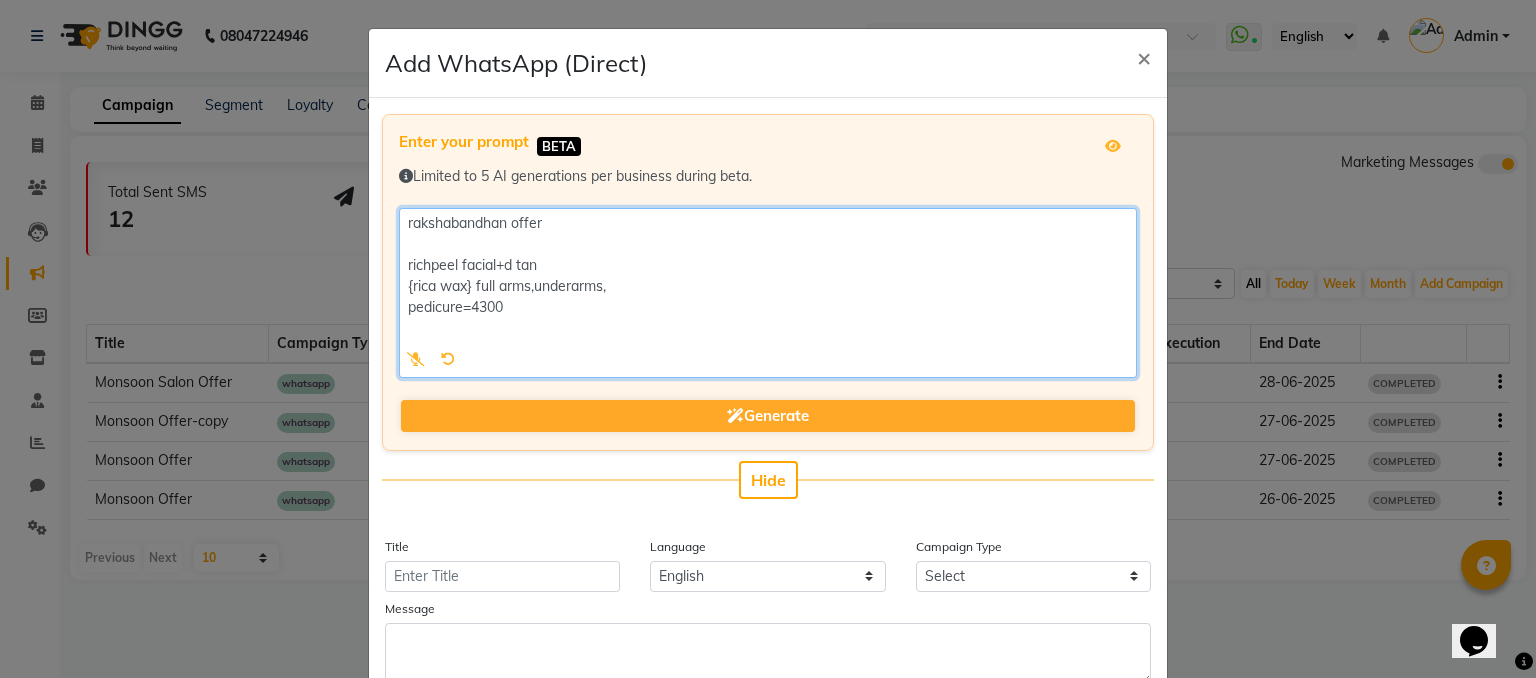 click 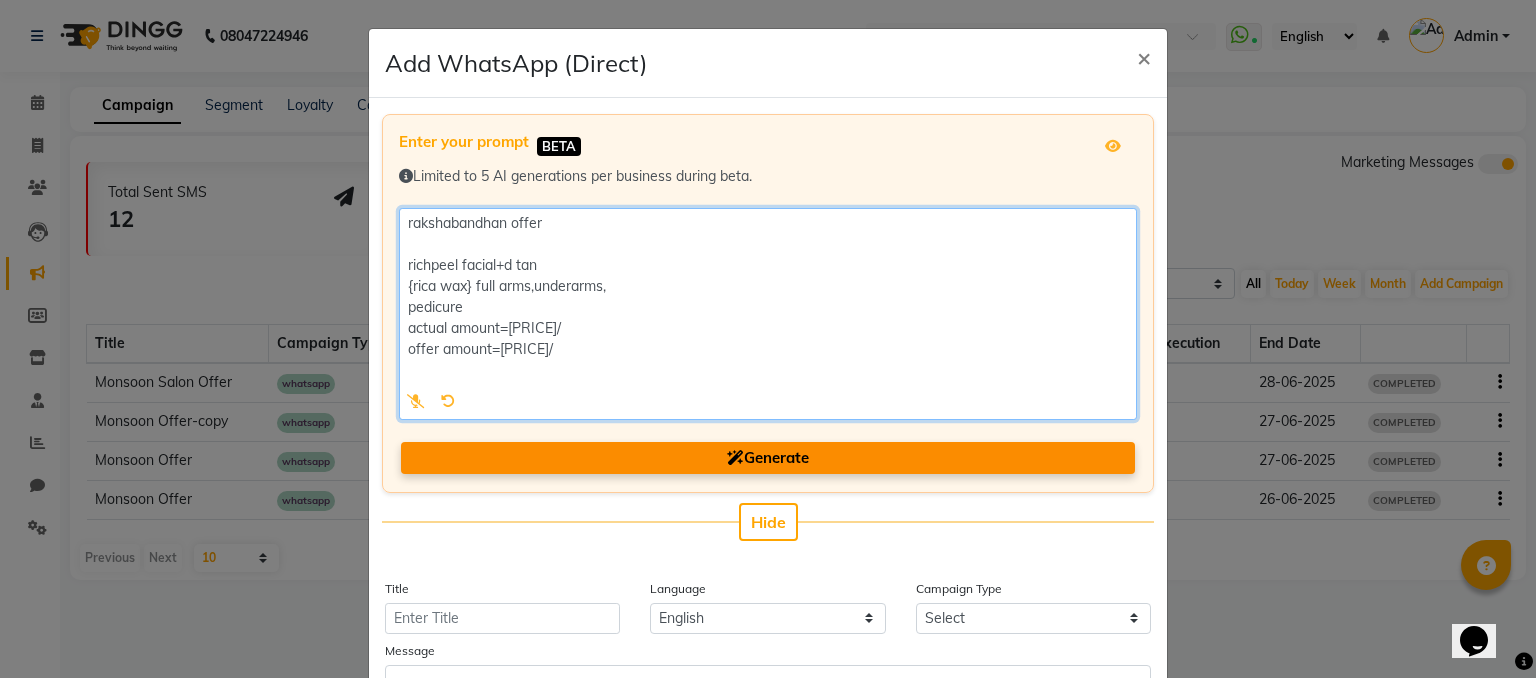 type on "rakshabandhan offer
richpeel facial+d tan
{rica wax} full arms,underarms,
pedicure
actual amount=4300/-
offer amount=2500/-" 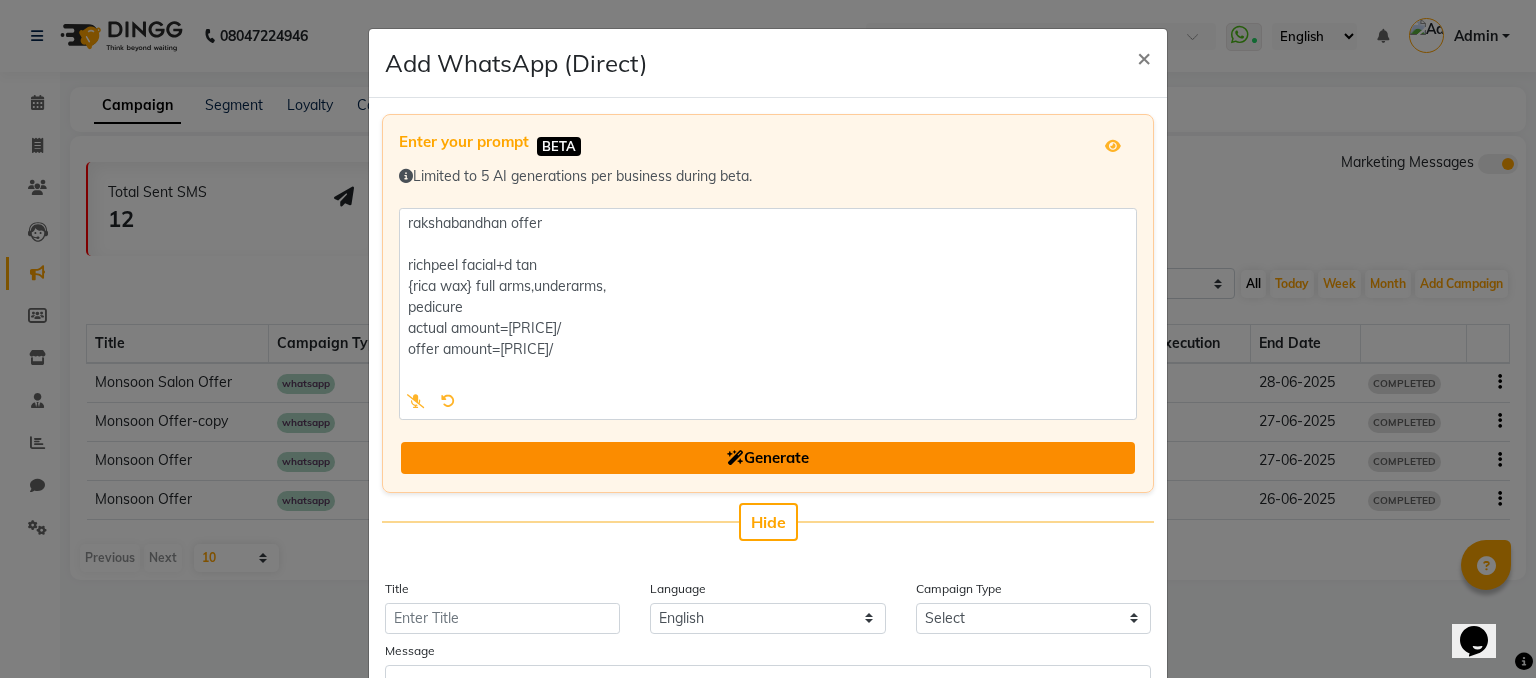 click on "Generate" 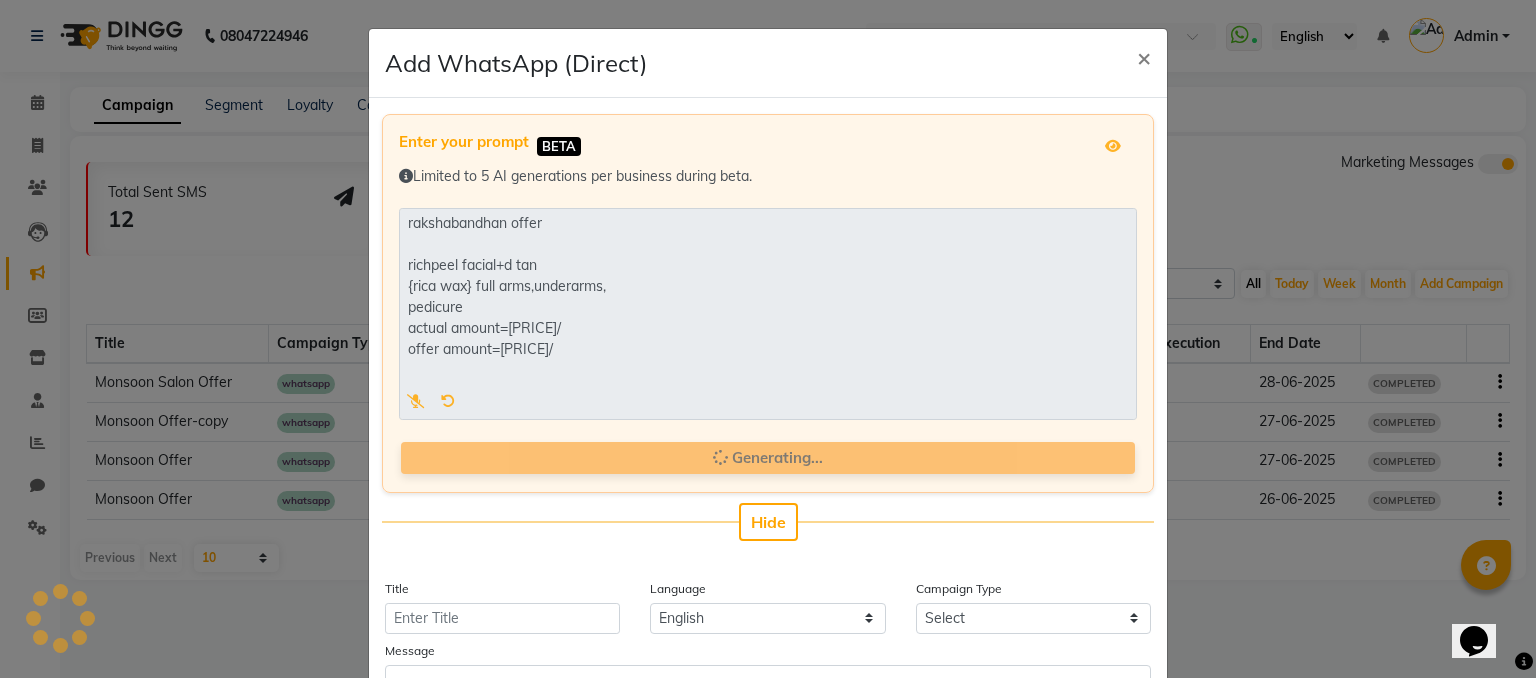 type on "Rakshabandhan Offer" 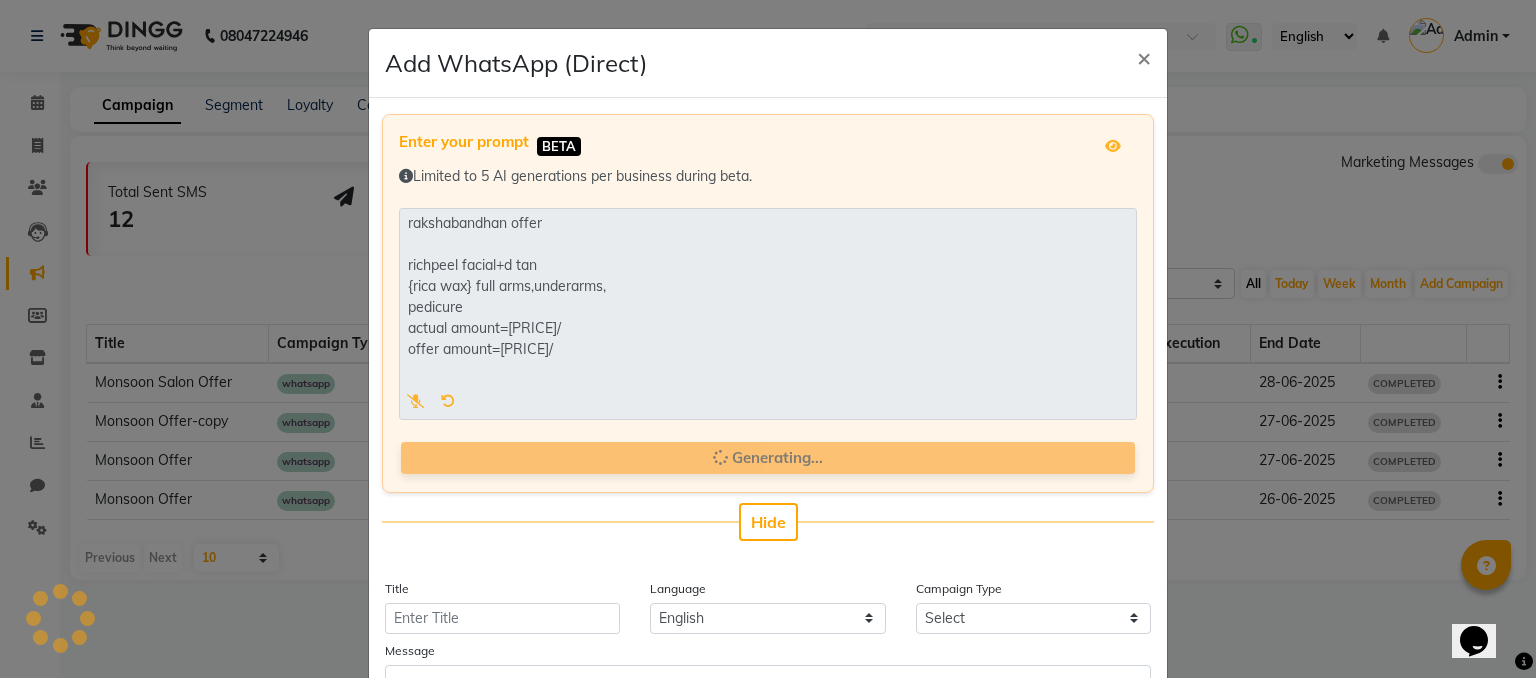 select on "3" 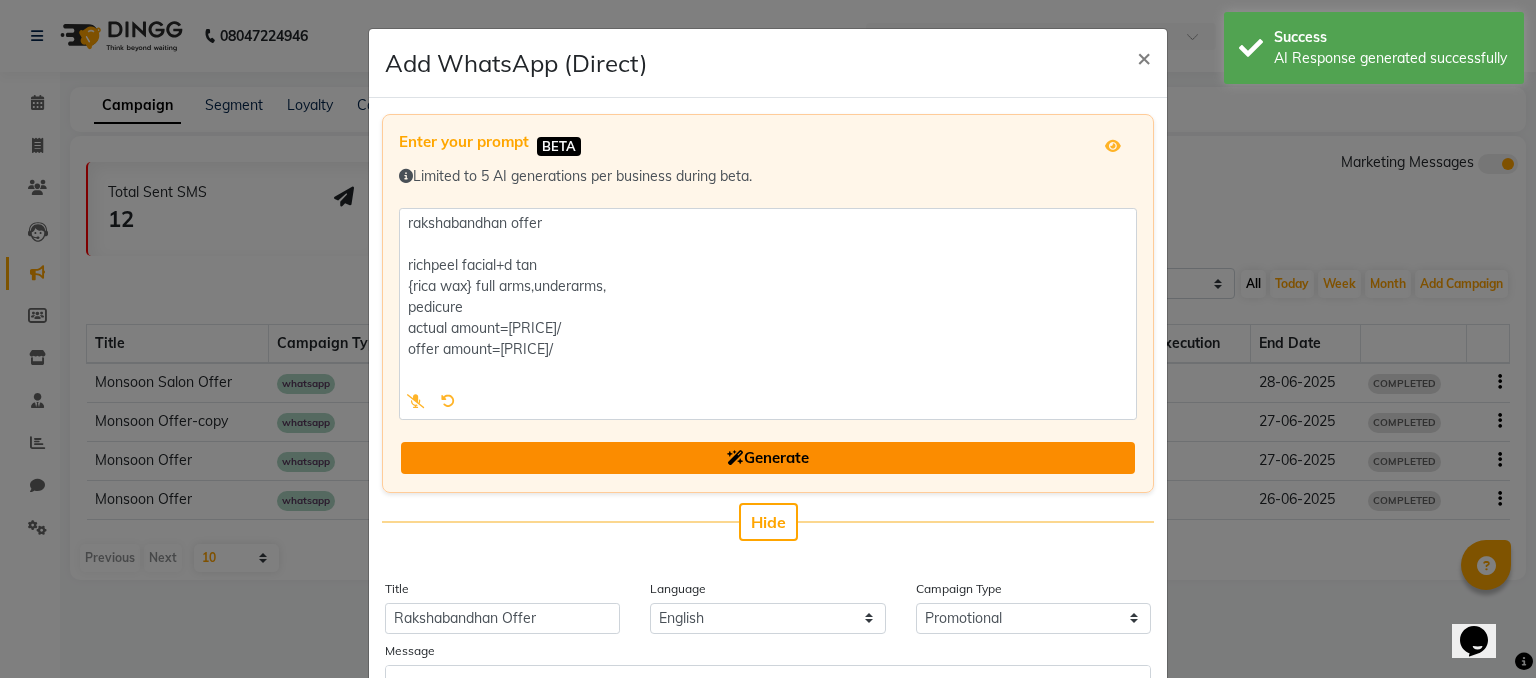 click on "Generate" 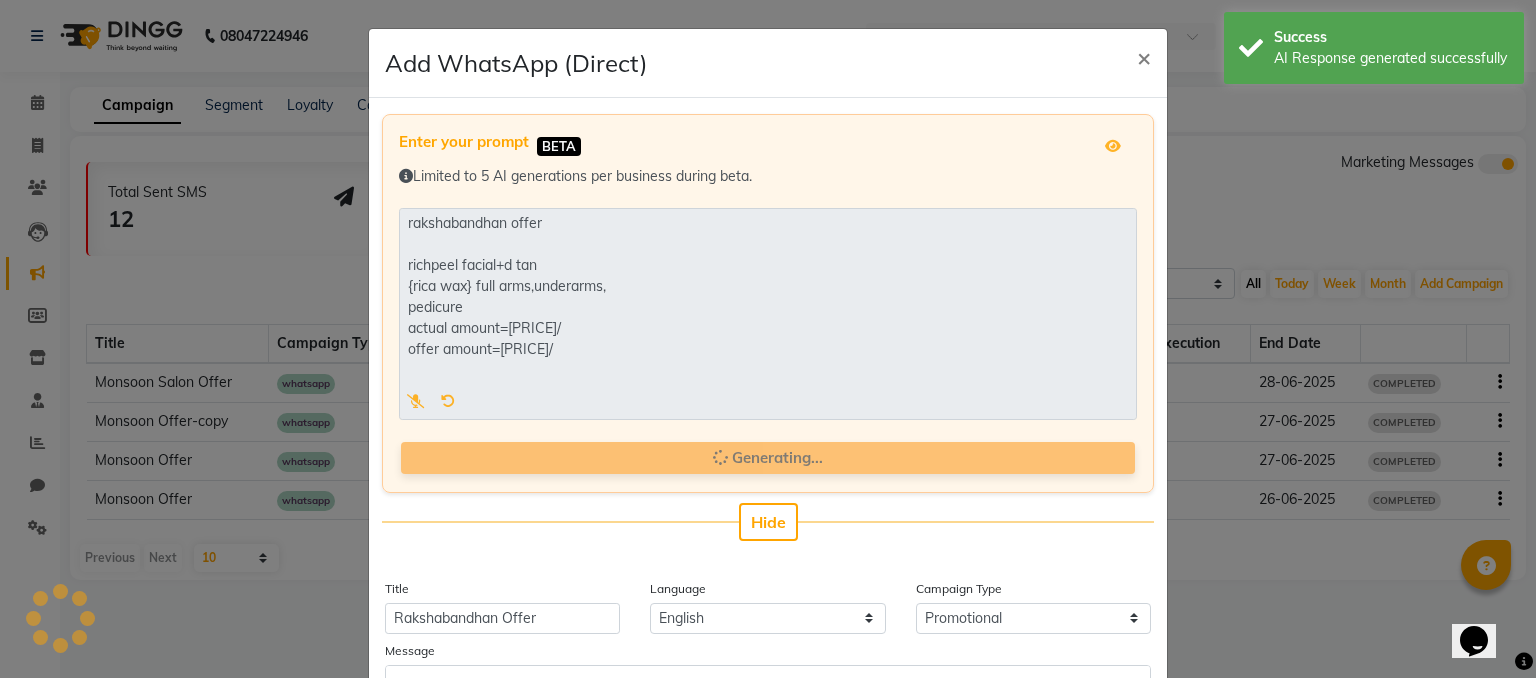 click on "Generating..." 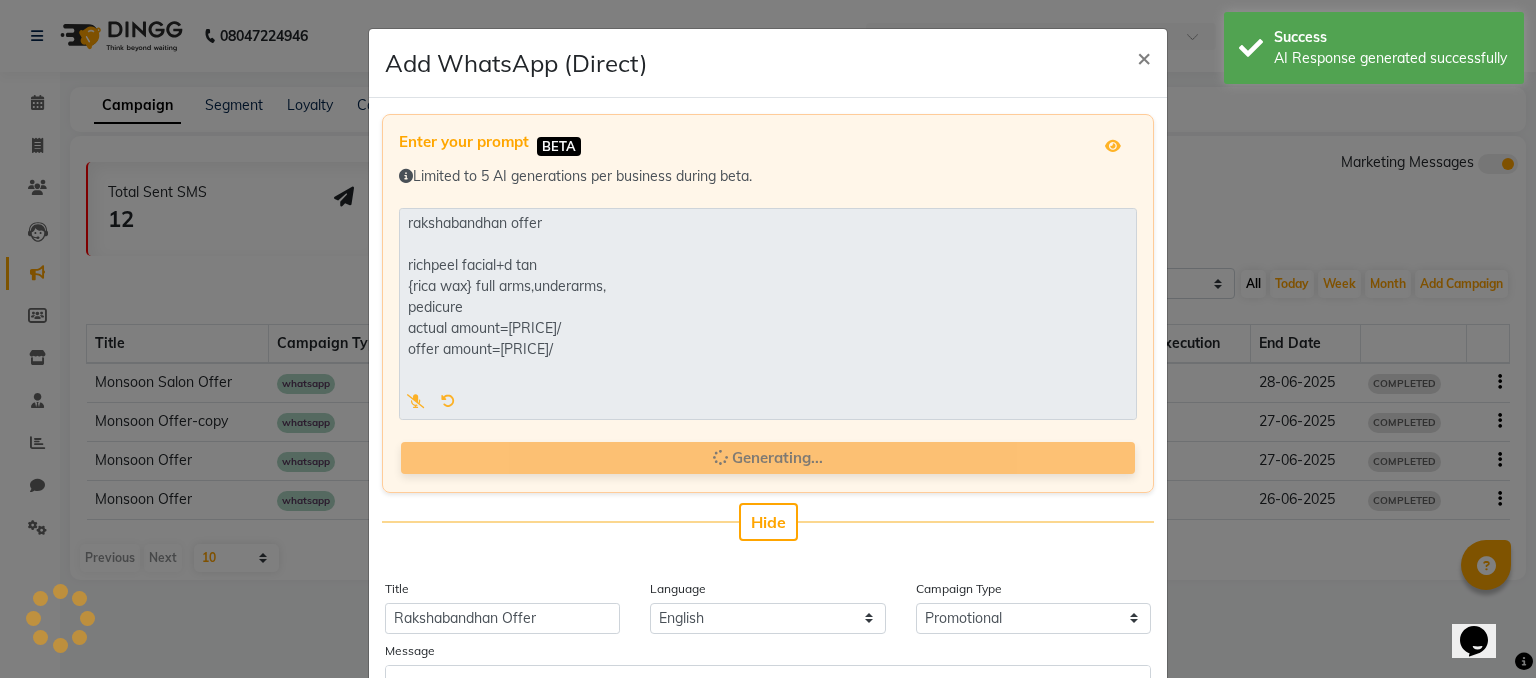 type on "Celebrate Rakshabandhan with our special offer! Get a Richpeel facial + D-tan, Rica wax (full arms & underarms), and a pedicure for just ₹2500 (actual price ₹4300). Book your appointment now!" 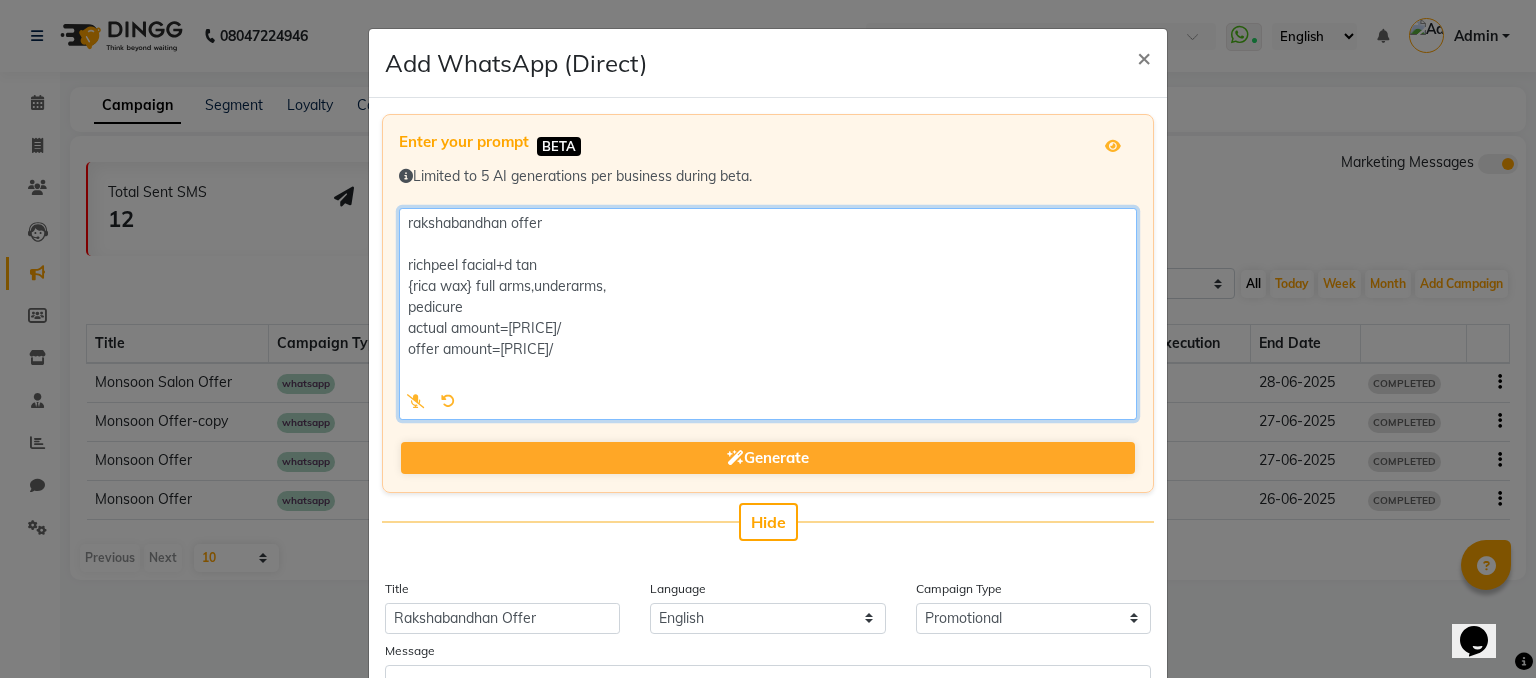 scroll, scrollTop: 1, scrollLeft: 0, axis: vertical 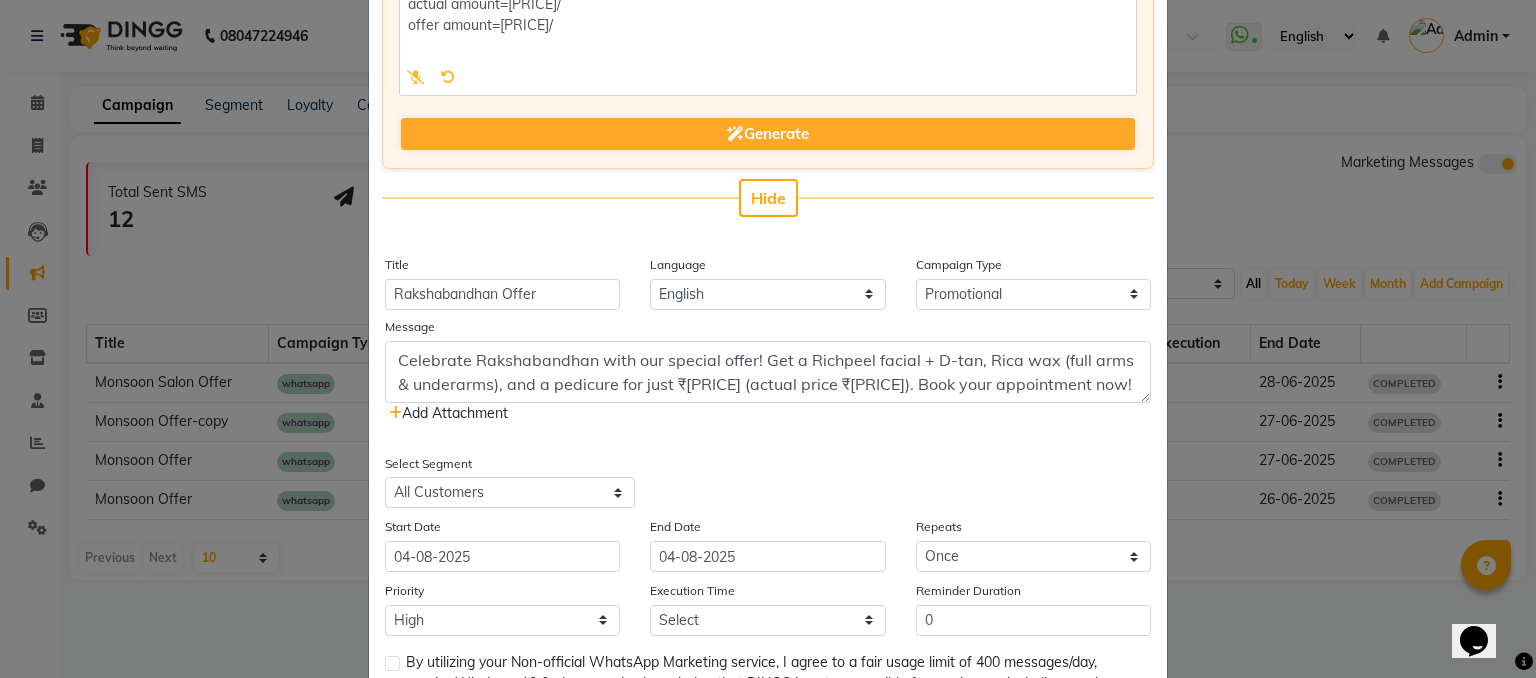 click on "Add Attachment" 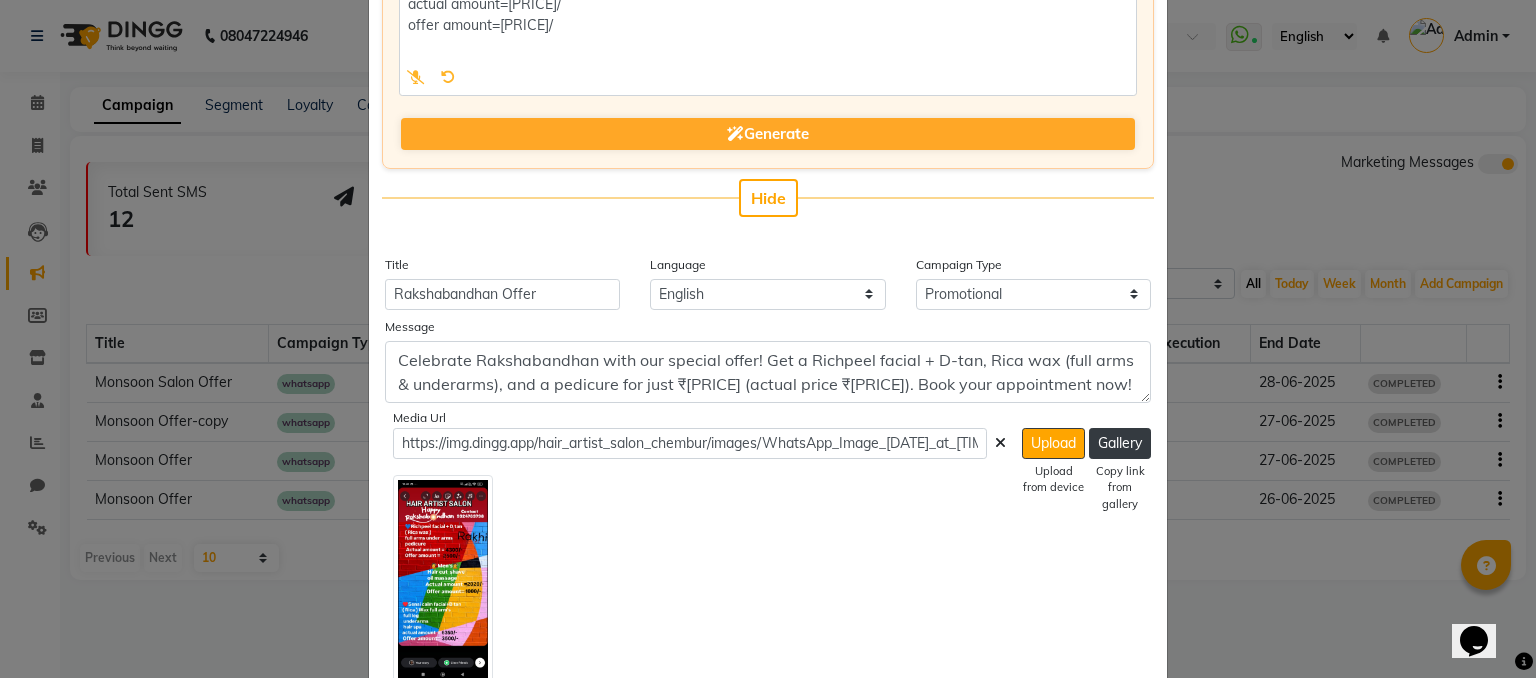 click 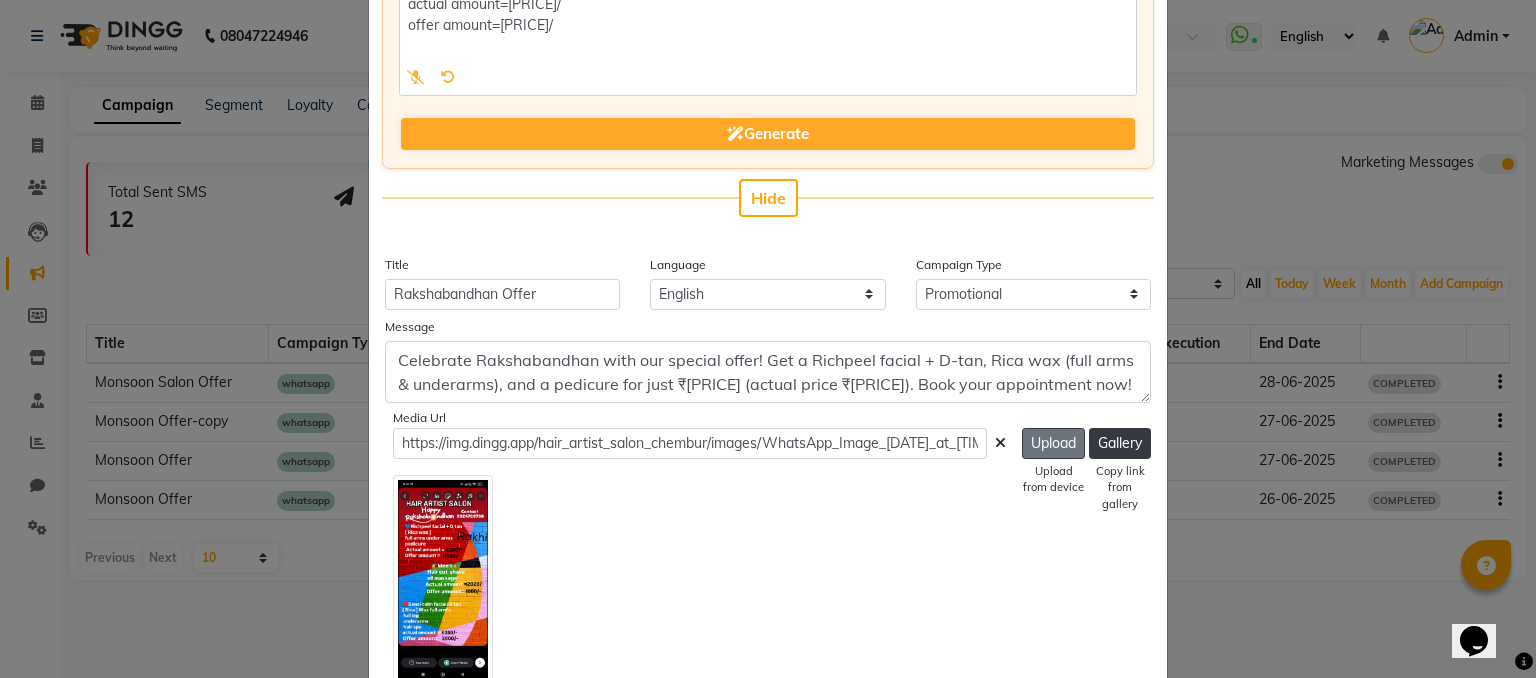 click on "Upload" 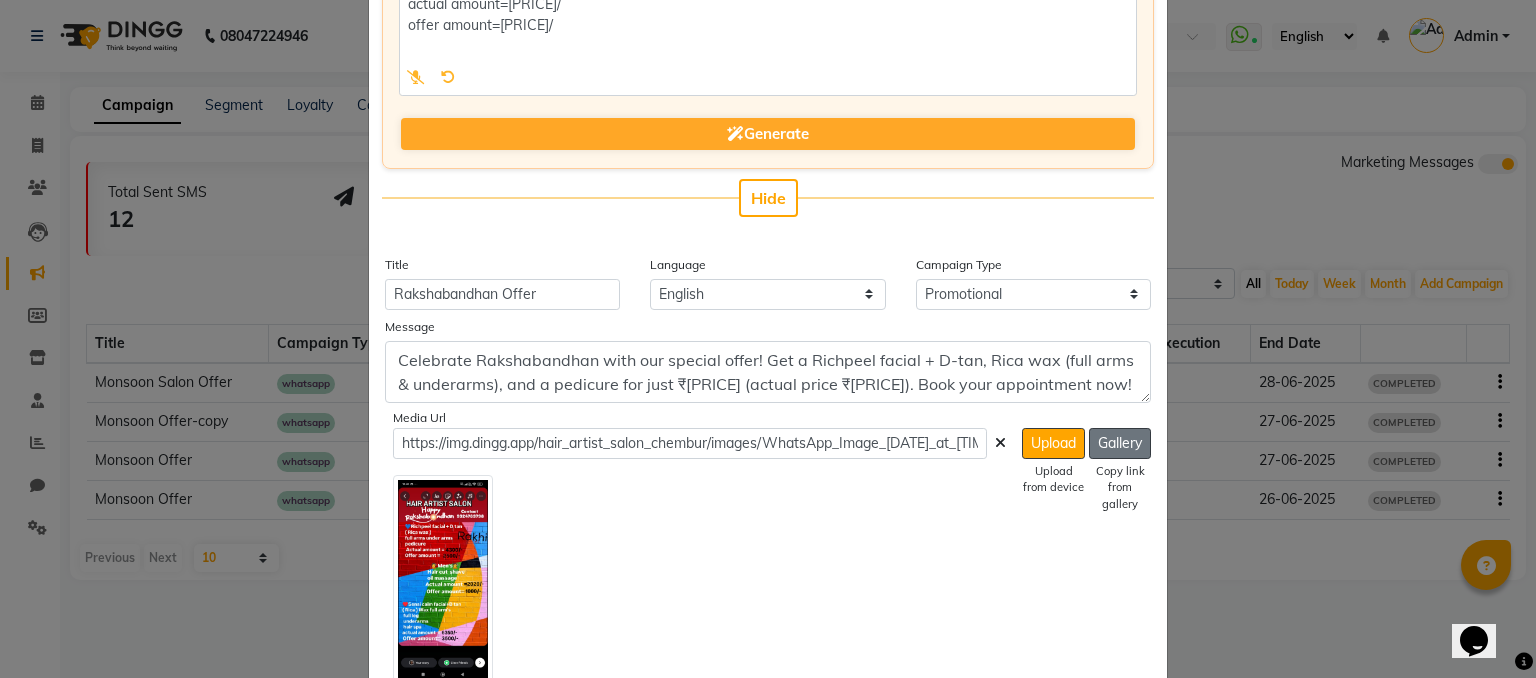 click on "Gallery" 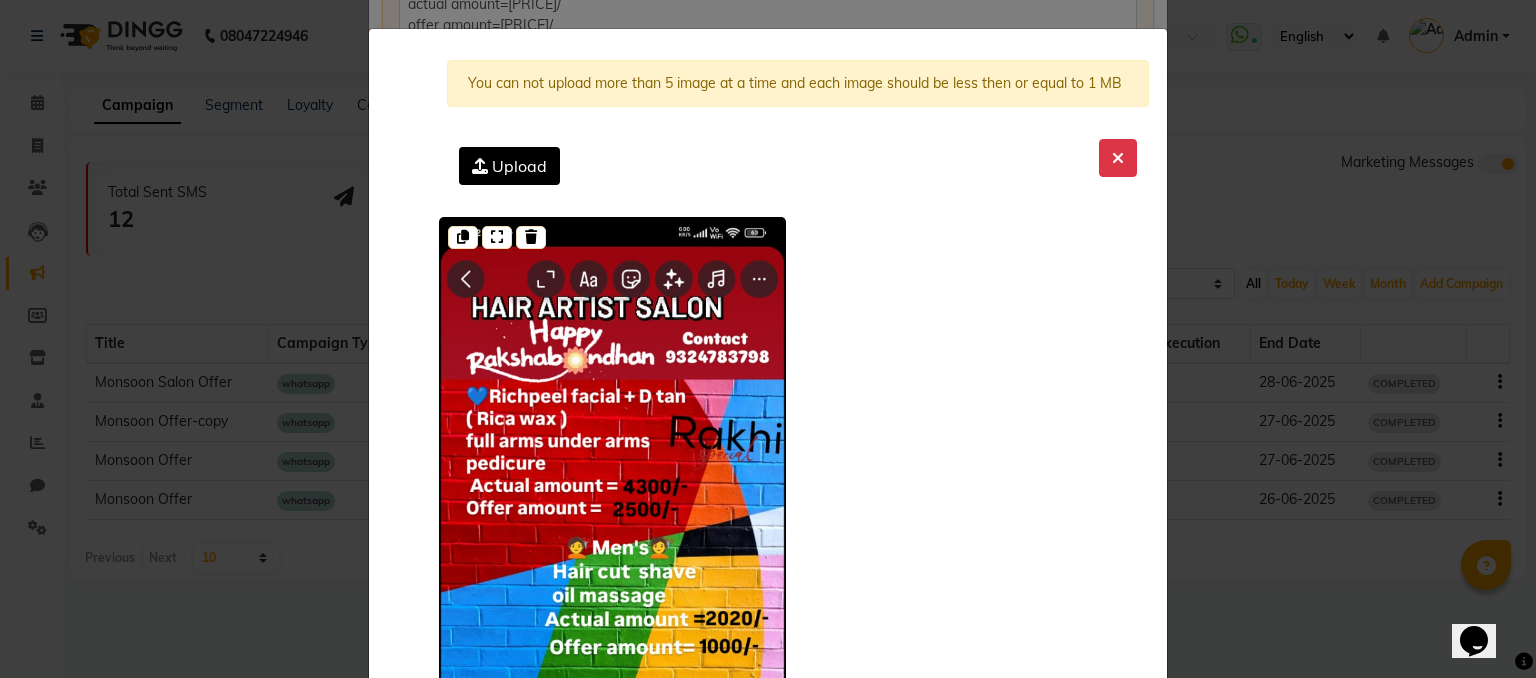 click 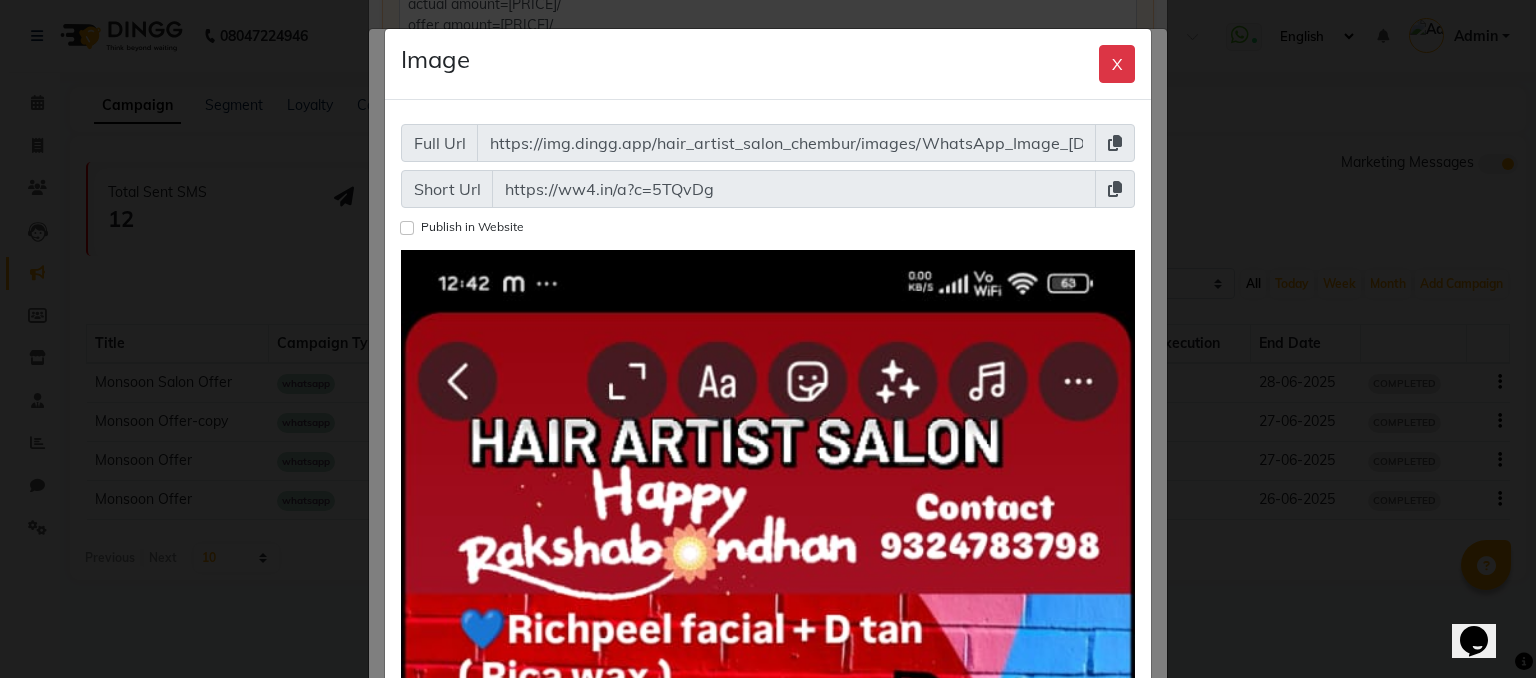 click 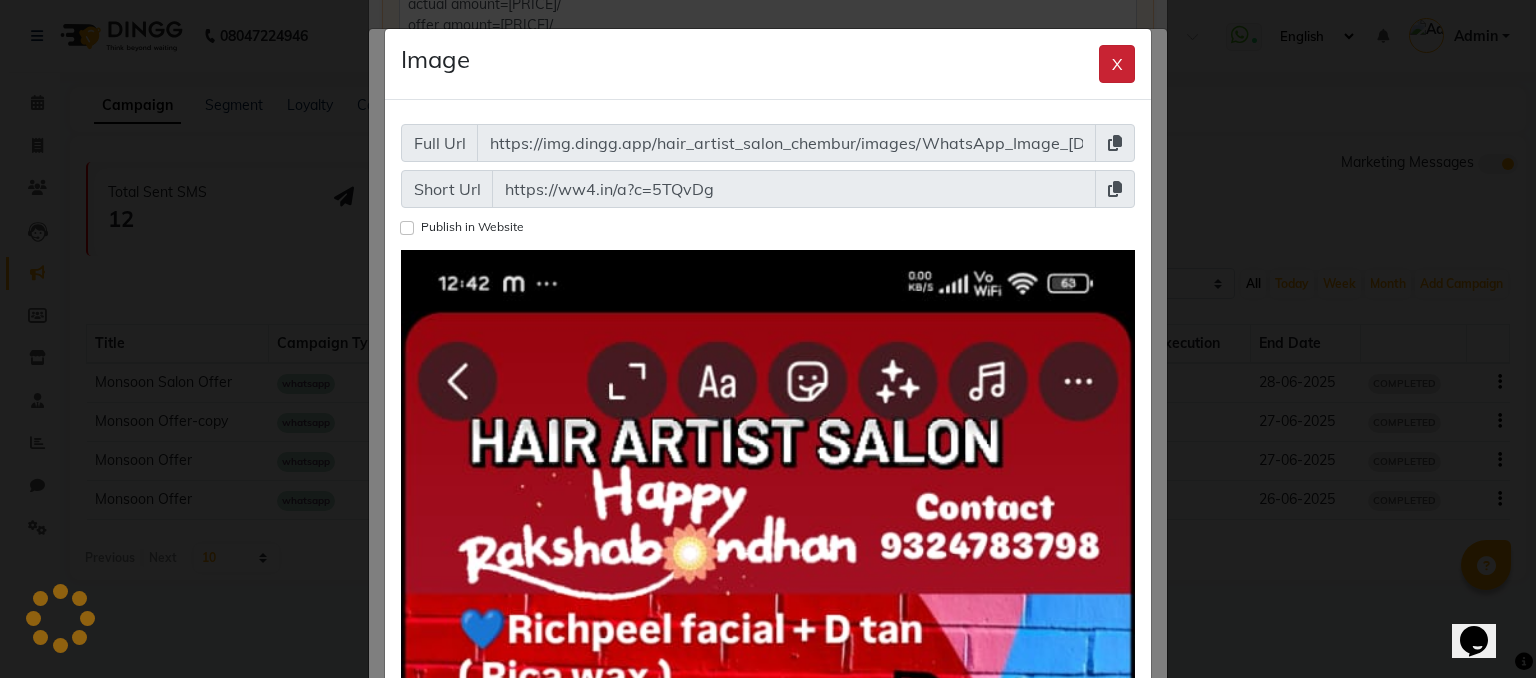 click on "X" 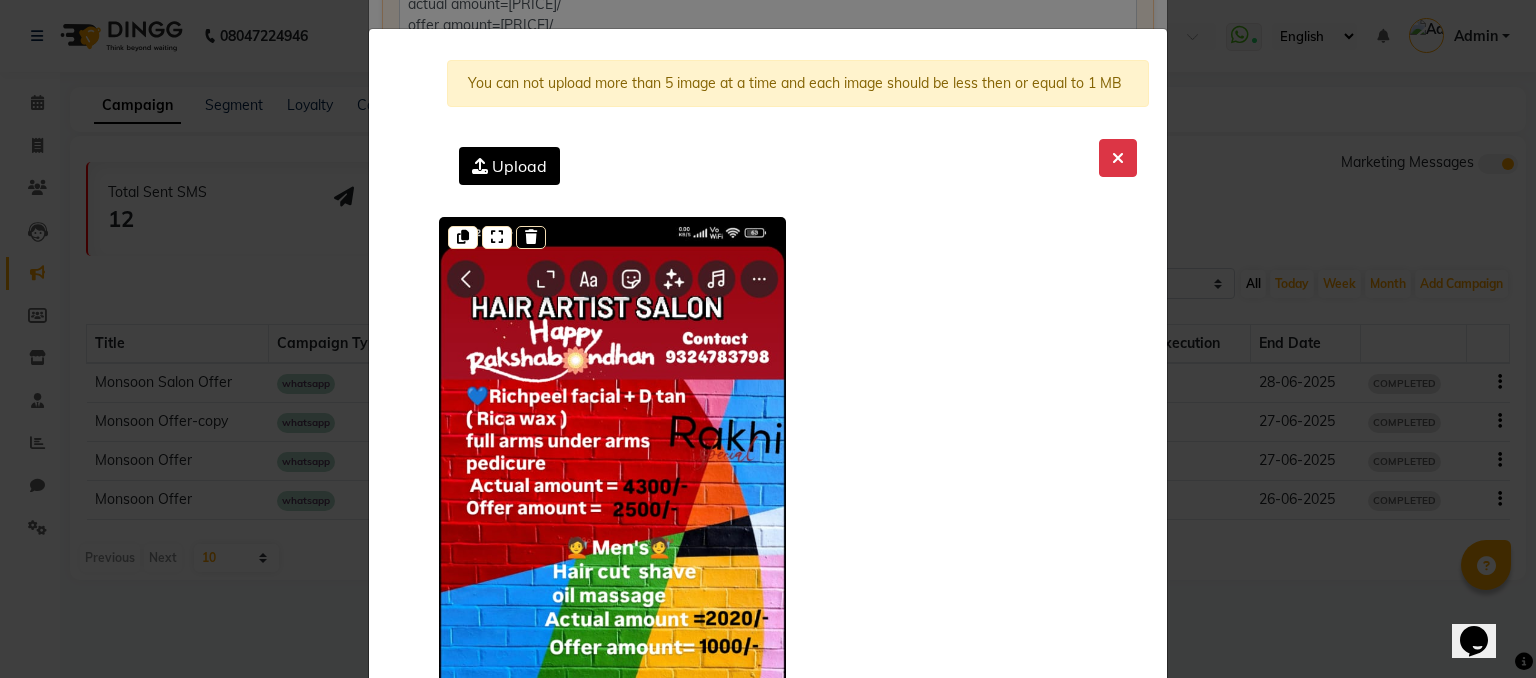 click 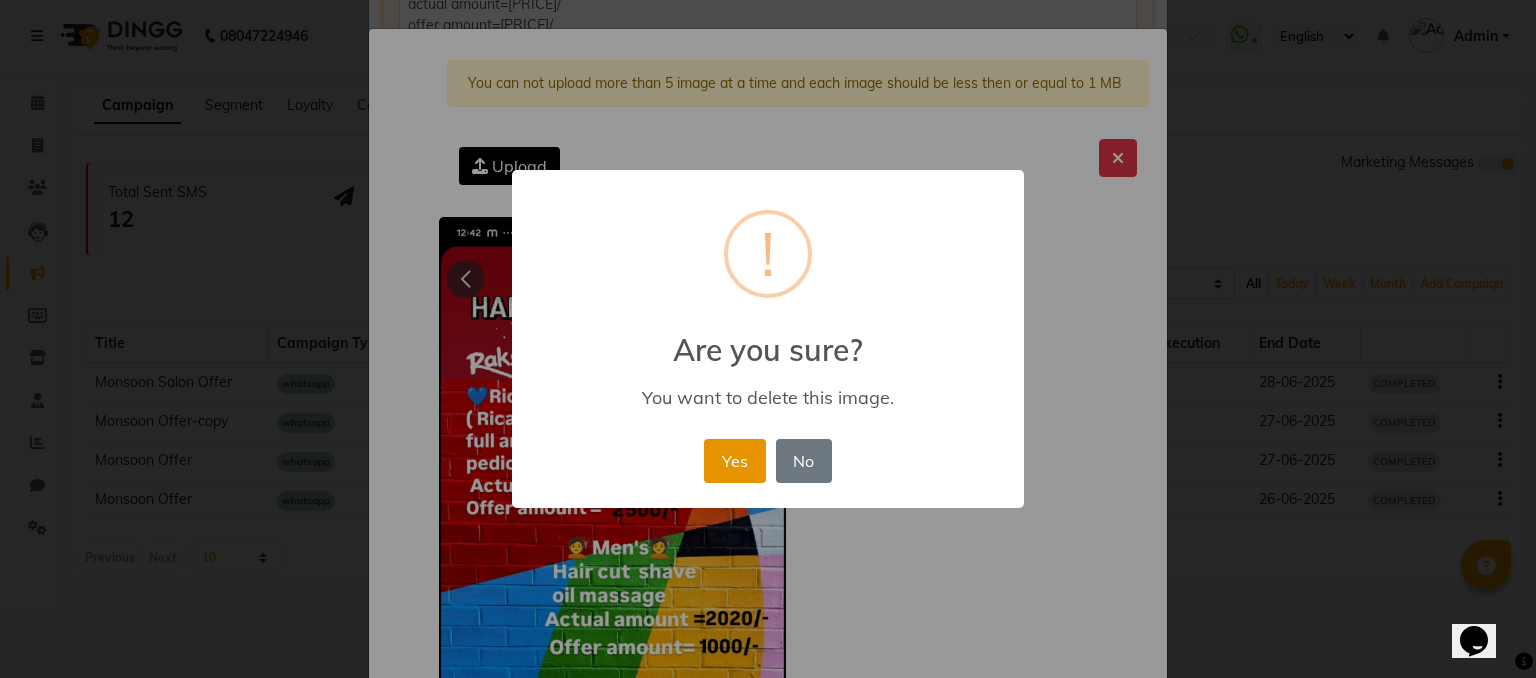 click on "Yes" at bounding box center (734, 461) 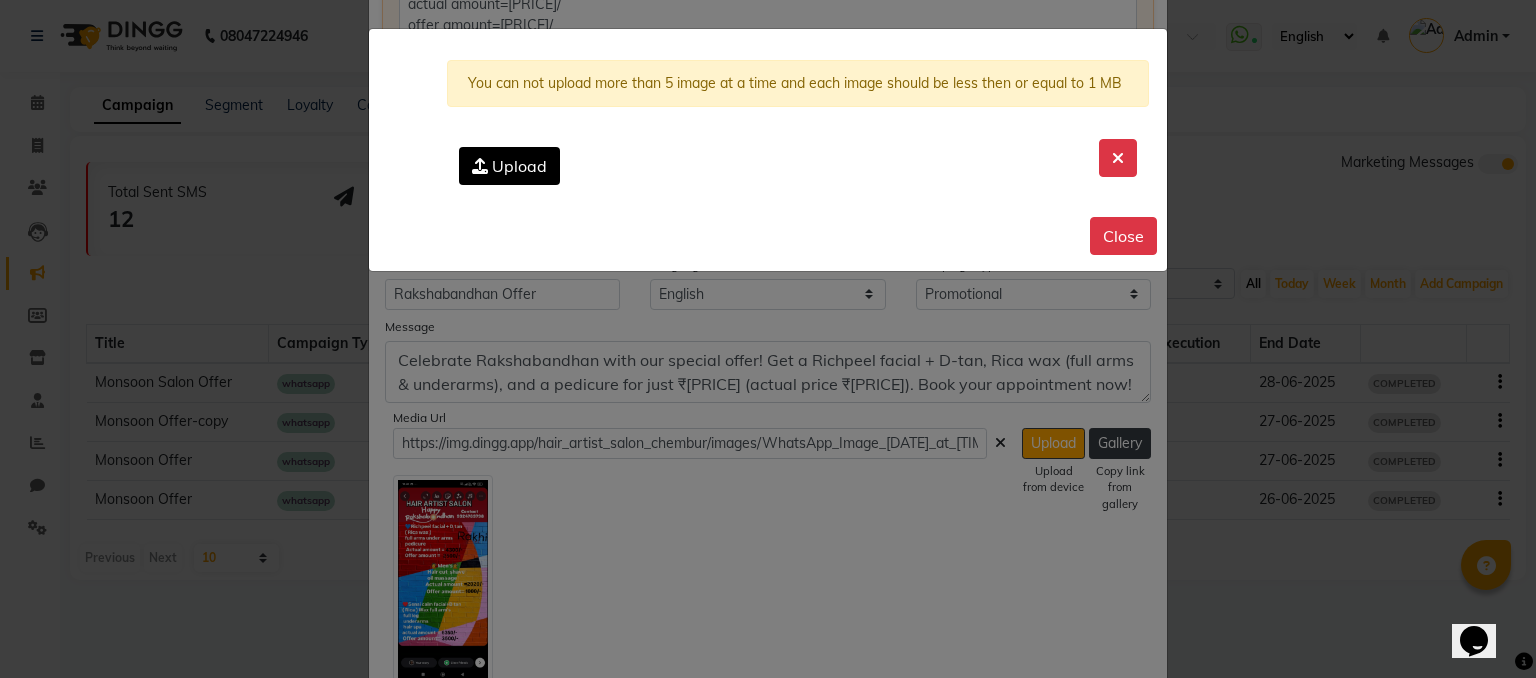 click on "Upload" 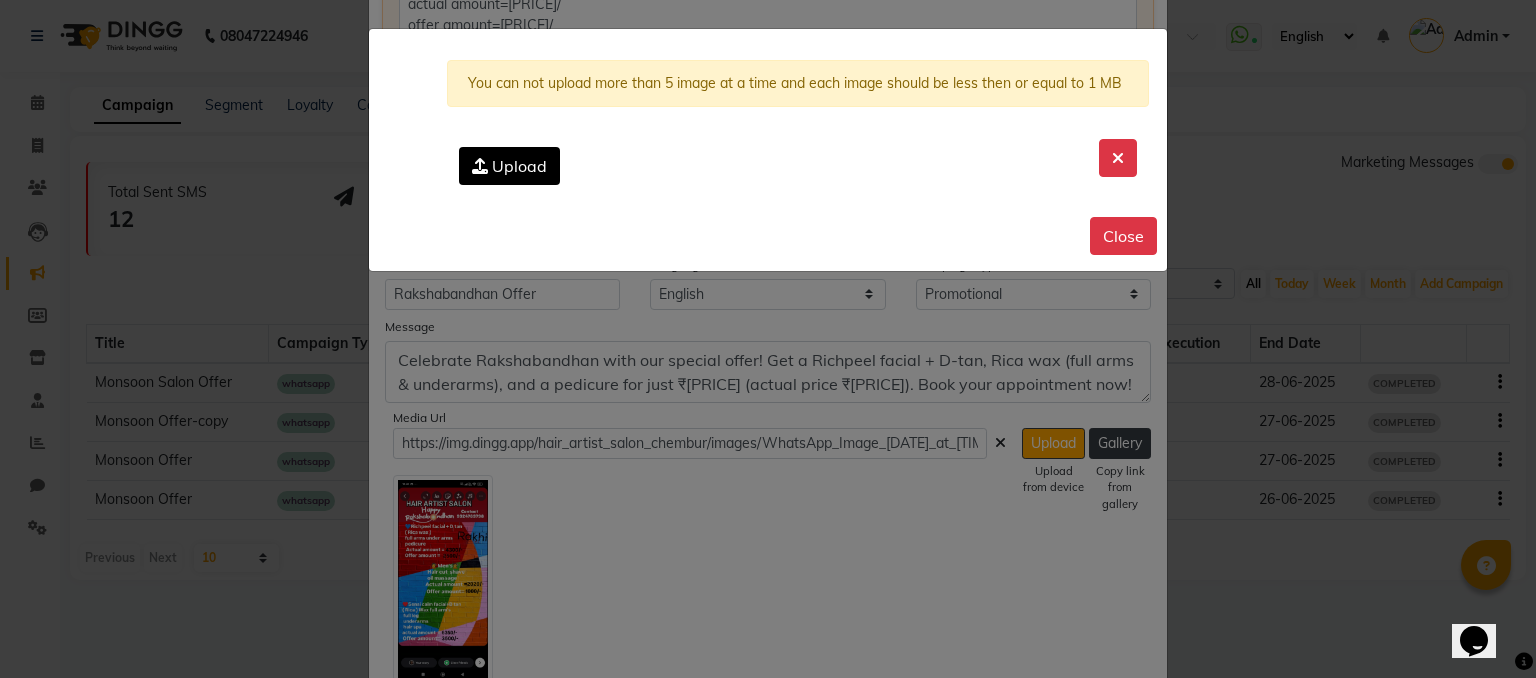 click on "Upload" at bounding box center (0, 0) 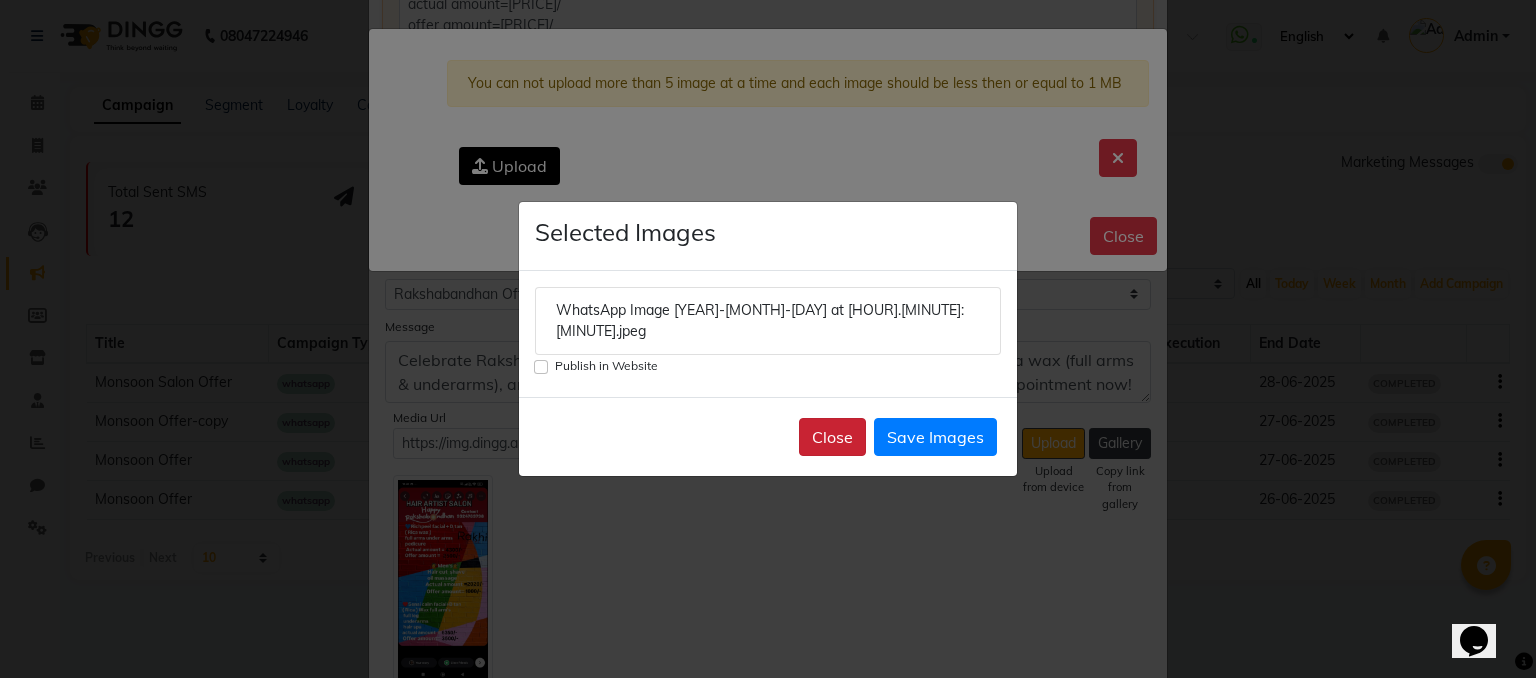 click on "Close" 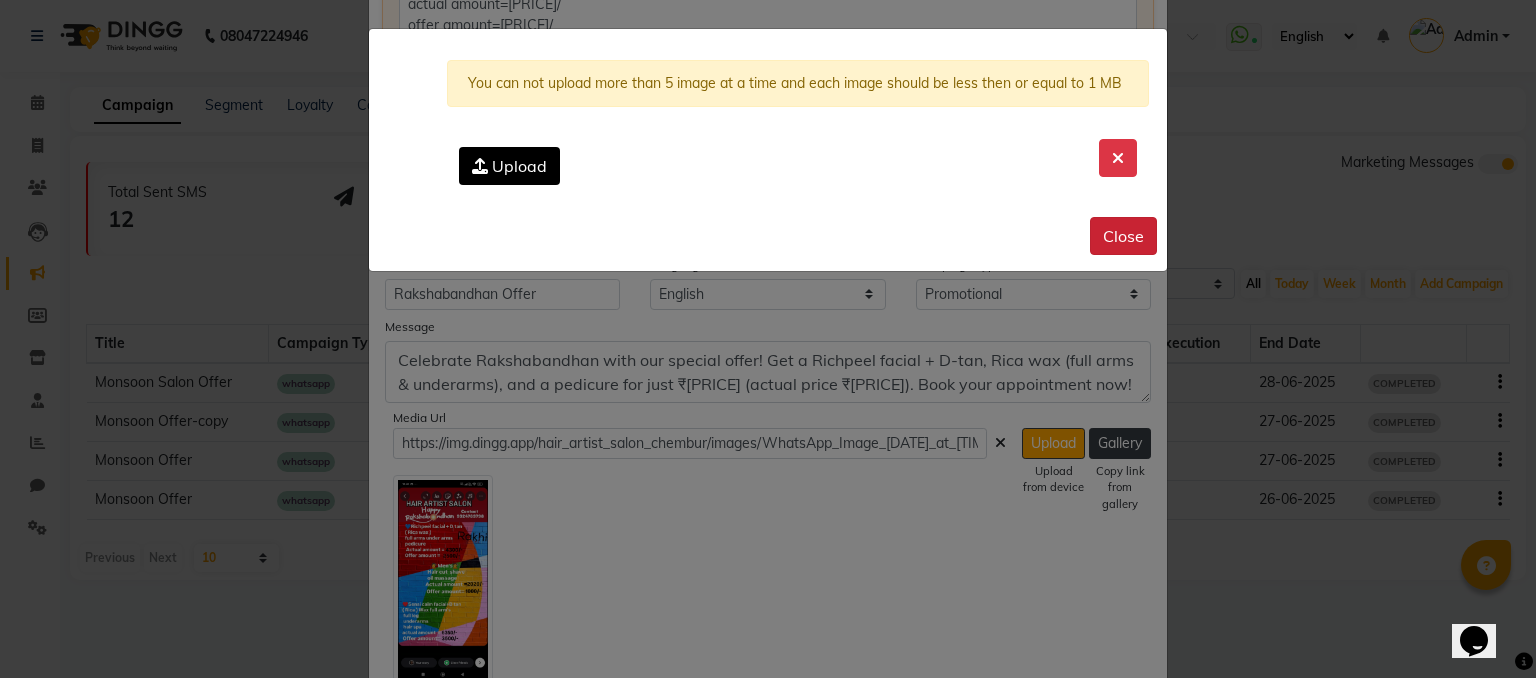 click on "Close" 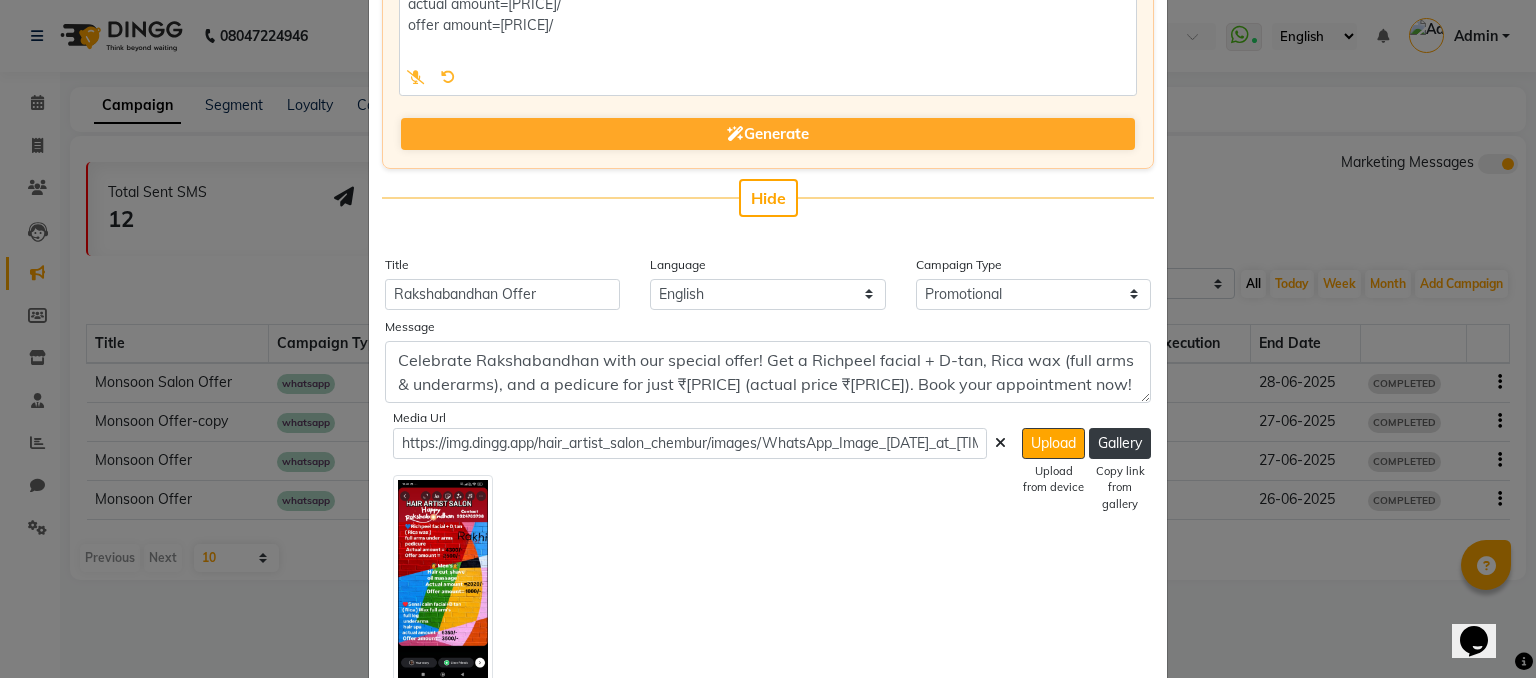 click 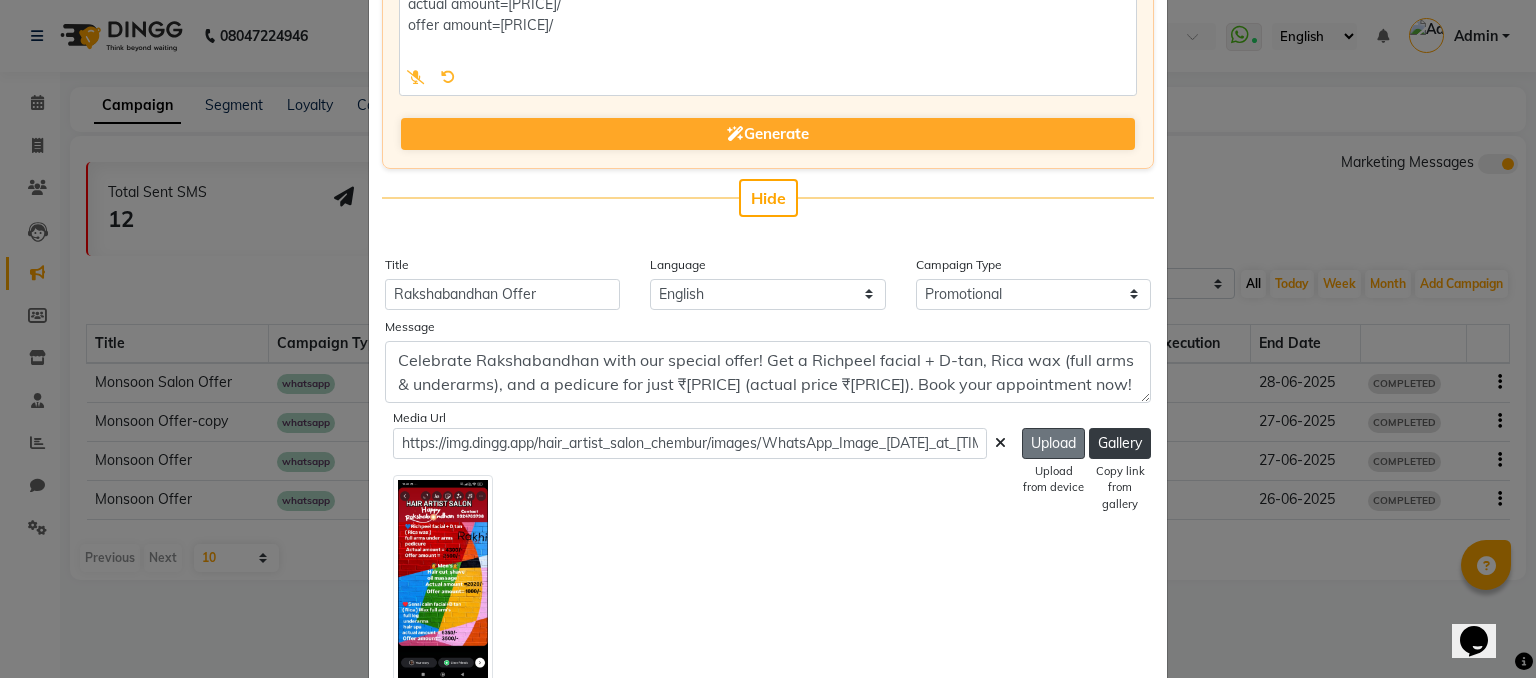 click on "Upload" 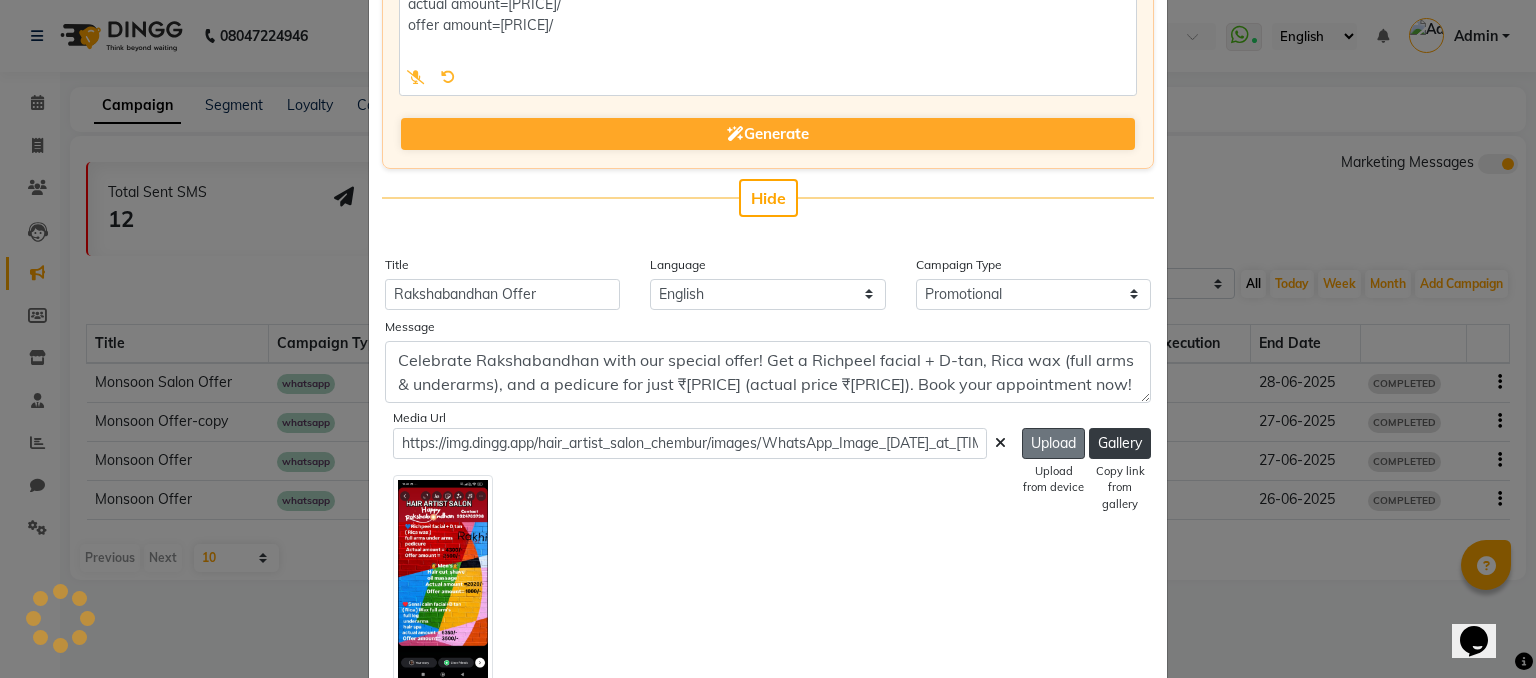 type on "https://ww4.in/a?c=5TQvDg" 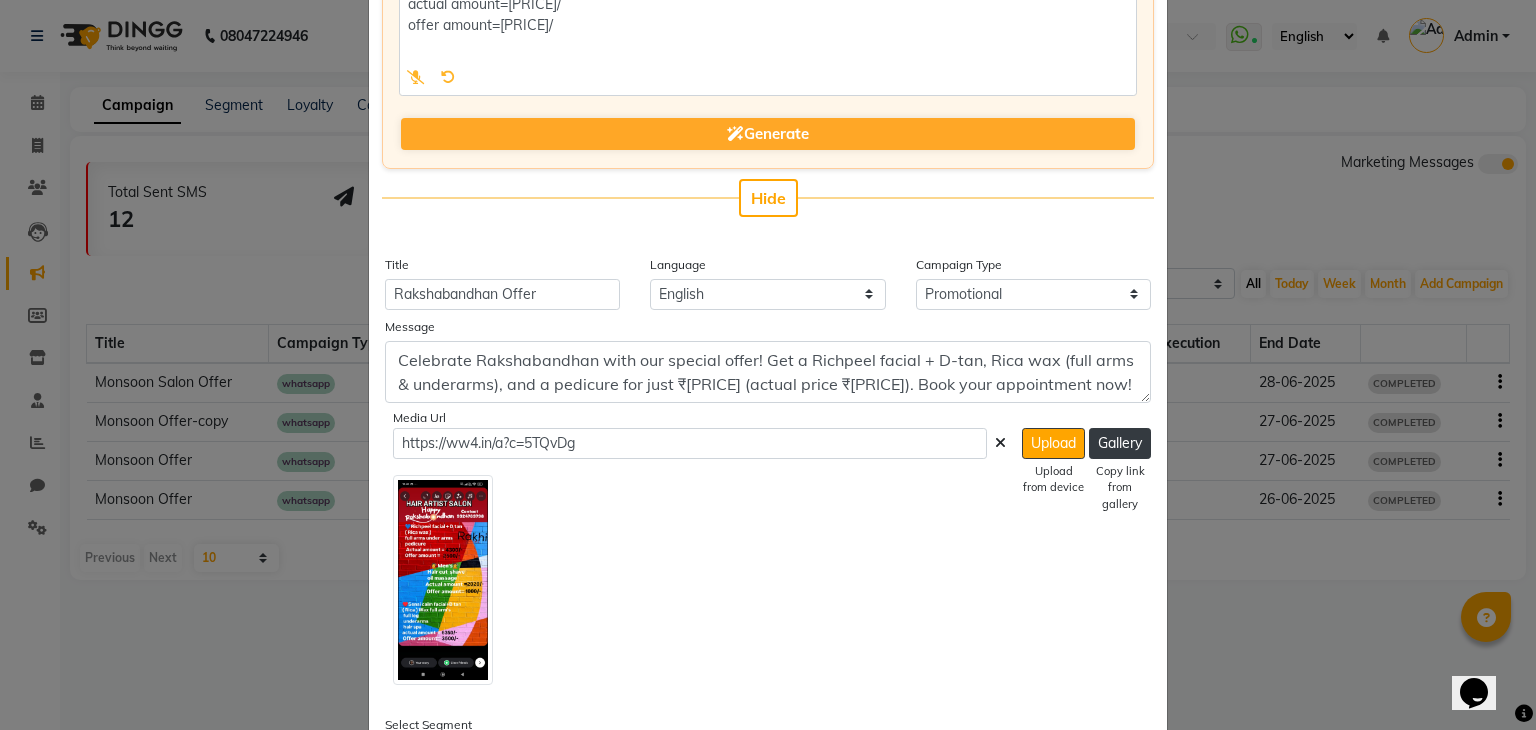 click 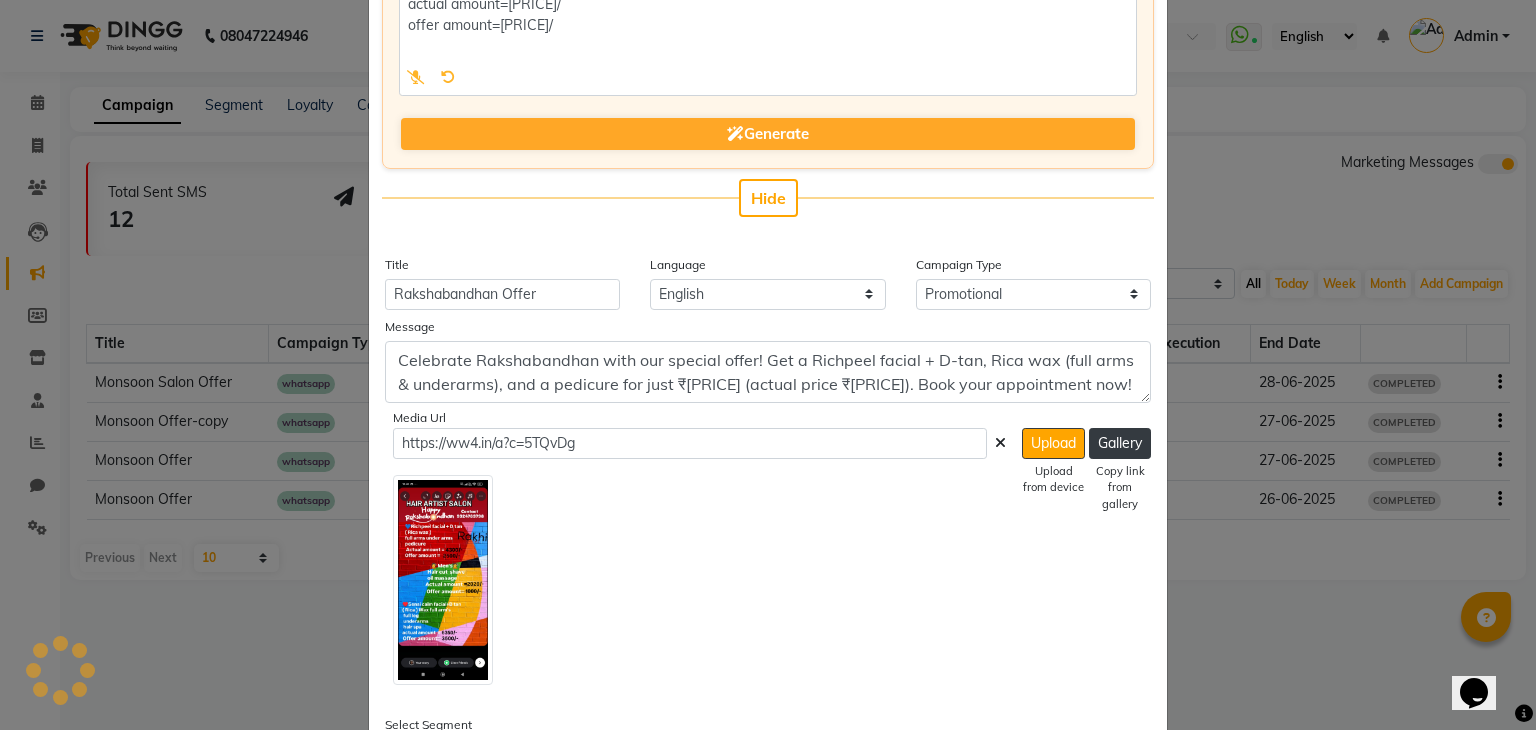 click 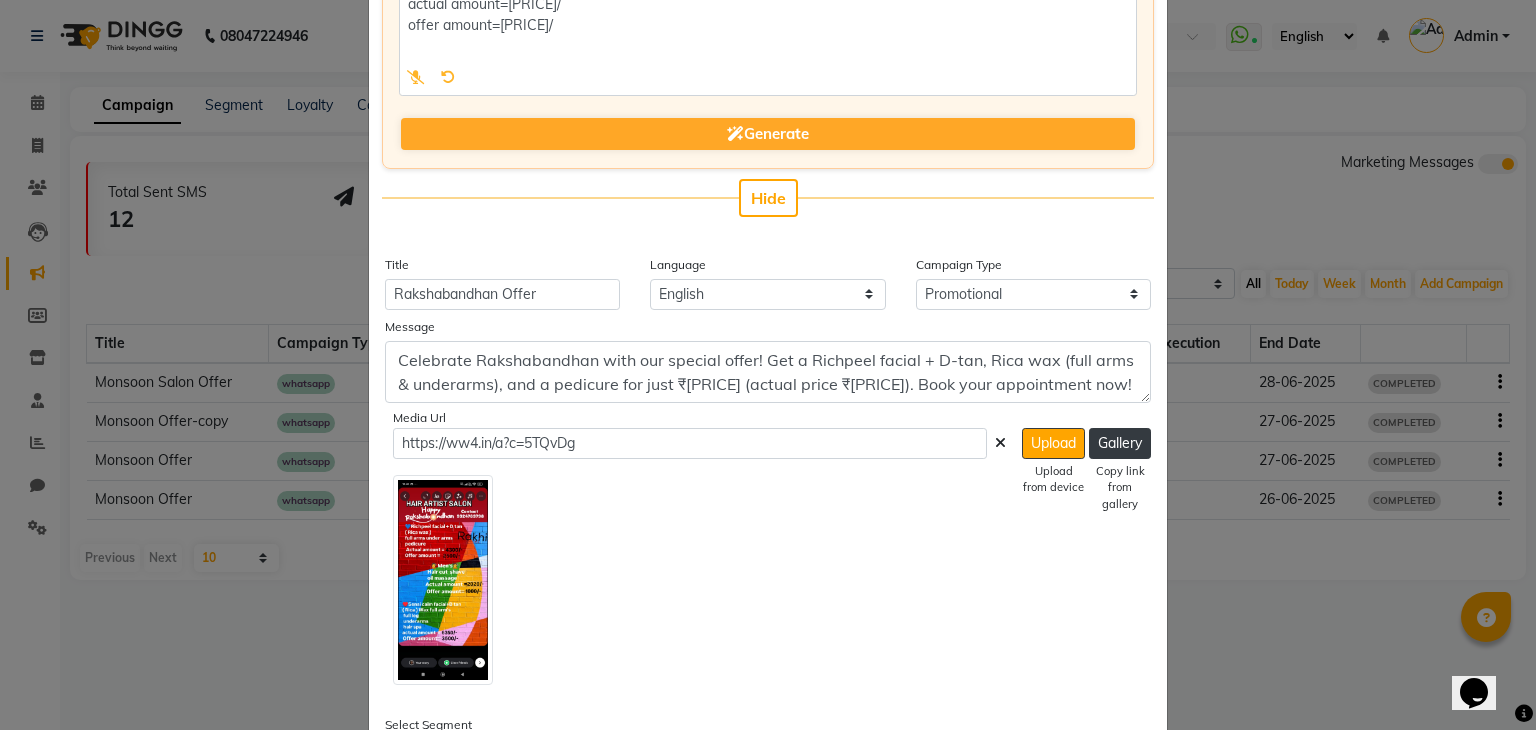 click 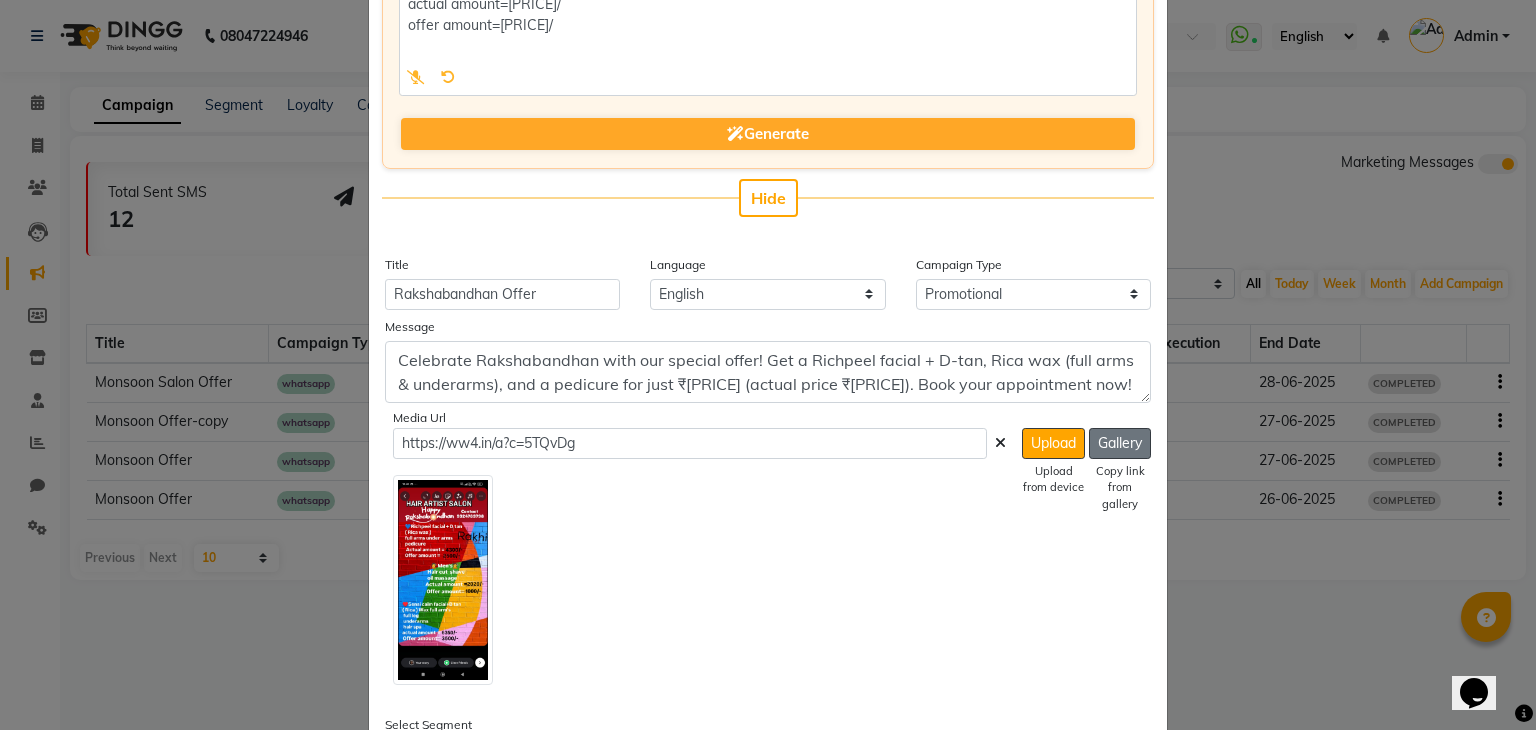 click on "Gallery" 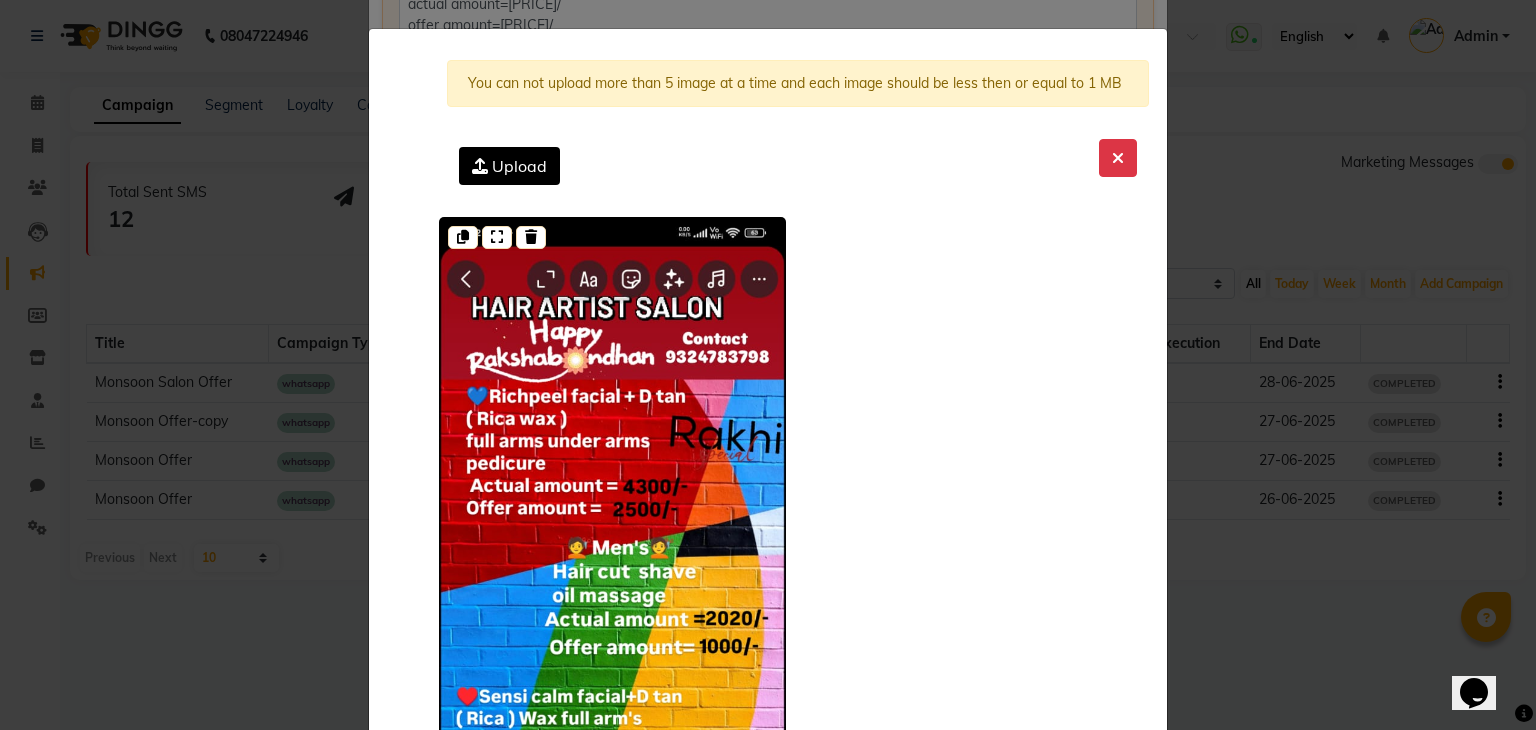 click 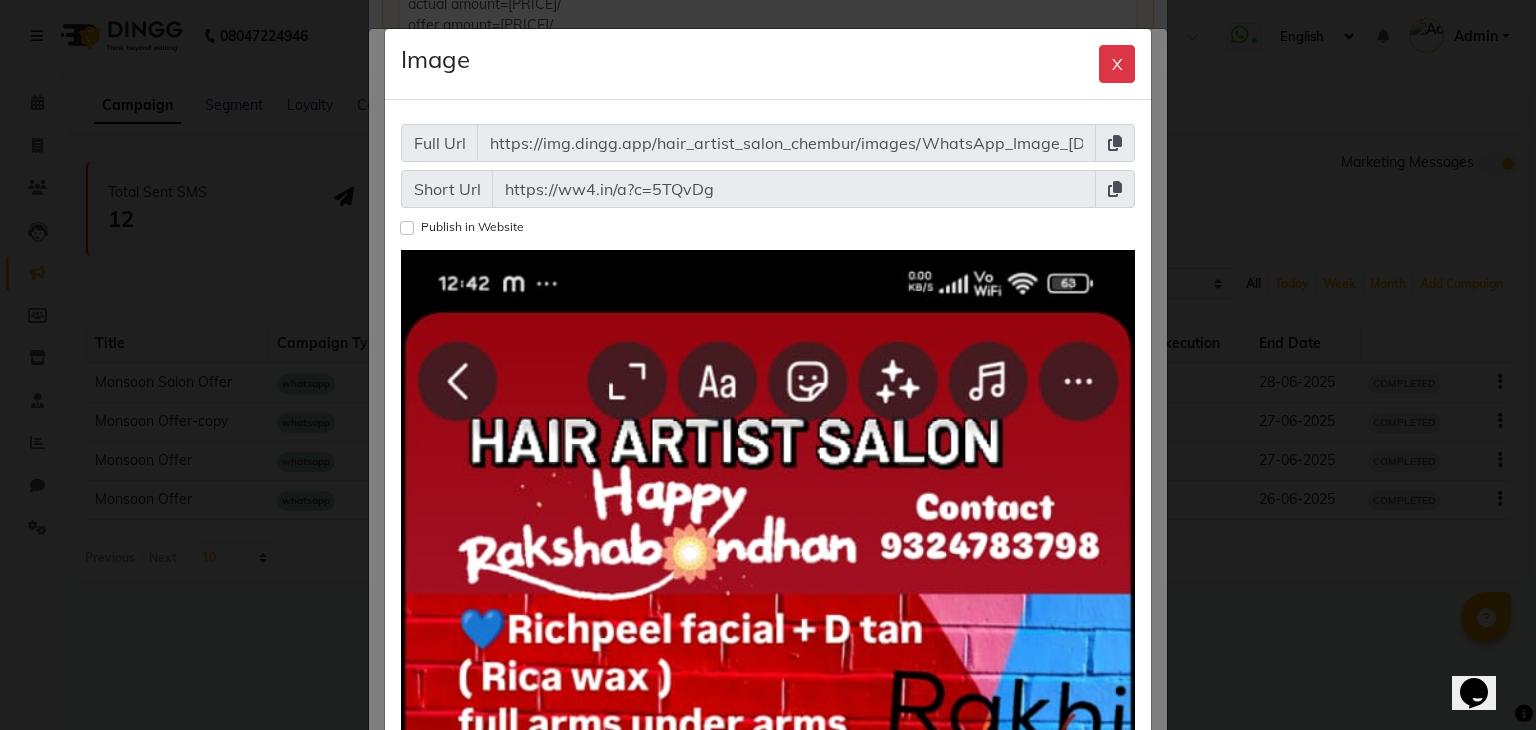 click 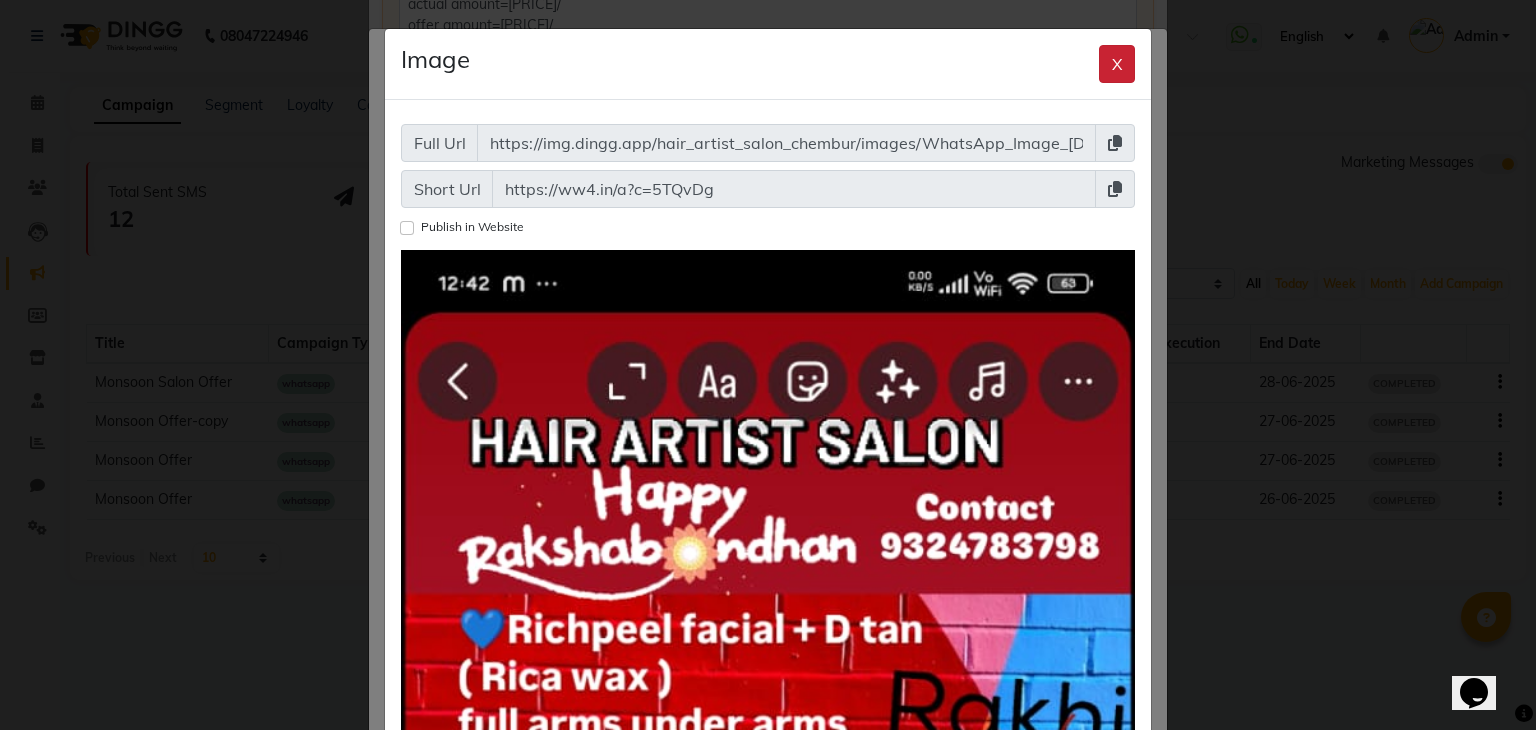 click on "X" 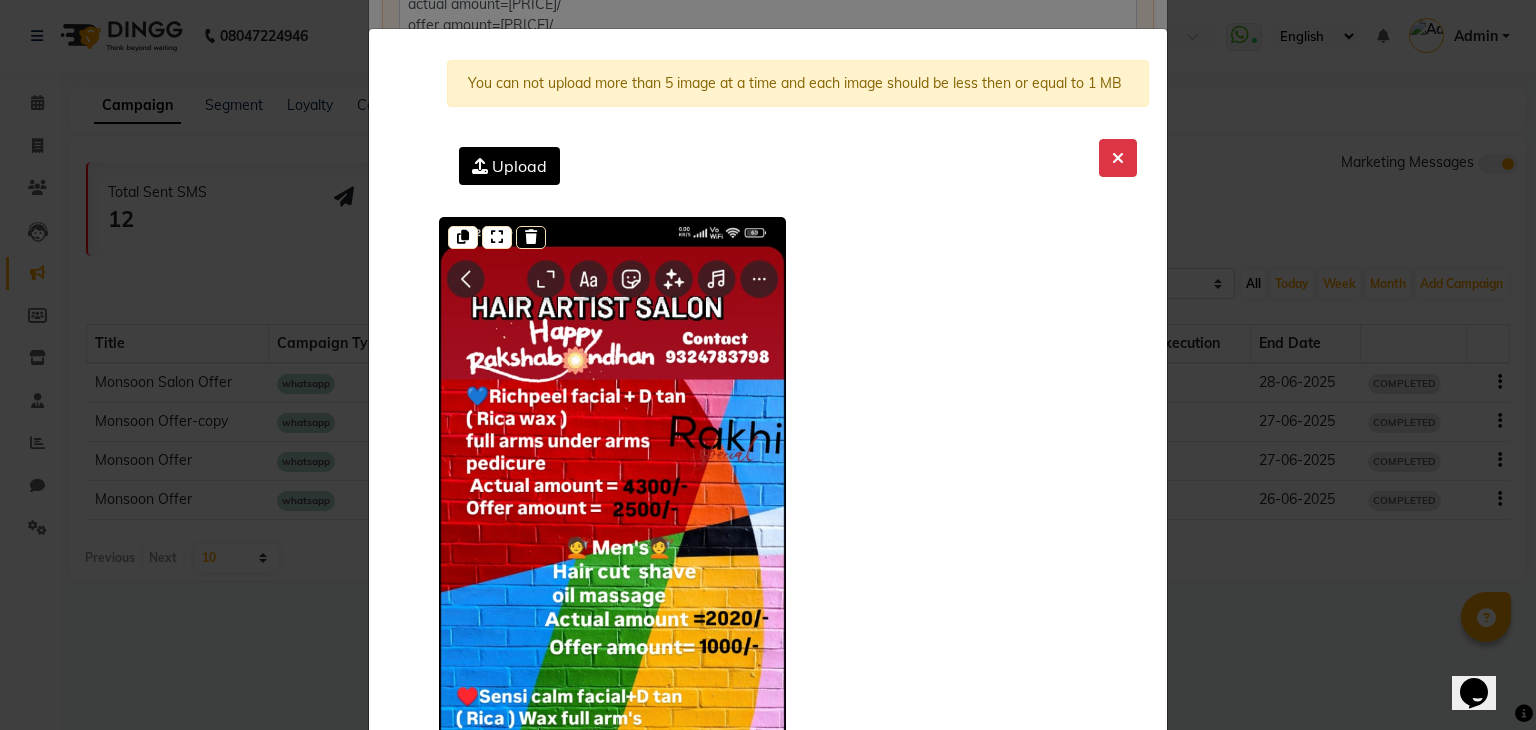 click 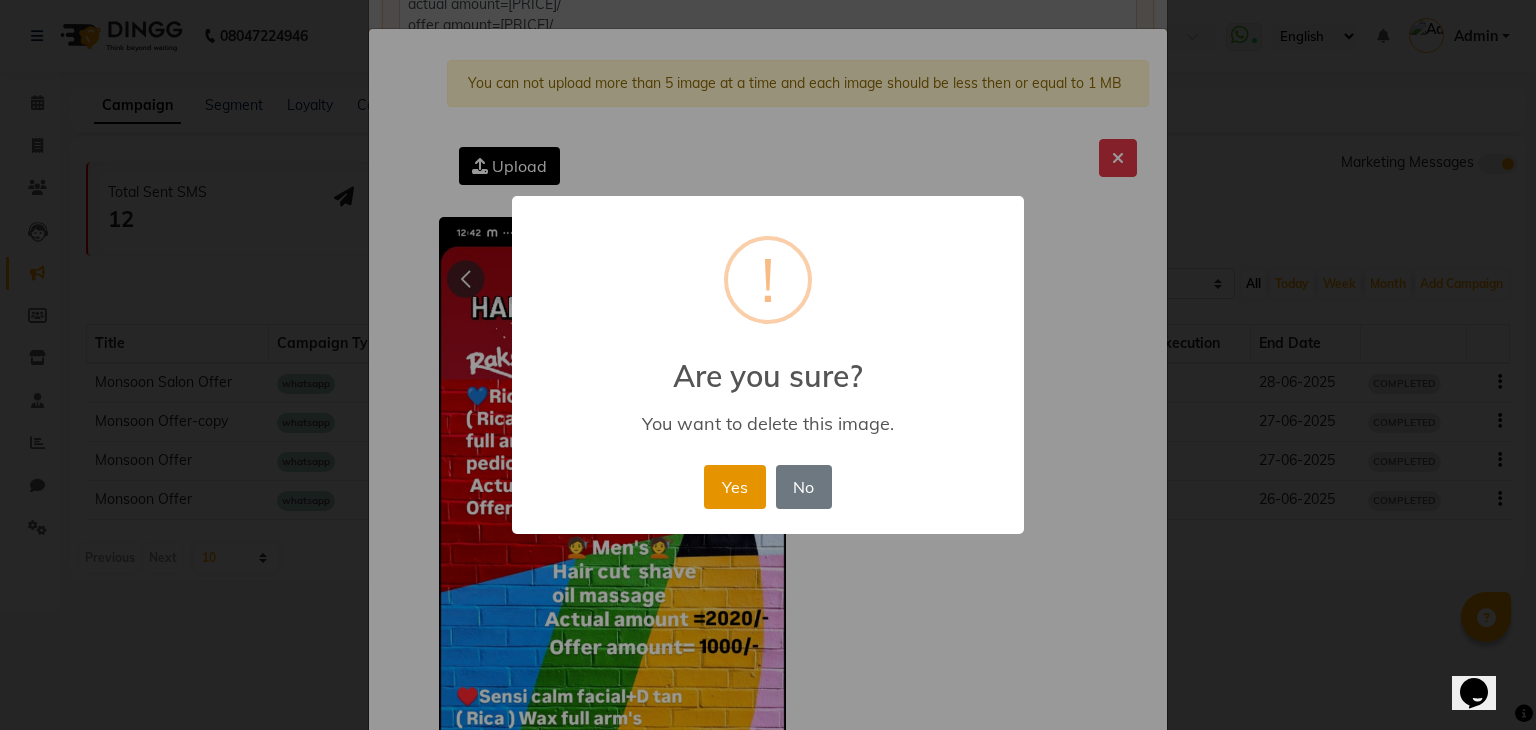 click on "Yes" at bounding box center [734, 487] 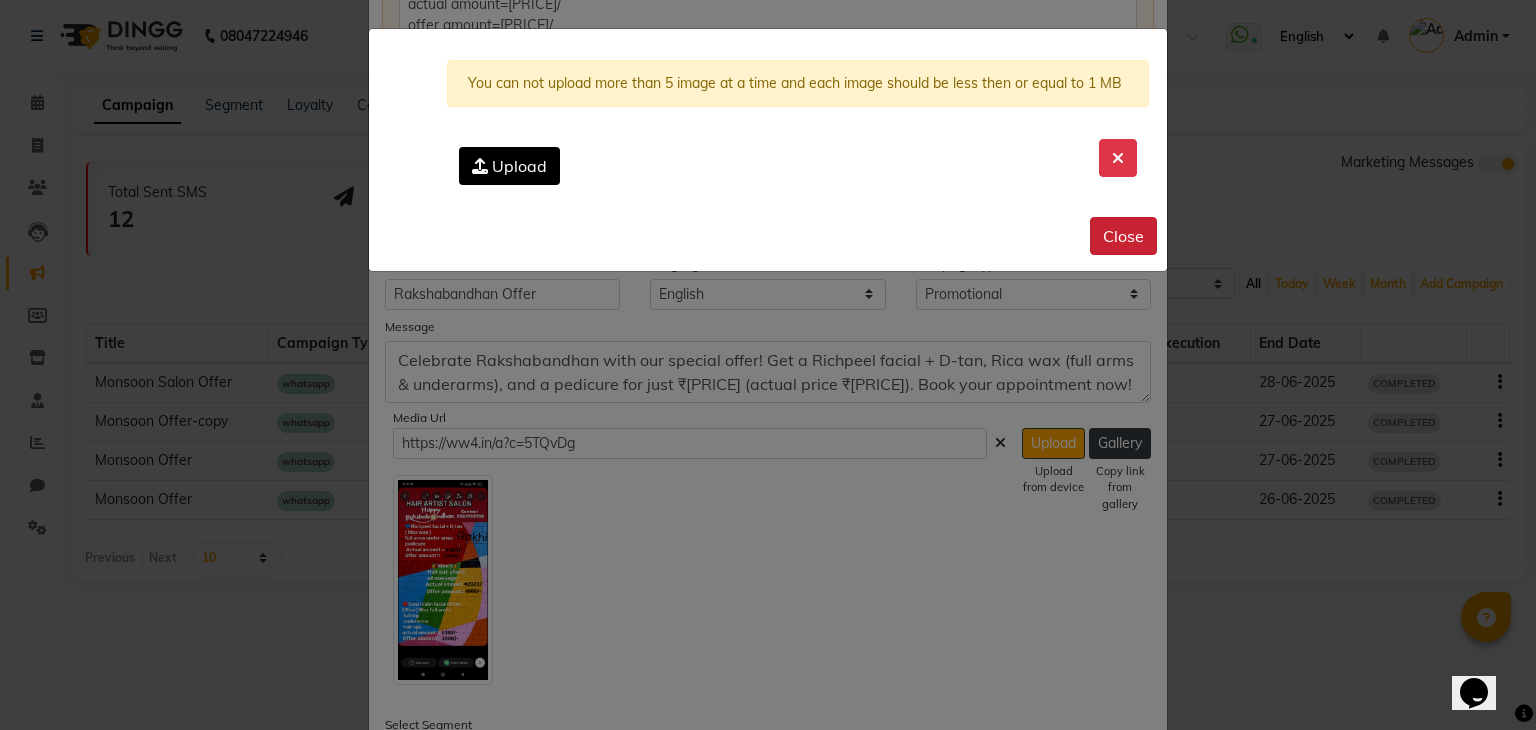 click on "Close" 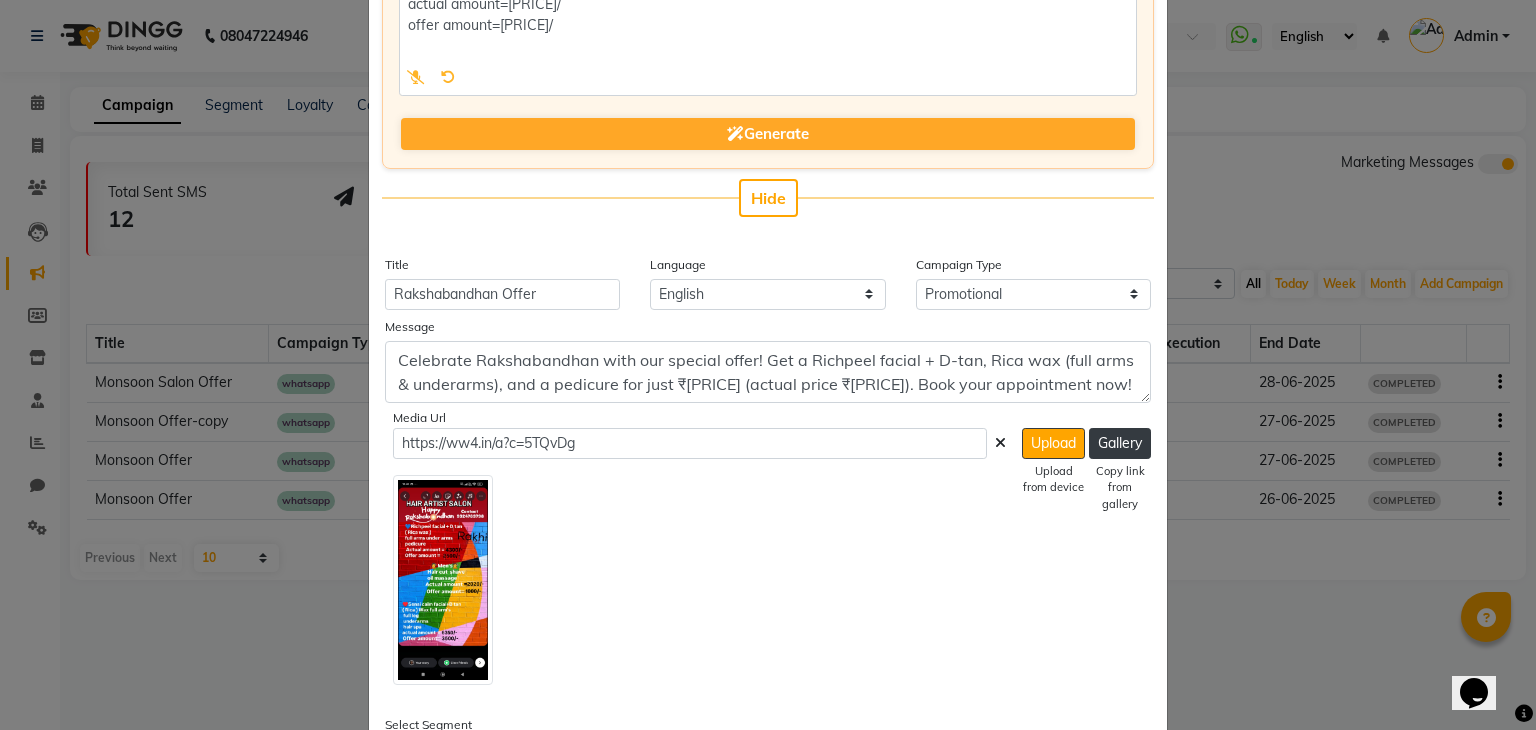 click 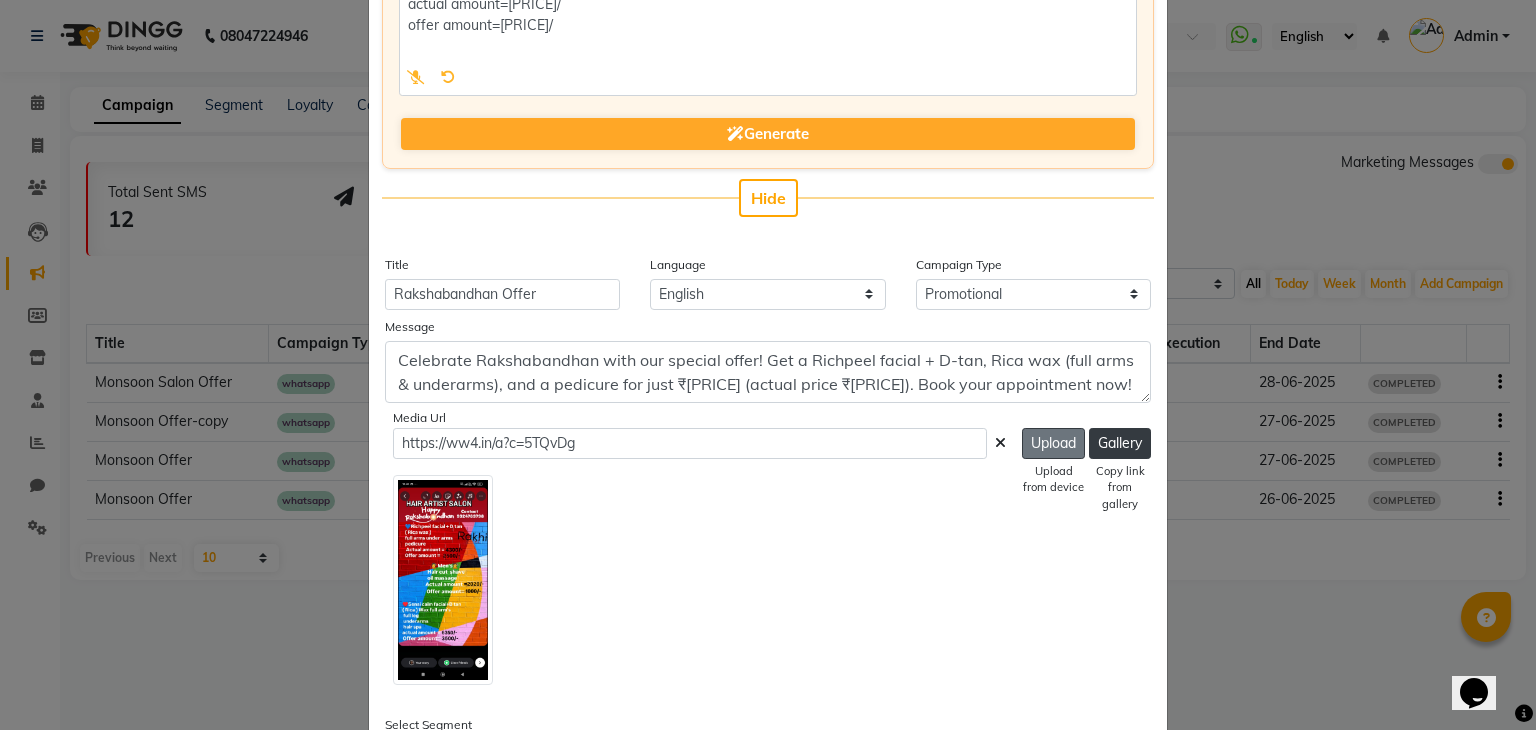 click on "Upload" 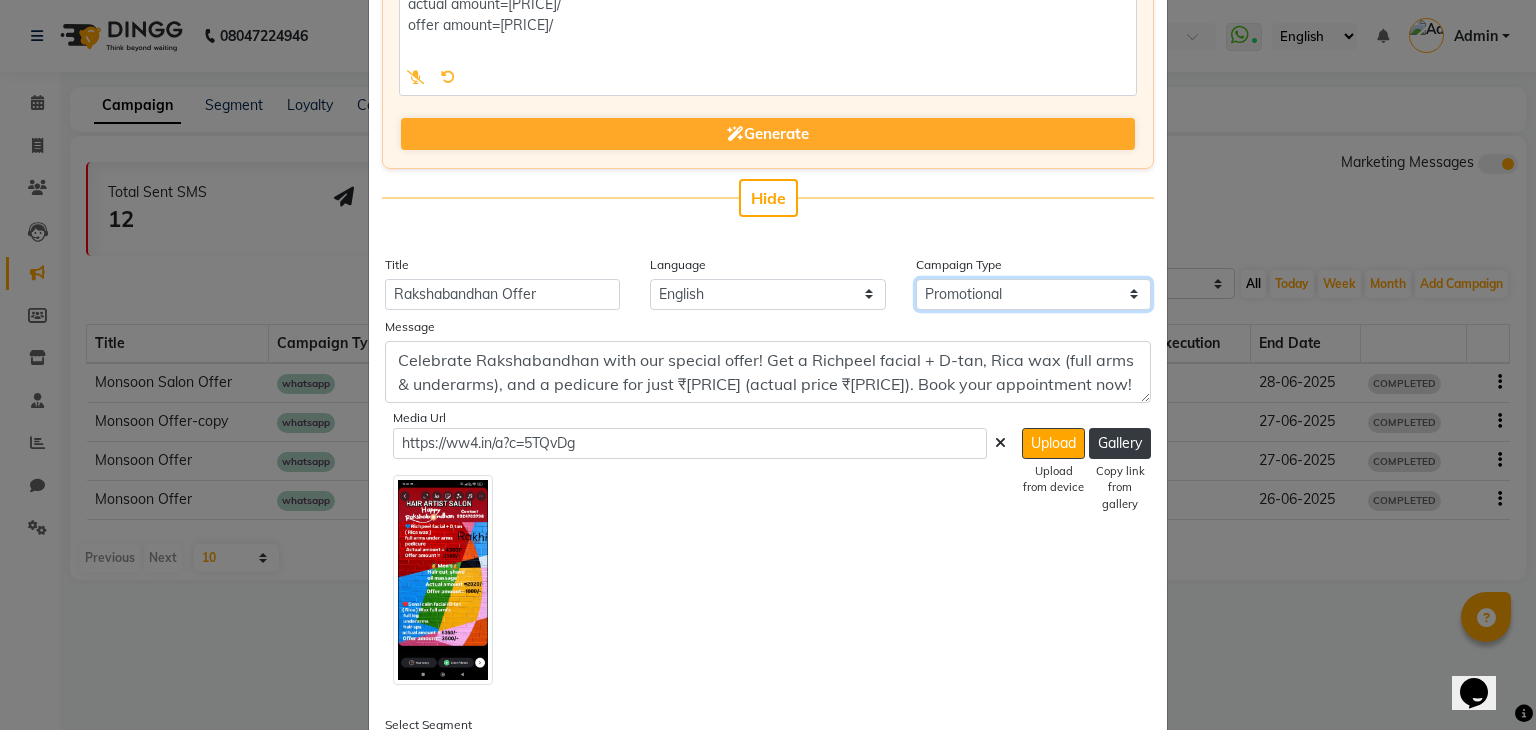 click on "Select Birthday Anniversary Promotional Service reminder" at bounding box center [1033, 294] 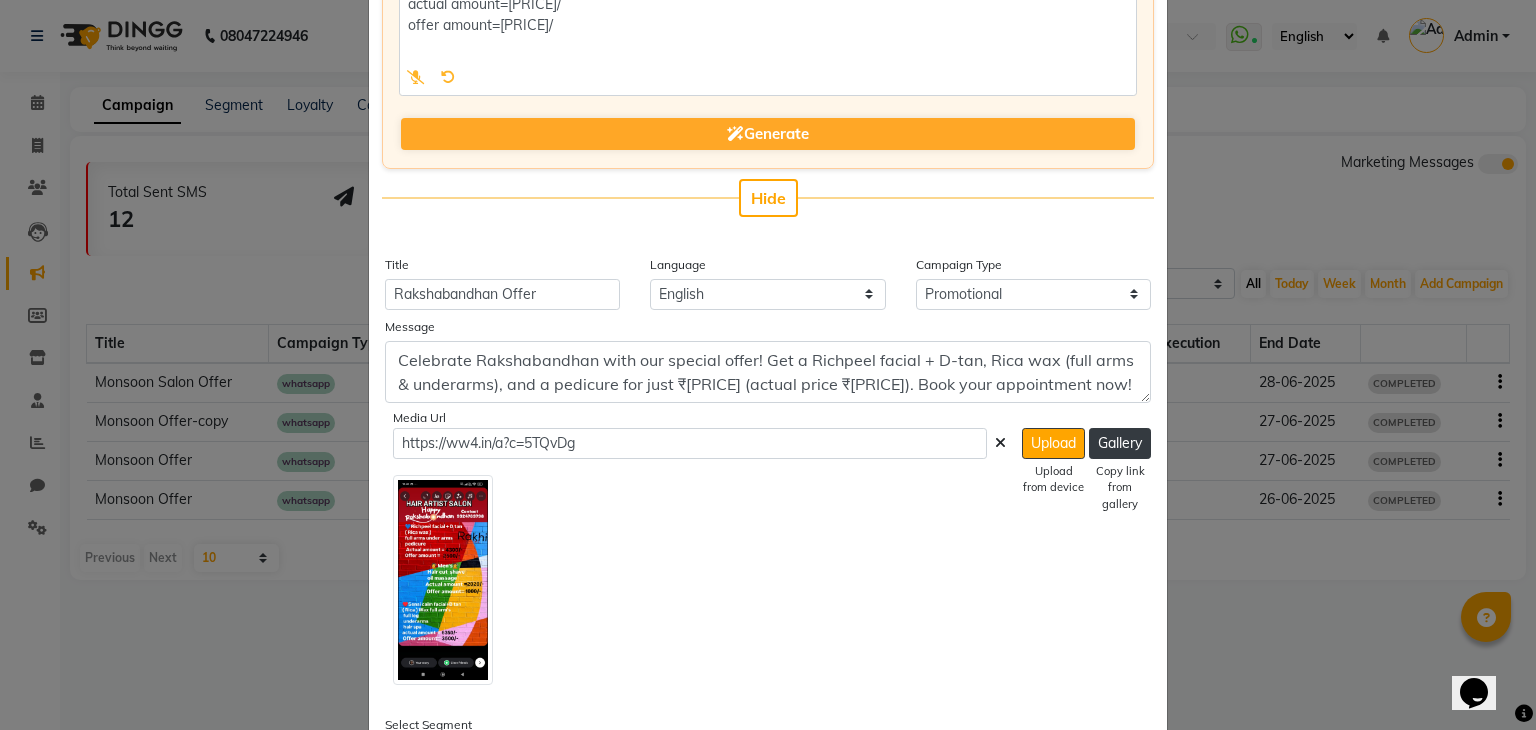 click 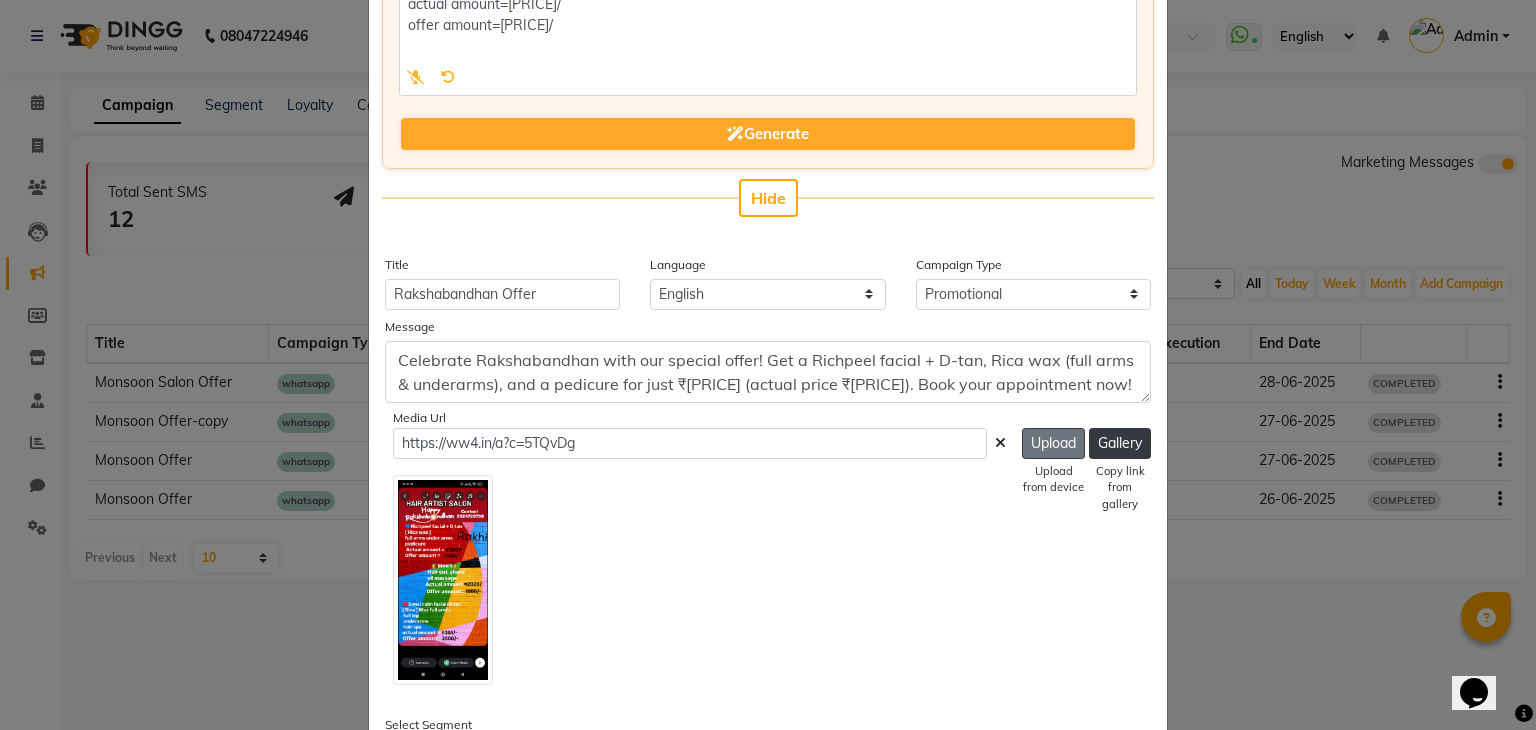 click on "Upload" 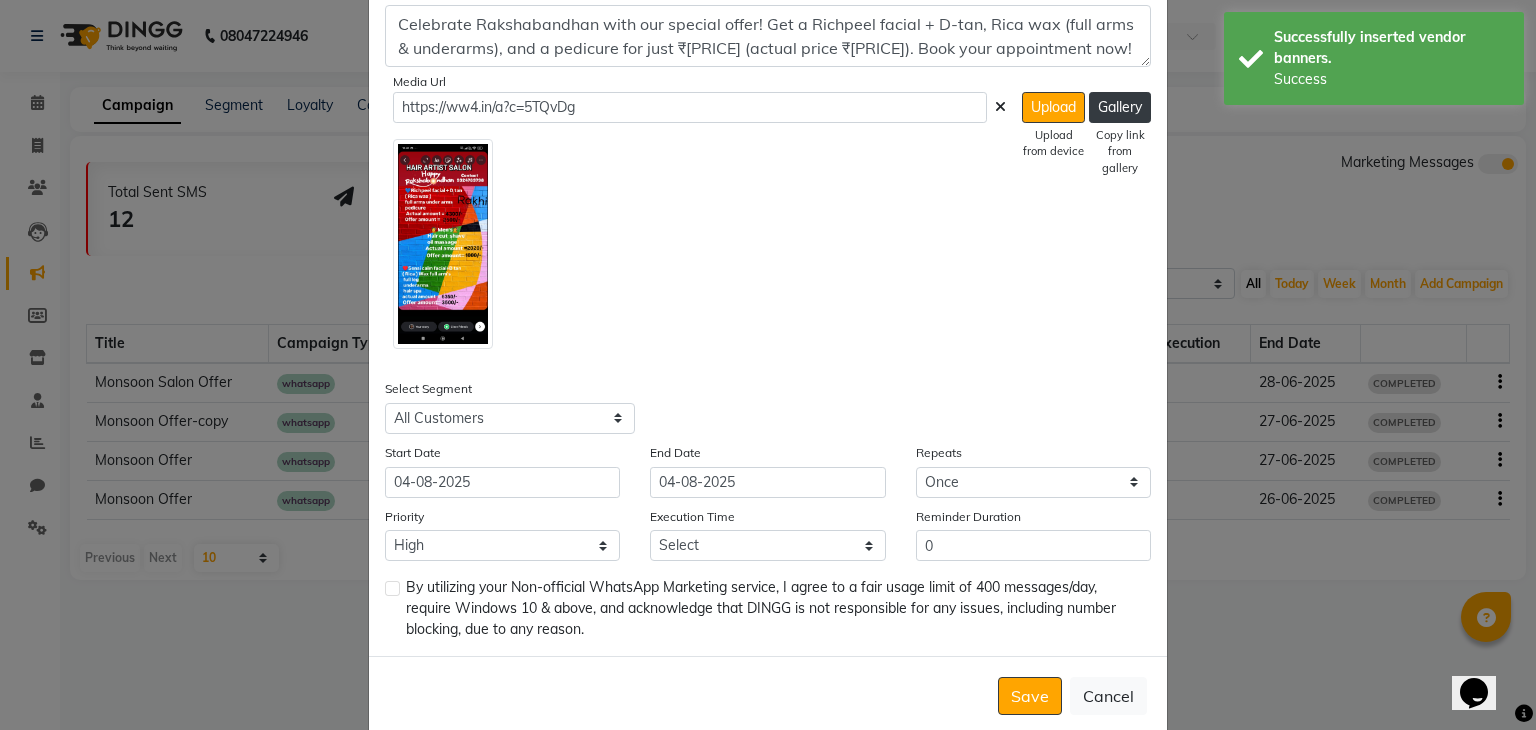scroll, scrollTop: 697, scrollLeft: 0, axis: vertical 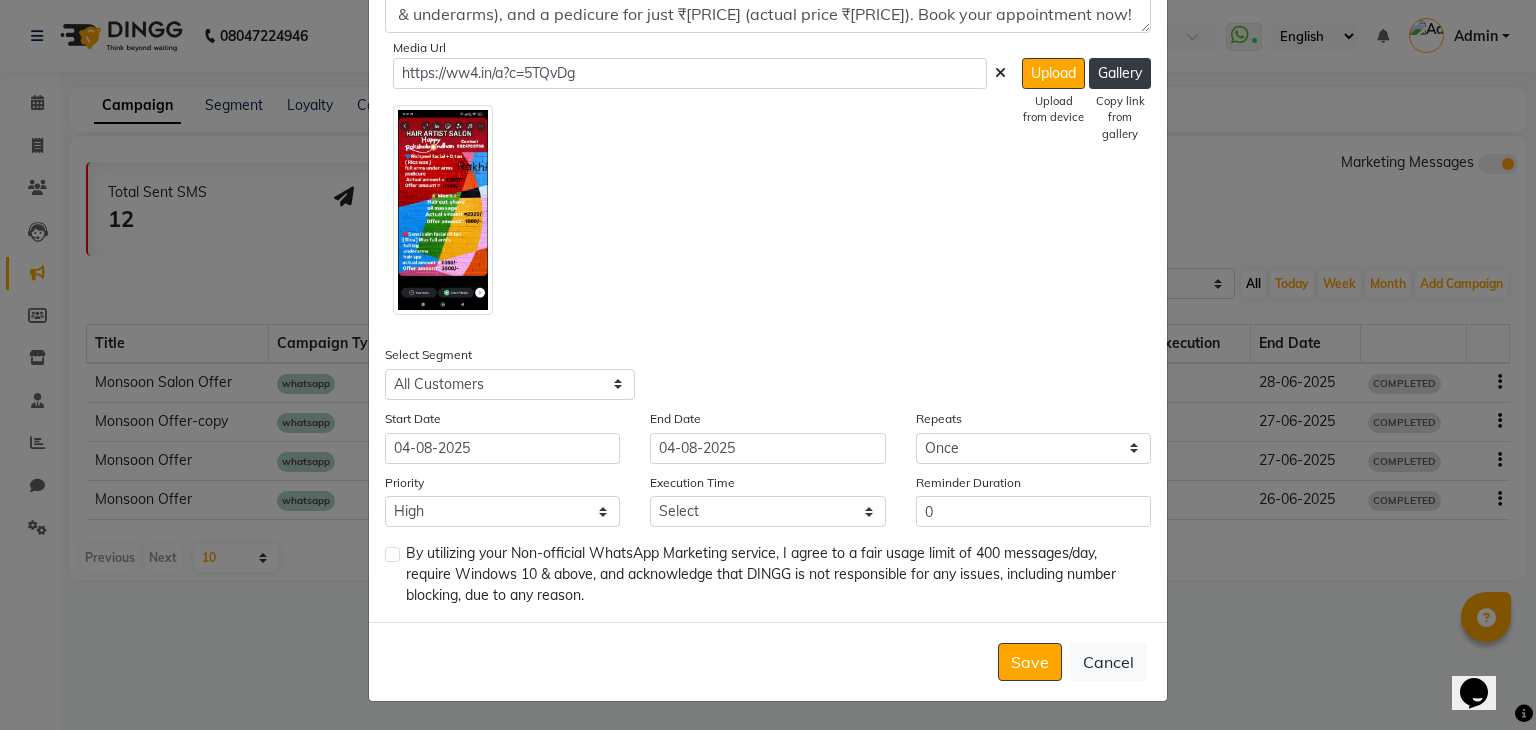 click 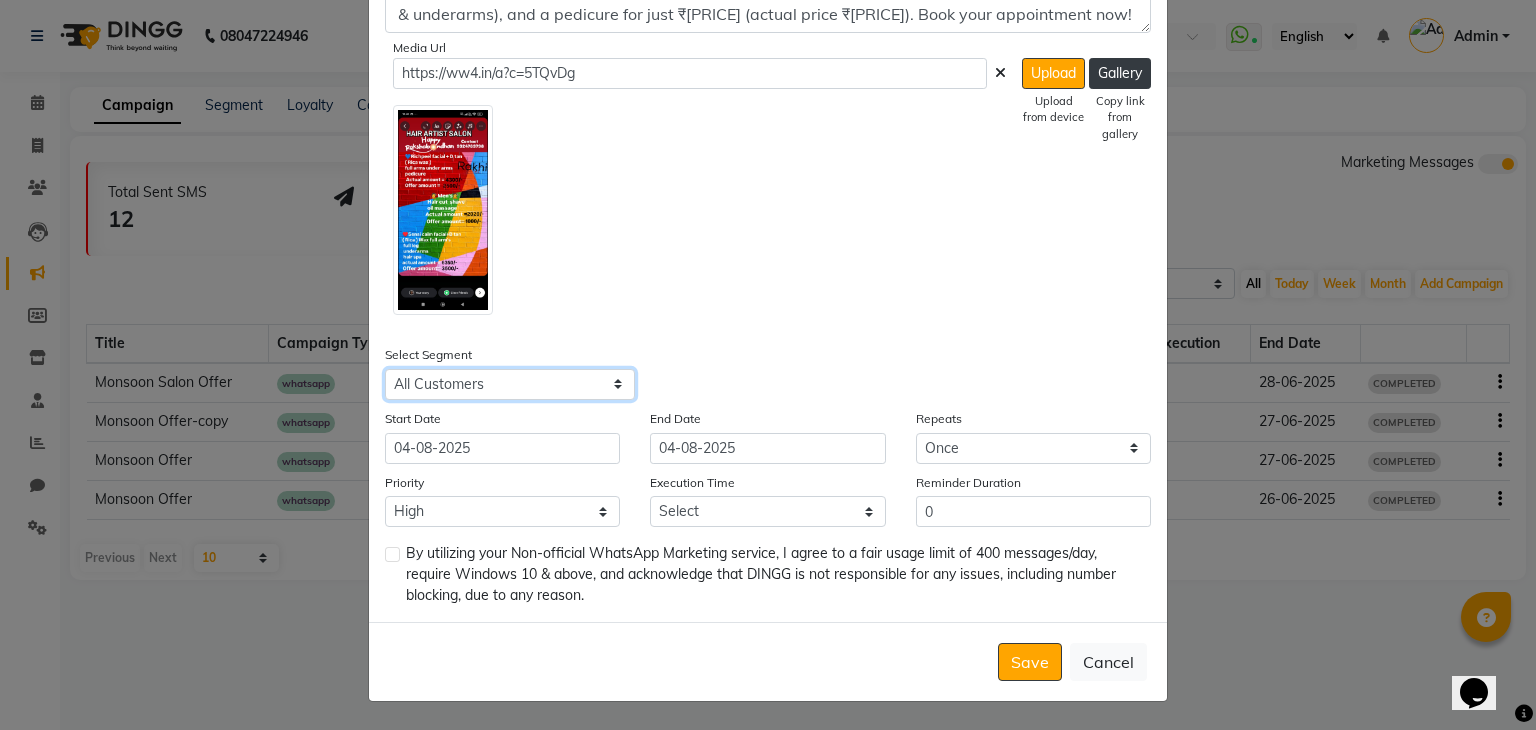 click on "Select All Customers All Male Customer All Female Customer All Members All Customers Visited in last 30 days All Customers Visited in last 60 days but not in last 30 days Inactive/Lost Customers High Ticket Customers Low Ticket Customers Frequent Customers Regular Customers New Customers All Customers with Valid Birthdays All Customers with Valid Anniversary All Customer Visited in 2020" at bounding box center (510, 384) 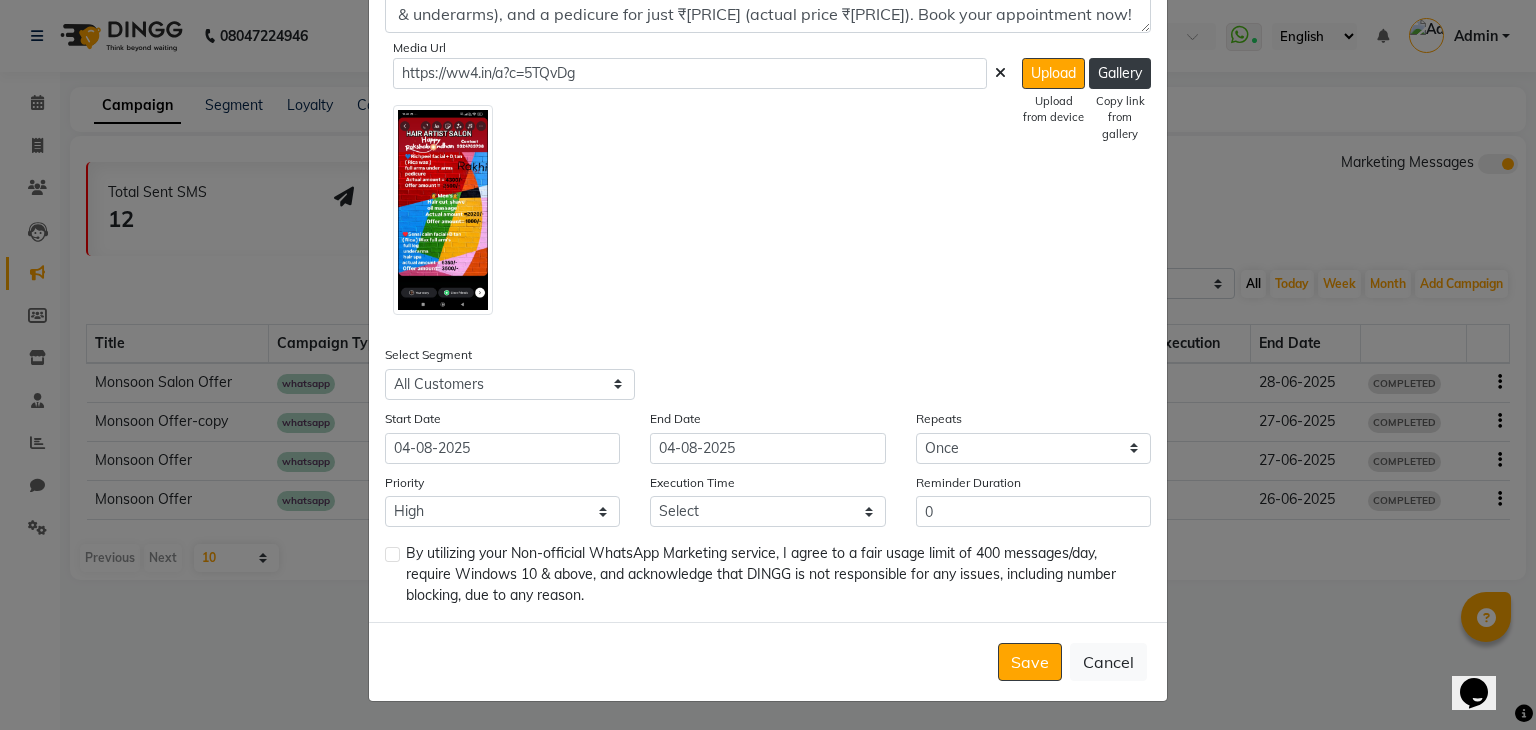 click 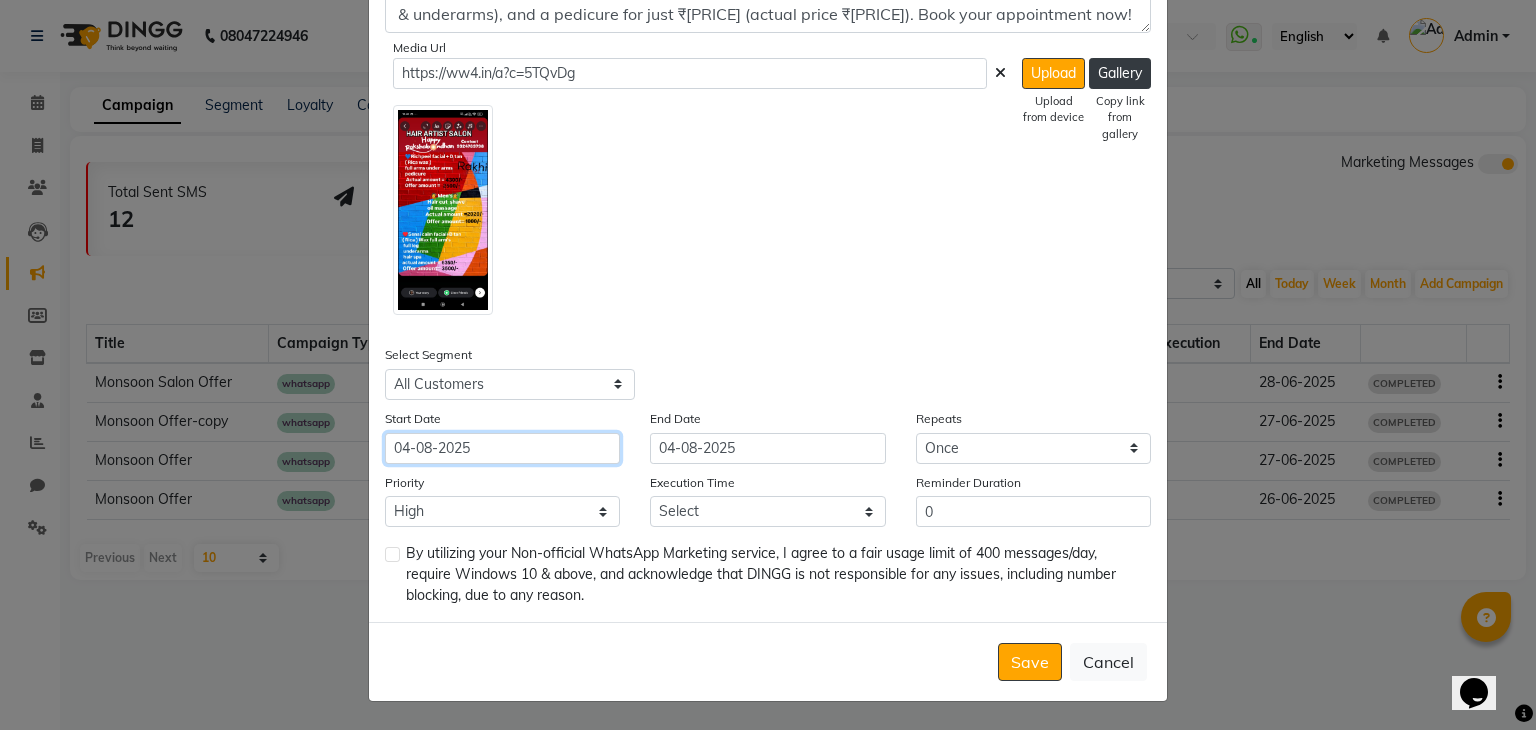 click on "04-08-2025" 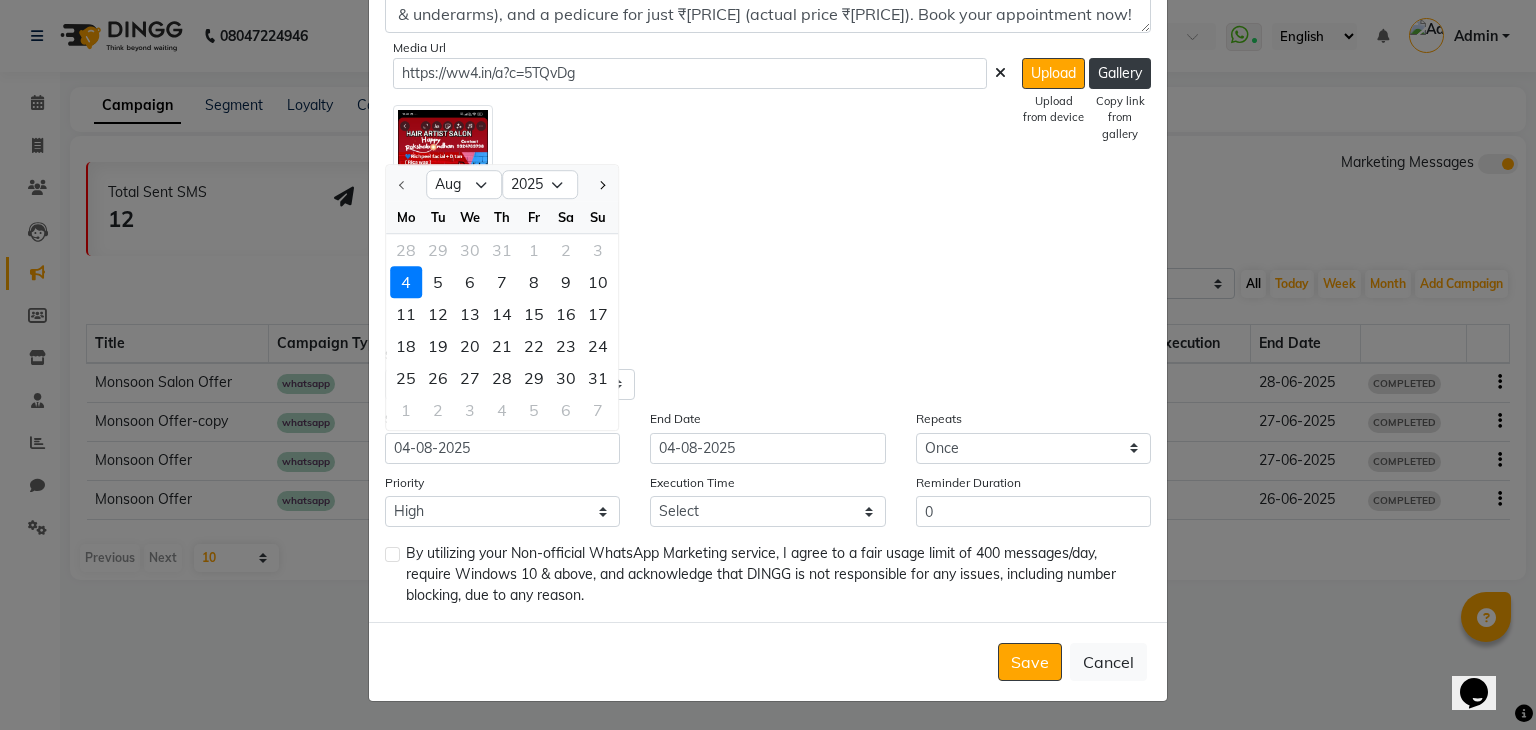 click 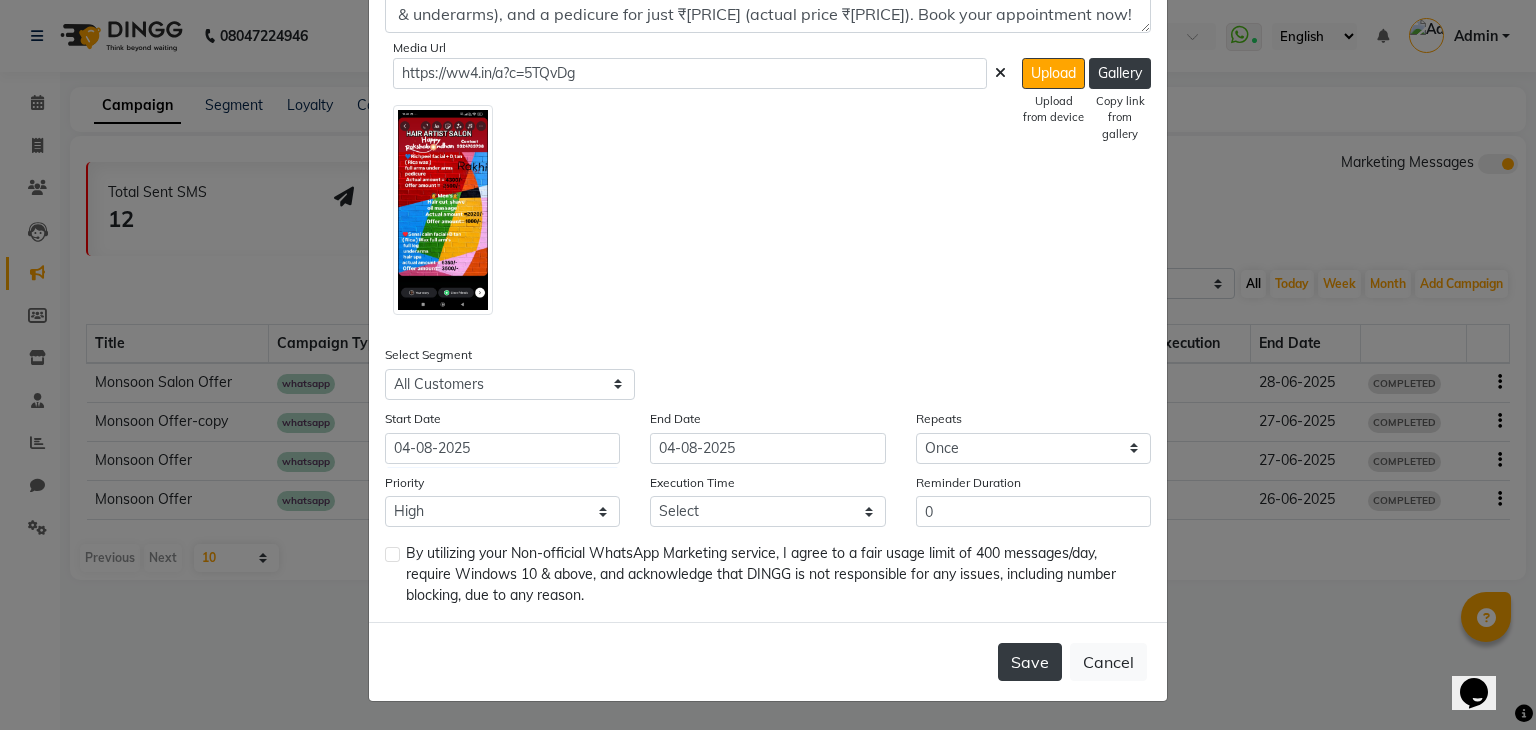 click on "Save" 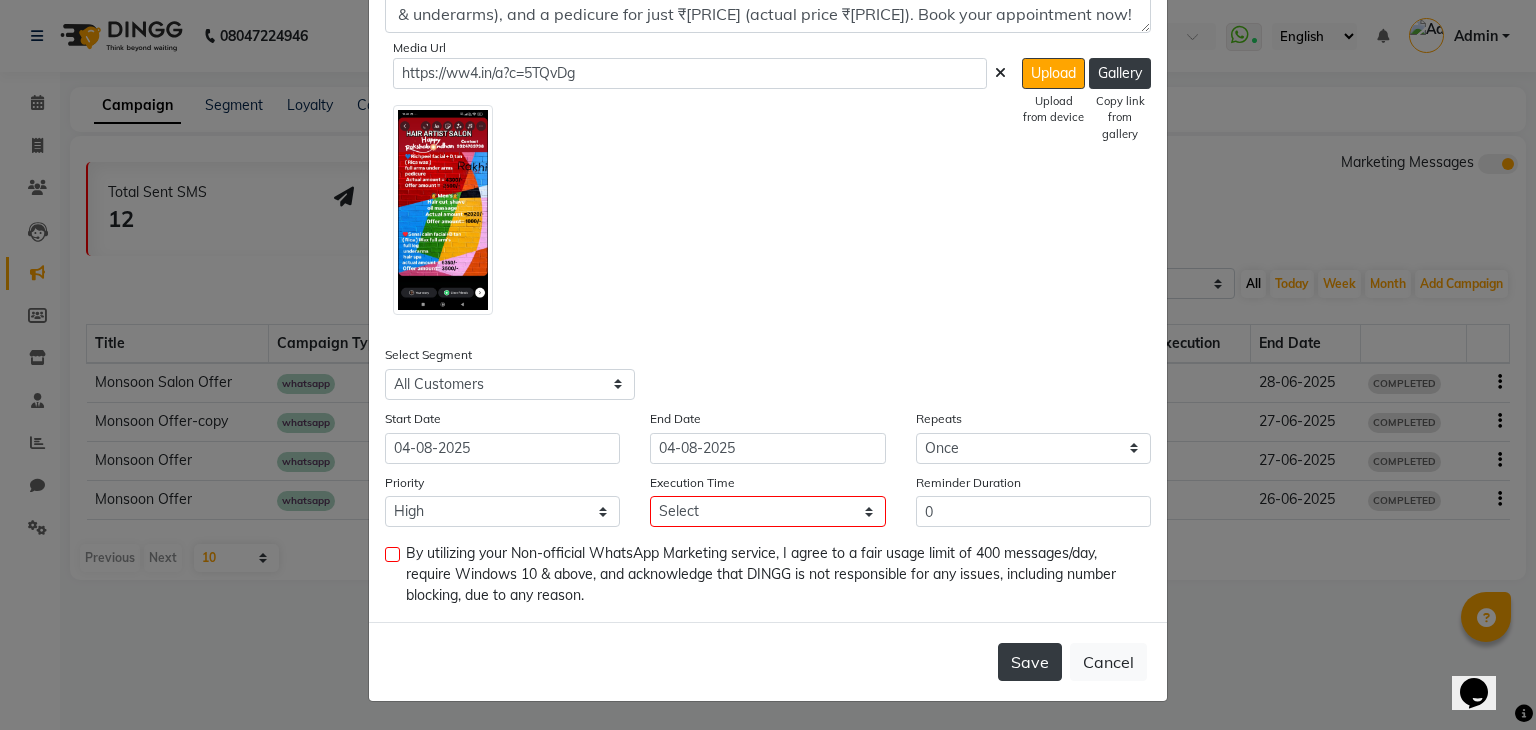 click on "Save" 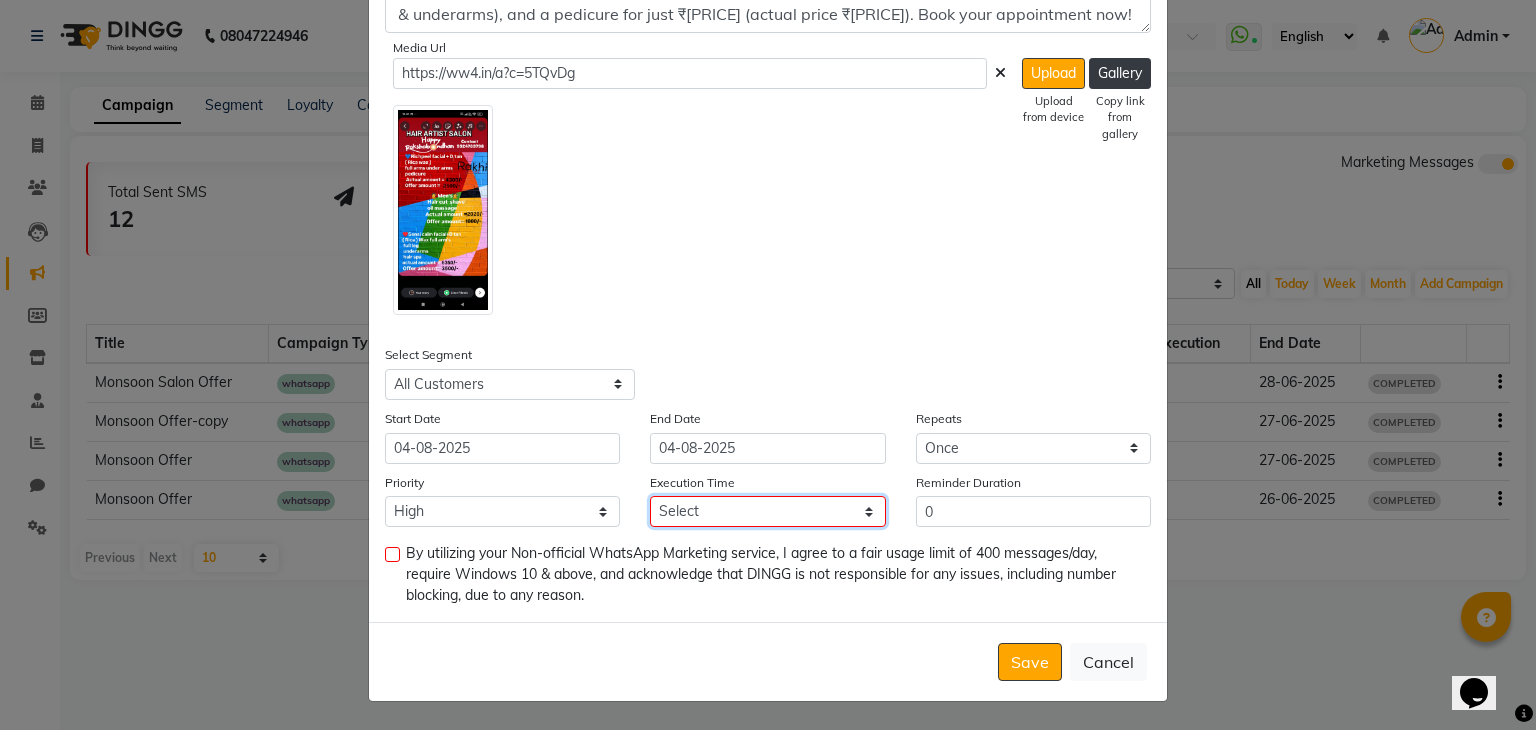 click on "Select 09:00 AM 09:15 AM 09:30 AM 09:45 AM 10:00 AM 10:15 AM 10:30 AM 10:45 AM 11:00 AM 11:15 AM 11:30 AM 11:45 AM 12:00 PM 12:15 PM 12:30 PM 12:45 PM 01:00 PM 01:15 PM 01:30 PM 01:45 PM 02:00 PM 02:15 PM 02:30 PM 02:45 PM 03:00 PM 03:15 PM 03:30 PM 03:45 PM 04:00 PM 04:15 PM 04:30 PM 04:45 PM 05:00 PM 05:15 PM 05:30 PM 05:45 PM 06:00 PM 06:15 PM 06:30 PM 06:45 PM 07:00 PM 07:15 PM 07:30 PM 07:45 PM 08:00 PM 08:15 PM 08:30 PM 08:45 PM 09:00 PM 09:15 PM 09:30 PM 09:45 PM" at bounding box center (767, 511) 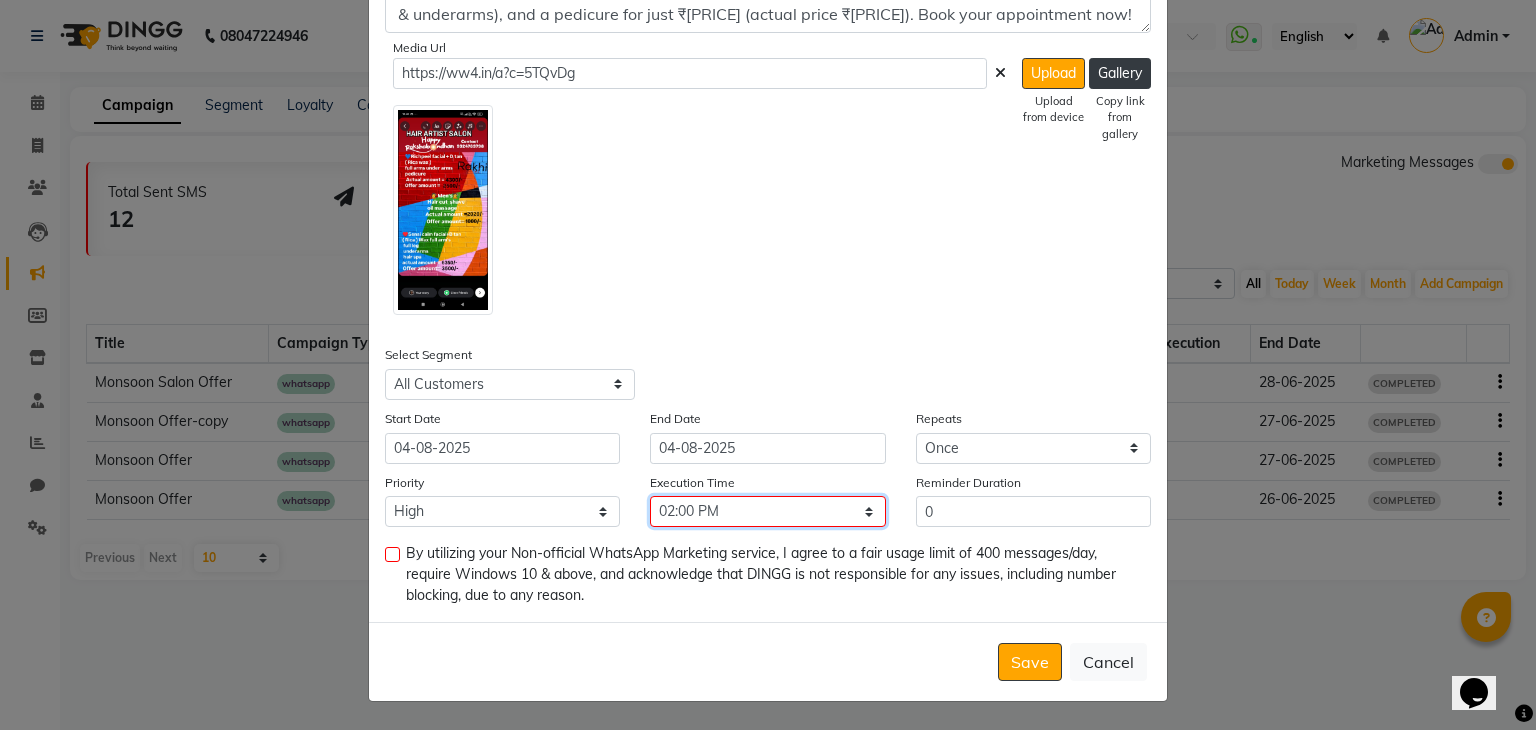 click on "Select 09:00 AM 09:15 AM 09:30 AM 09:45 AM 10:00 AM 10:15 AM 10:30 AM 10:45 AM 11:00 AM 11:15 AM 11:30 AM 11:45 AM 12:00 PM 12:15 PM 12:30 PM 12:45 PM 01:00 PM 01:15 PM 01:30 PM 01:45 PM 02:00 PM 02:15 PM 02:30 PM 02:45 PM 03:00 PM 03:15 PM 03:30 PM 03:45 PM 04:00 PM 04:15 PM 04:30 PM 04:45 PM 05:00 PM 05:15 PM 05:30 PM 05:45 PM 06:00 PM 06:15 PM 06:30 PM 06:45 PM 07:00 PM 07:15 PM 07:30 PM 07:45 PM 08:00 PM 08:15 PM 08:30 PM 08:45 PM 09:00 PM 09:15 PM 09:30 PM 09:45 PM" at bounding box center (767, 511) 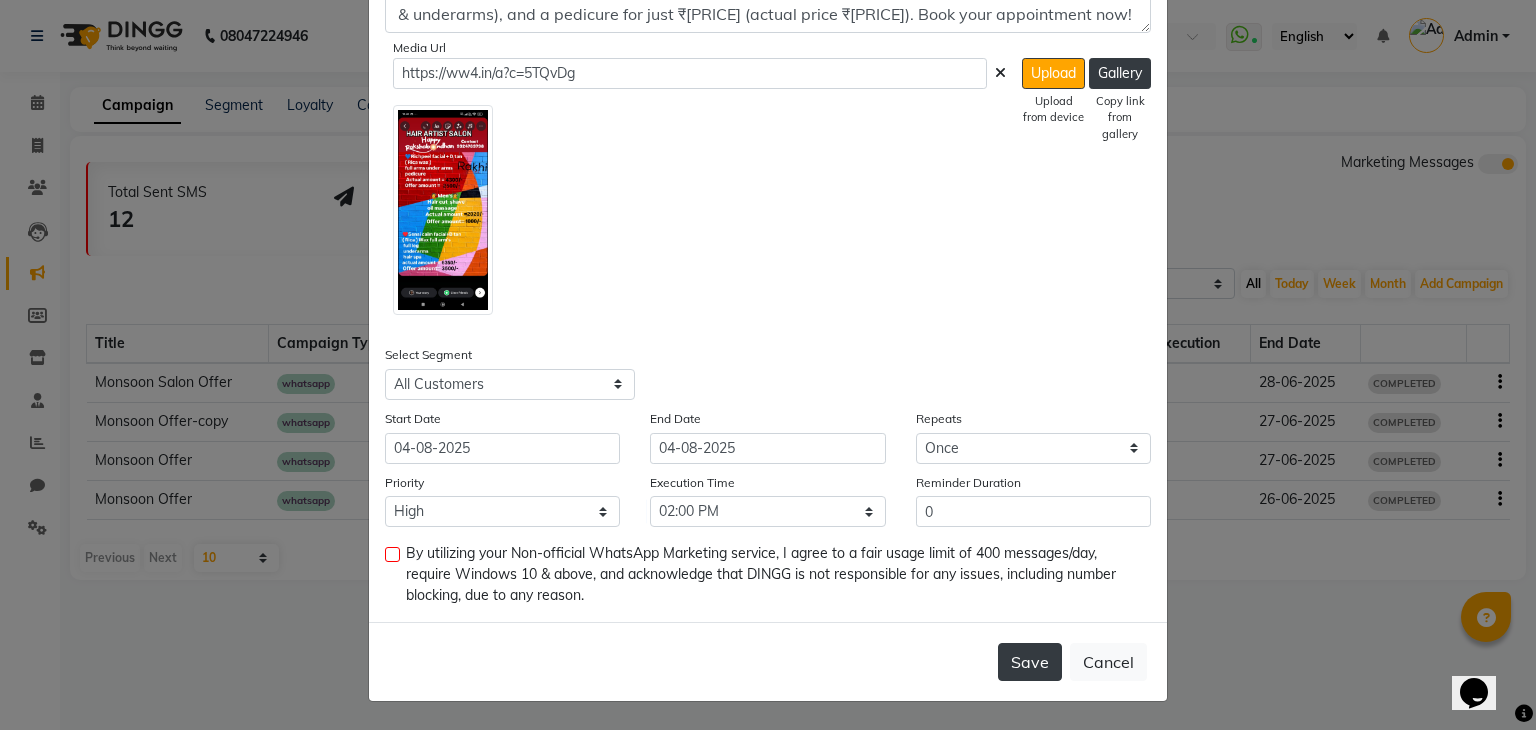 click on "Save" 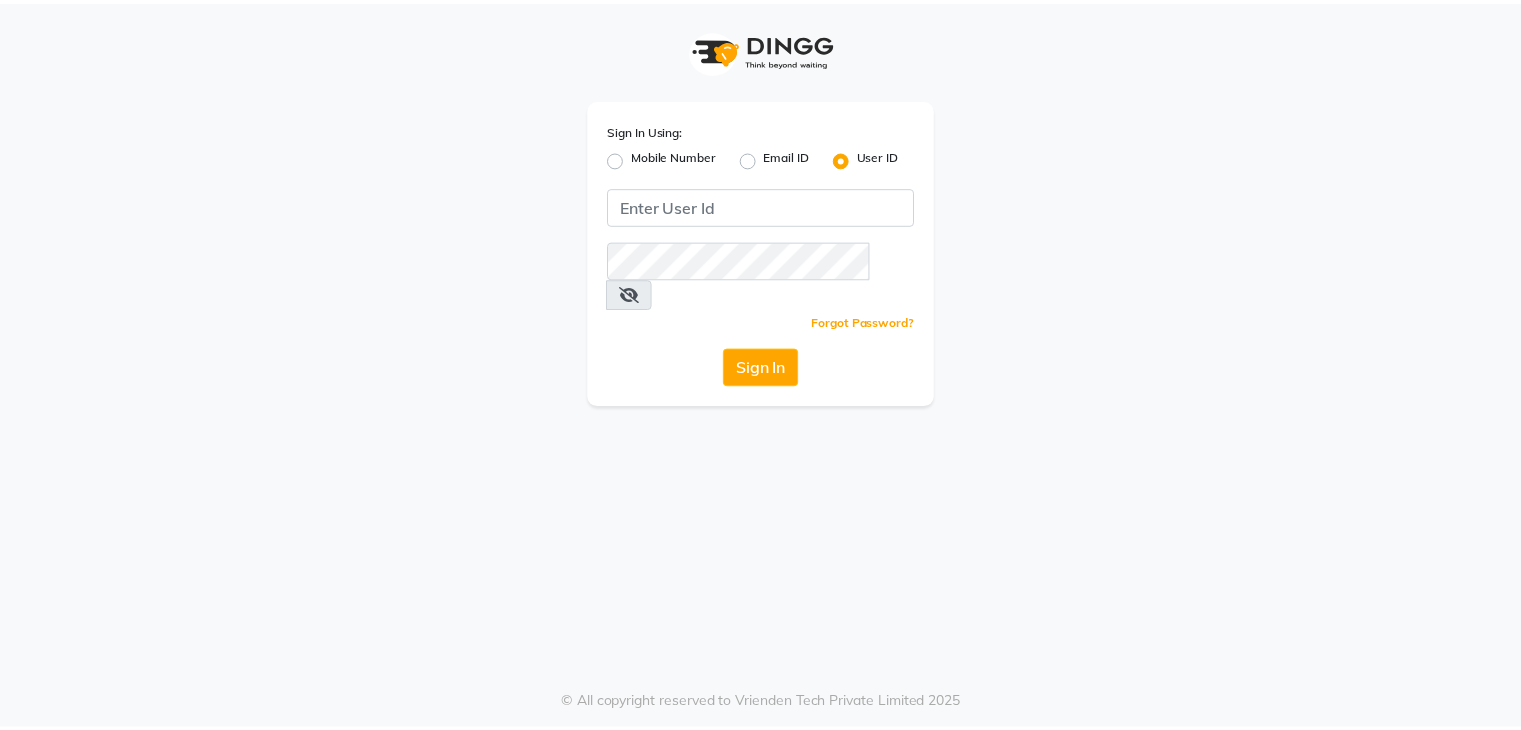 scroll, scrollTop: 0, scrollLeft: 0, axis: both 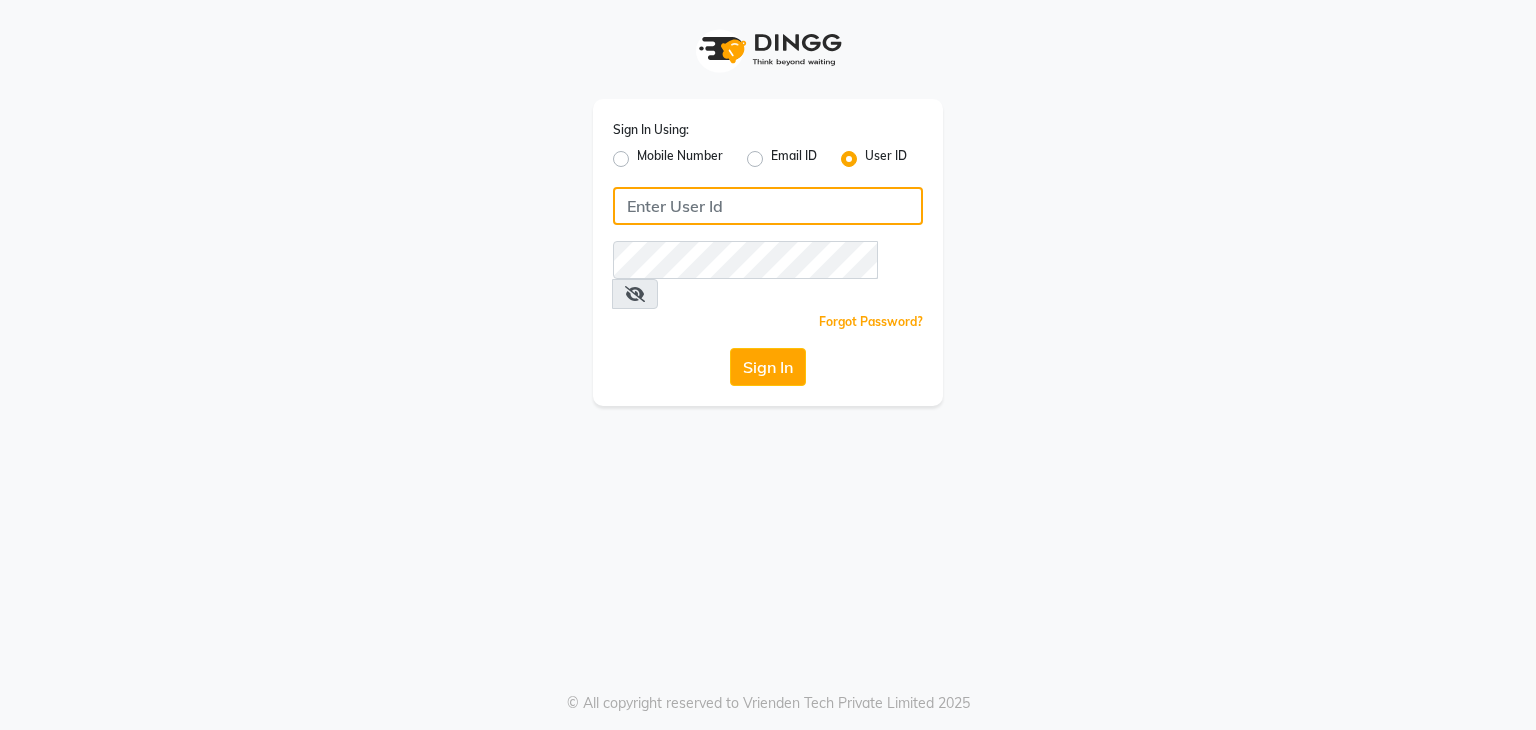 type on "hairartistsalon" 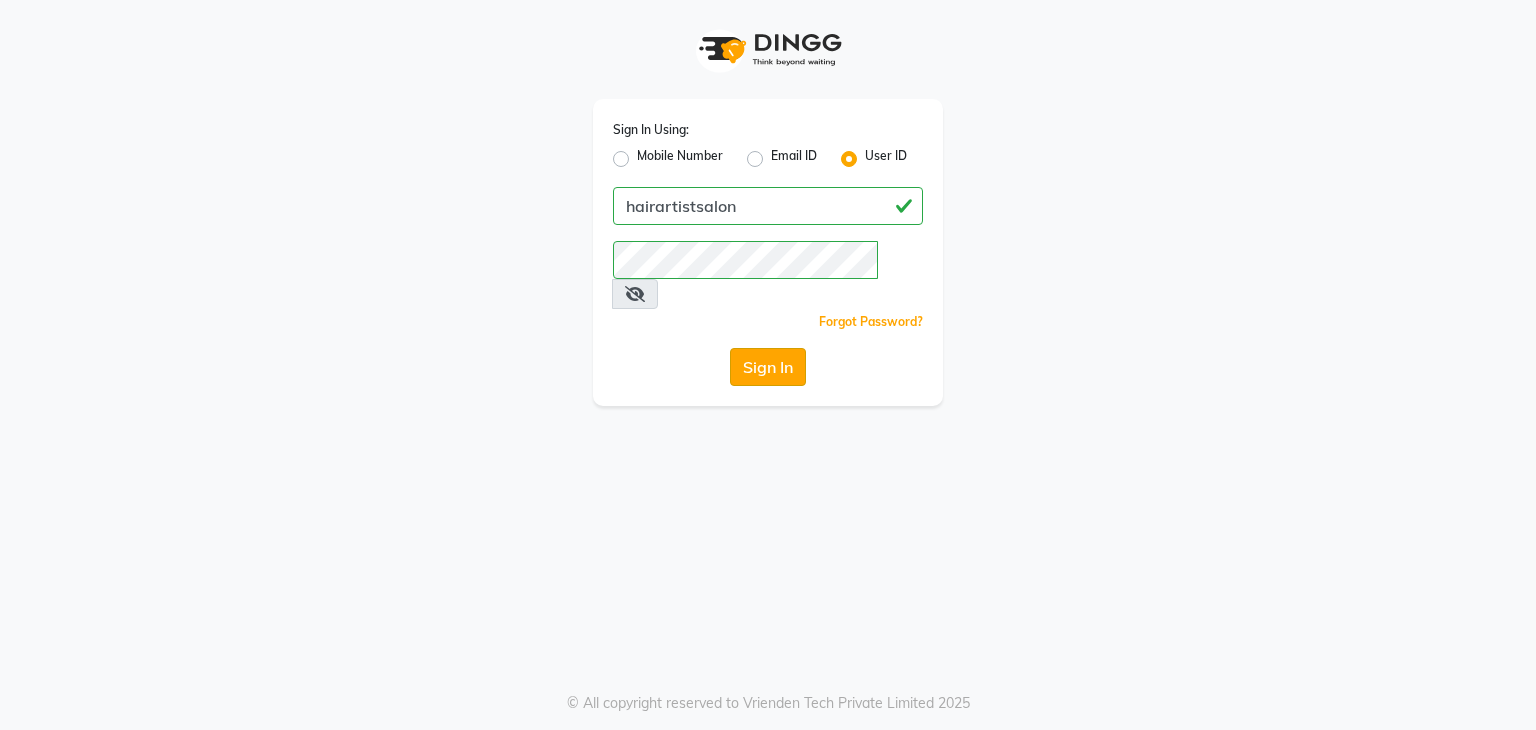 click on "Sign In" 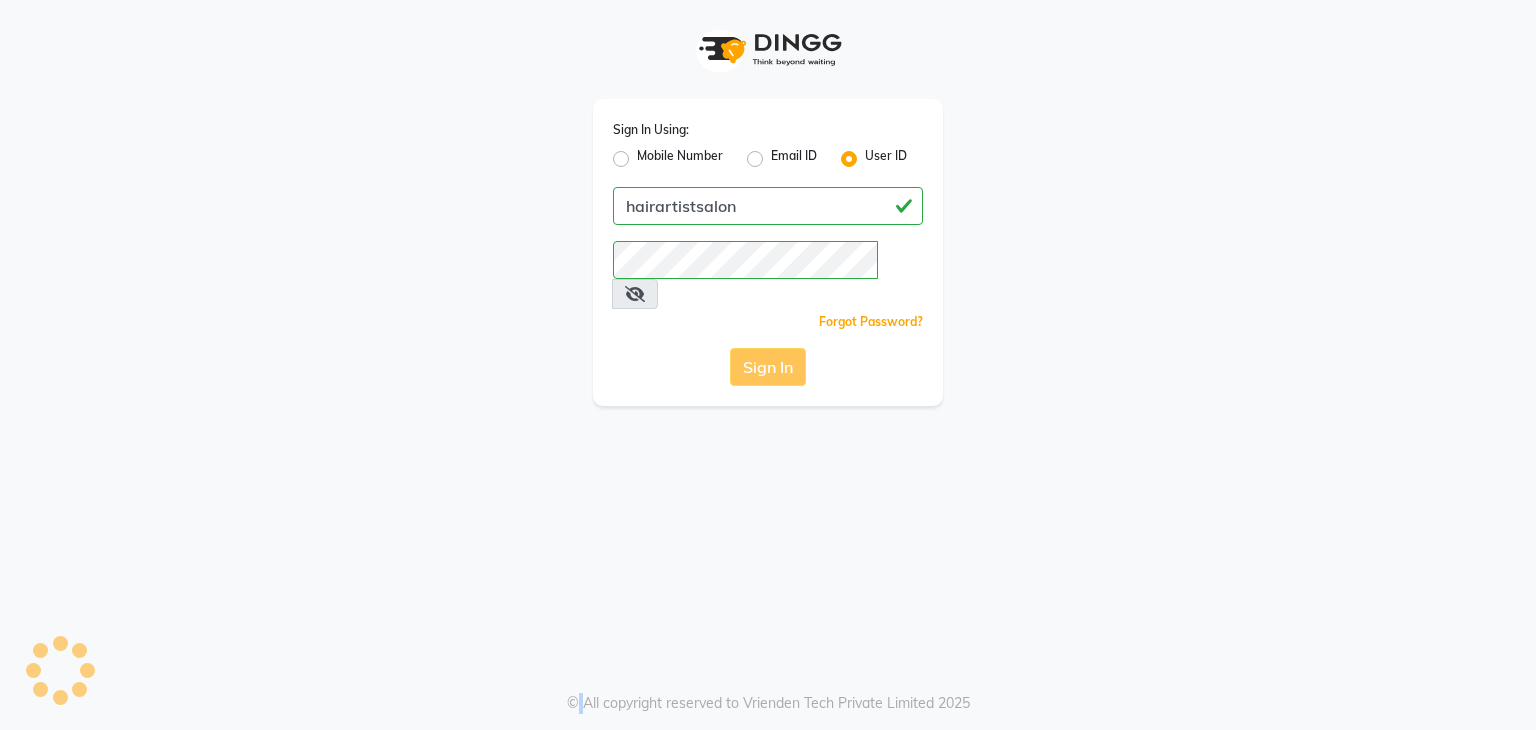 click on "Sign In" 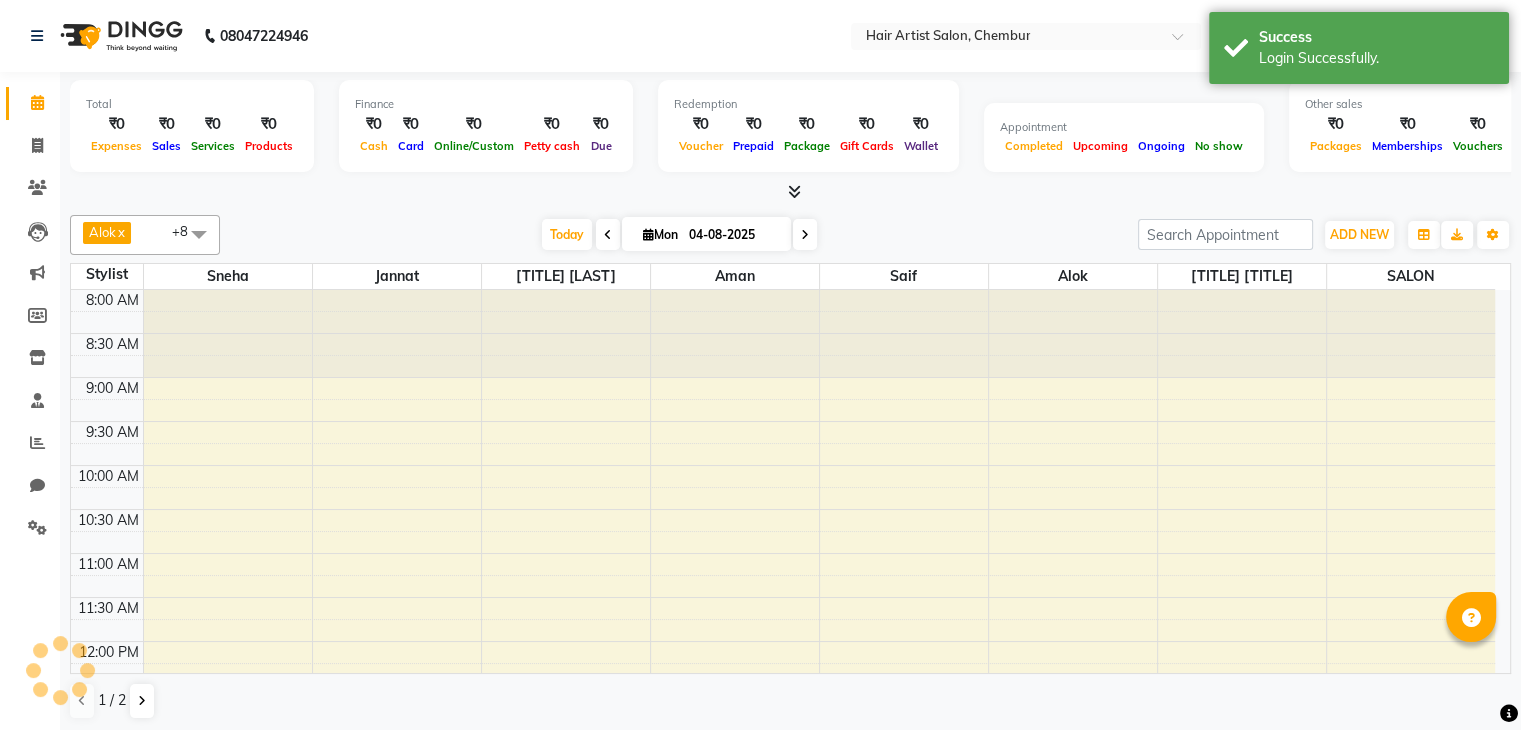 scroll, scrollTop: 0, scrollLeft: 0, axis: both 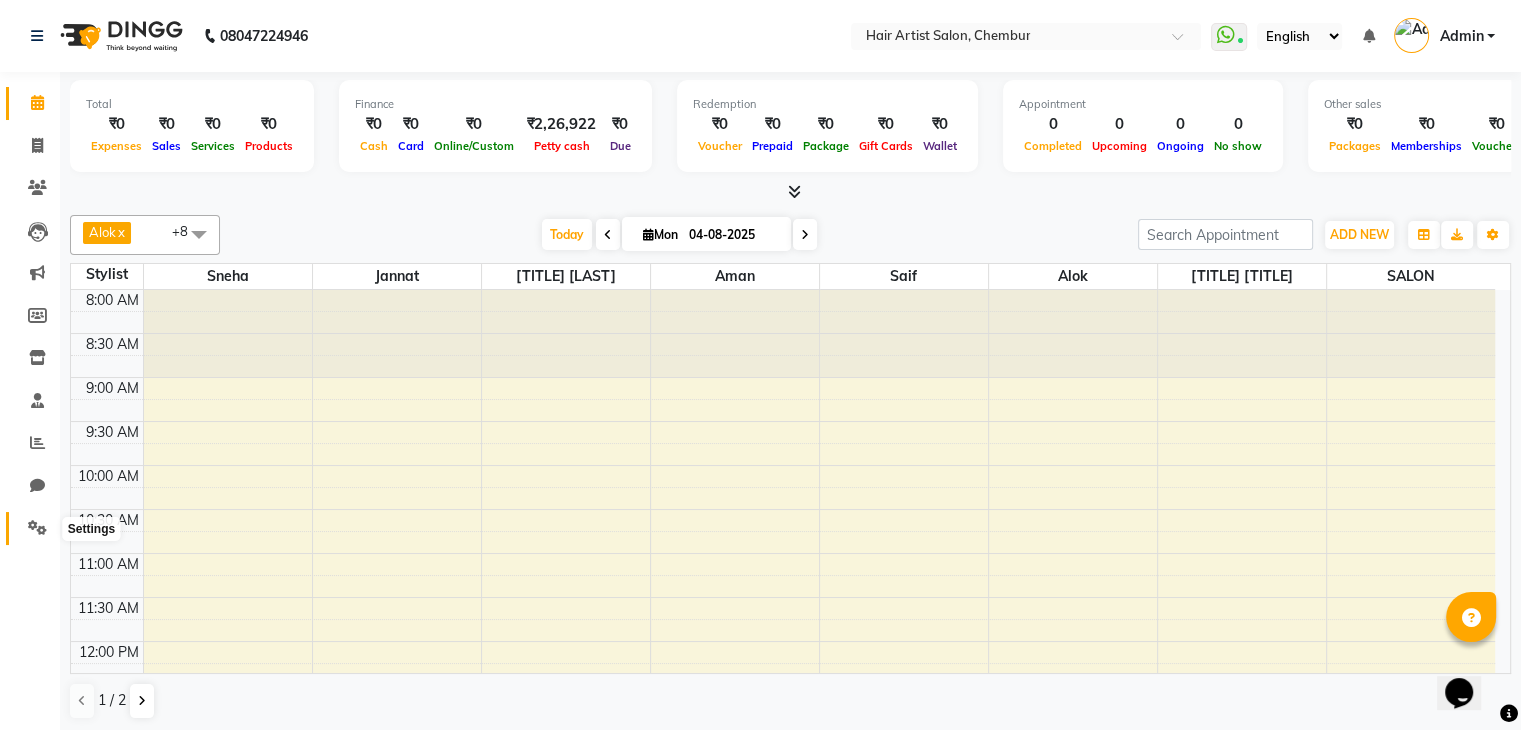 click 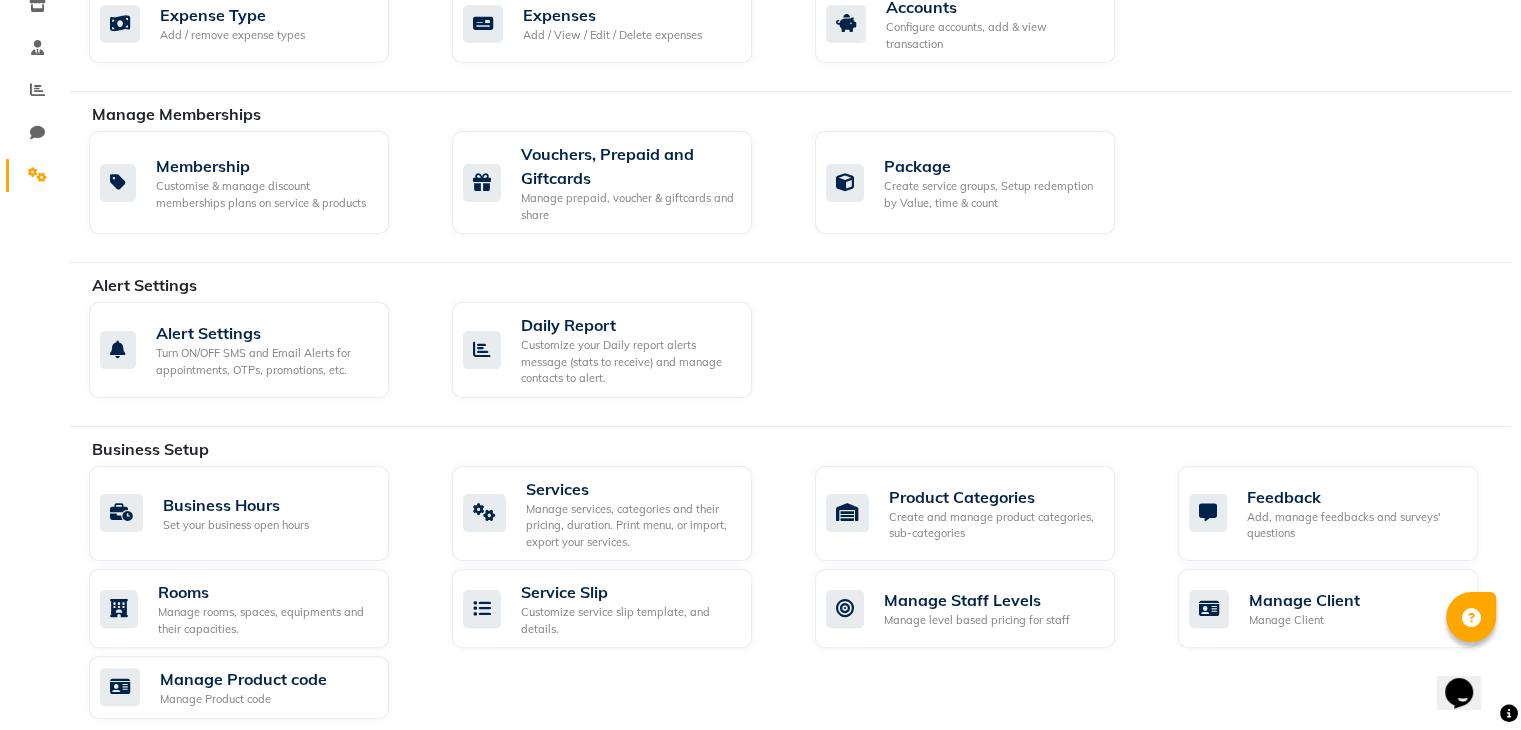 scroll, scrollTop: 408, scrollLeft: 0, axis: vertical 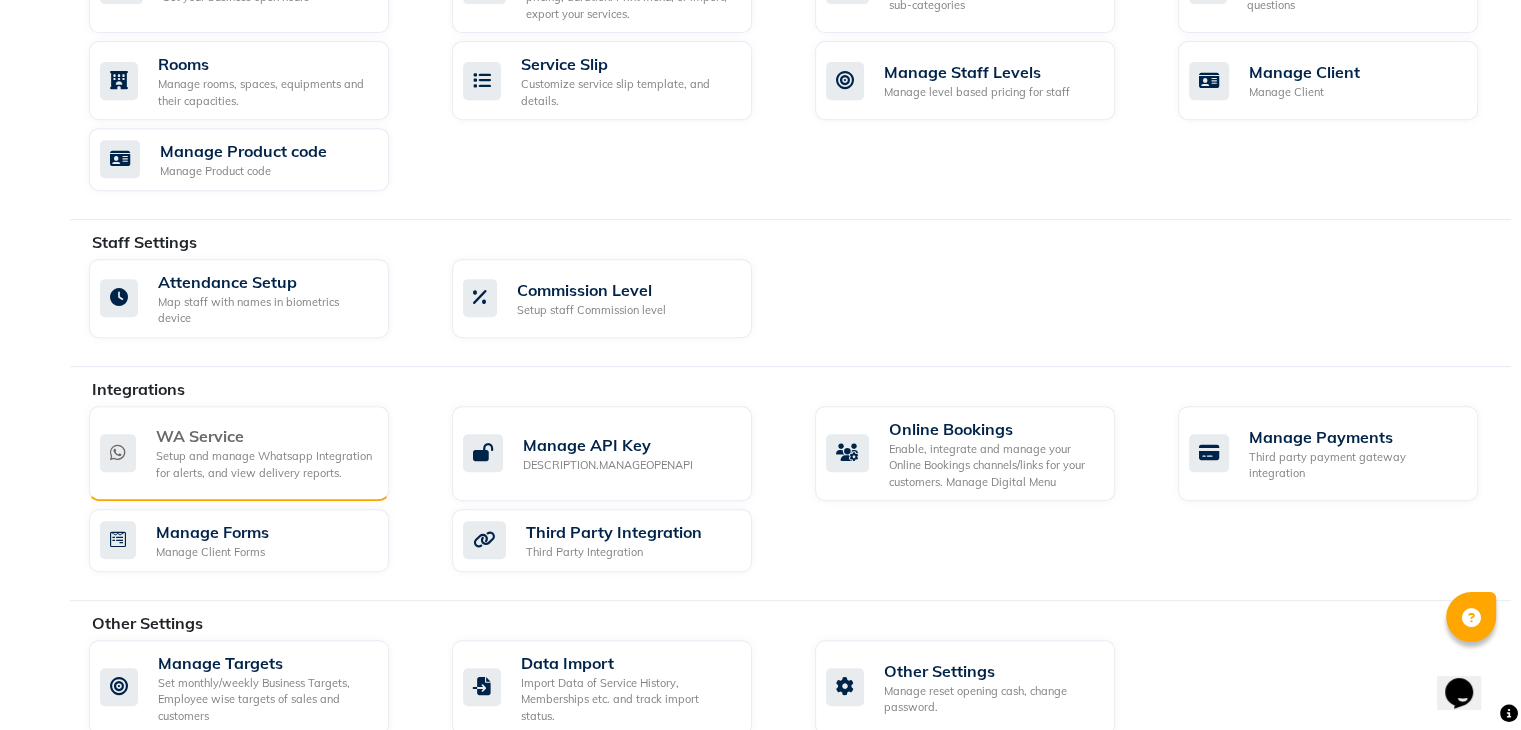 click on "Setup and manage Whatsapp Integration for alerts, and view delivery reports." 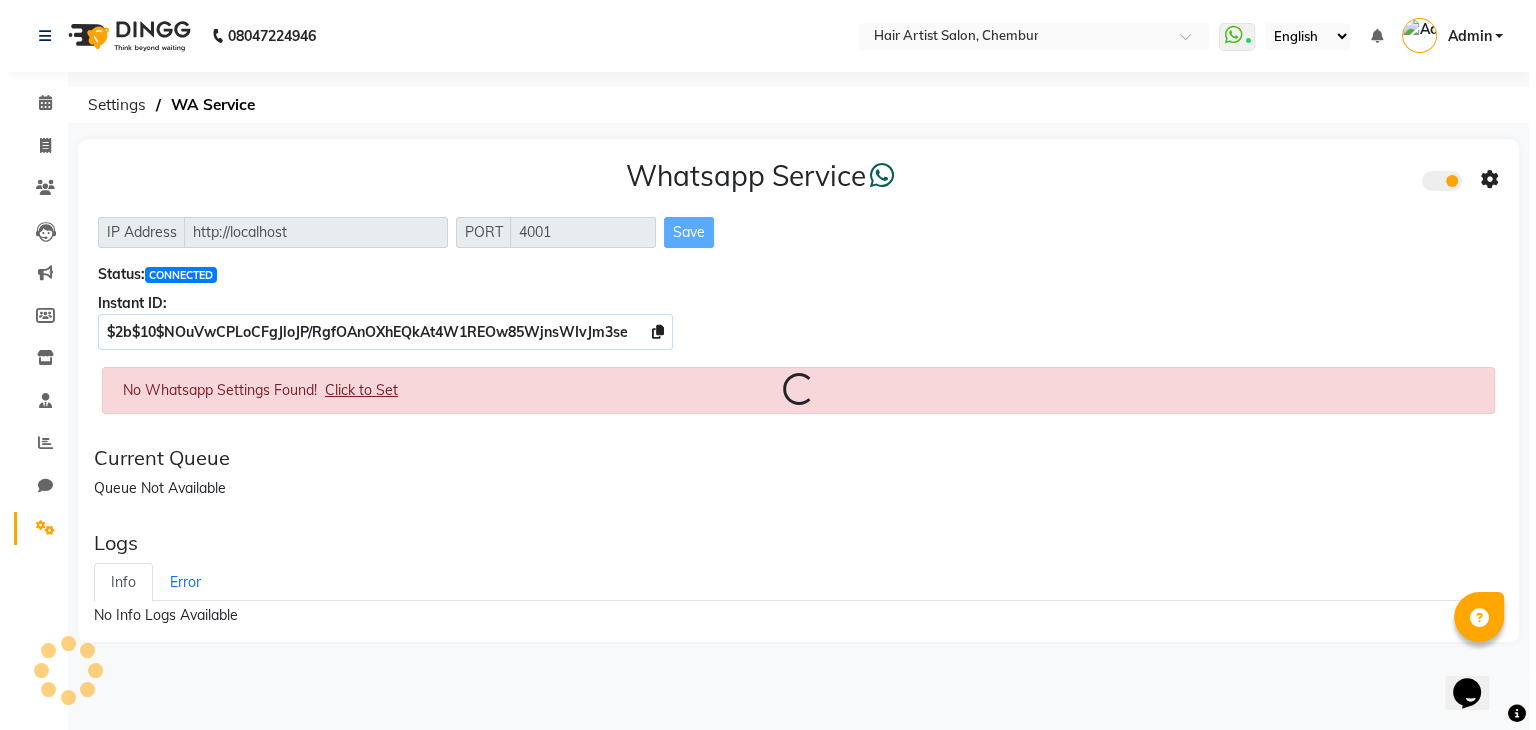 scroll, scrollTop: 0, scrollLeft: 0, axis: both 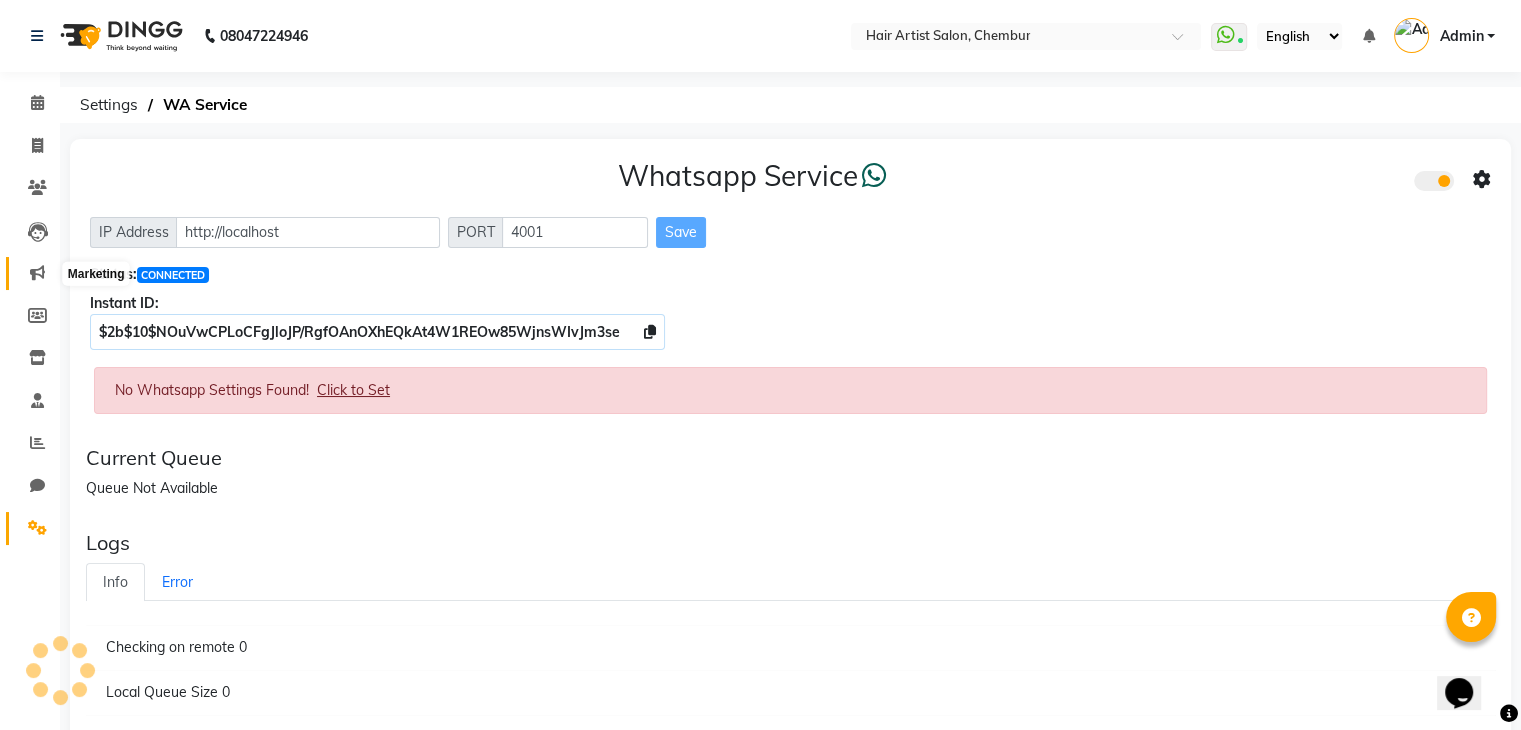 click 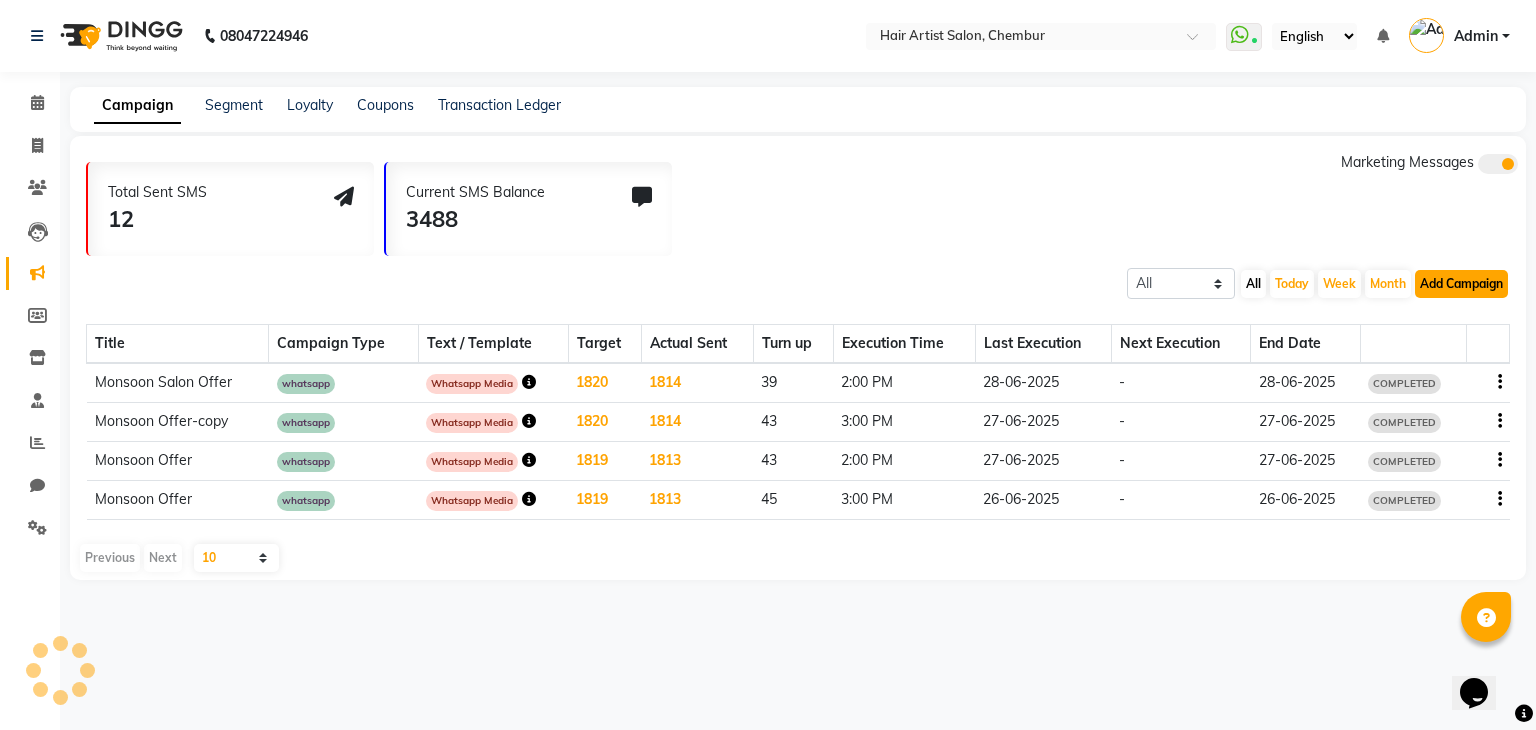 click on "Add Campaign" at bounding box center [1461, 284] 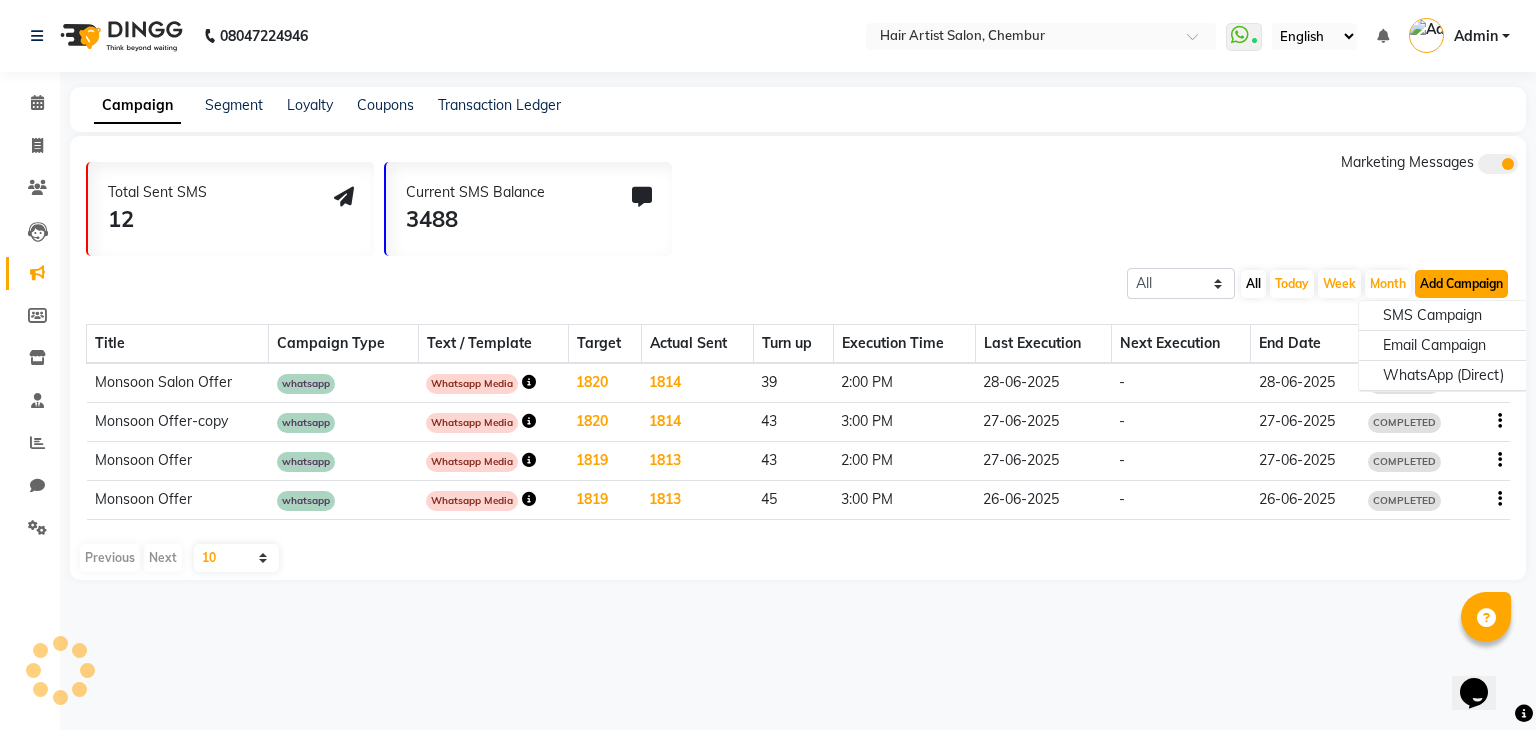 click on "Add Campaign" at bounding box center (1461, 284) 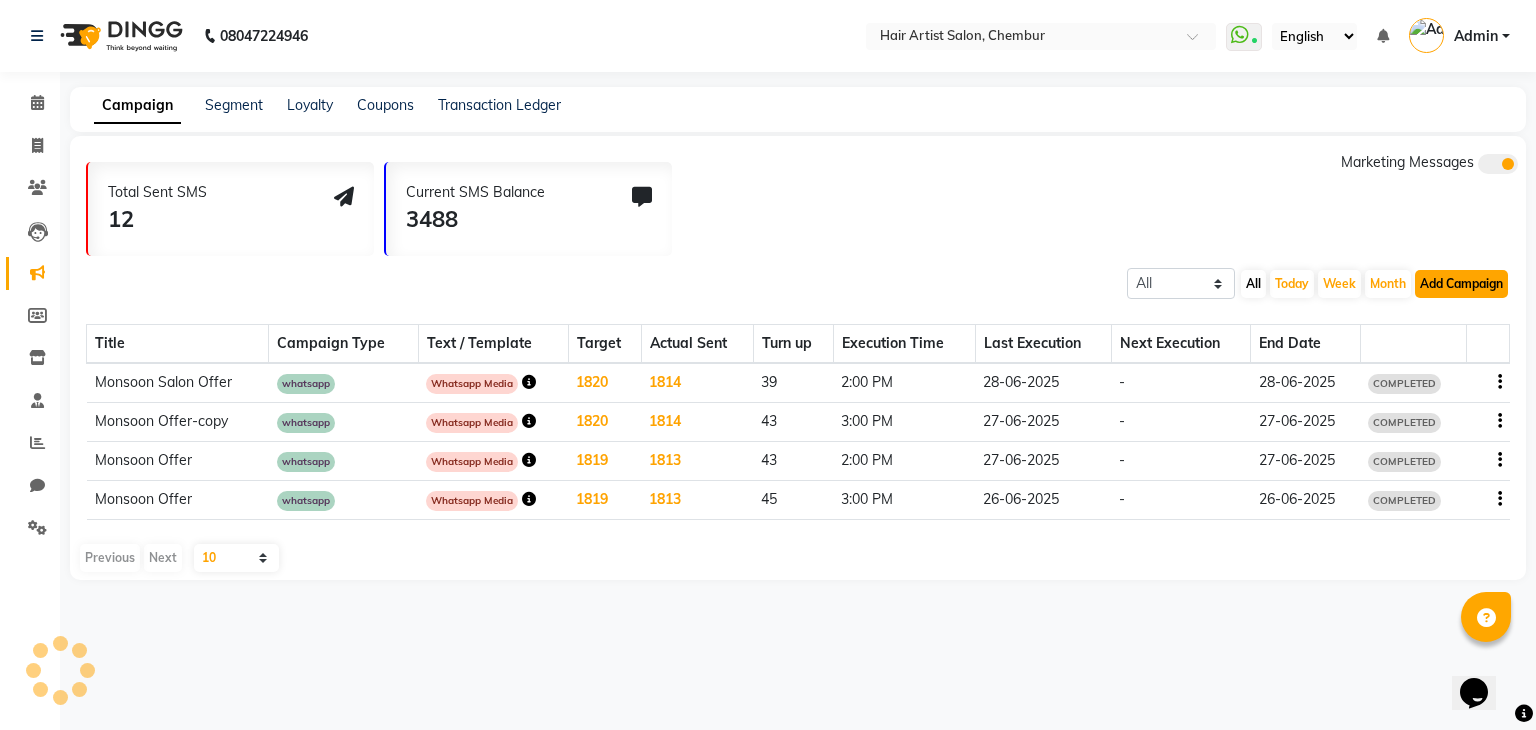 click on "Add Campaign" at bounding box center (1461, 284) 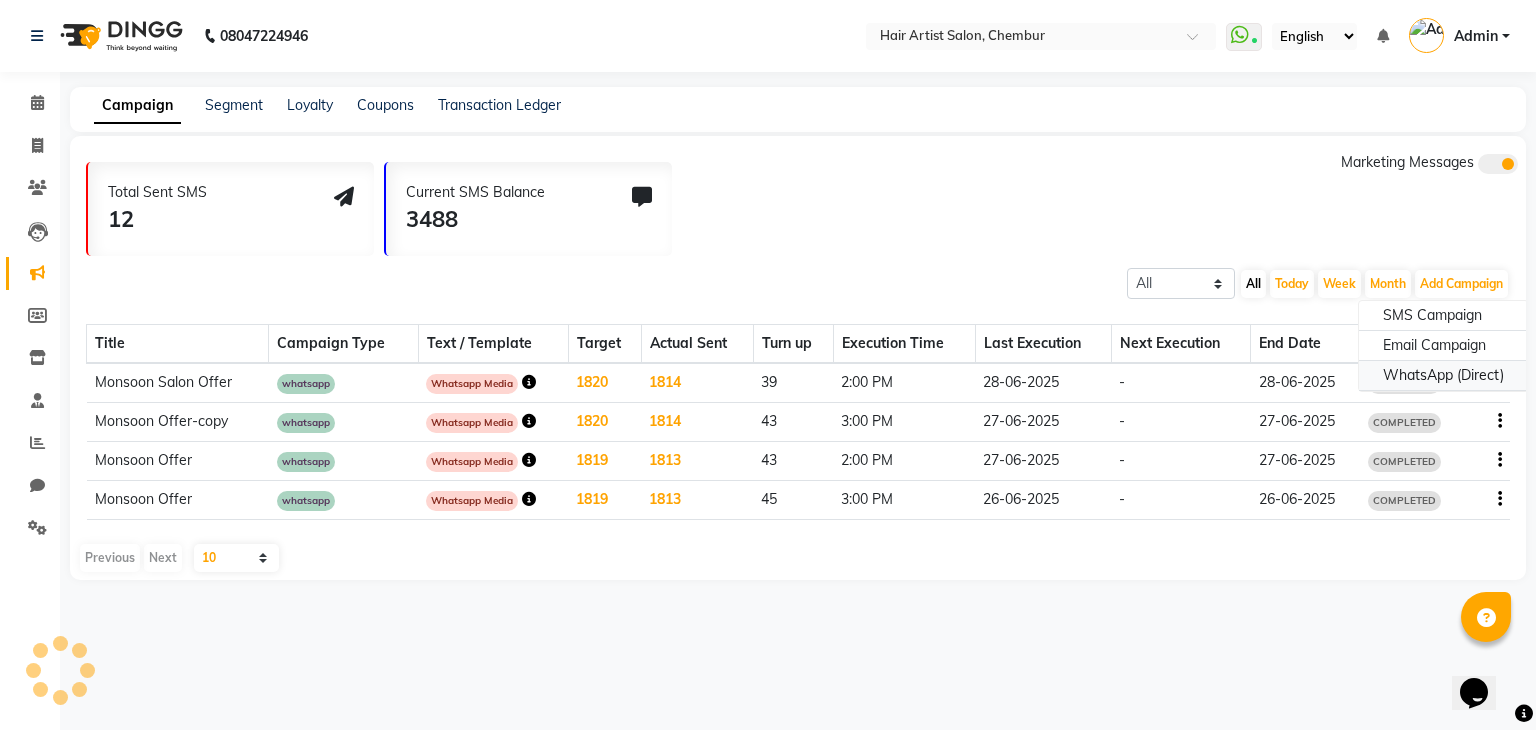 click on "WhatsApp (Direct)" 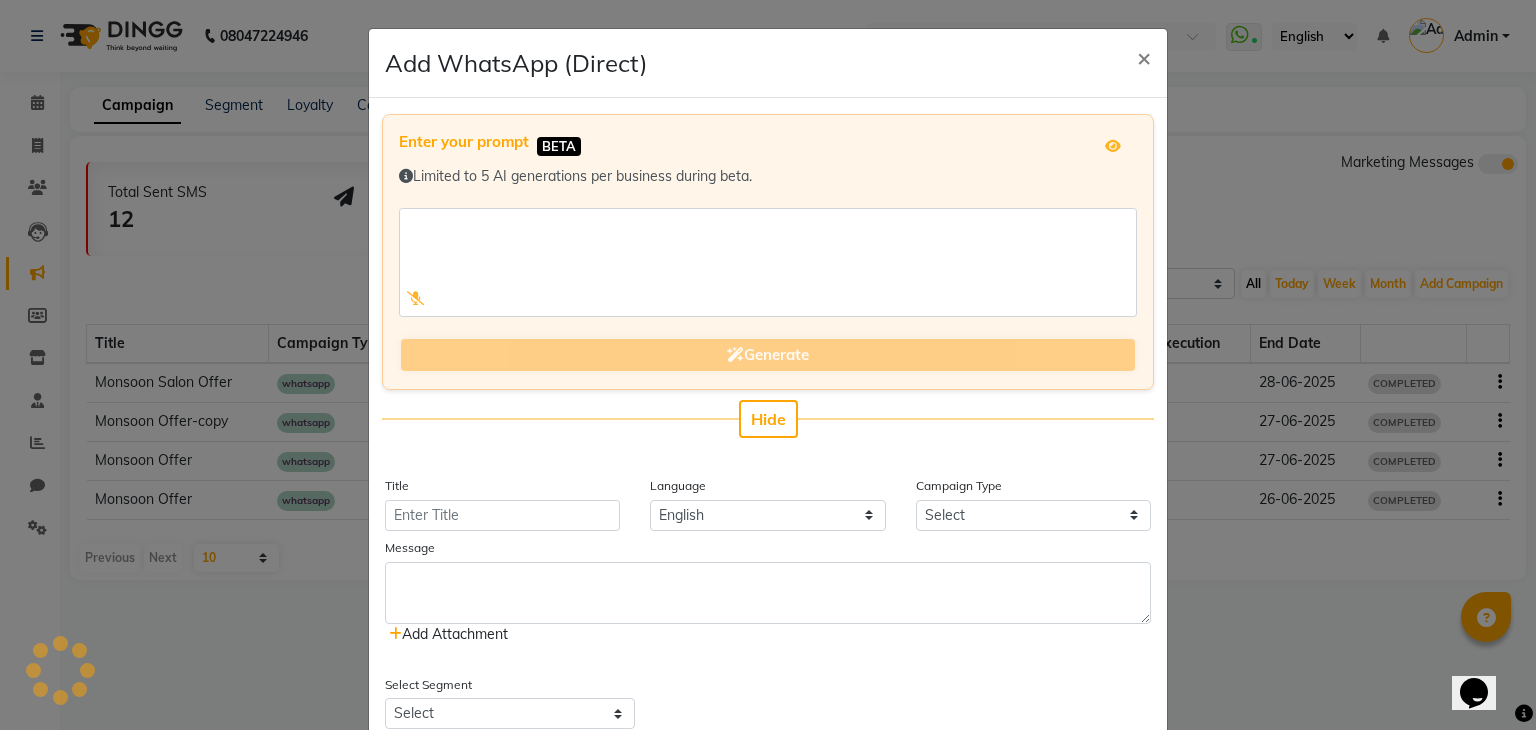 click on "Add WhatsApp (Direct) × Enter your prompt BETA  Limited to 5 AI generations per business during beta.            Generate Hide Title Language English Campaign Type Select Birthday Anniversary Promotional Service reminder Message  Add Attachment  Select Segment Select All Customers All Male Customer All Female Customer All Members All Customers Visited in last 30 days All Customers Visited in last 60 days but not in last 30 days Inactive/Lost Customers High Ticket Customers Low Ticket Customers Frequent Customers Regular Customers New Customers All Customers with Valid Birthdays All Customers with Valid Anniversary All Customer Visited in 2020 Start Date 04-08-2025 End Date 04-08-2025 Repeats Select Once Daily Alternate Day Weekly Monthly Yearly Priority Low Medium High Execution Time Select 09:00 AM 09:15 AM 09:30 AM 09:45 AM 10:00 AM 10:15 AM 10:30 AM 10:45 AM 11:00 AM 11:15 AM 11:30 AM 11:45 AM 12:00 PM 12:15 PM 12:30 PM 12:45 PM 01:00 PM 01:15 PM 01:30 PM 01:45 PM 02:00 PM 02:15 PM 02:30 PM 02:45 PM" 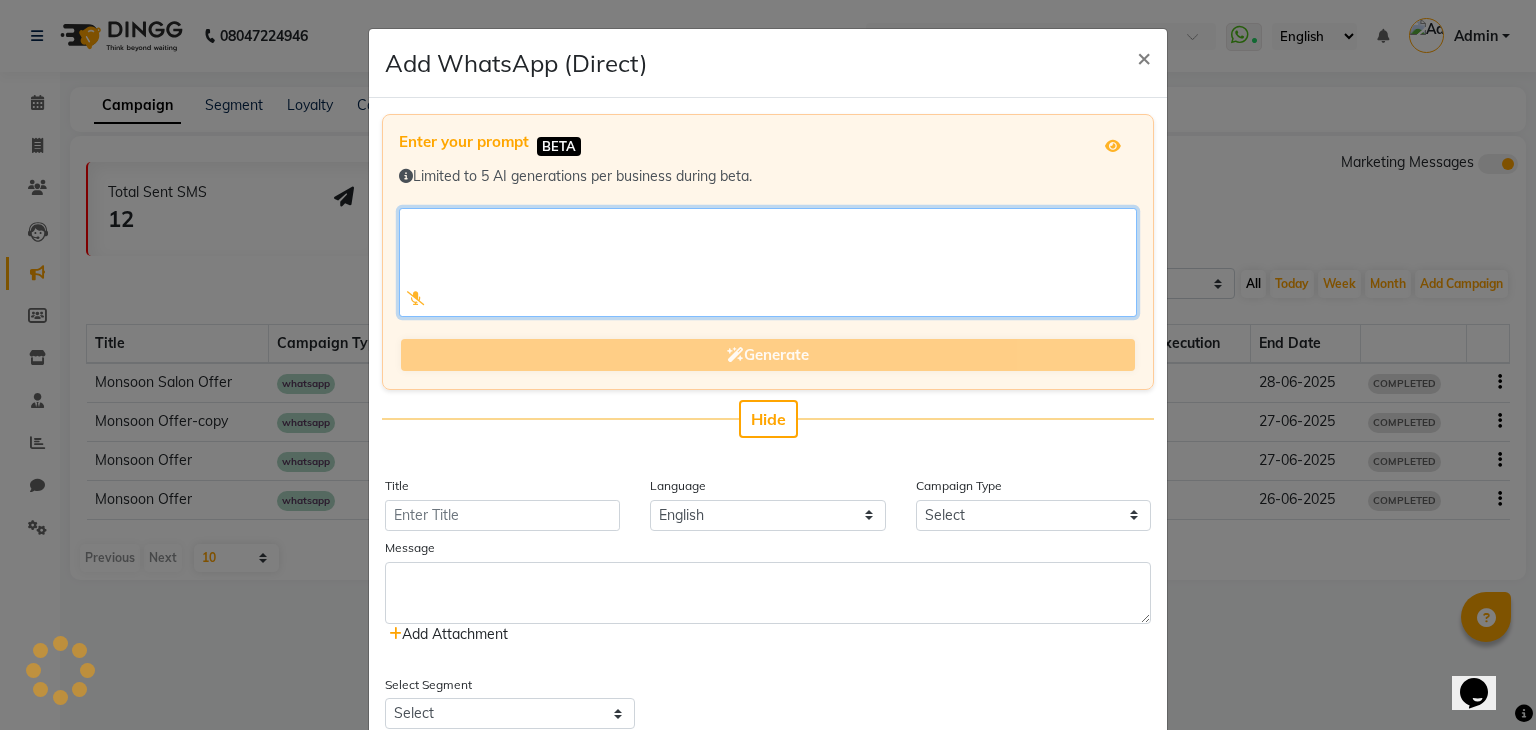 click 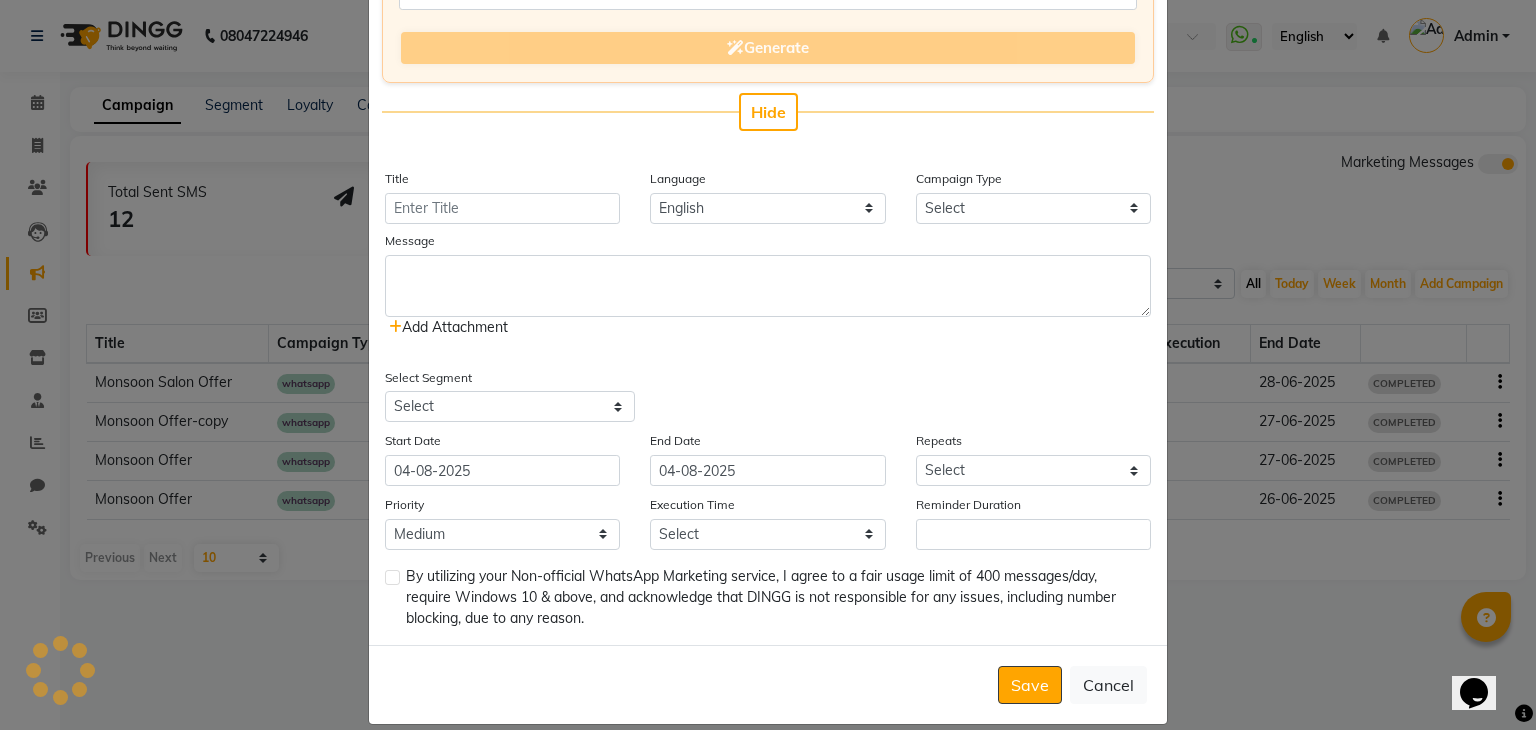 scroll, scrollTop: 332, scrollLeft: 0, axis: vertical 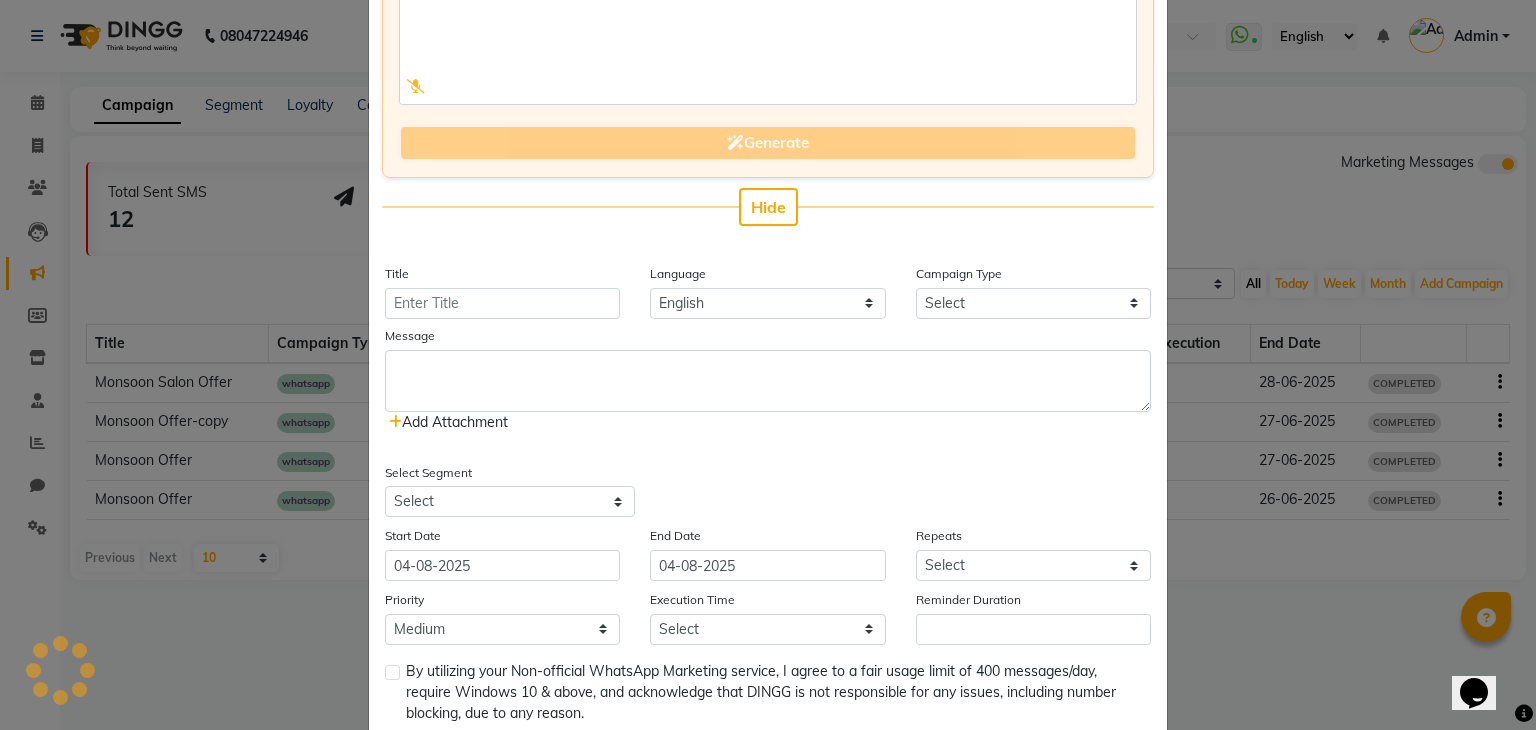 click on "Add Attachment" 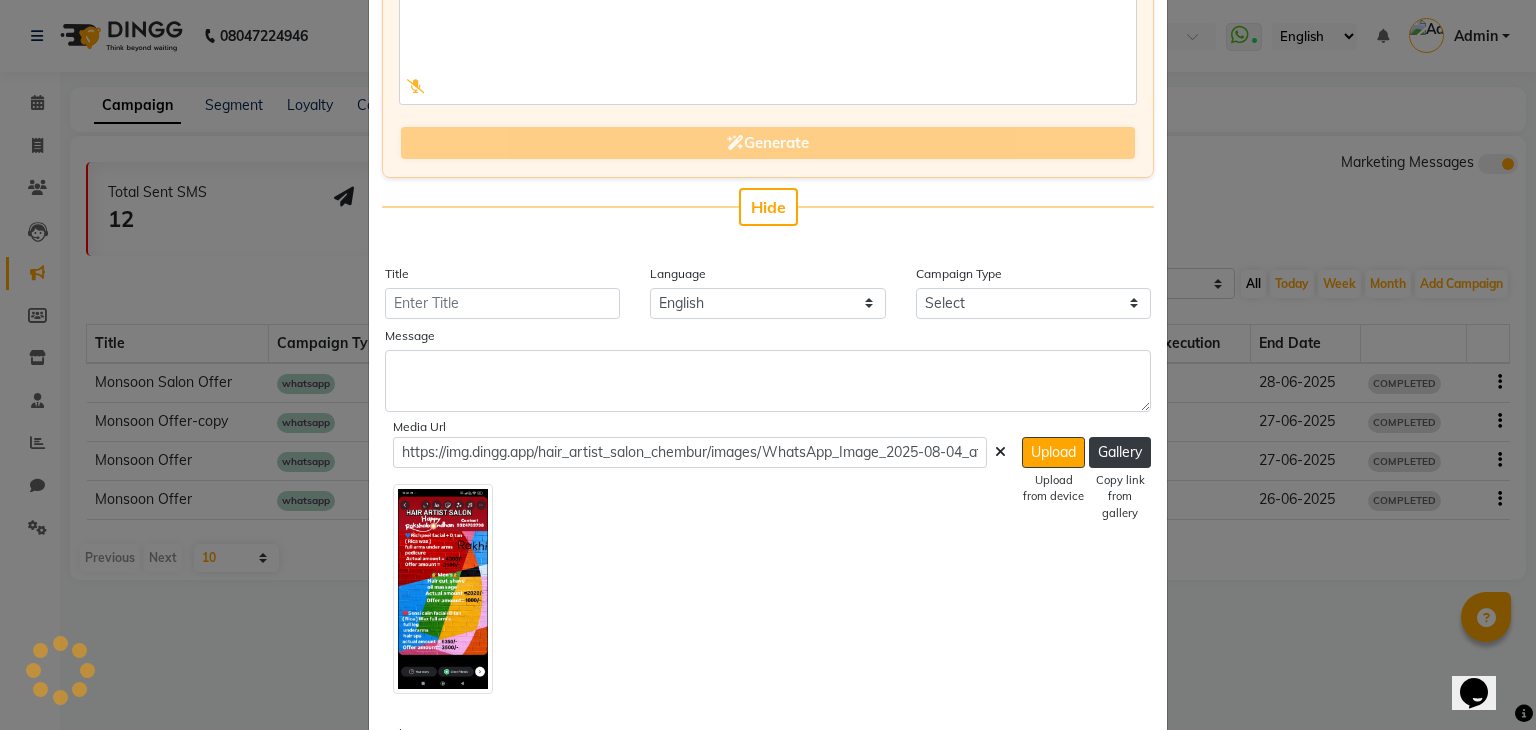 click 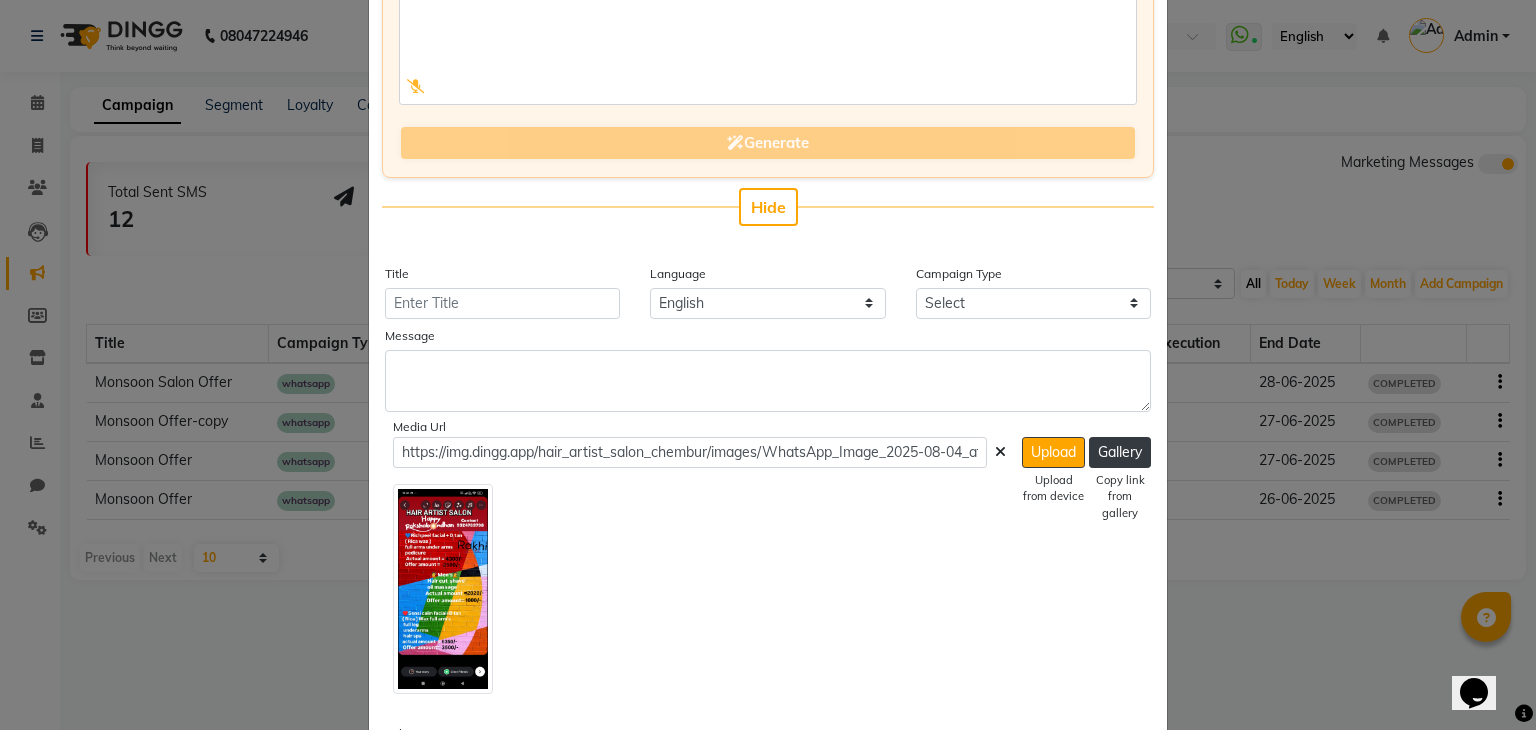 drag, startPoint x: 440, startPoint y: 604, endPoint x: 643, endPoint y: 651, distance: 208.36986 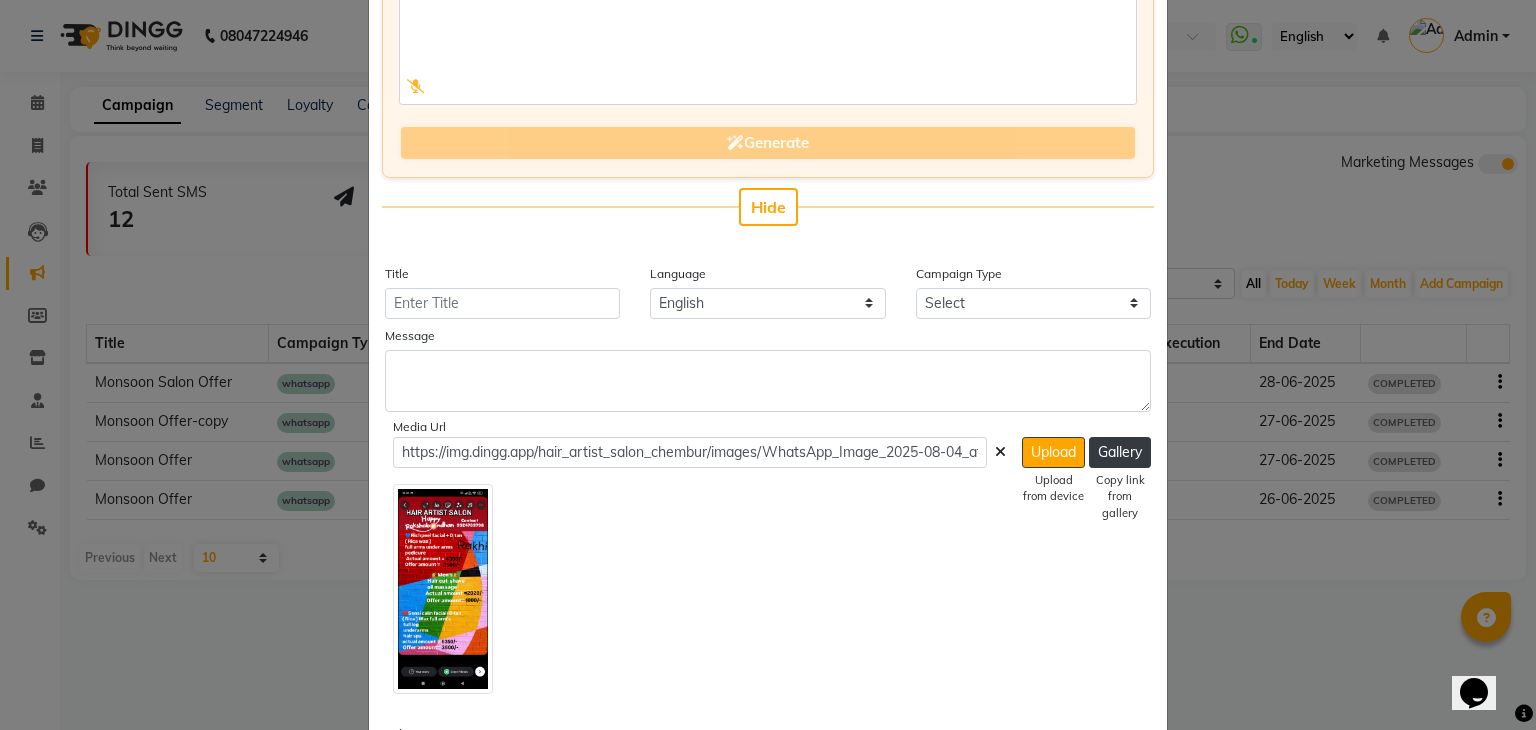 click 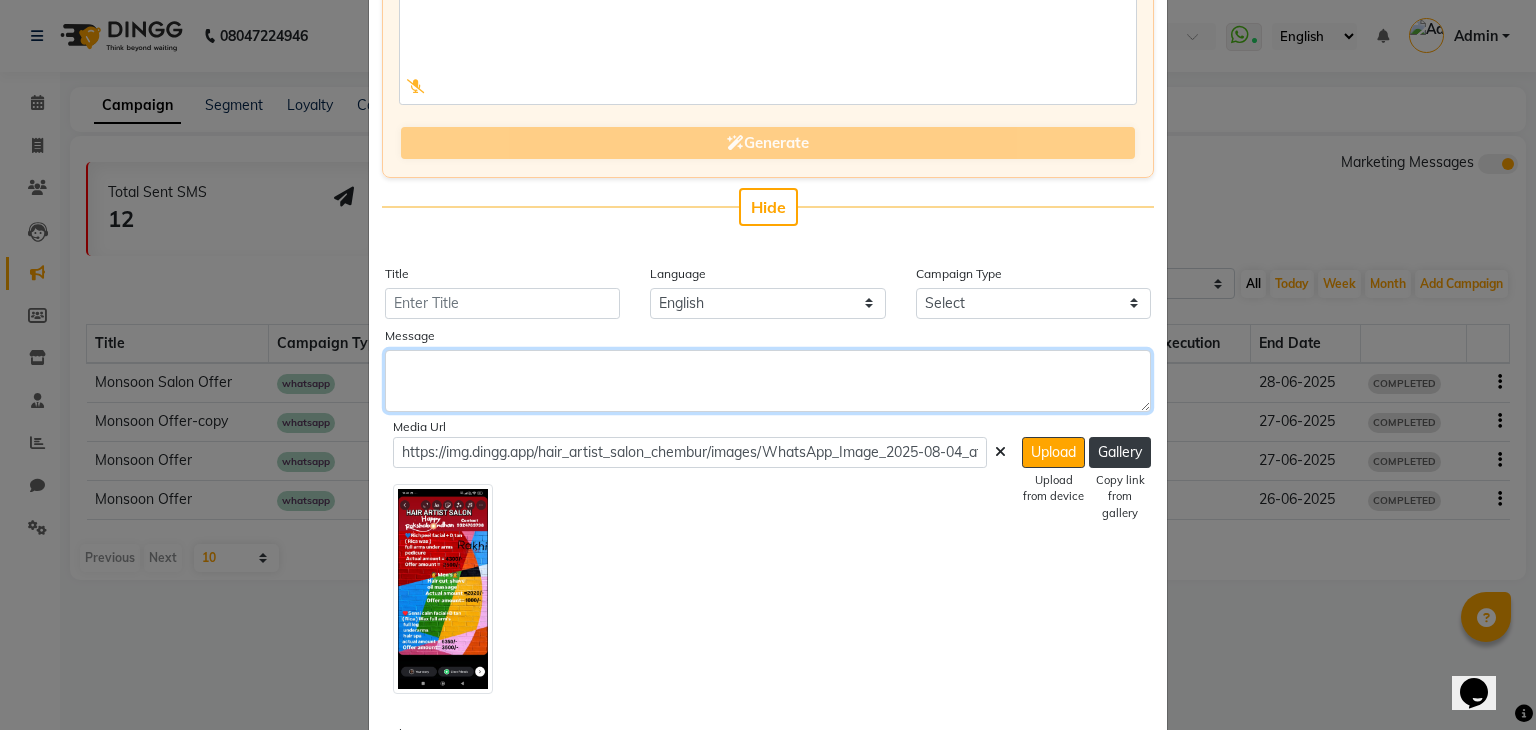 drag, startPoint x: 443, startPoint y: 535, endPoint x: 539, endPoint y: 357, distance: 202.23749 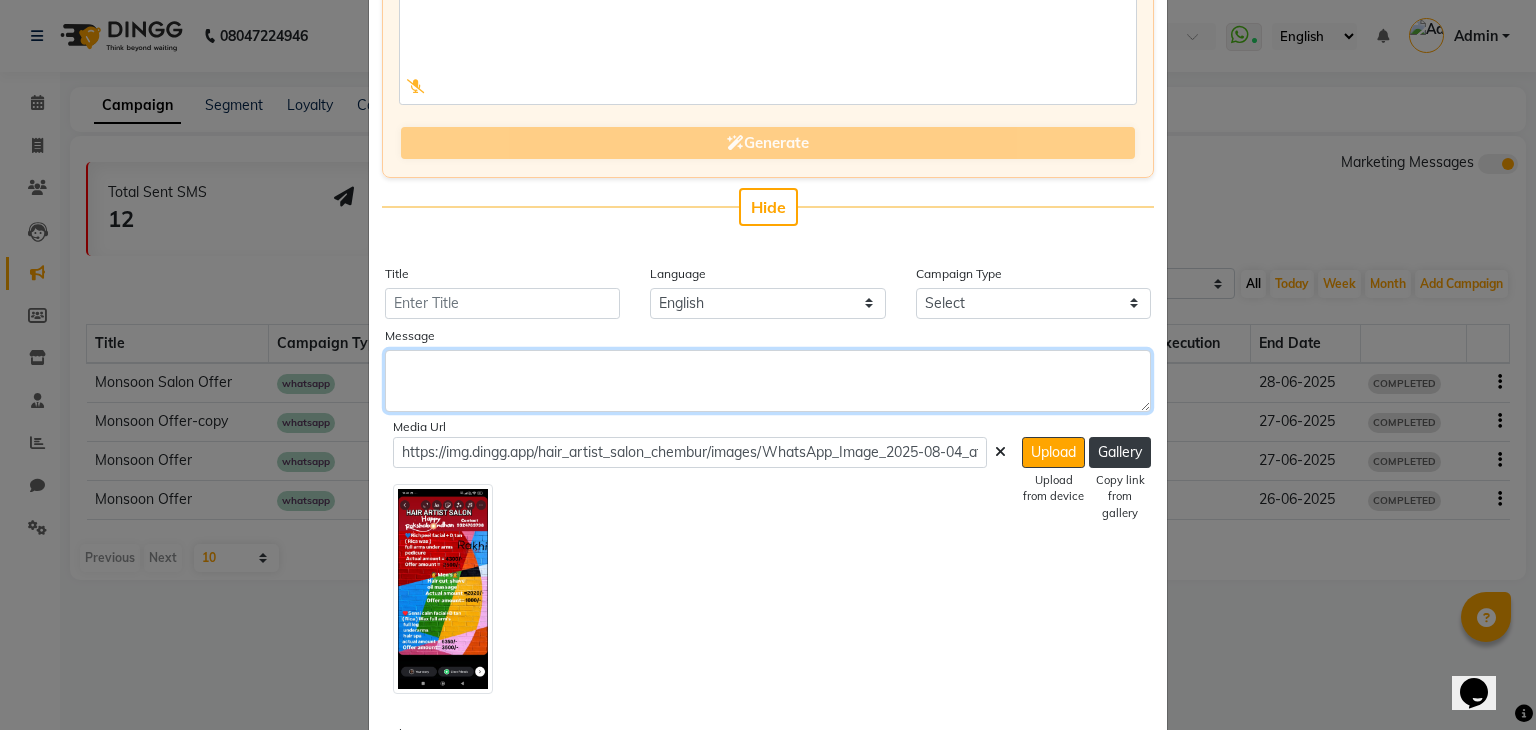 click at bounding box center (768, 381) 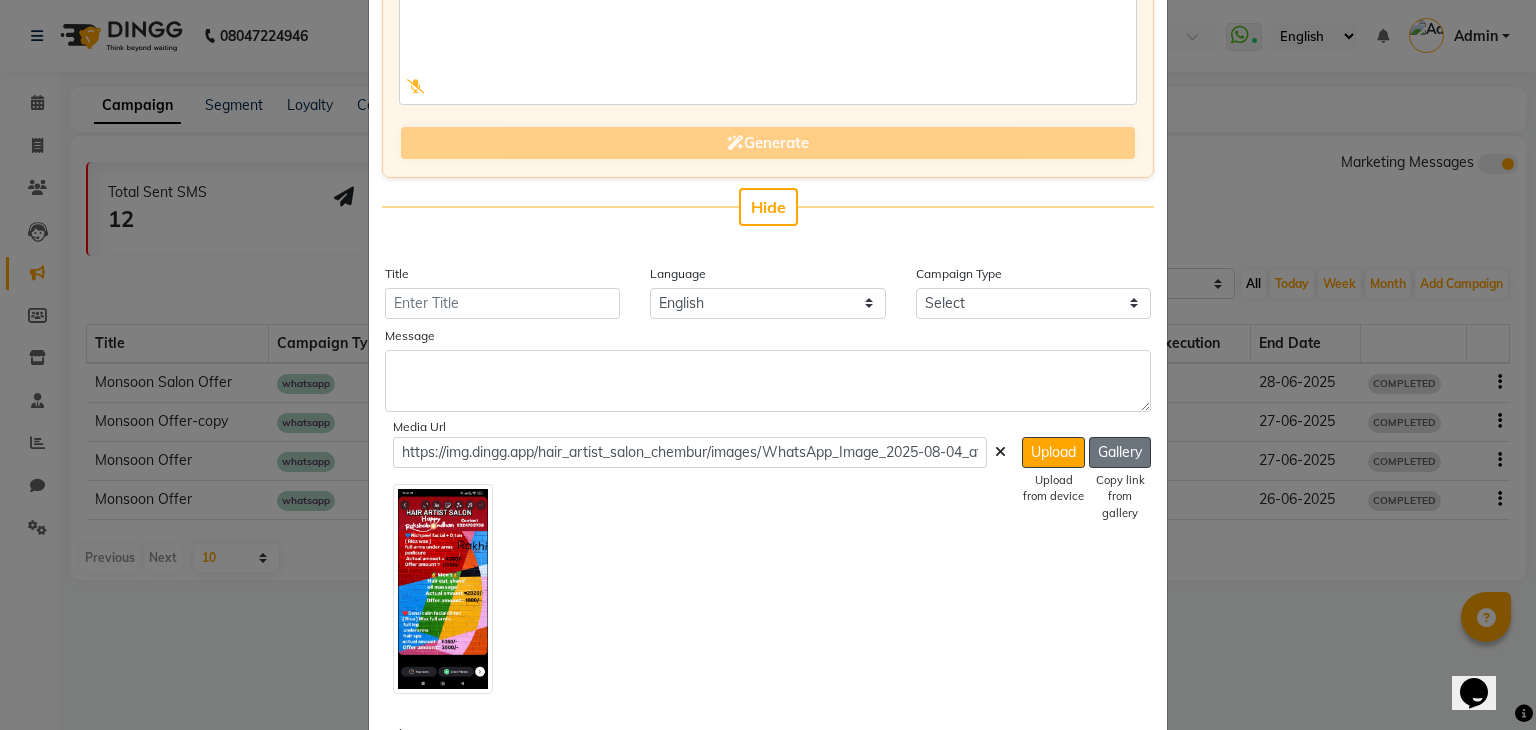 click on "Gallery" 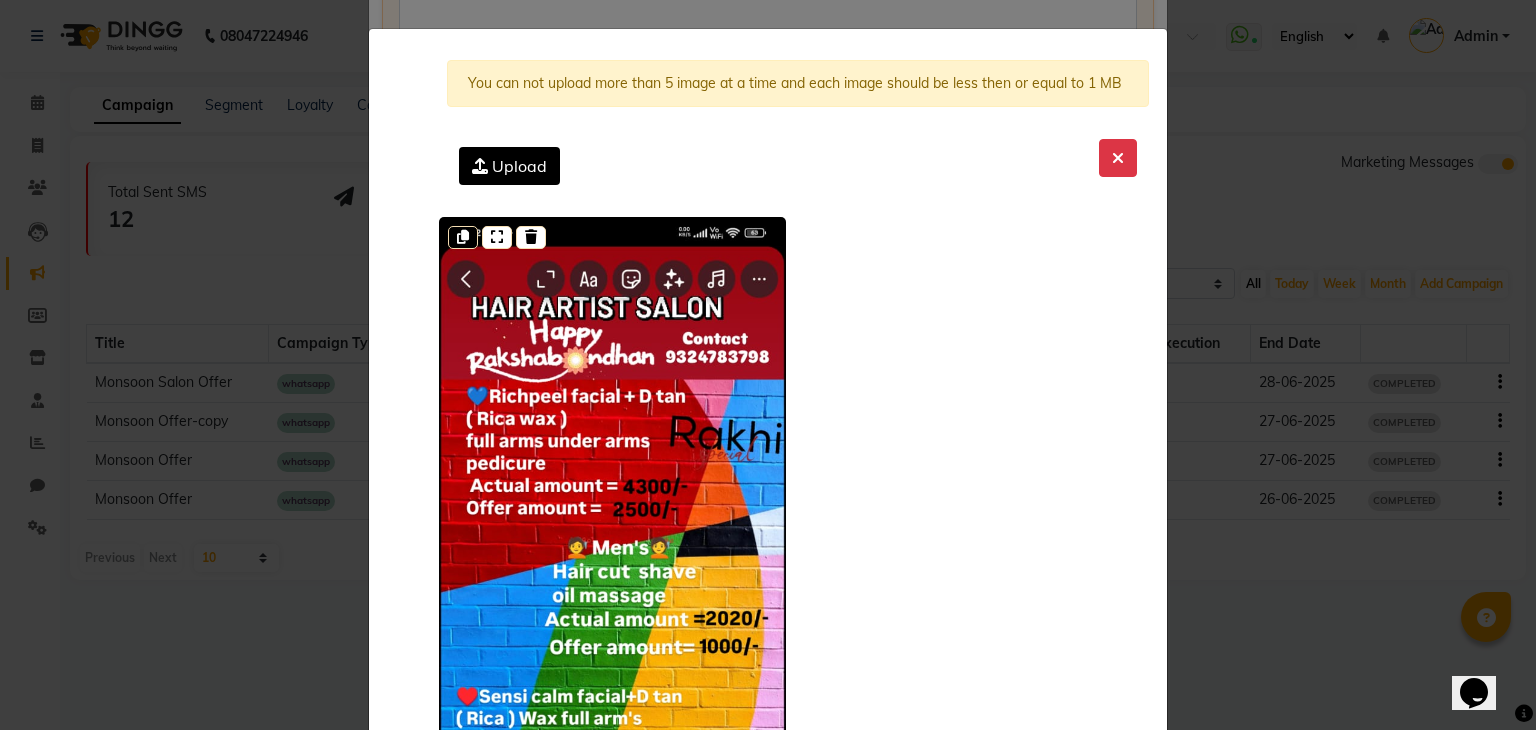 click 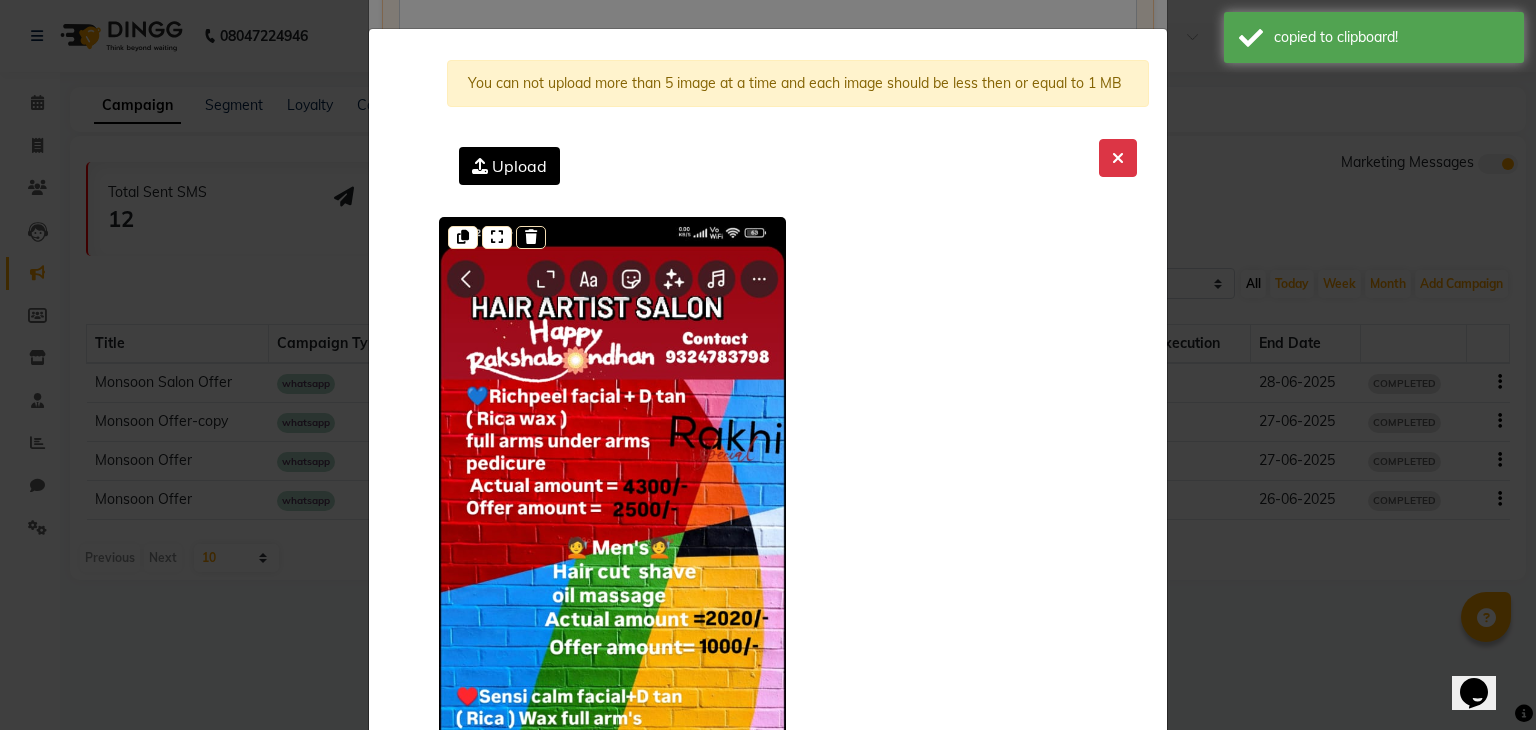 click 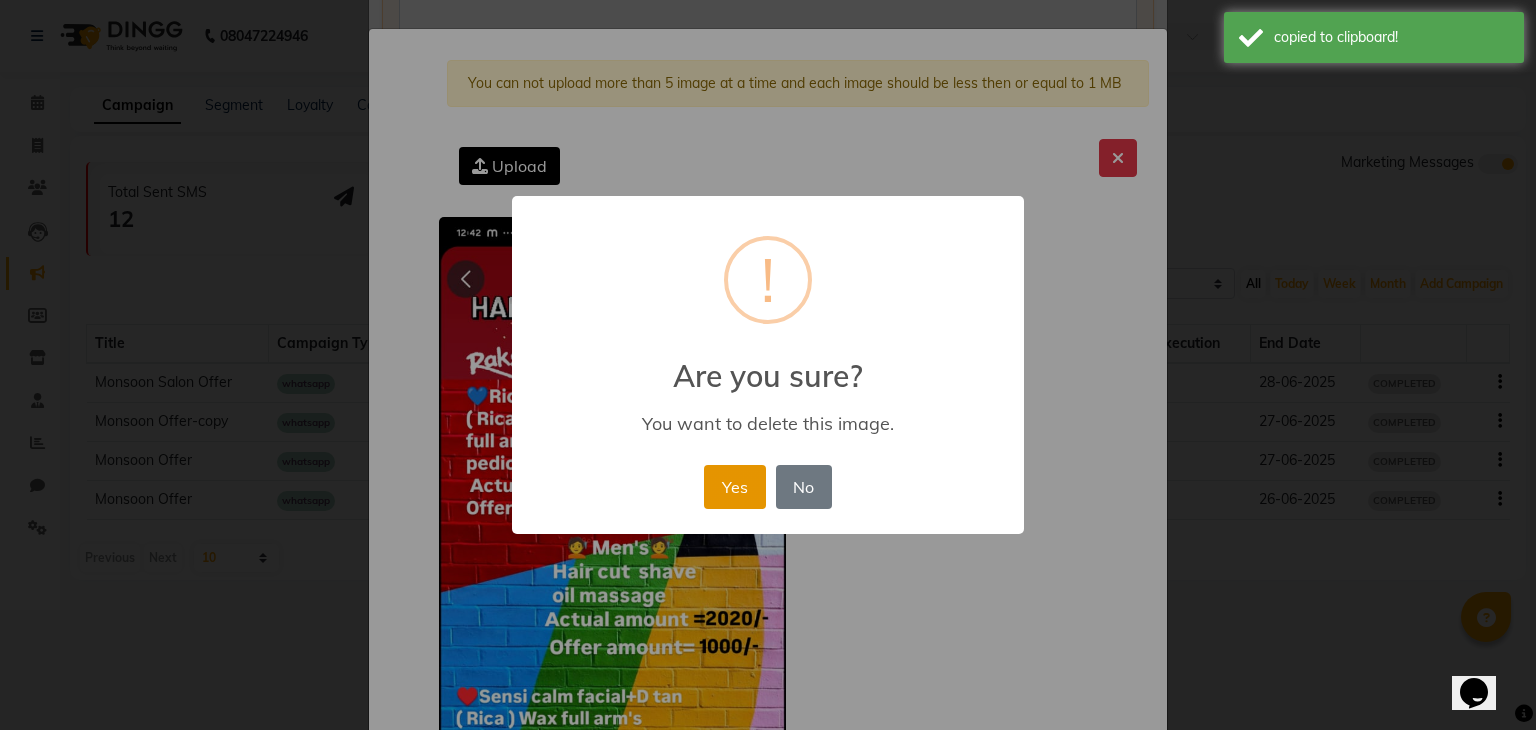 click on "Yes" at bounding box center [734, 487] 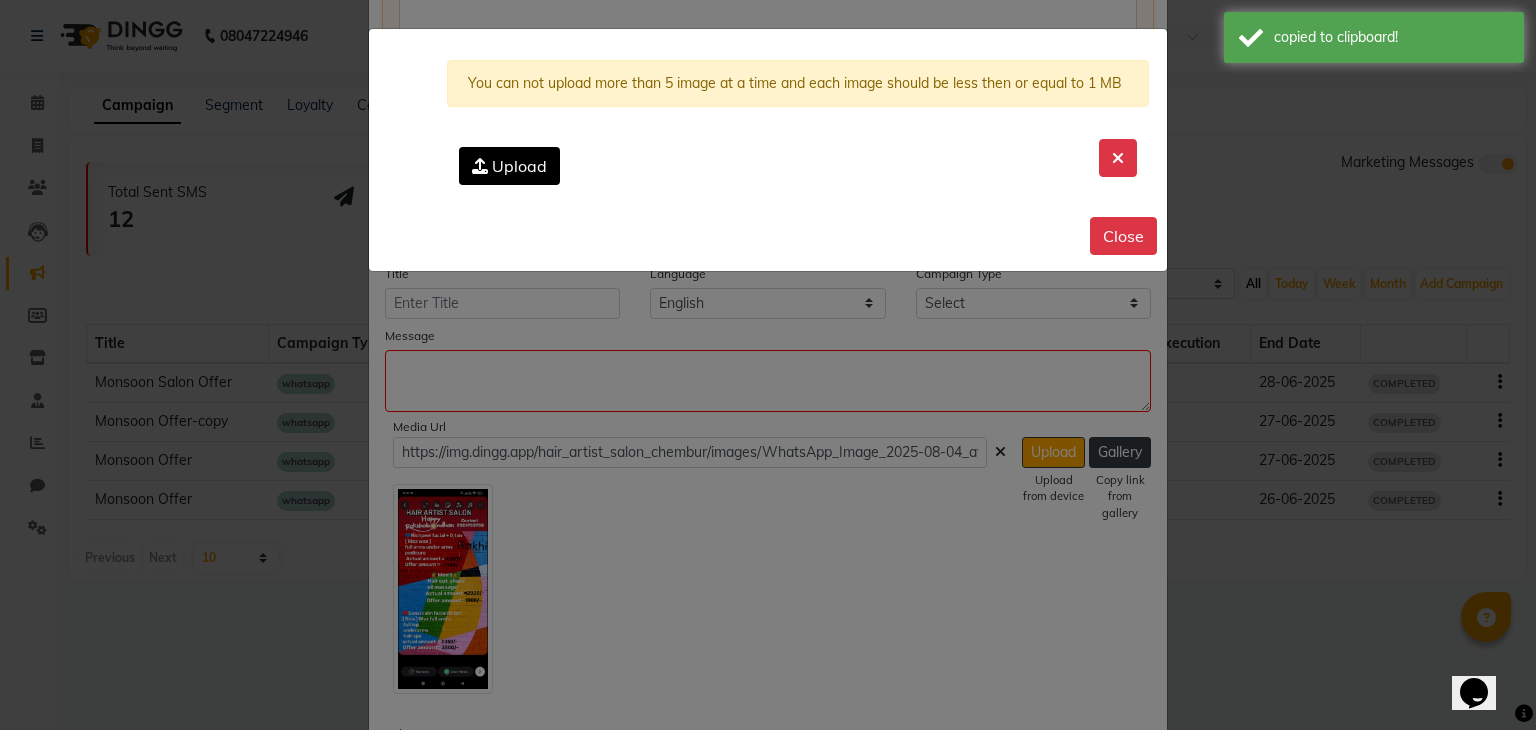 click on "Upload" 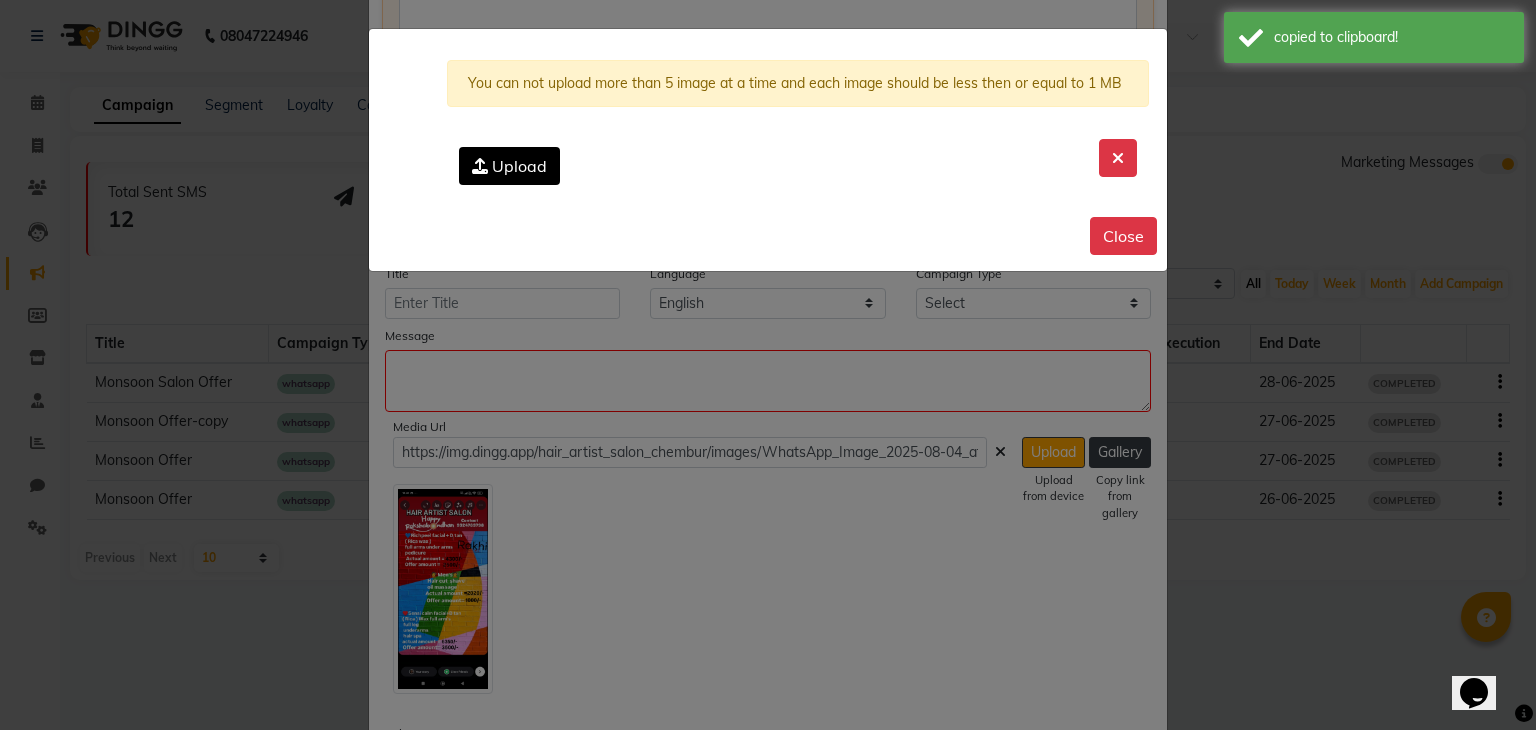 click on "Upload" at bounding box center (0, 0) 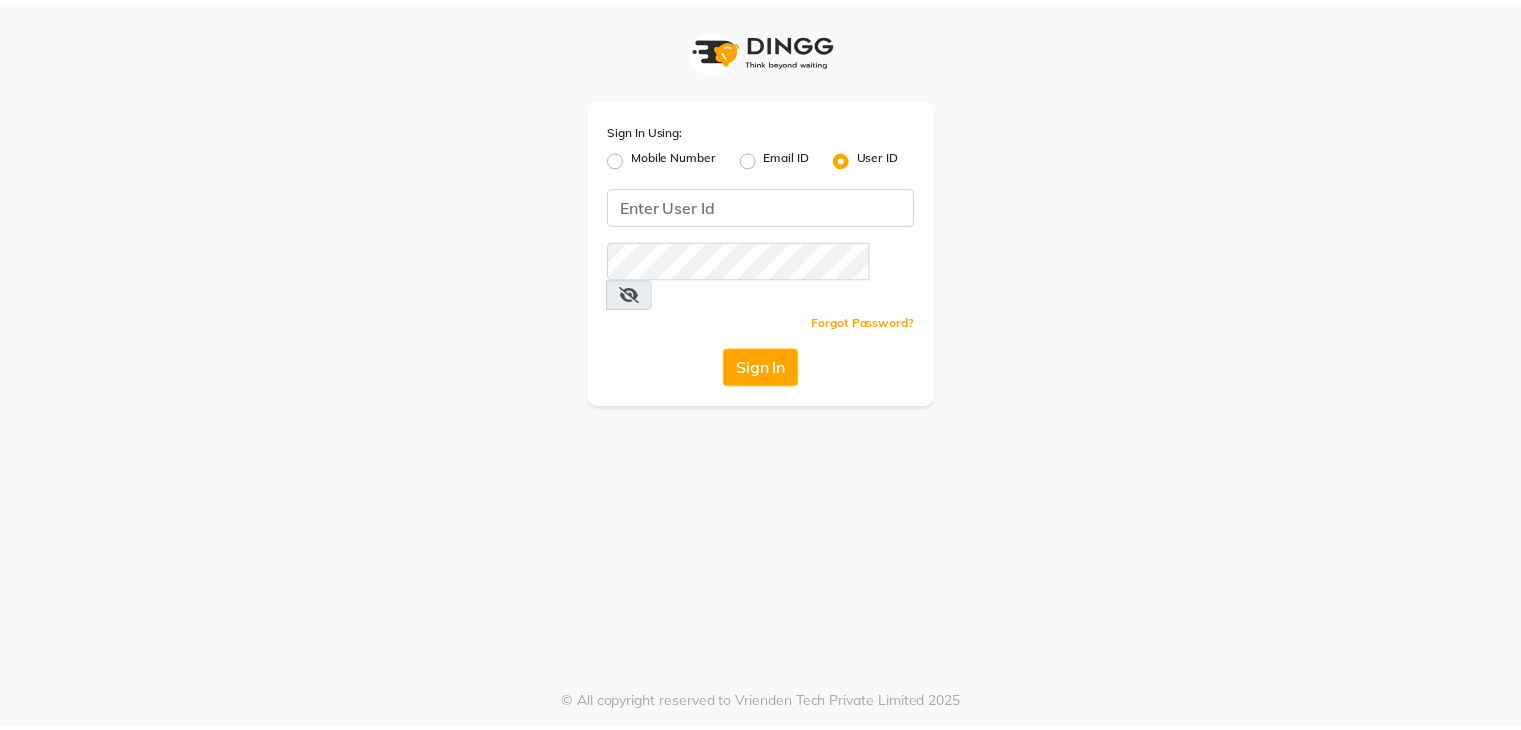 scroll, scrollTop: 0, scrollLeft: 0, axis: both 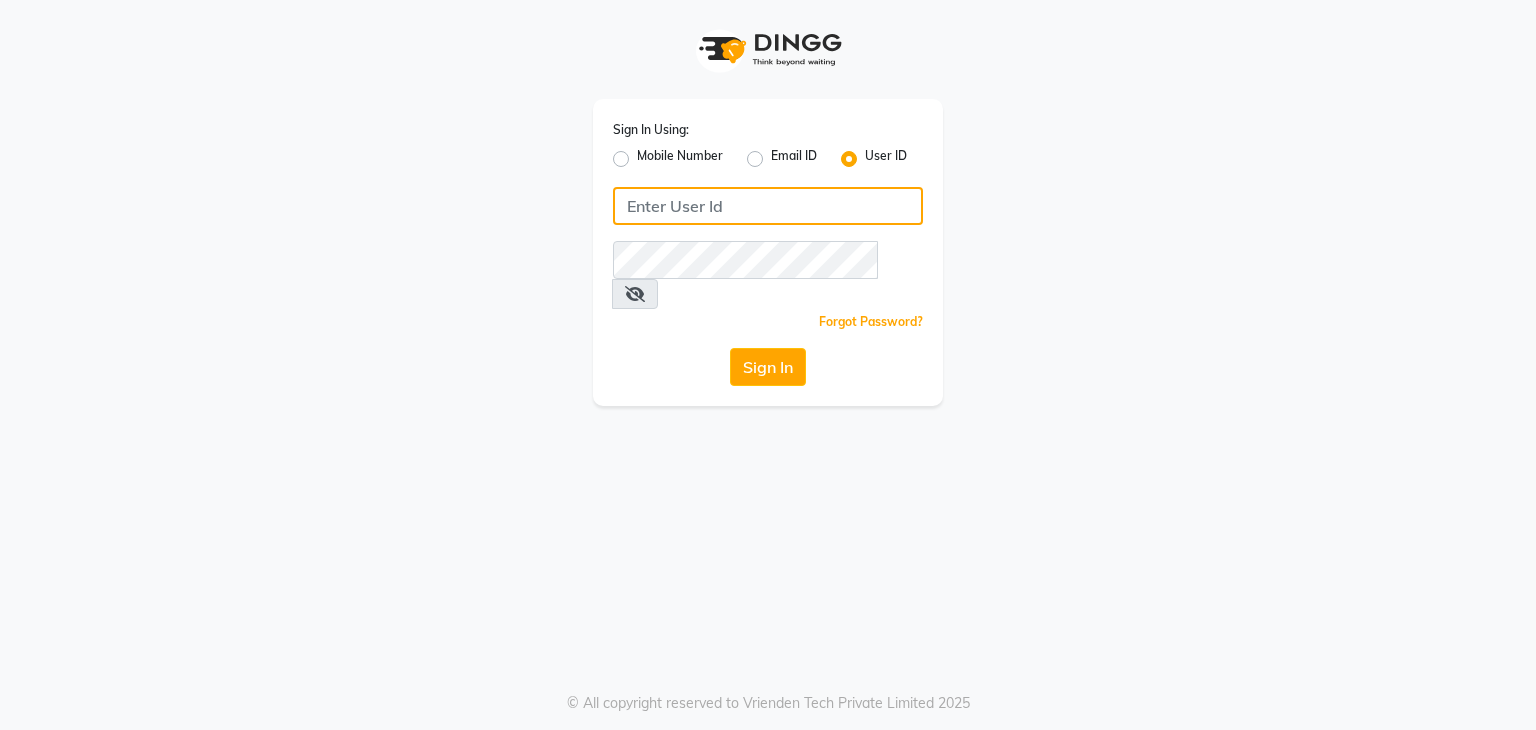 type on "hairartistsalon" 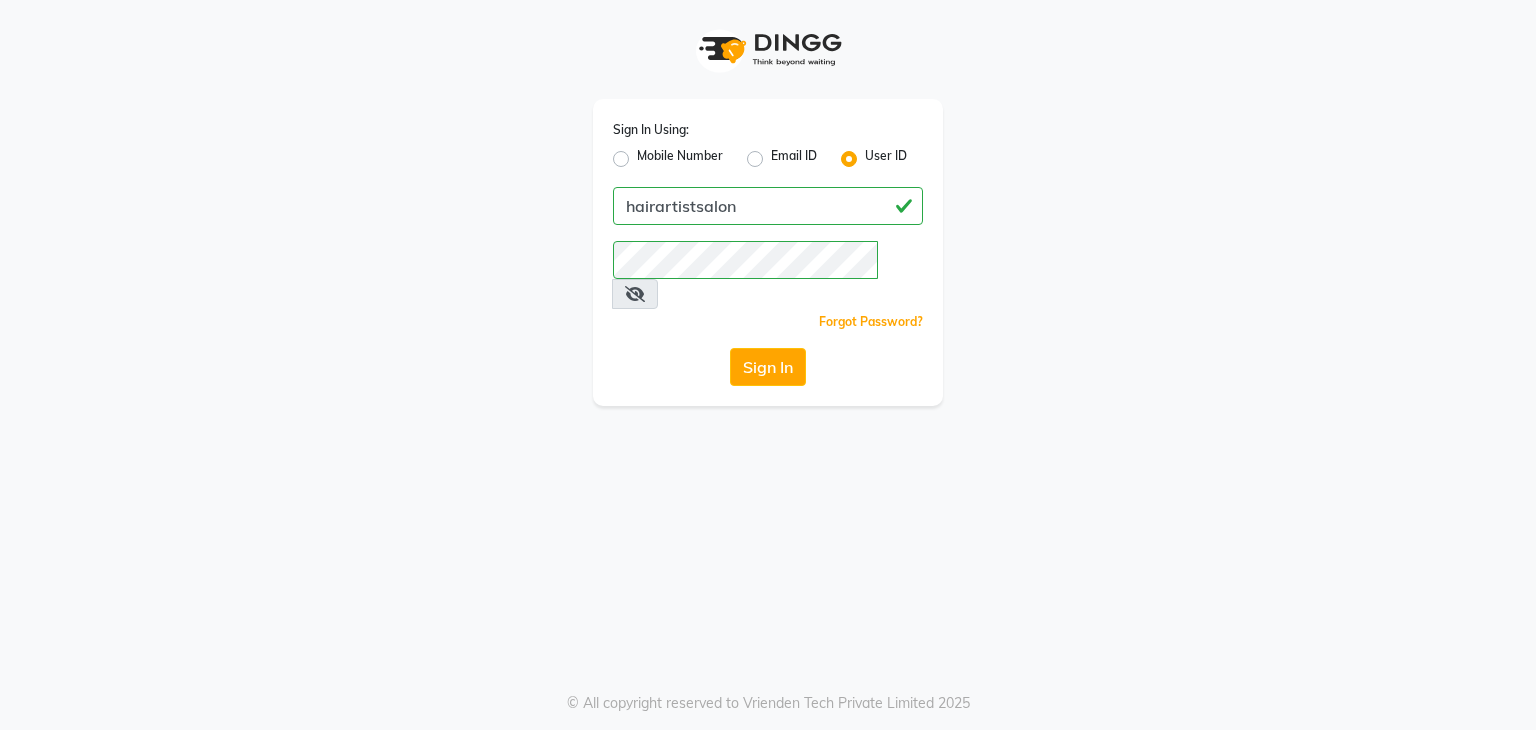 click on "Sign In Using: Mobile Number Email ID User ID hairartistsalon Remember me Forgot Password? Sign In © All copyright reserved to Vrienden Tech Private Limited [YEAR]" at bounding box center (768, 365) 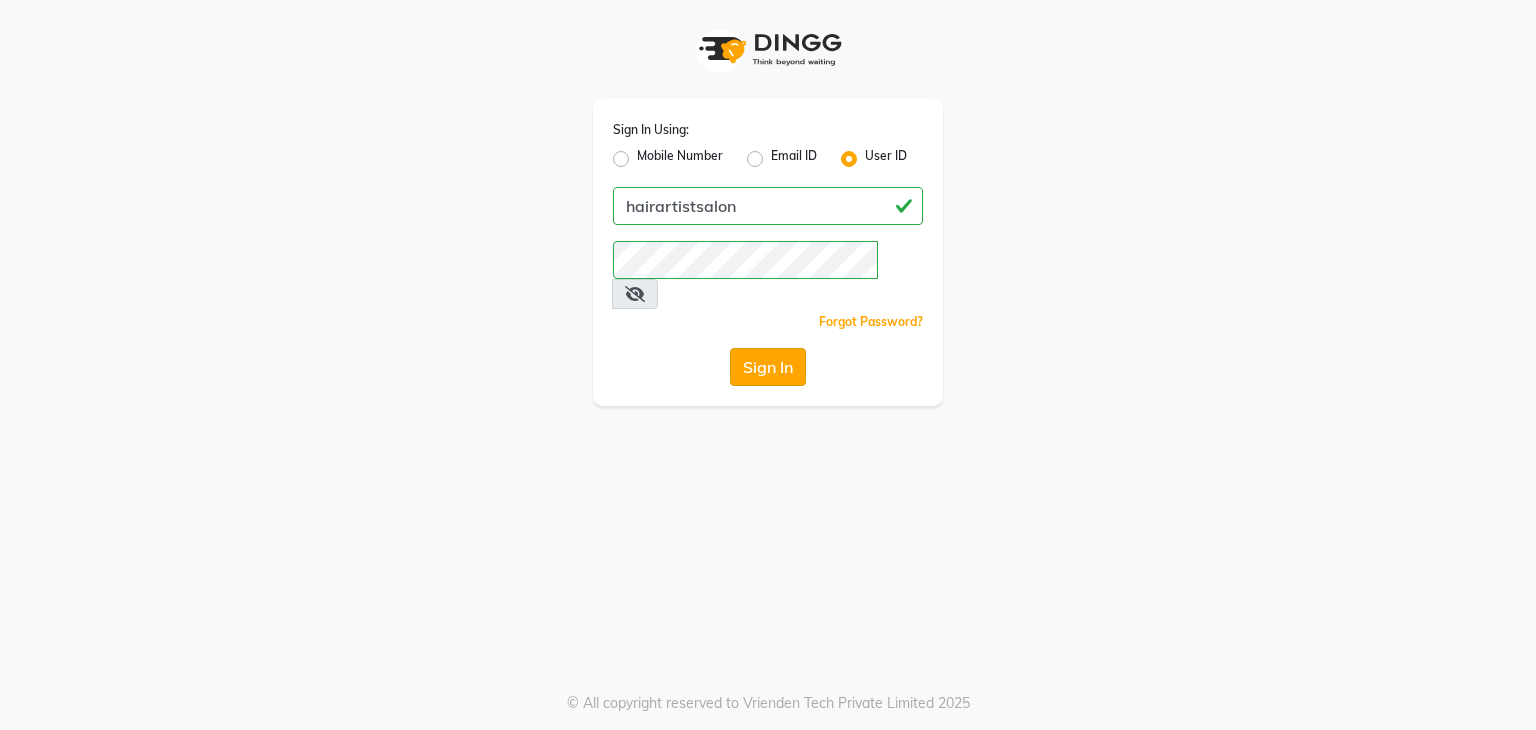 click on "Sign In" 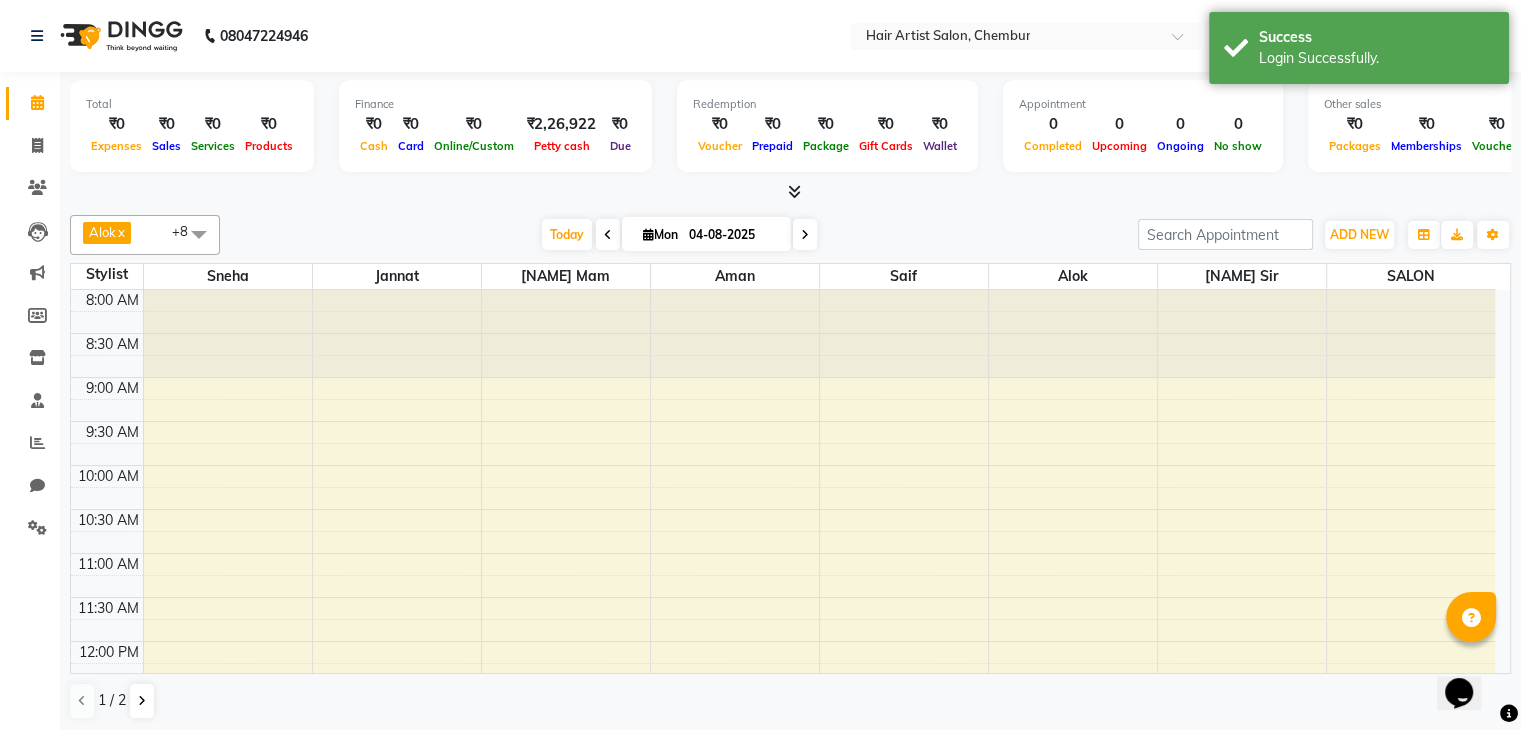 scroll, scrollTop: 0, scrollLeft: 0, axis: both 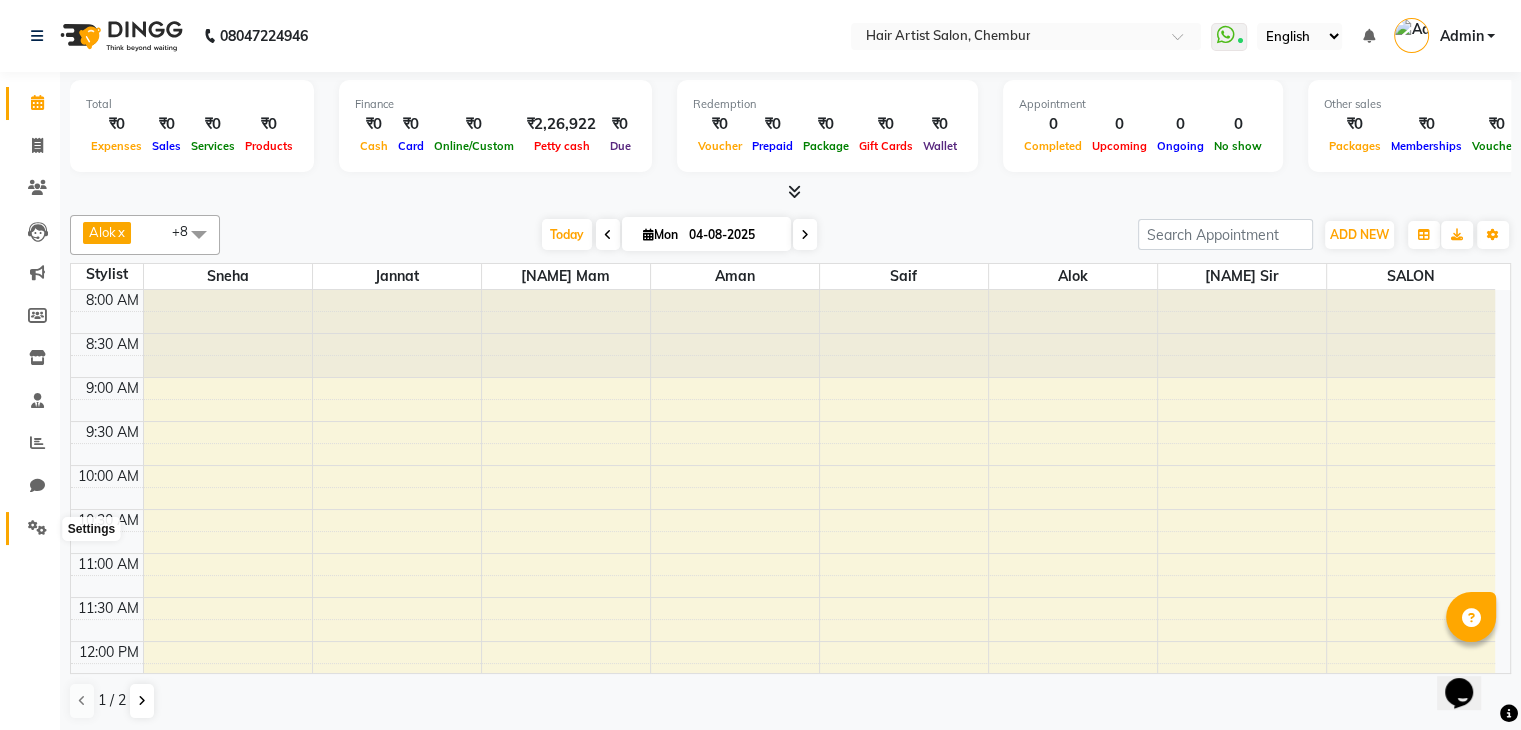 click 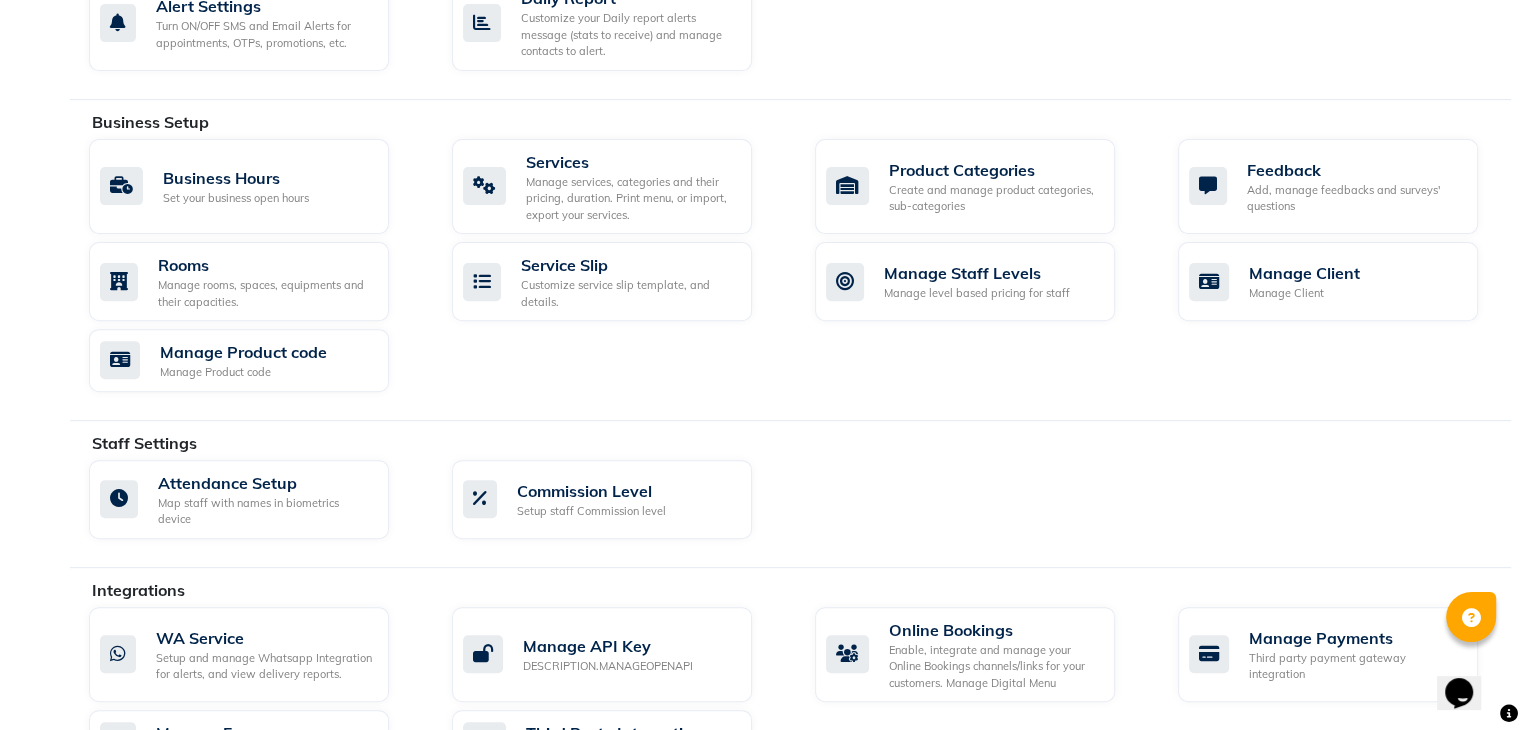 scroll, scrollTop: 681, scrollLeft: 0, axis: vertical 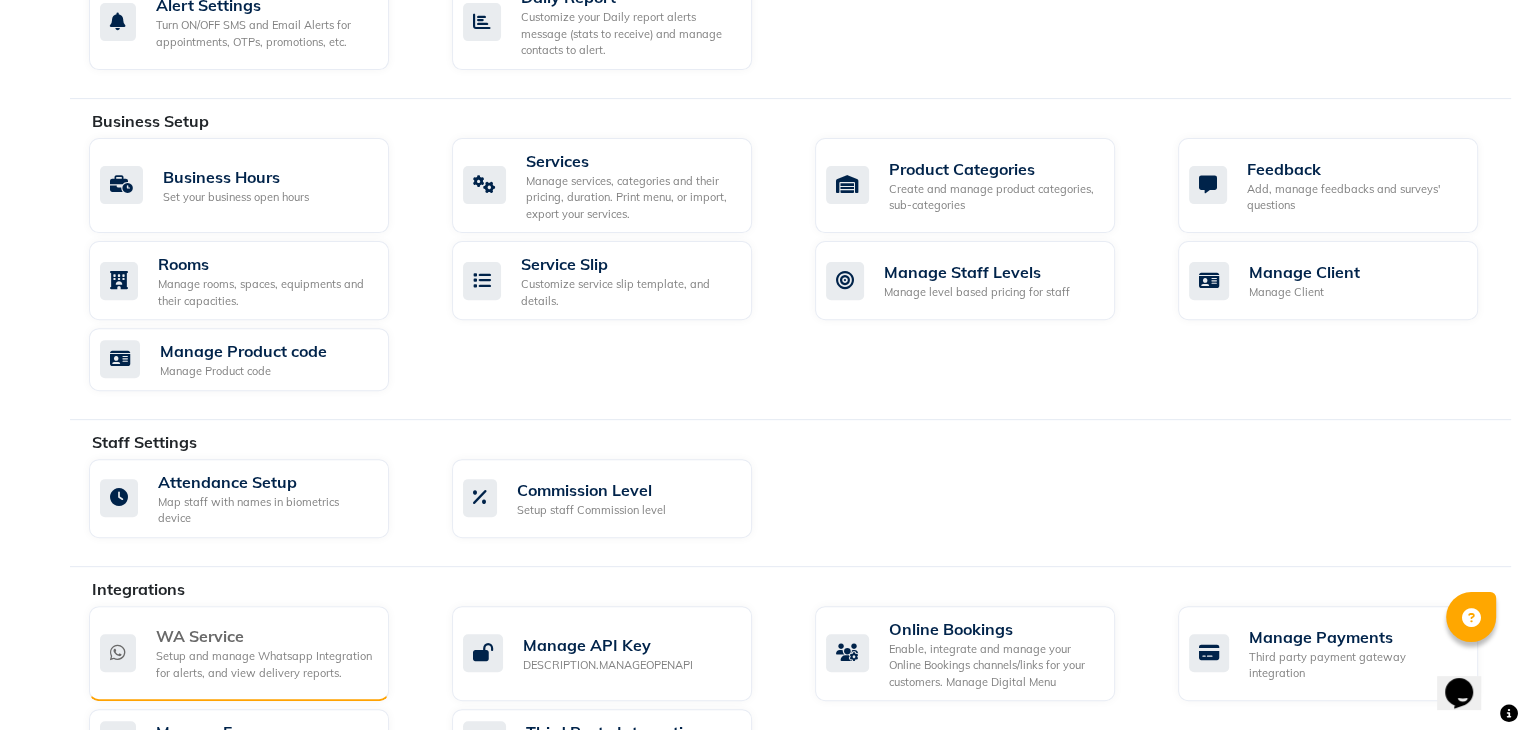 click on "Setup and manage Whatsapp Integration for alerts, and view delivery reports." 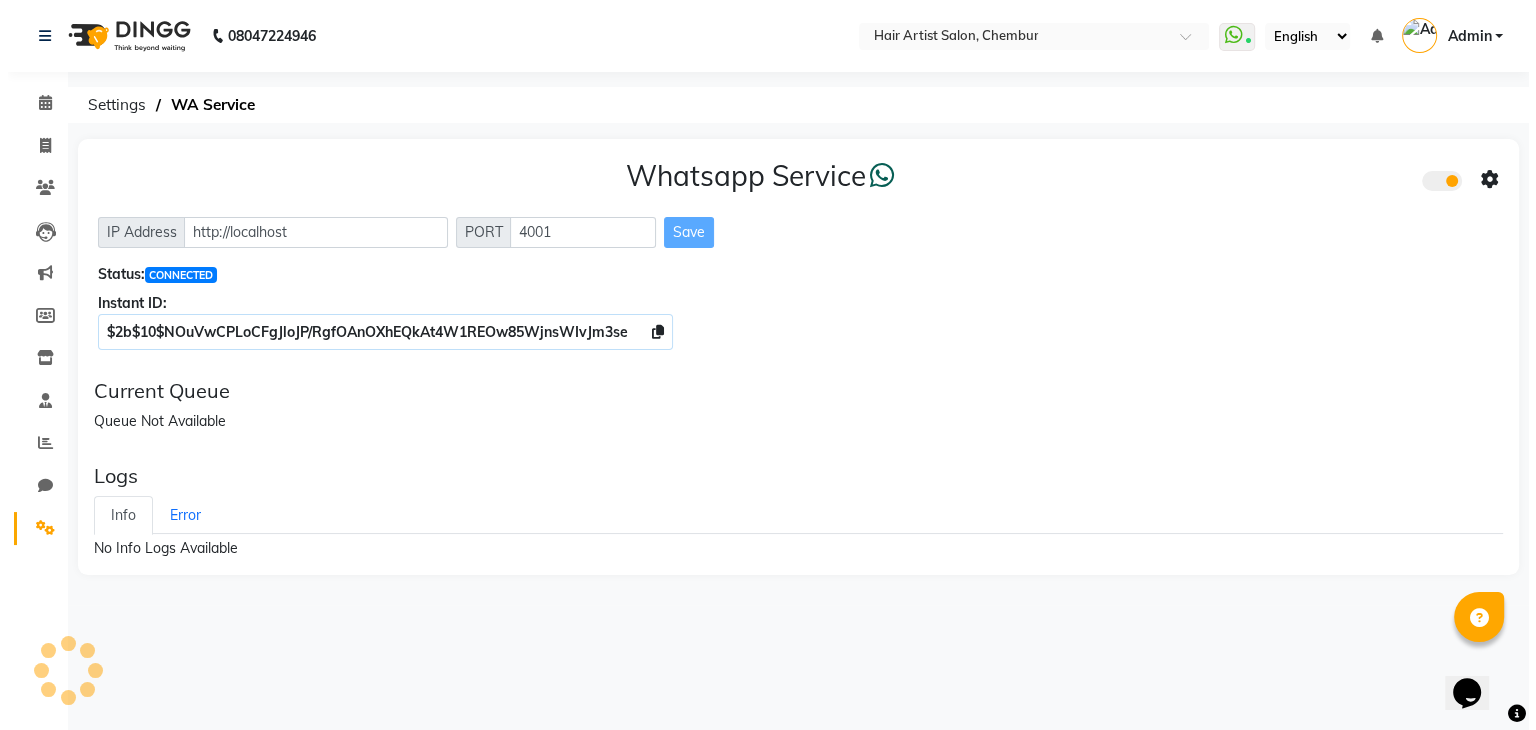 scroll, scrollTop: 0, scrollLeft: 0, axis: both 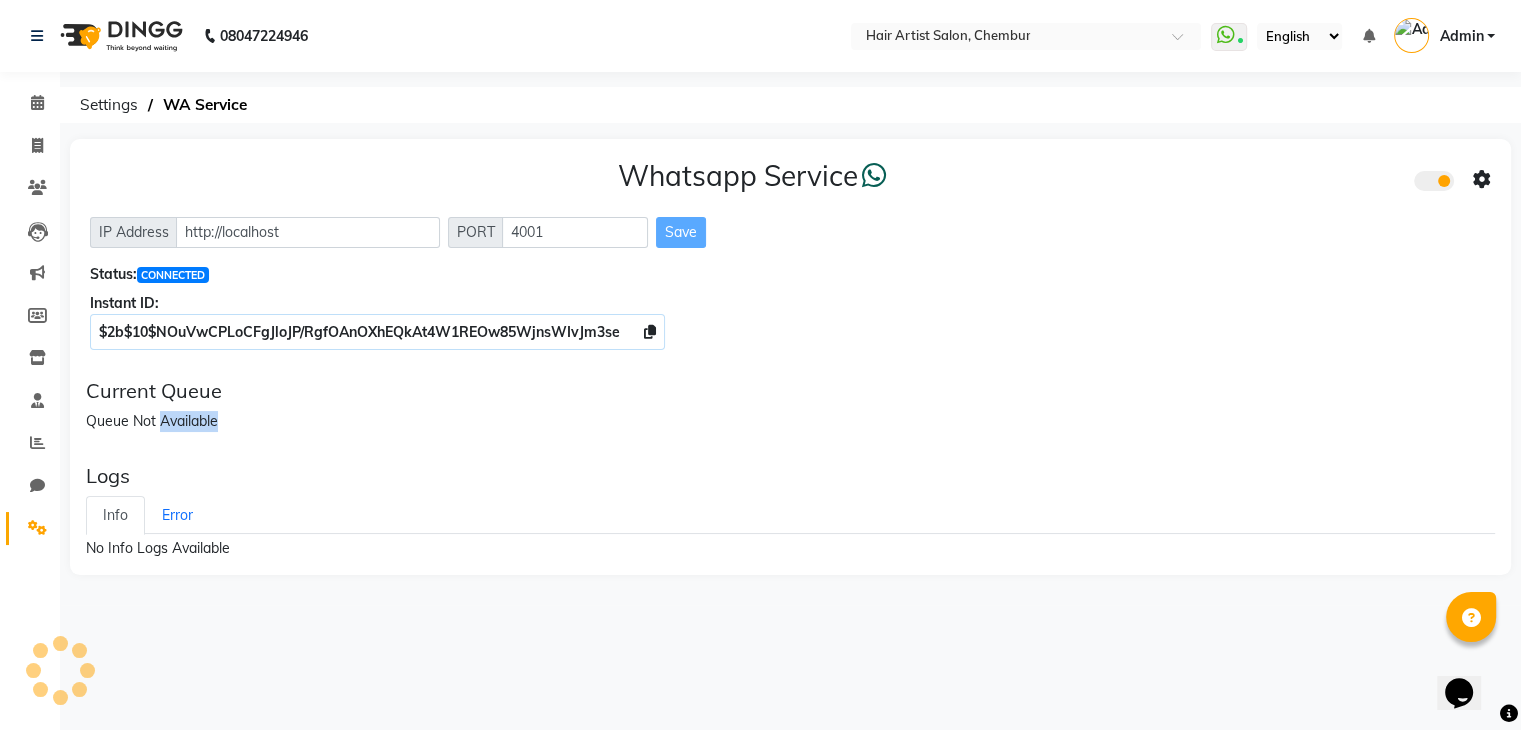 click on "08047224946 Select Location × Hair Artist Salon, Chembur  WhatsApp Status  ✕ Status:  Connected Most Recent Message: 22-07-2025     03:35 PM Recent Service Activity: 04-08-2025     01:13 PM English ENGLISH Español العربية मराठी हिंदी ગુજરાતી தமிழ் 中文 Notifications nothing to show Admin Manage Profile Change Password Sign out  Version:3.16.0  ☀ Hair Artist Salon, Chembur  Calendar  Invoice  Clients  Leads   Marketing  Members  Inventory  Staff  Reports  Chat  Settings Completed InProgress Upcoming Dropped Tentative Check-In Confirm Bookings Generate Report Segments Page Builder Settings  WA Service  Whatsapp Service  IP Address http://localhost PORT 4001 Save Status:  CONNECTED Instant ID: $2b$10$NOuVwCPLoCFgJloJP/RgfOAnOXhEQkAt4W1REOw85WjnsWIvJm3se Current Queue Queue Not Available Logs Info Error No Info Logs Available No Error Logs Available" at bounding box center (760, 365) 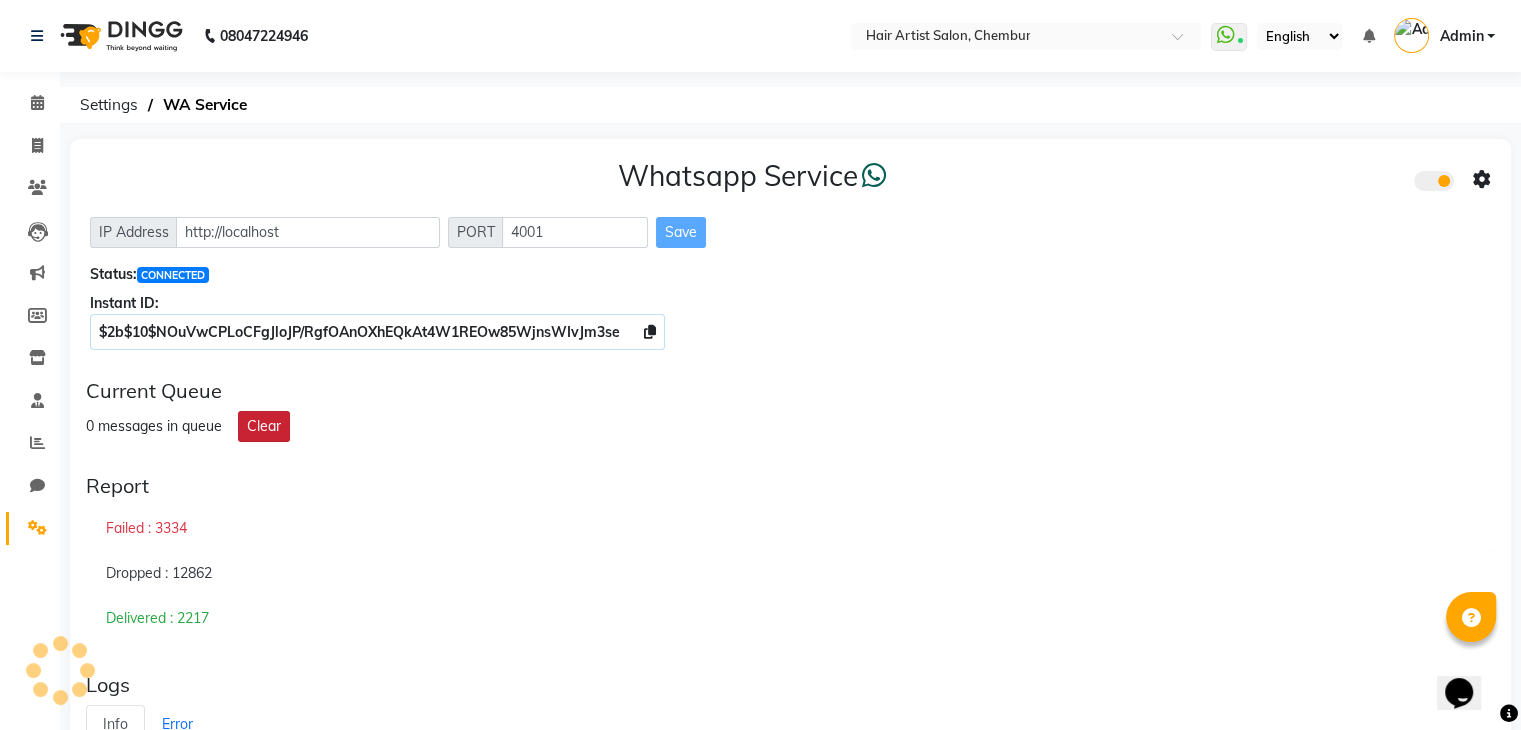 click on "Clear" 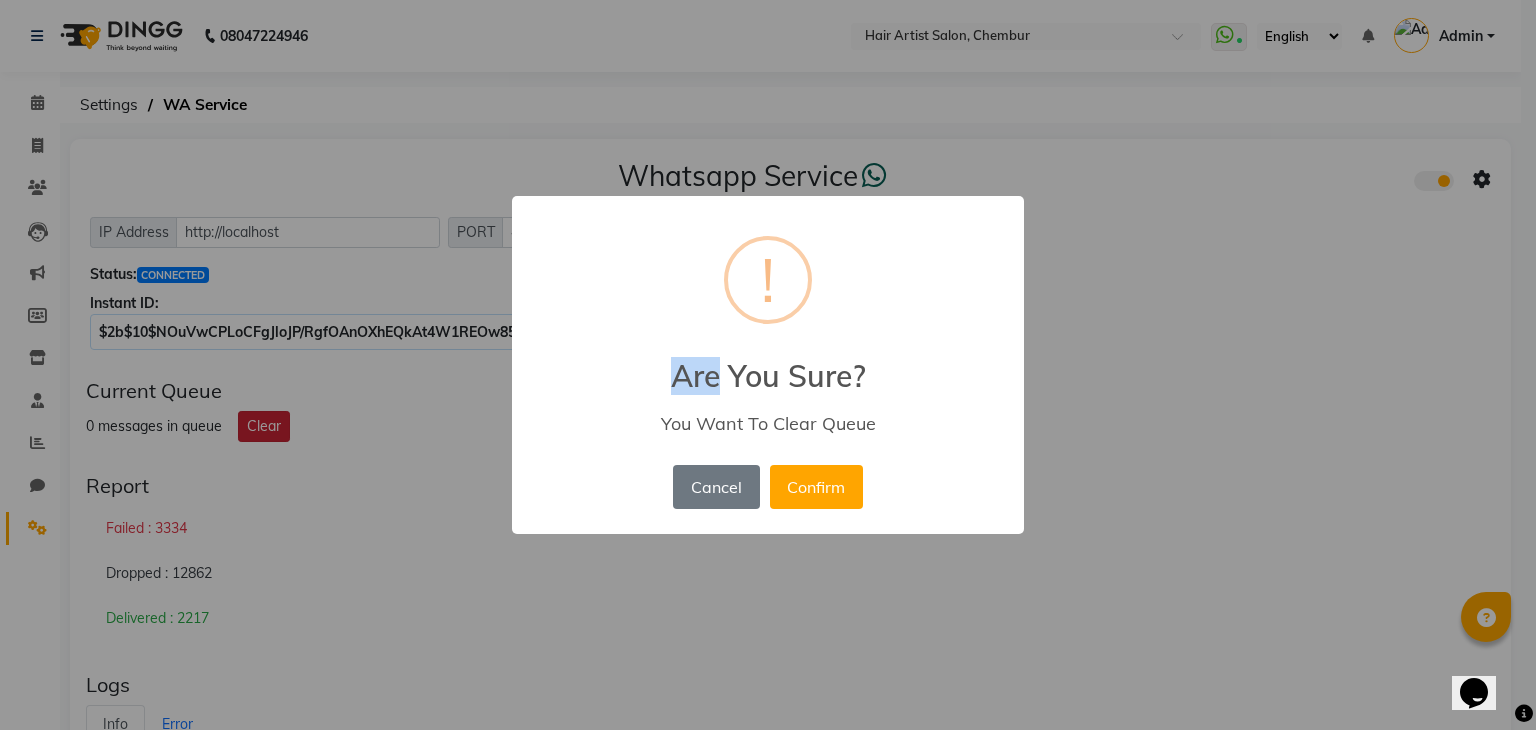 click on "× ! Are You Sure? You Want To Clear Queue Cancel No Confirm" at bounding box center (768, 365) 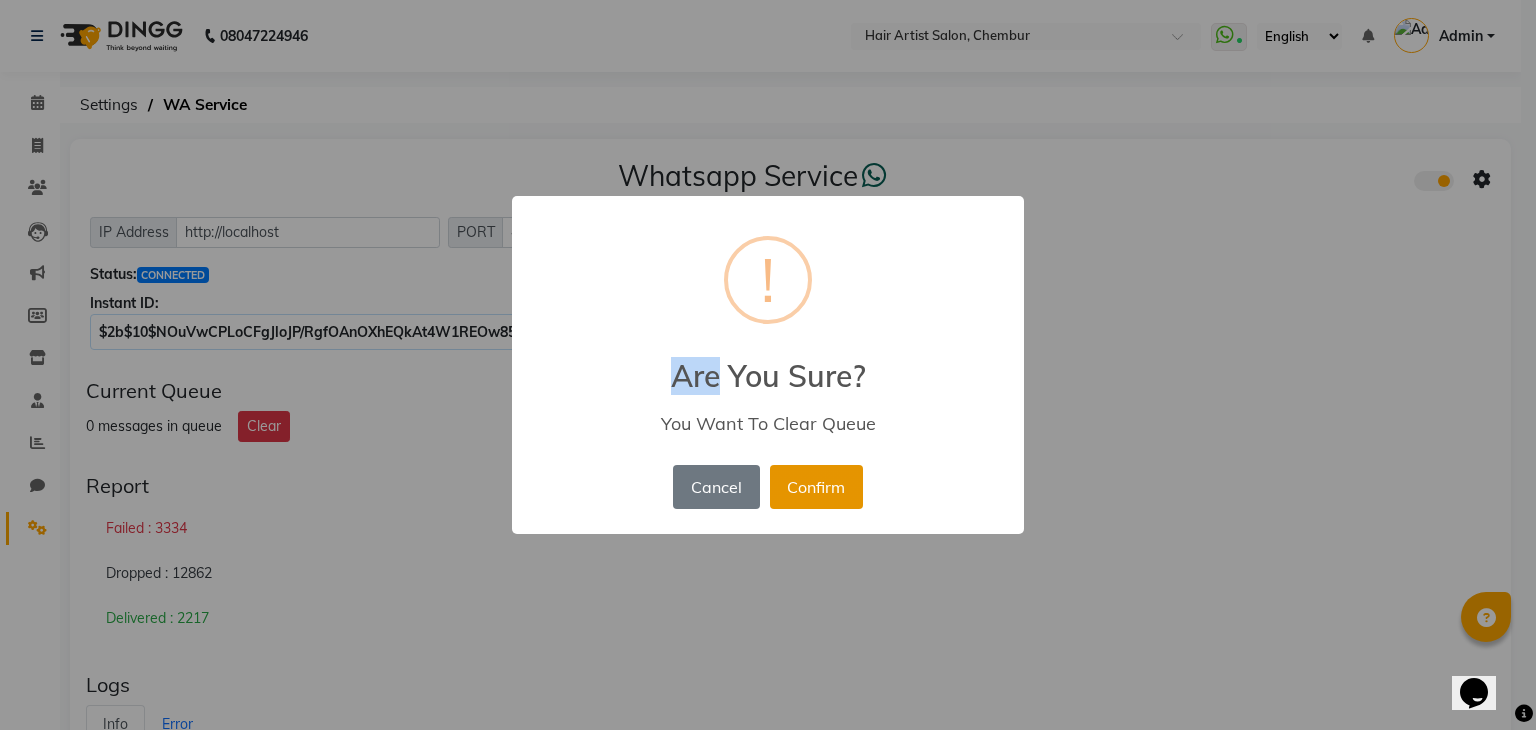 click on "Confirm" at bounding box center [816, 487] 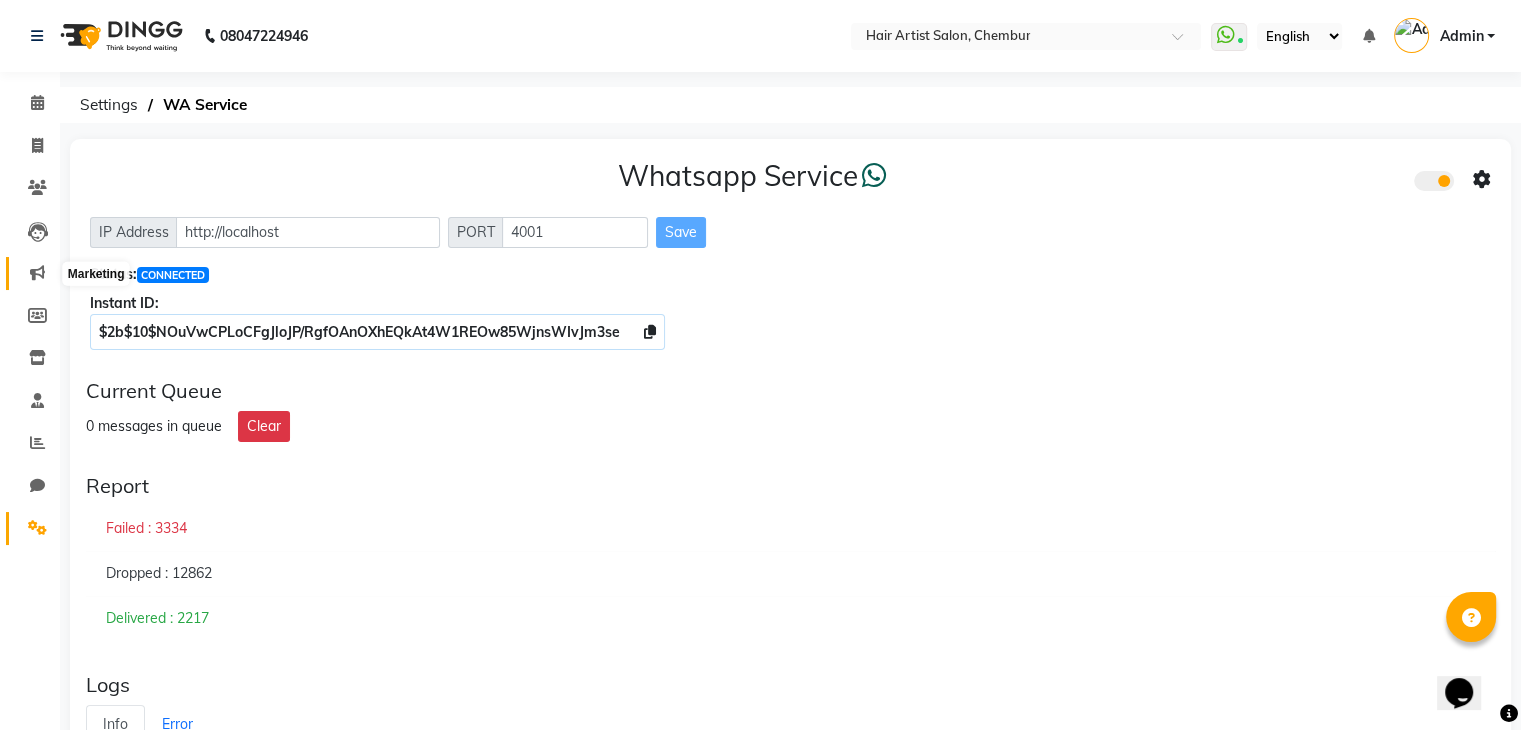click 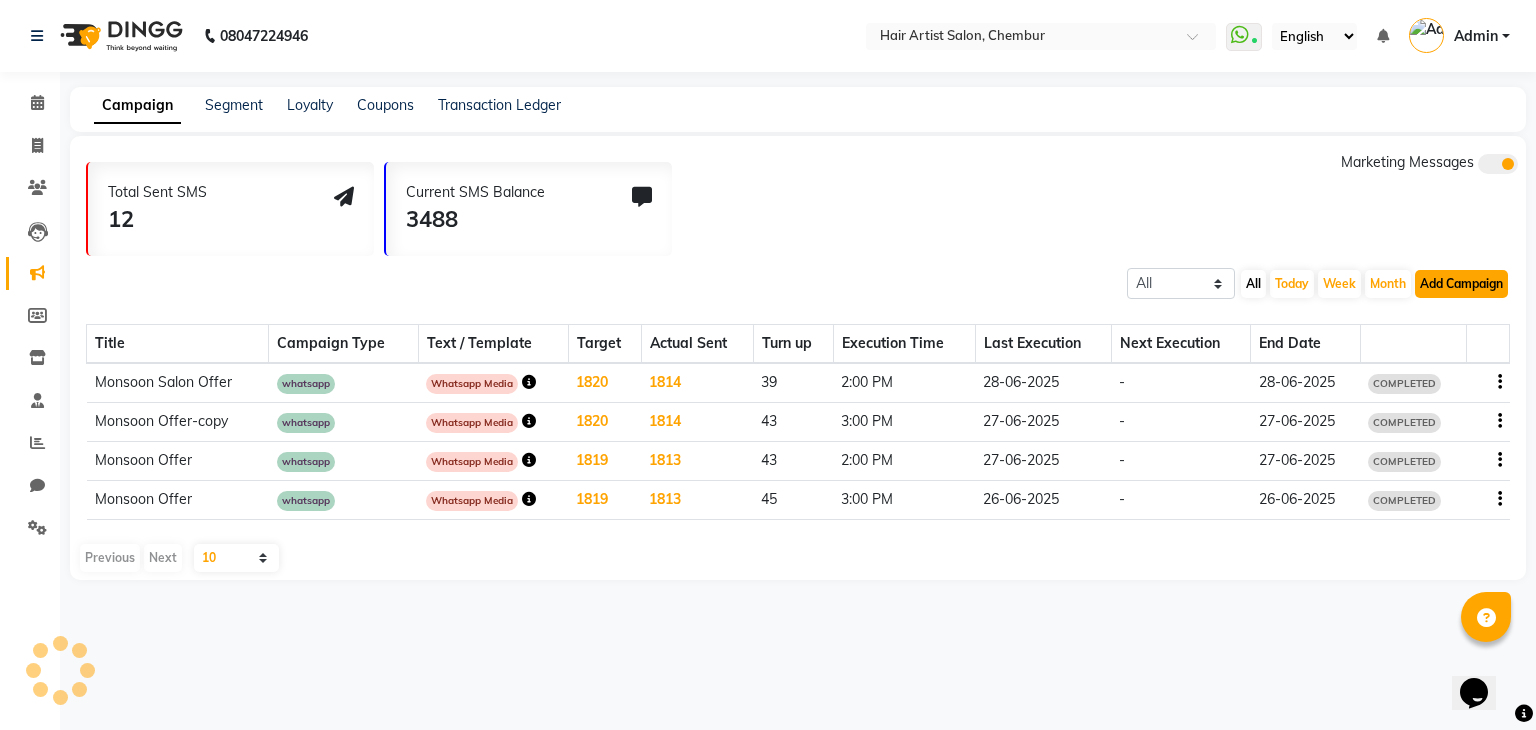 click on "Add Campaign" at bounding box center [1461, 284] 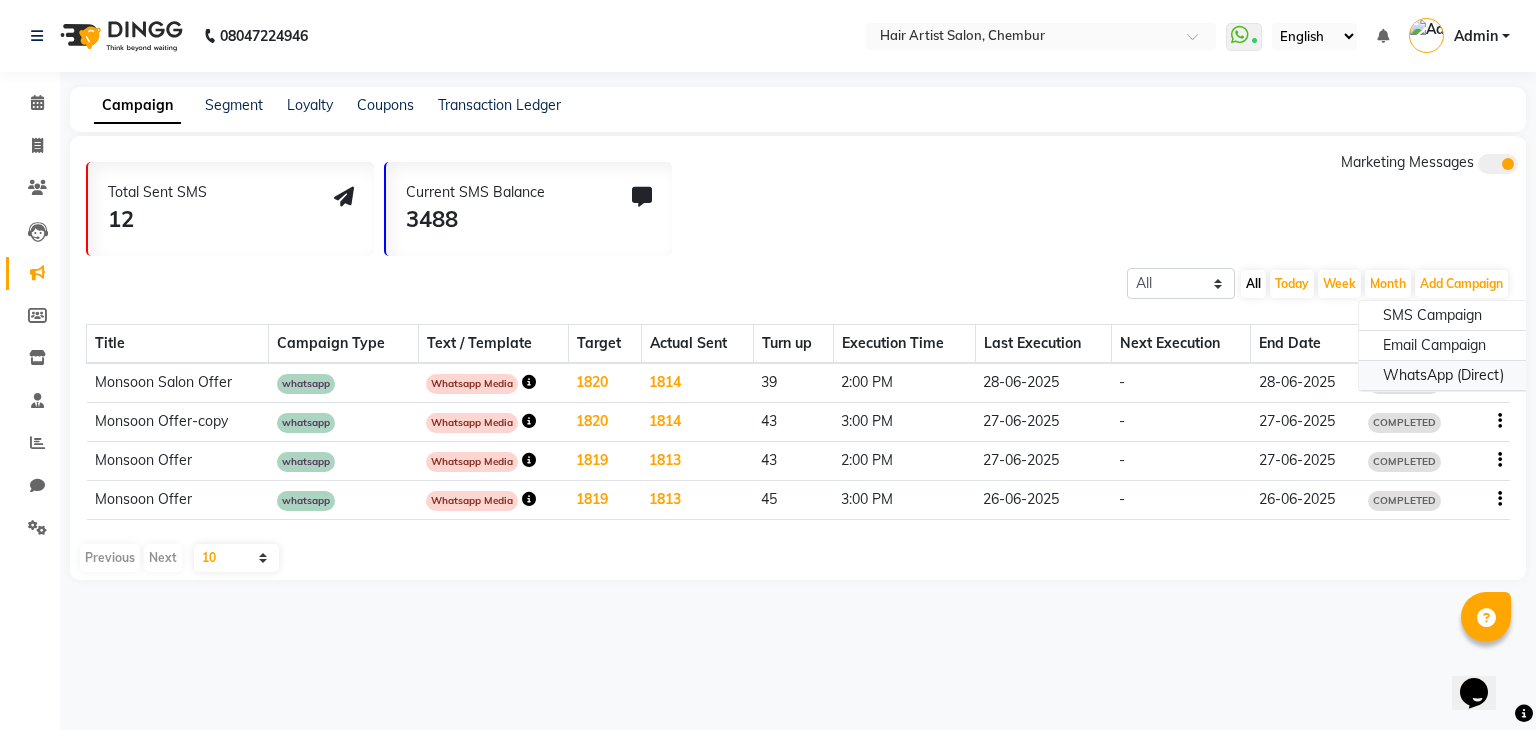 click on "WhatsApp (Direct)" 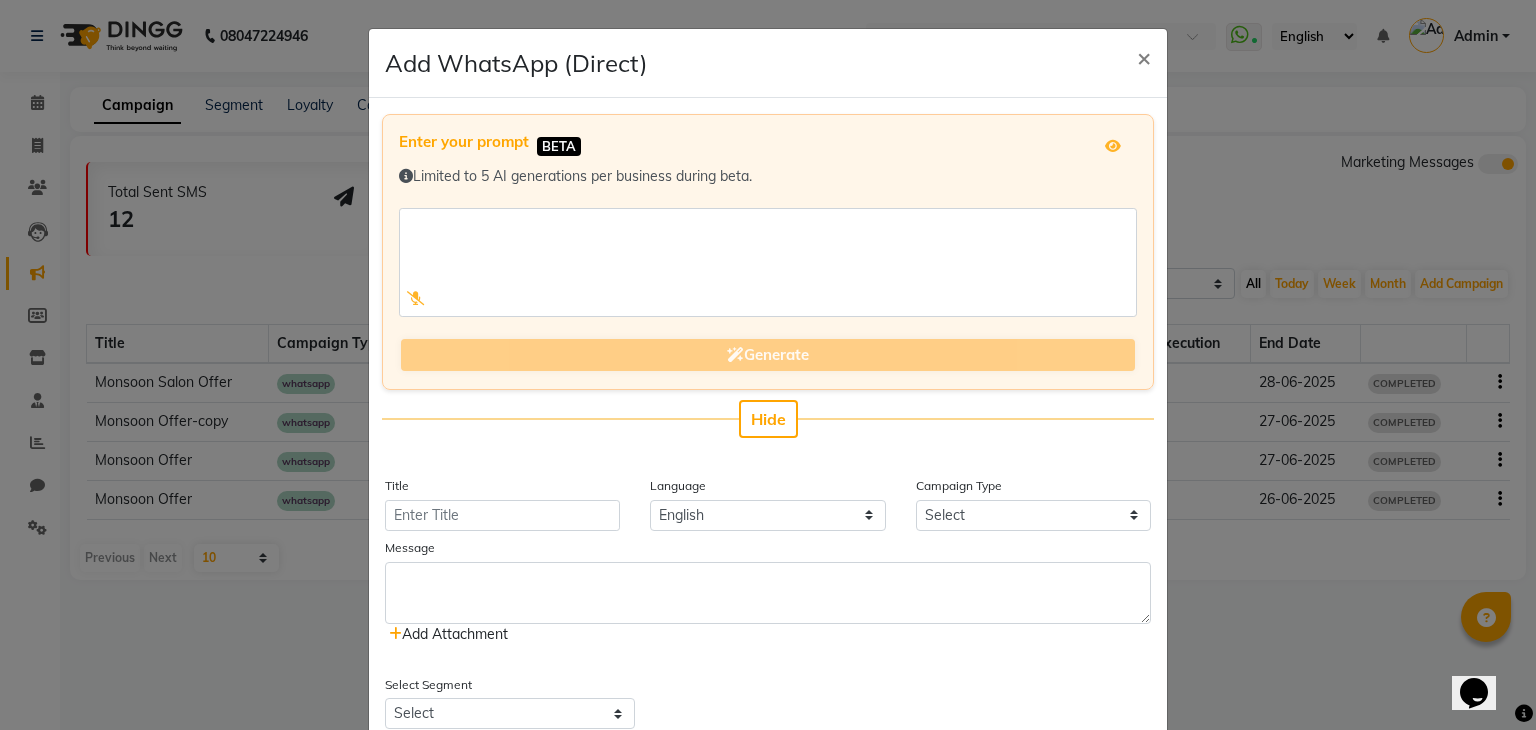 type 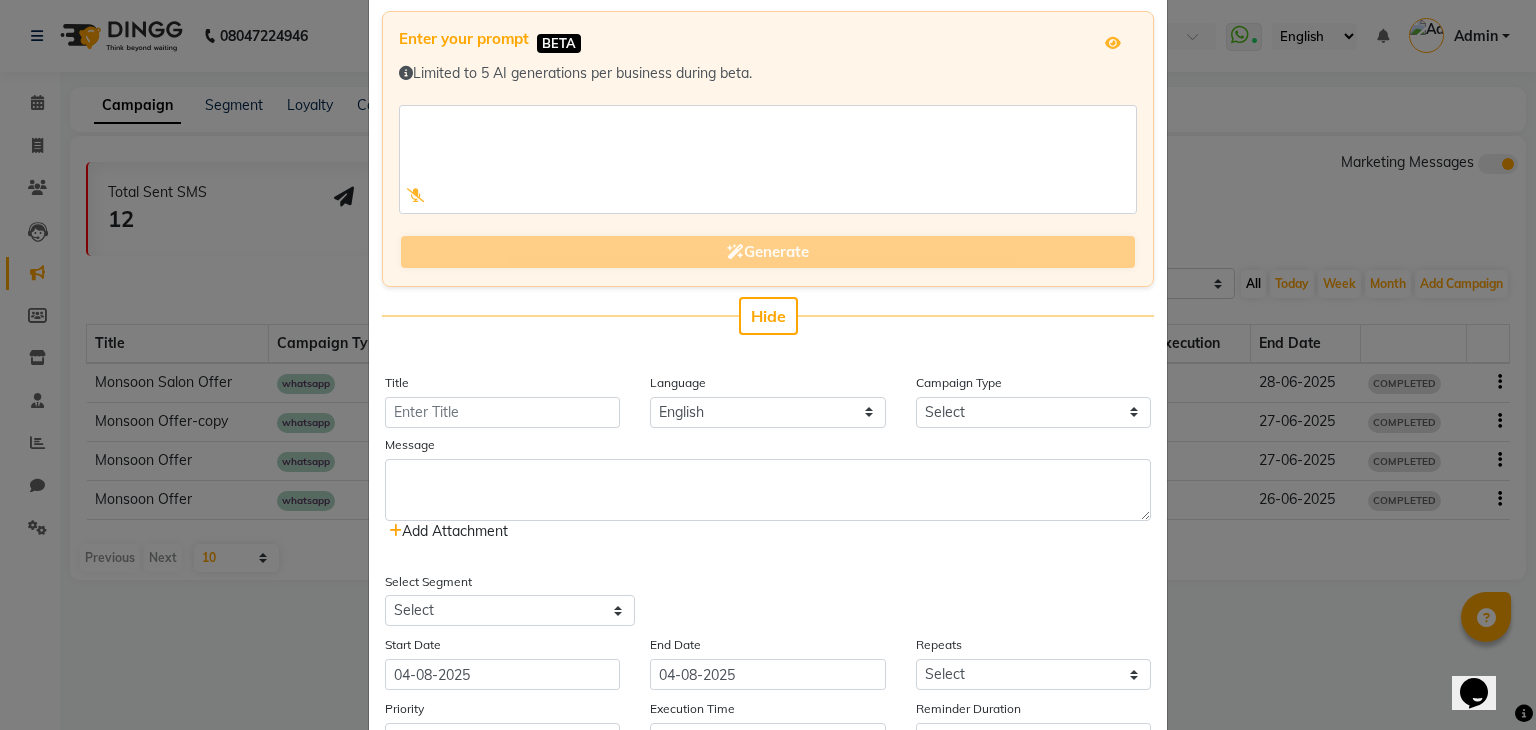 scroll, scrollTop: 120, scrollLeft: 0, axis: vertical 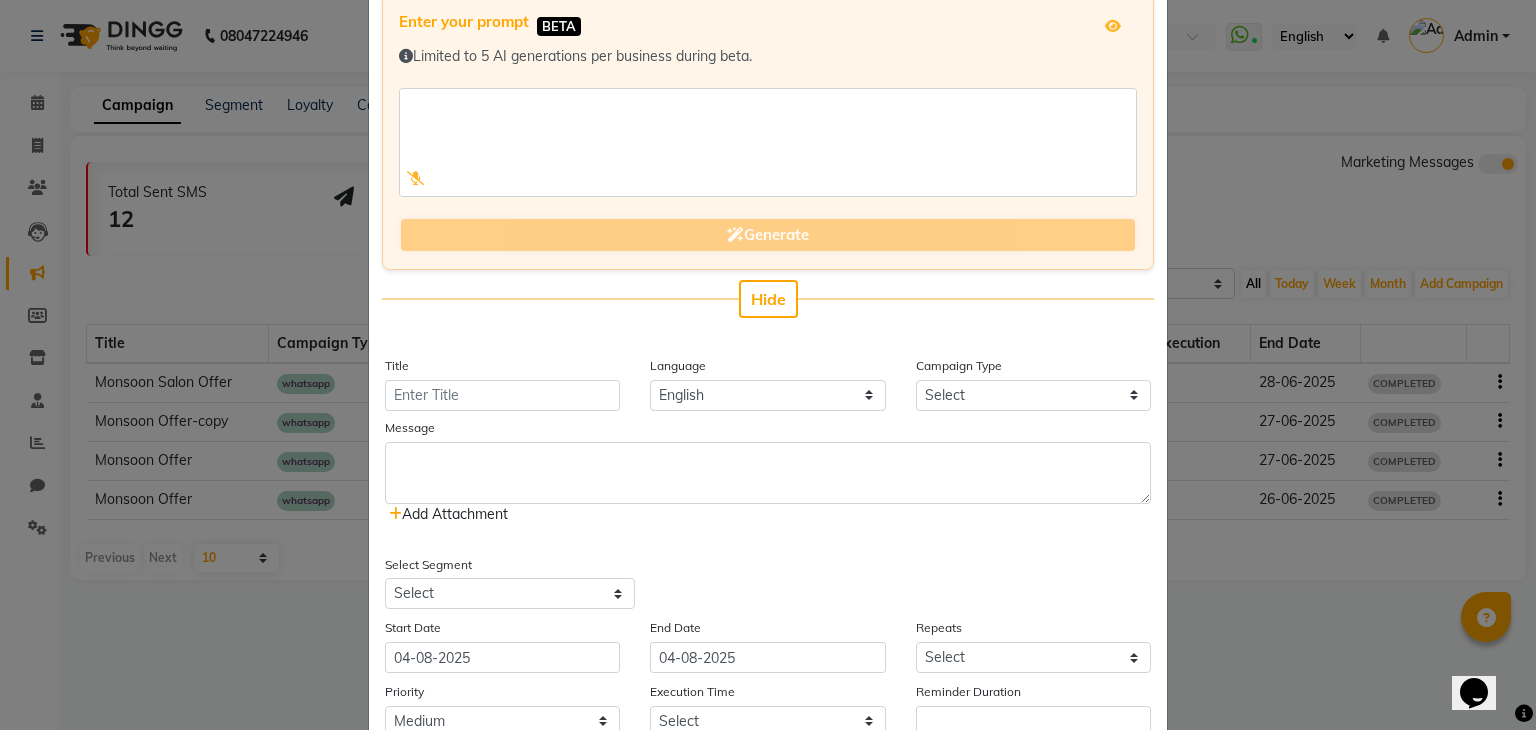 click on "Add Attachment" 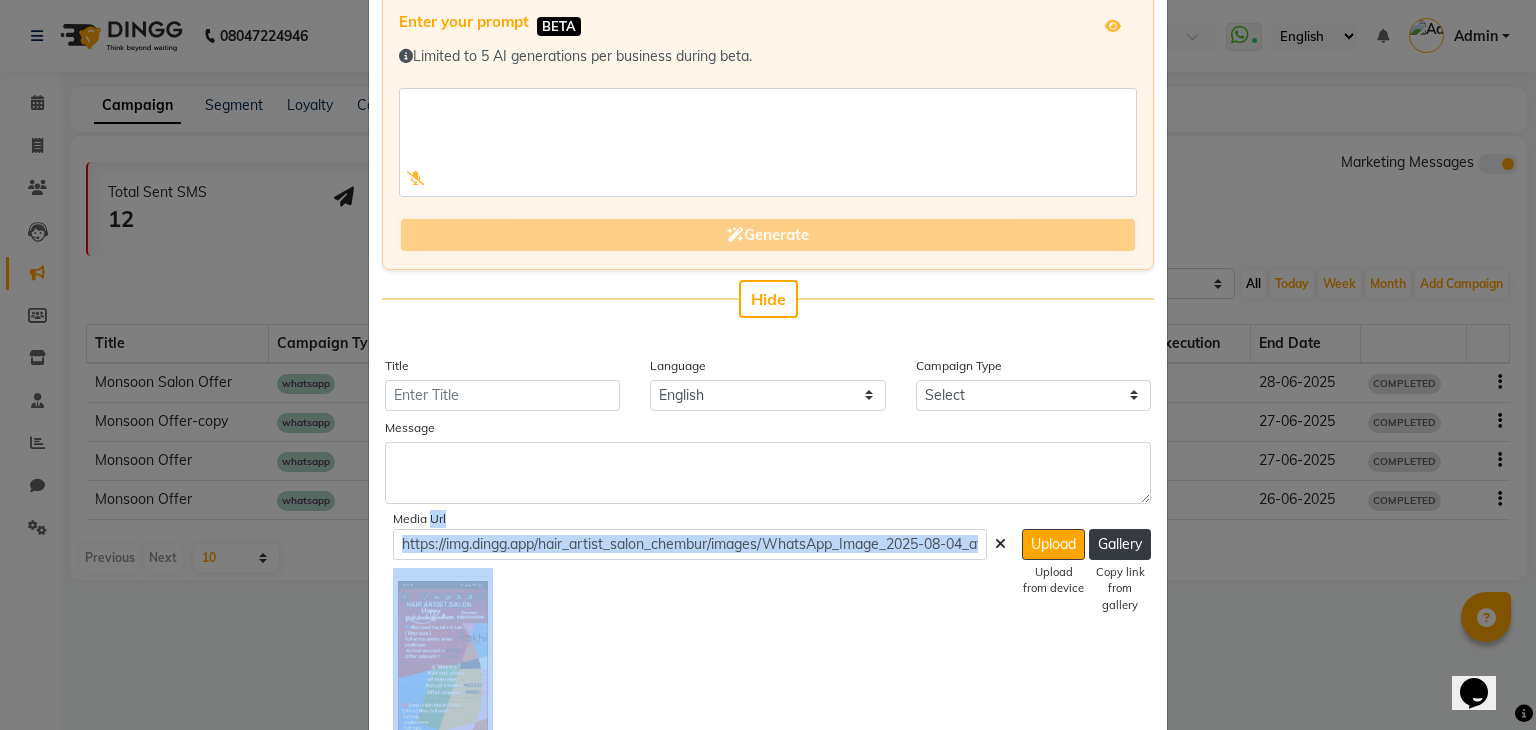 drag, startPoint x: 426, startPoint y: 514, endPoint x: 595, endPoint y: 620, distance: 199.49185 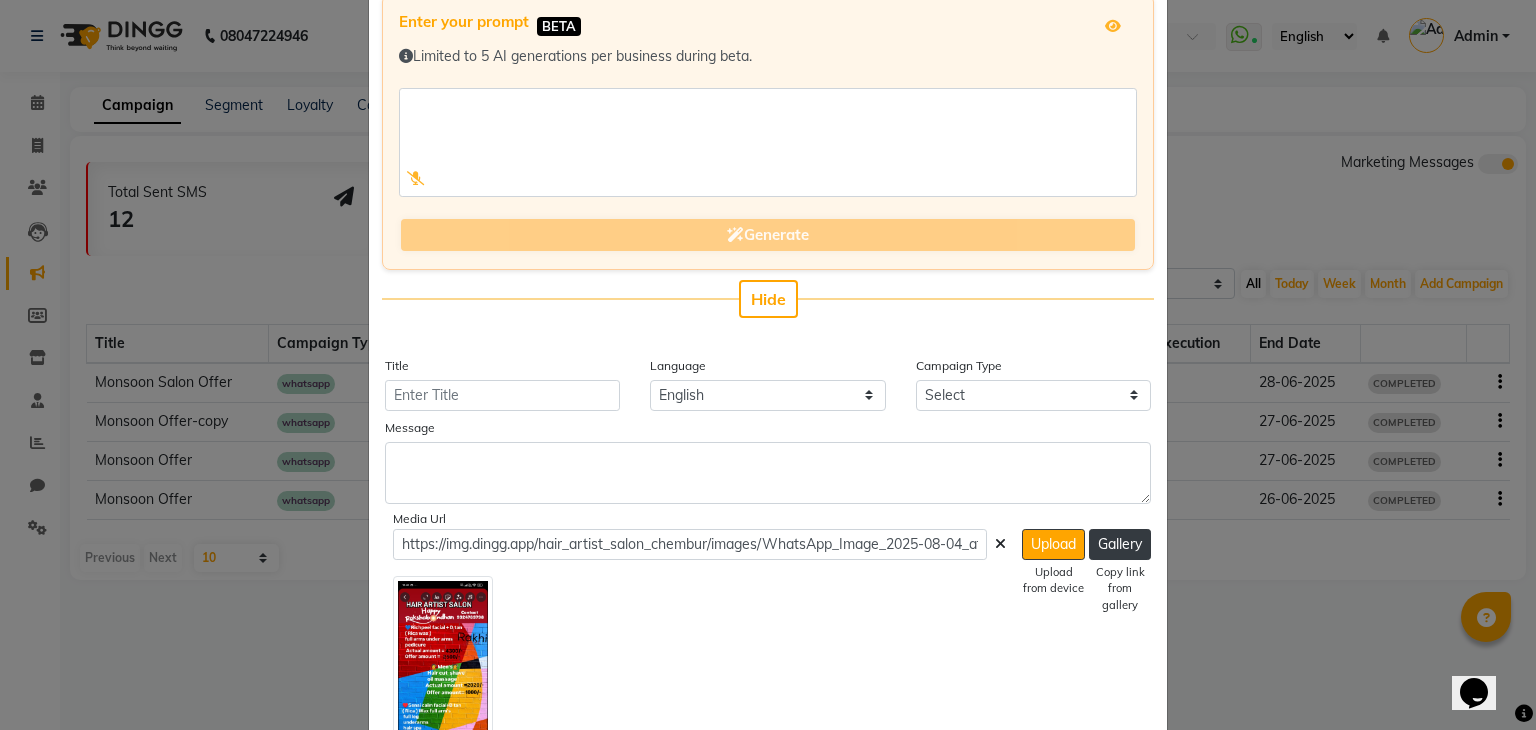 click 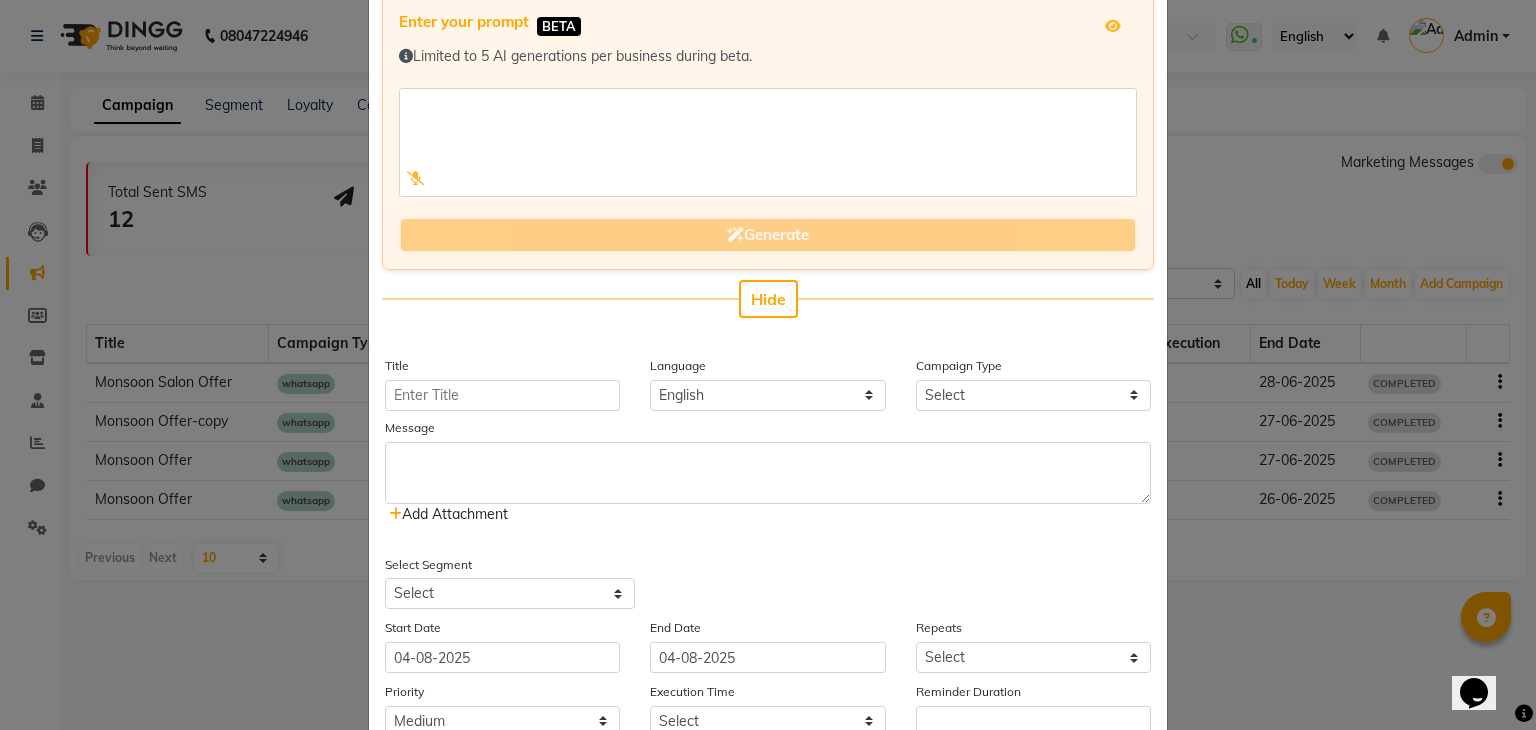 click on "Add Attachment" 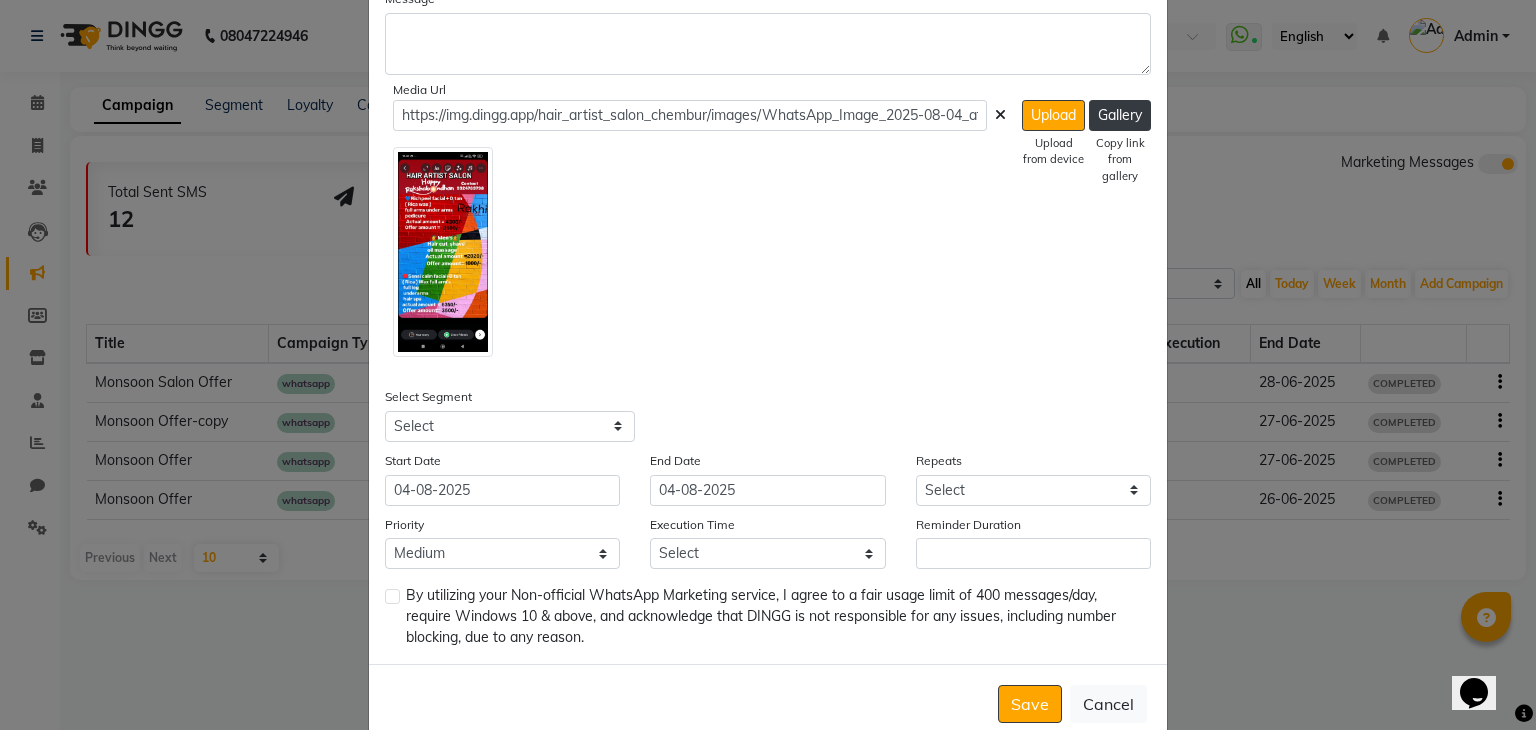 scroll, scrollTop: 560, scrollLeft: 0, axis: vertical 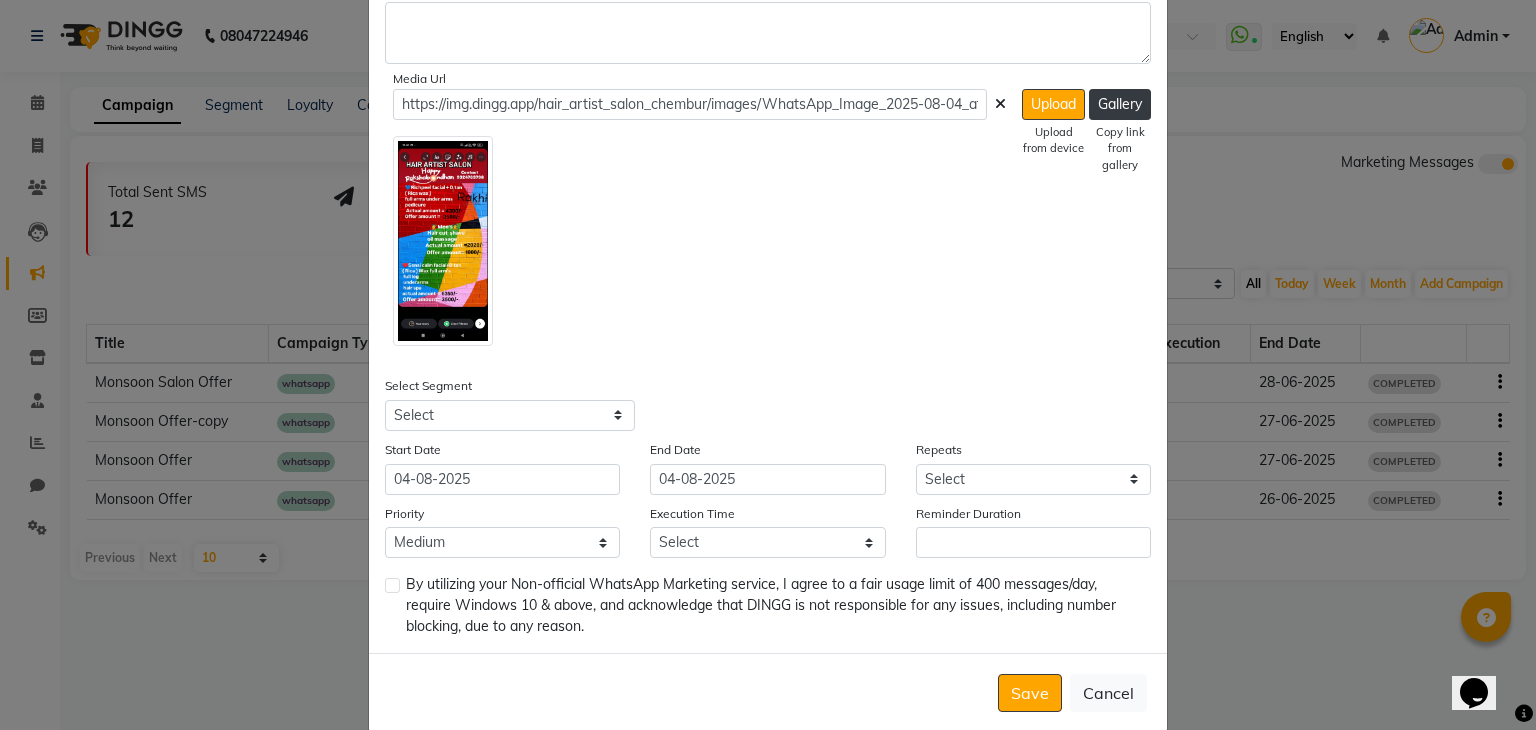 click 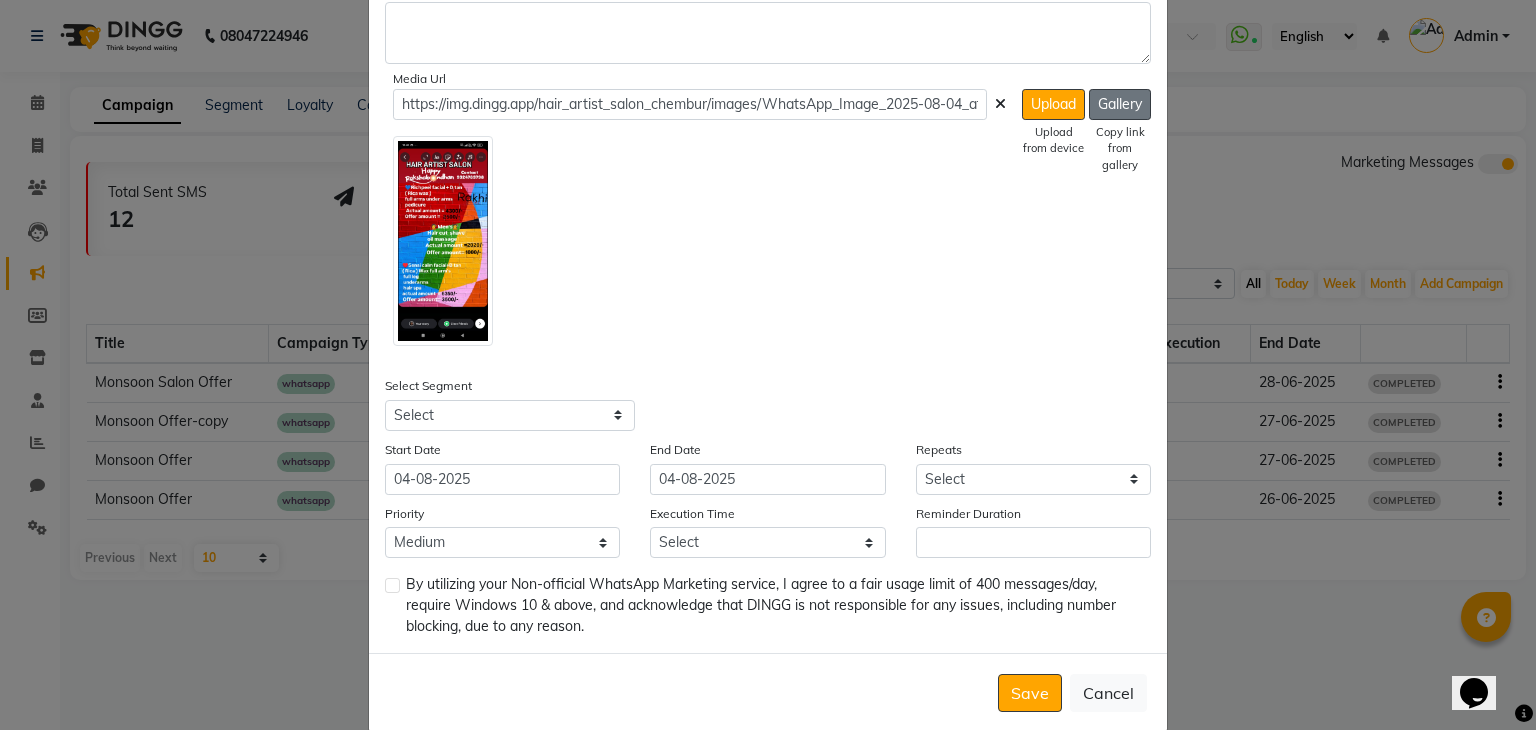 click on "Gallery" 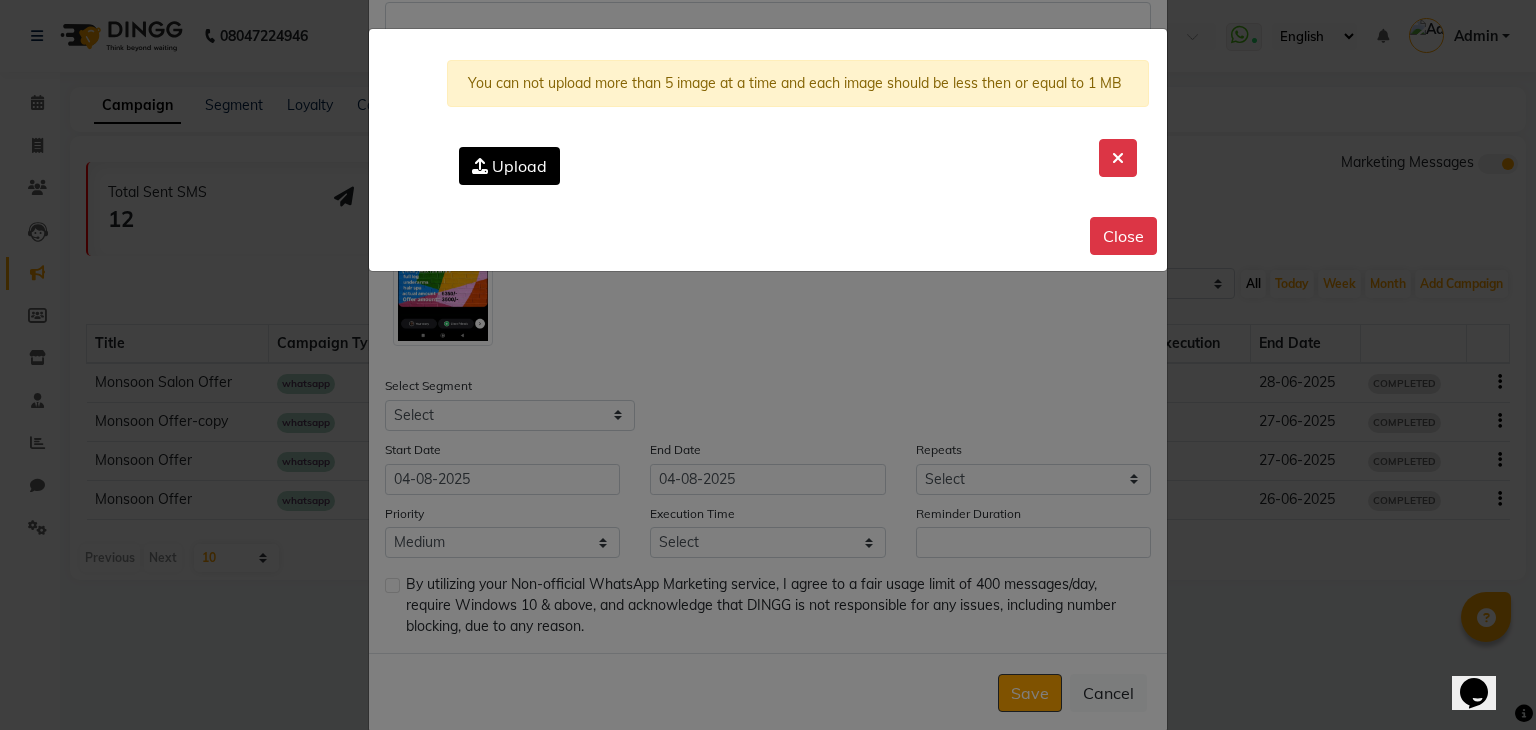 click on "Upload" 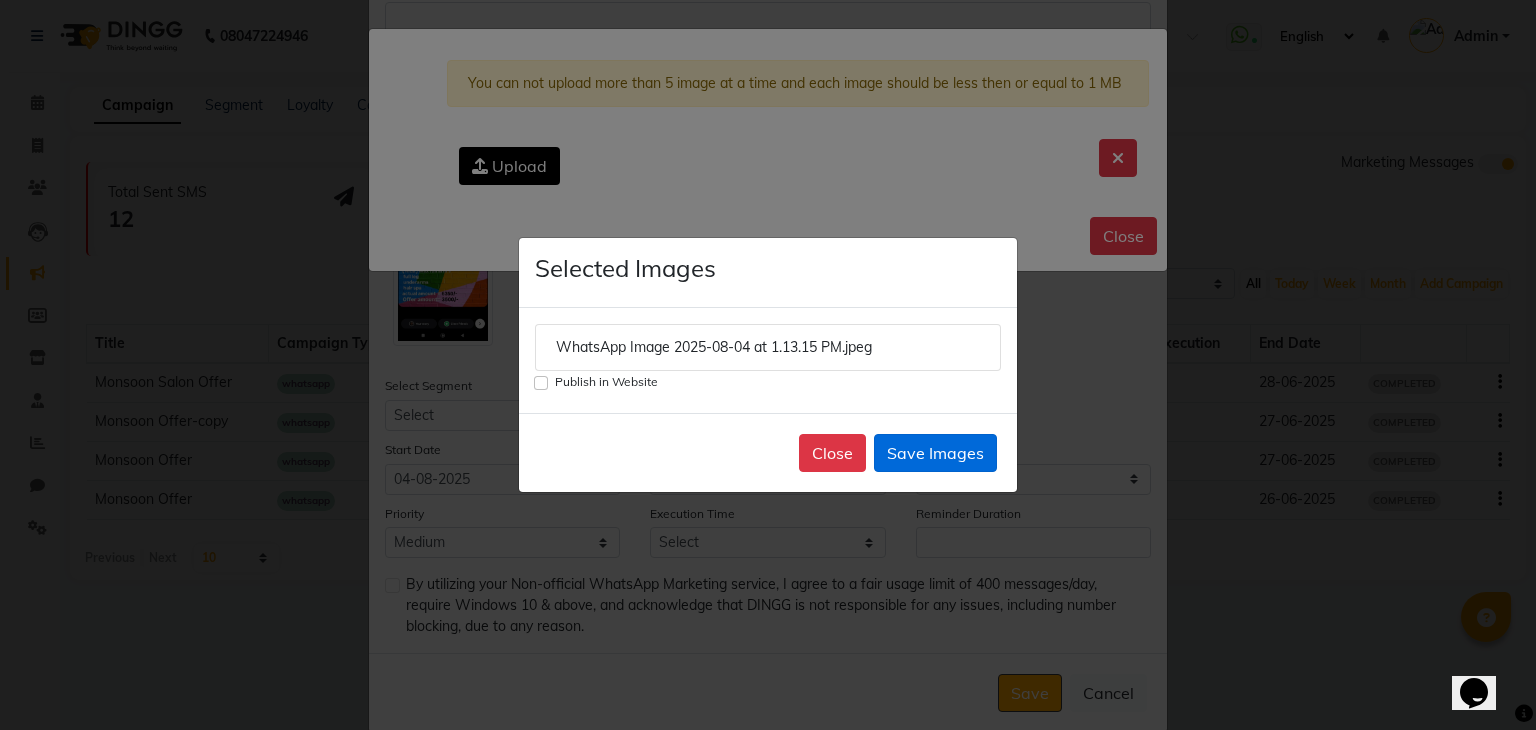 click on "Save Images" 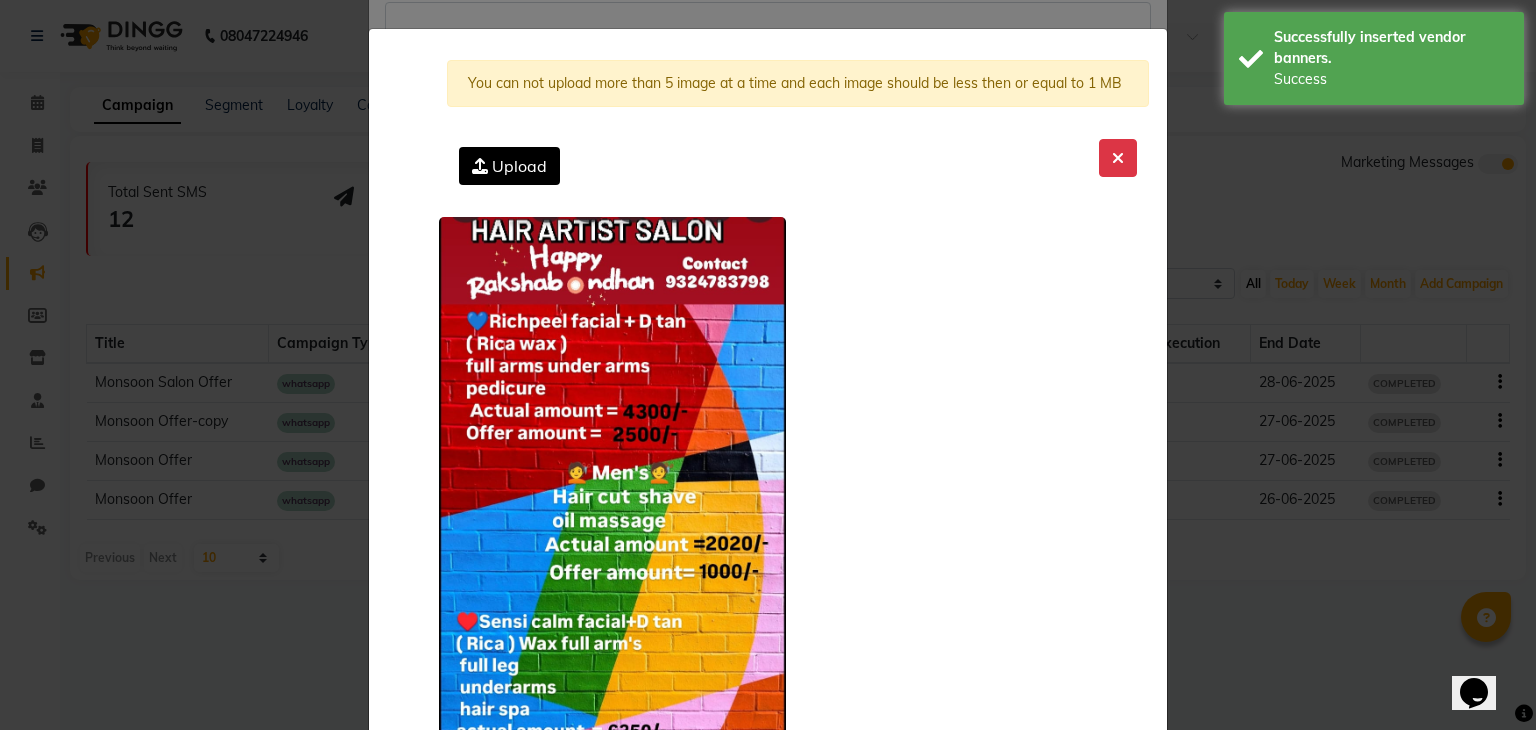 click on "Upload" 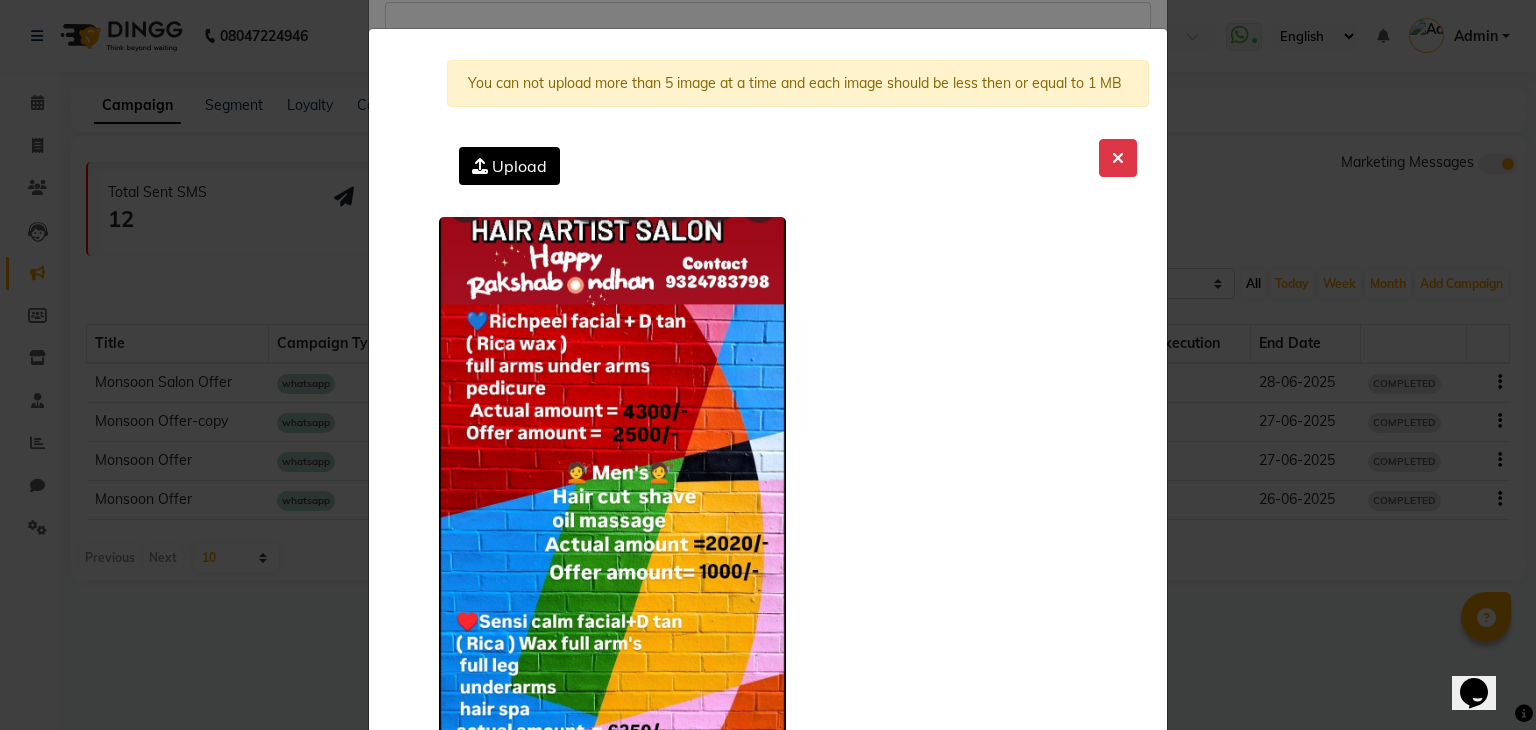 click 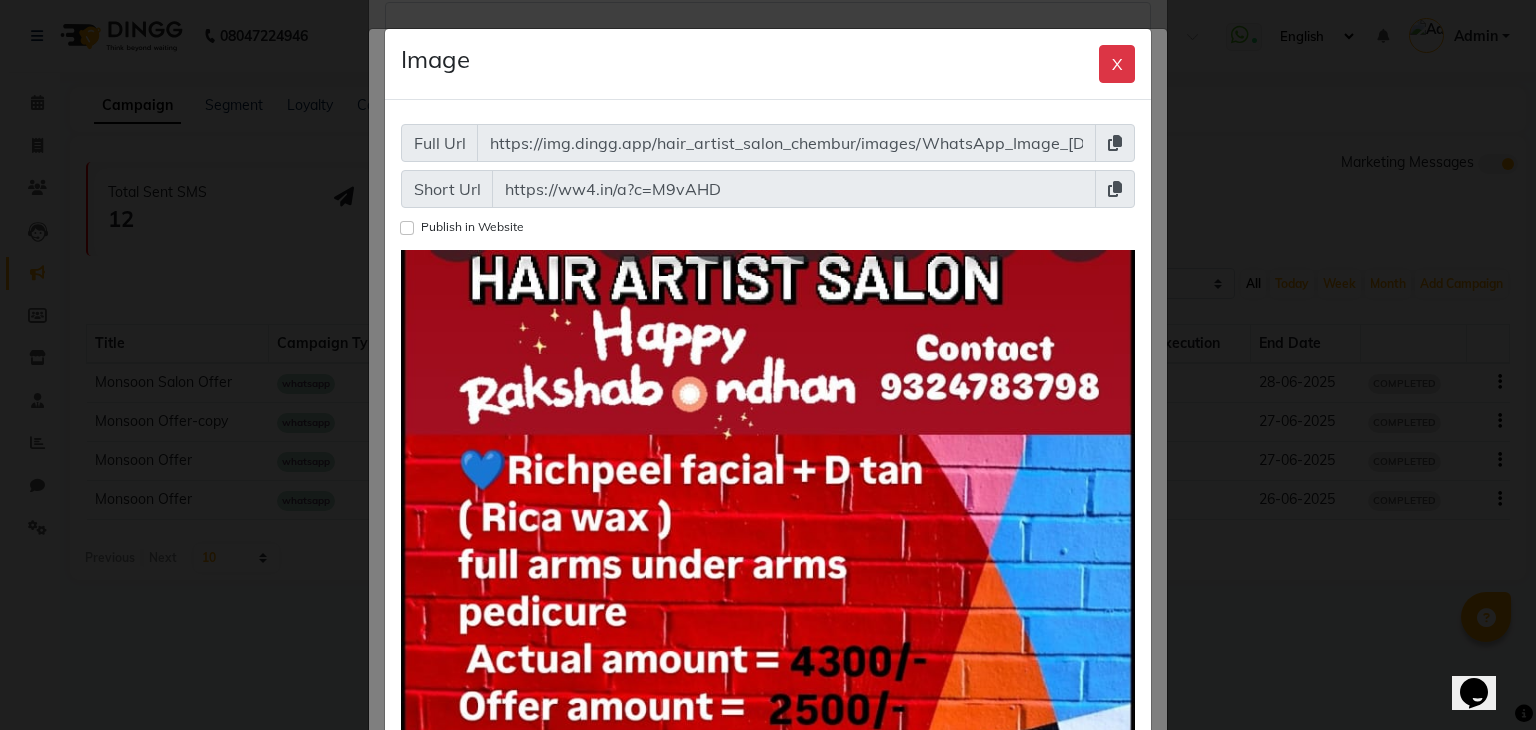 click 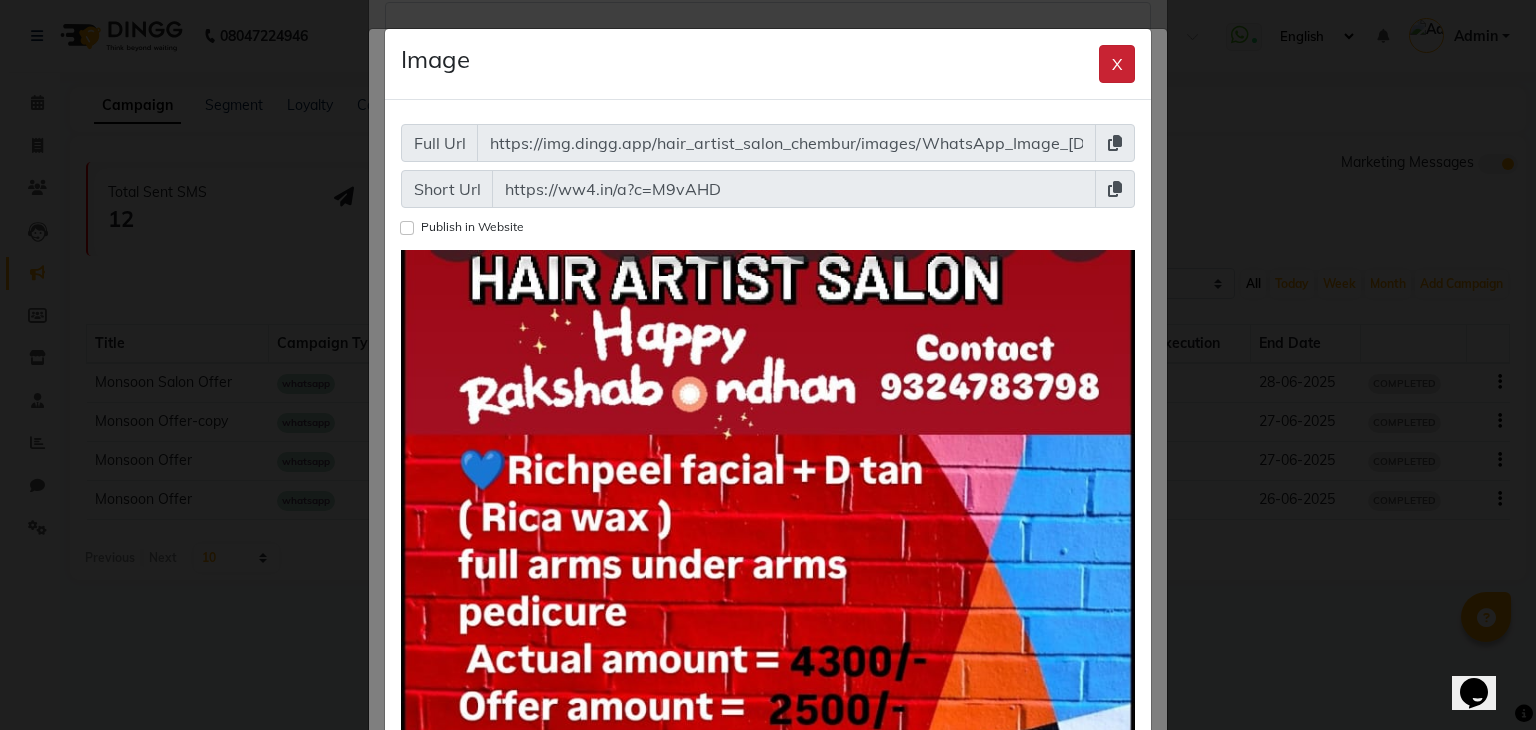 click on "X" 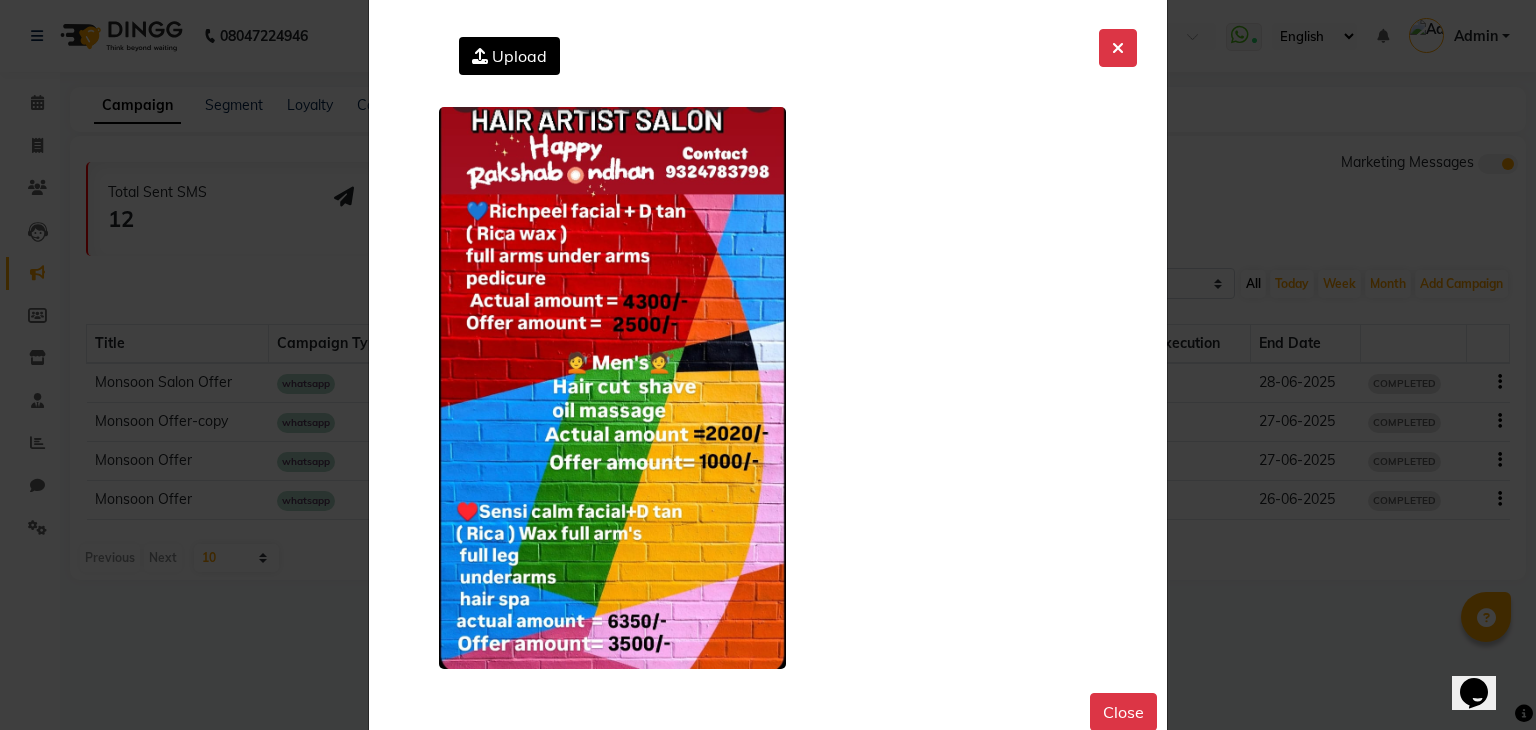 scroll, scrollTop: 121, scrollLeft: 0, axis: vertical 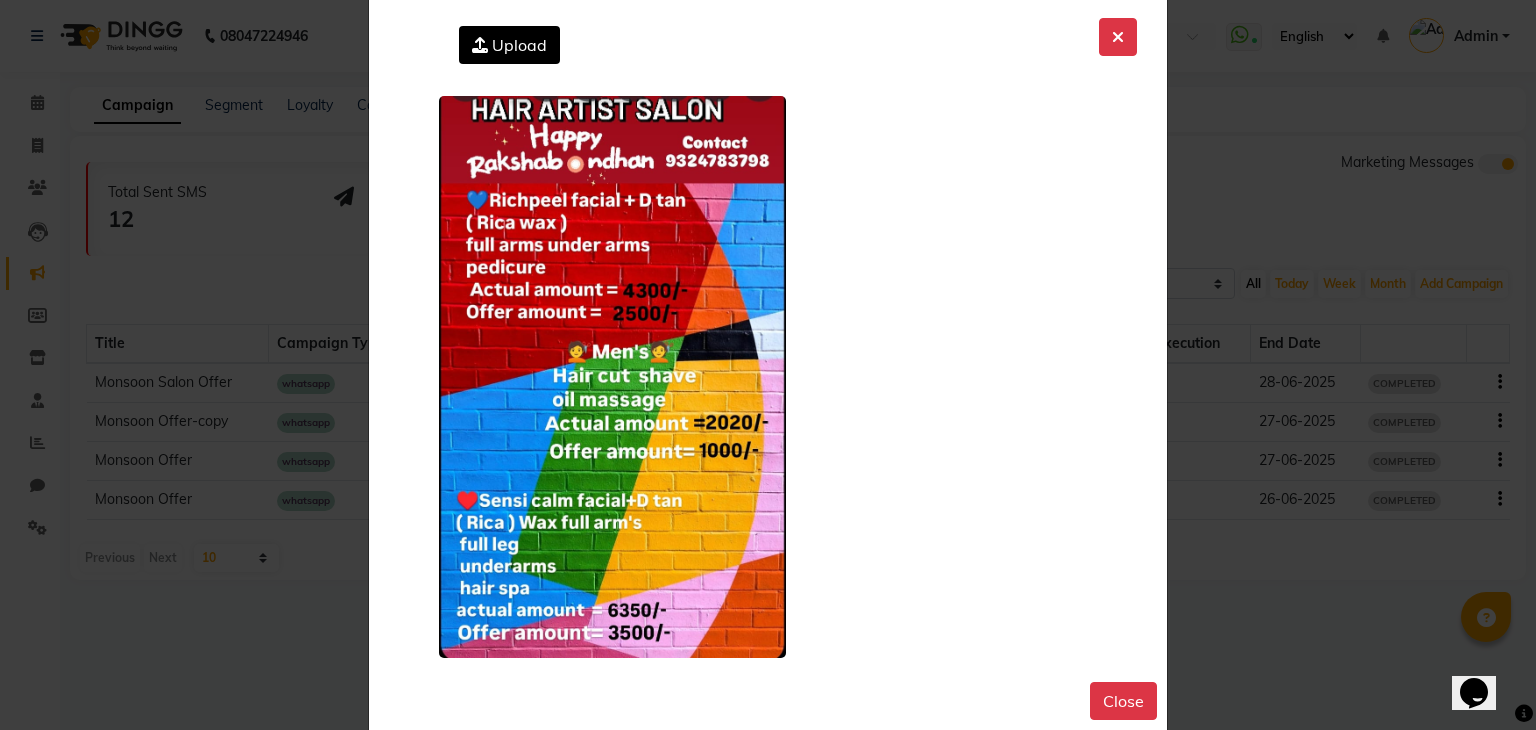 click on "Upload" 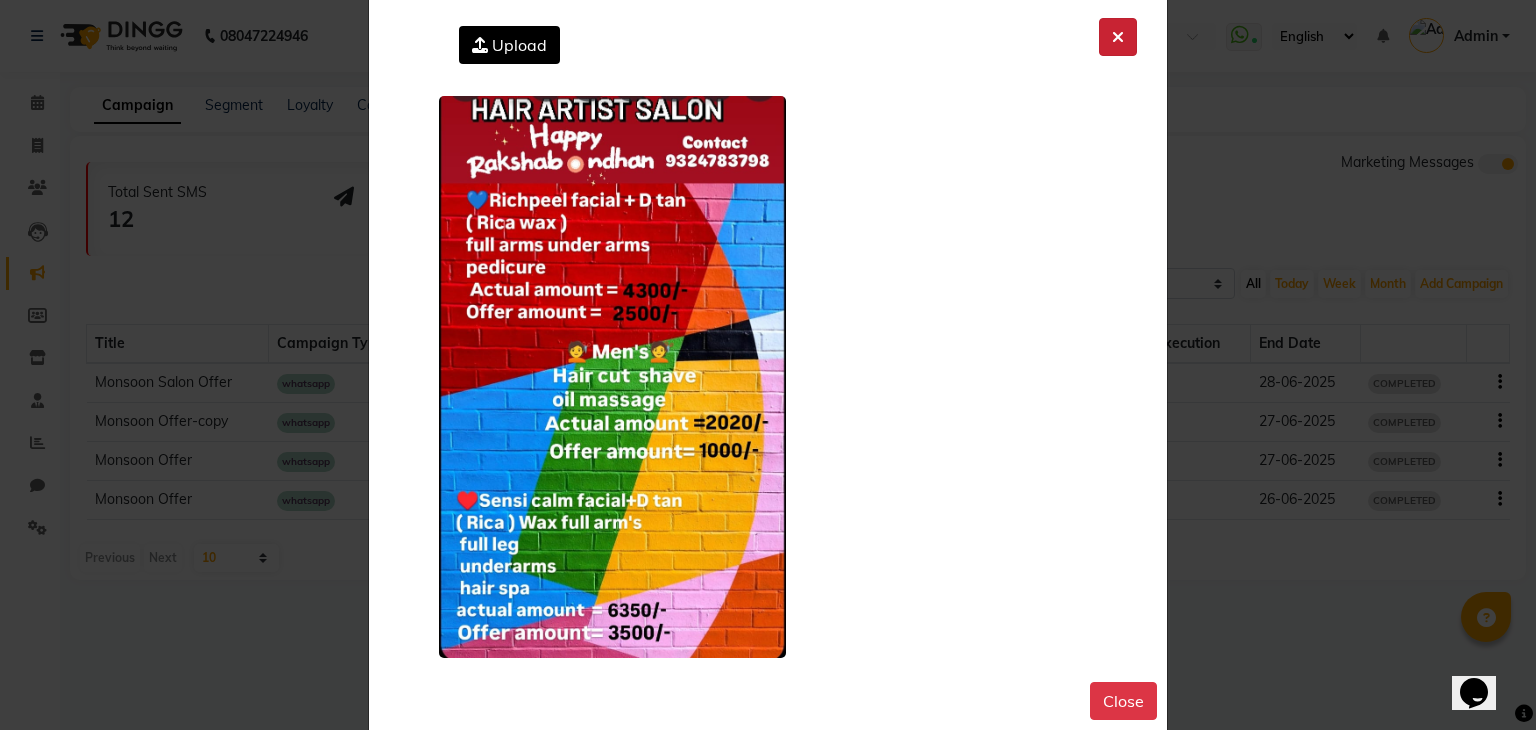 click 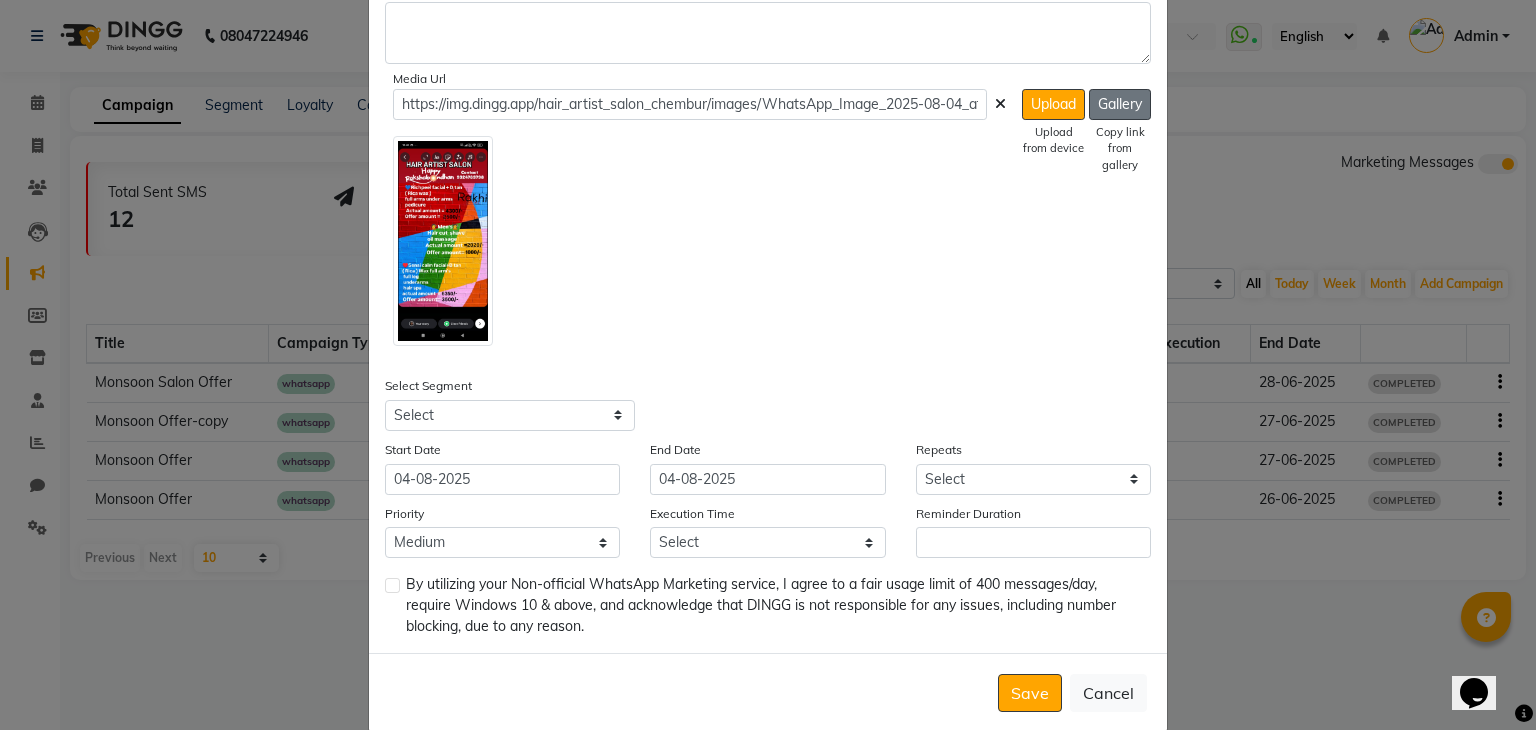 click on "Gallery" 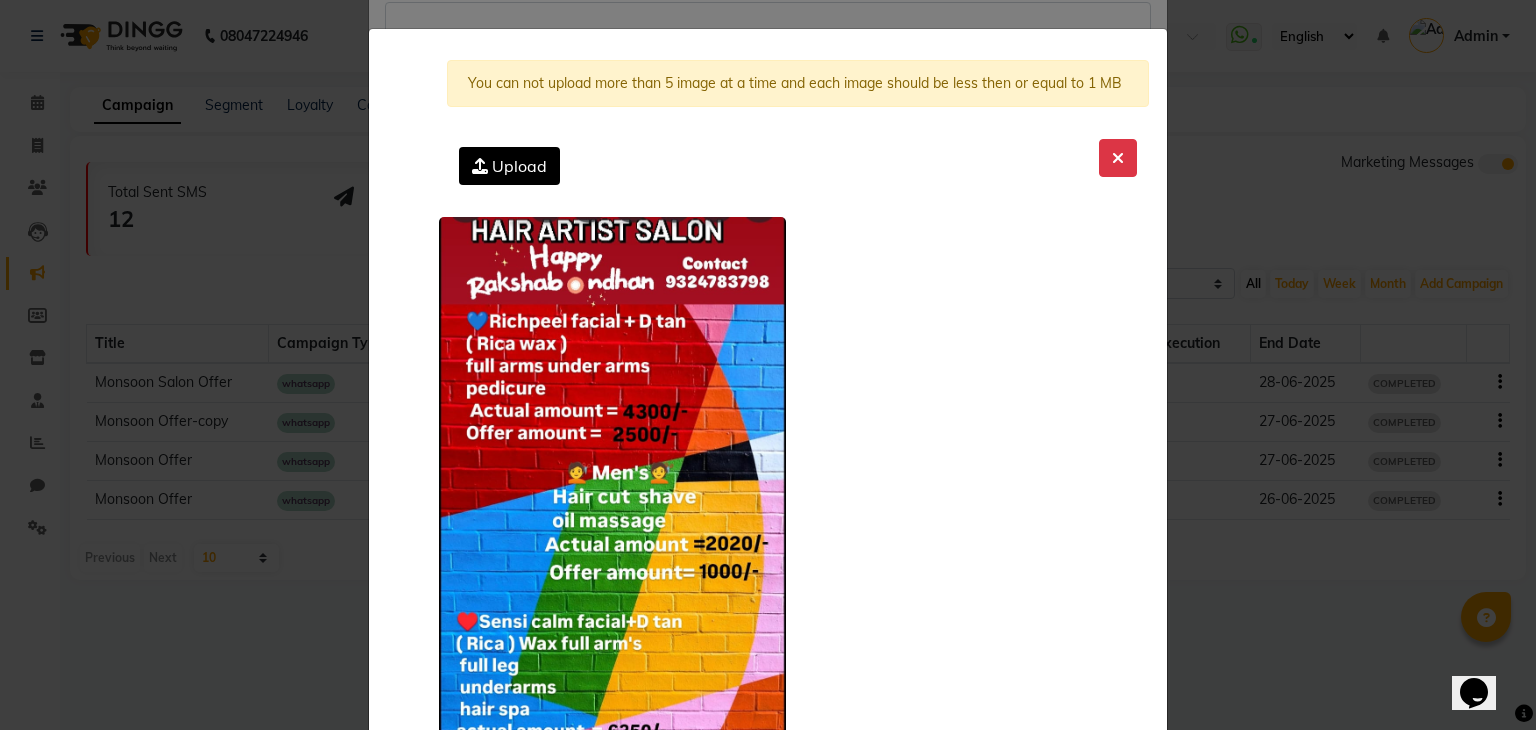 click on "Upload" 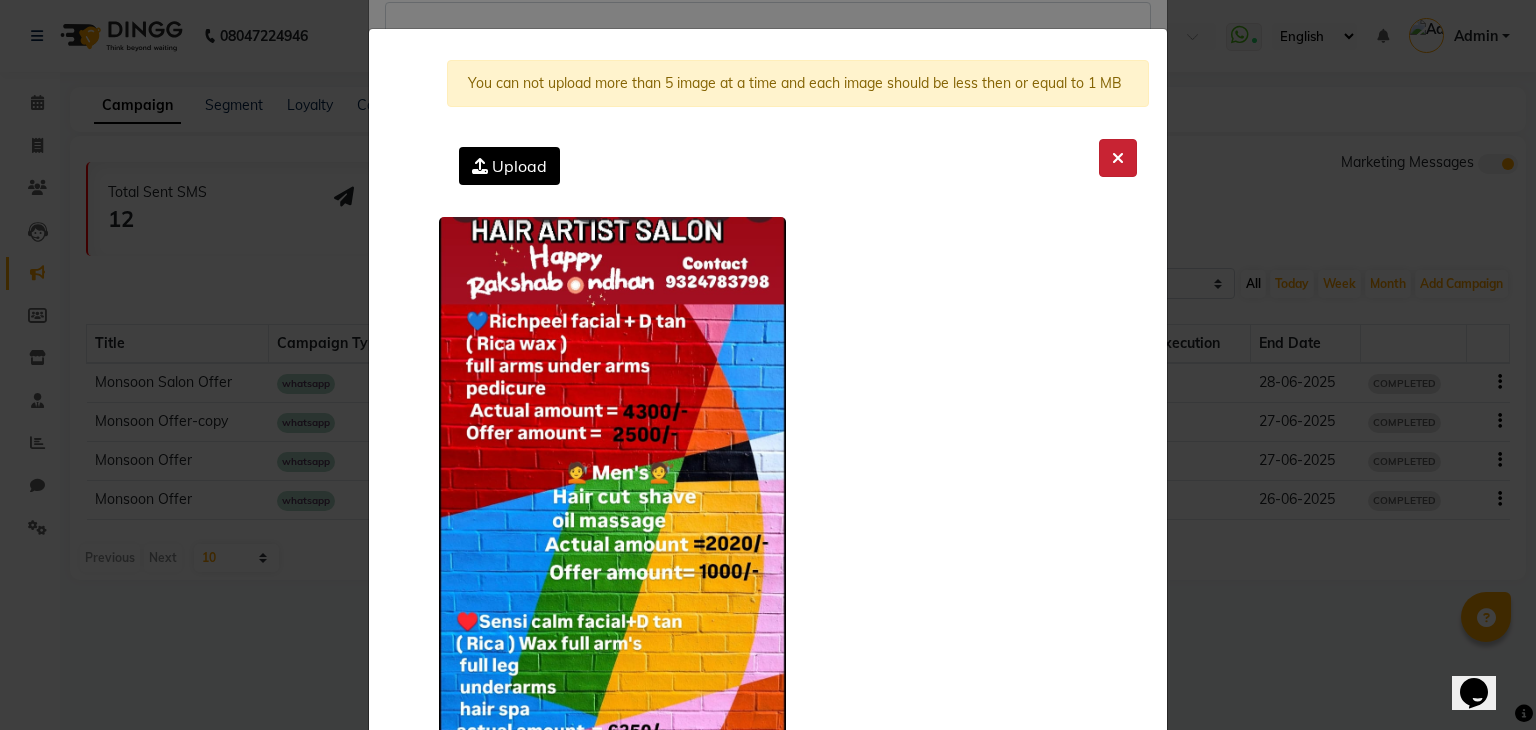 click 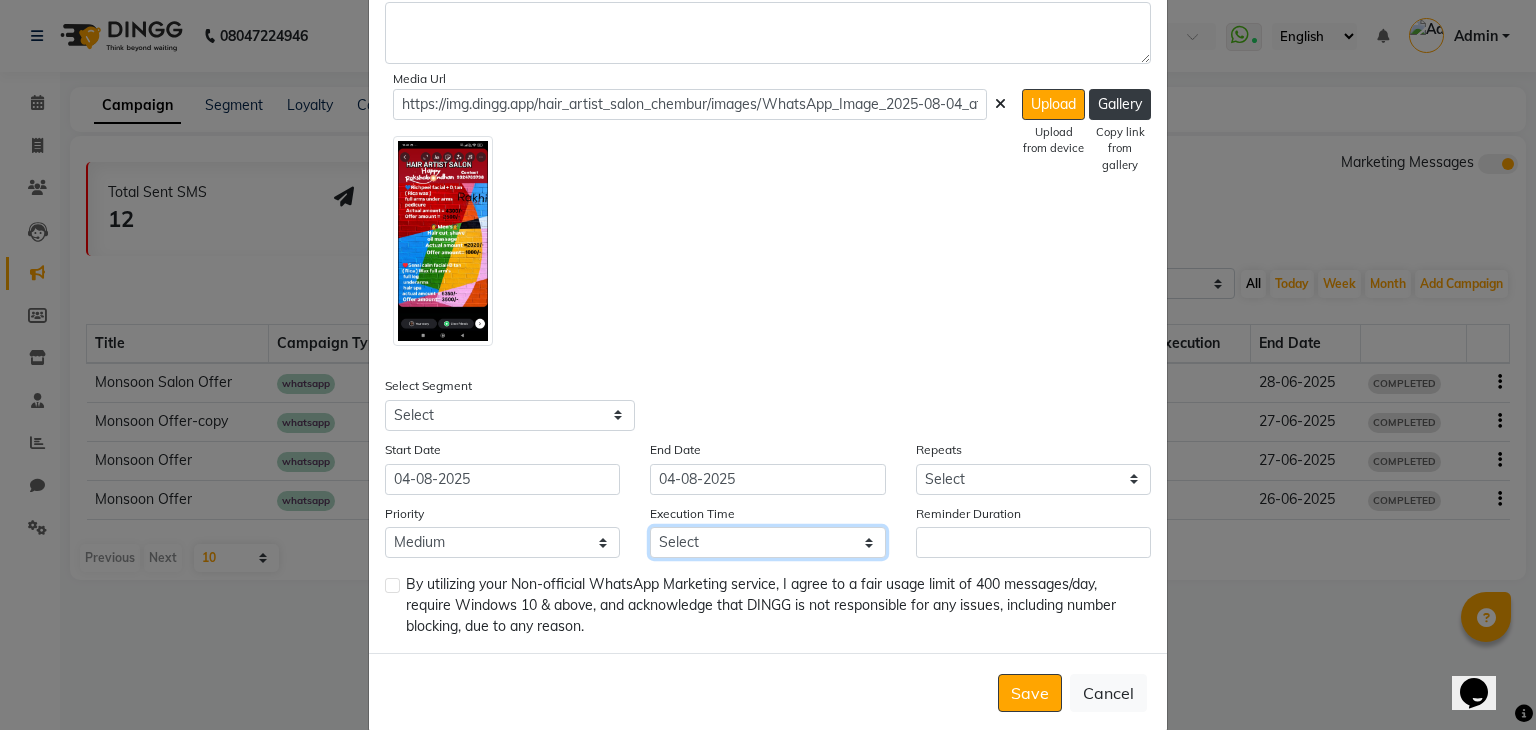 click on "Select 09:00 AM 09:15 AM 09:30 AM 09:45 AM 10:00 AM 10:15 AM 10:30 AM 10:45 AM 11:00 AM 11:15 AM 11:30 AM 11:45 AM 12:00 PM 12:15 PM 12:30 PM 12:45 PM 01:00 PM 01:15 PM 01:30 PM 01:45 PM 02:00 PM 02:15 PM 02:30 PM 02:45 PM 03:00 PM 03:15 PM 03:30 PM 03:45 PM 04:00 PM 04:15 PM 04:30 PM 04:45 PM 05:00 PM 05:15 PM 05:30 PM 05:45 PM 06:00 PM 06:15 PM 06:30 PM 06:45 PM 07:00 PM 07:15 PM 07:30 PM 07:45 PM 08:00 PM 08:15 PM 08:30 PM 08:45 PM 09:00 PM 09:15 PM 09:30 PM 09:45 PM" at bounding box center (767, 542) 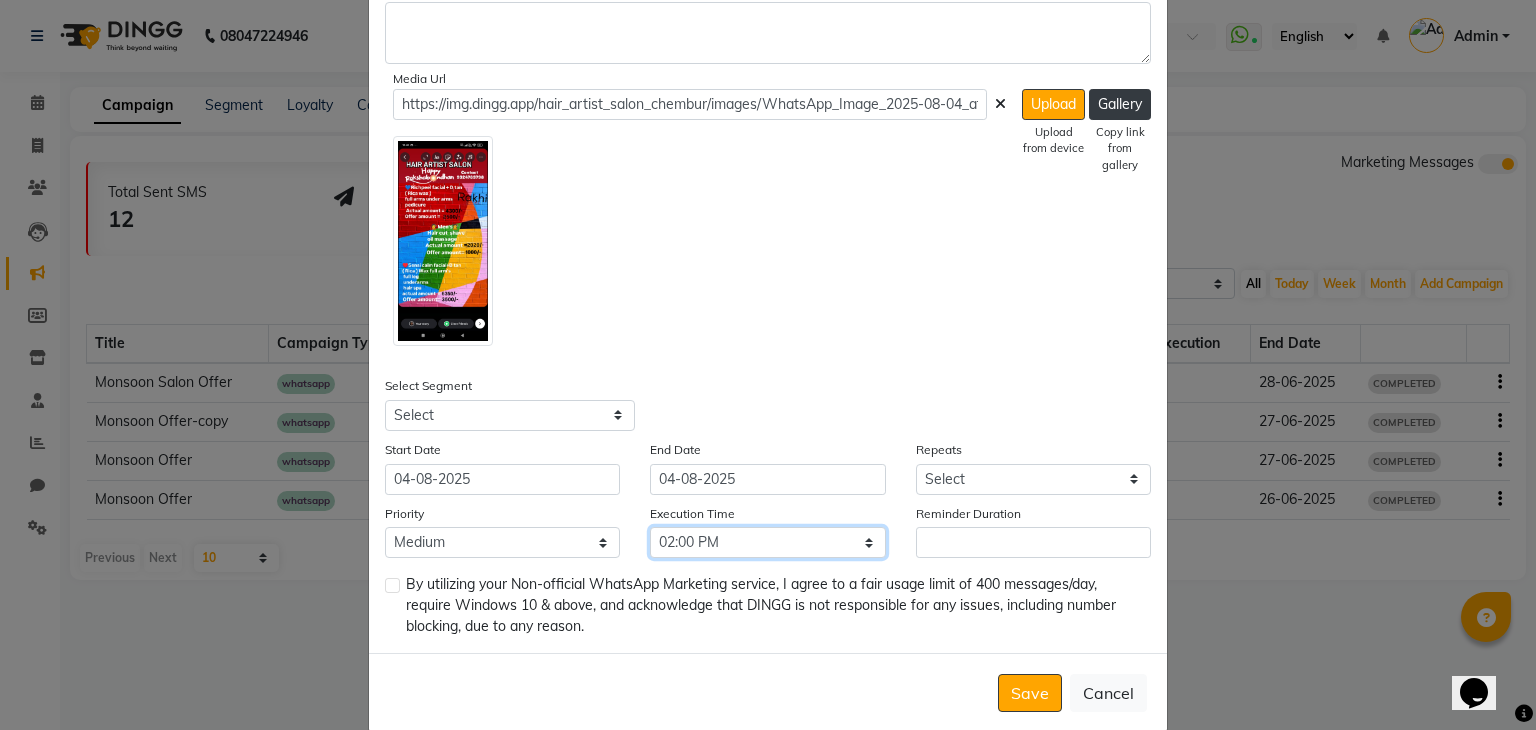 click on "Select 09:00 AM 09:15 AM 09:30 AM 09:45 AM 10:00 AM 10:15 AM 10:30 AM 10:45 AM 11:00 AM 11:15 AM 11:30 AM 11:45 AM 12:00 PM 12:15 PM 12:30 PM 12:45 PM 01:00 PM 01:15 PM 01:30 PM 01:45 PM 02:00 PM 02:15 PM 02:30 PM 02:45 PM 03:00 PM 03:15 PM 03:30 PM 03:45 PM 04:00 PM 04:15 PM 04:30 PM 04:45 PM 05:00 PM 05:15 PM 05:30 PM 05:45 PM 06:00 PM 06:15 PM 06:30 PM 06:45 PM 07:00 PM 07:15 PM 07:30 PM 07:45 PM 08:00 PM 08:15 PM 08:30 PM 08:45 PM 09:00 PM 09:15 PM 09:30 PM 09:45 PM" at bounding box center [767, 542] 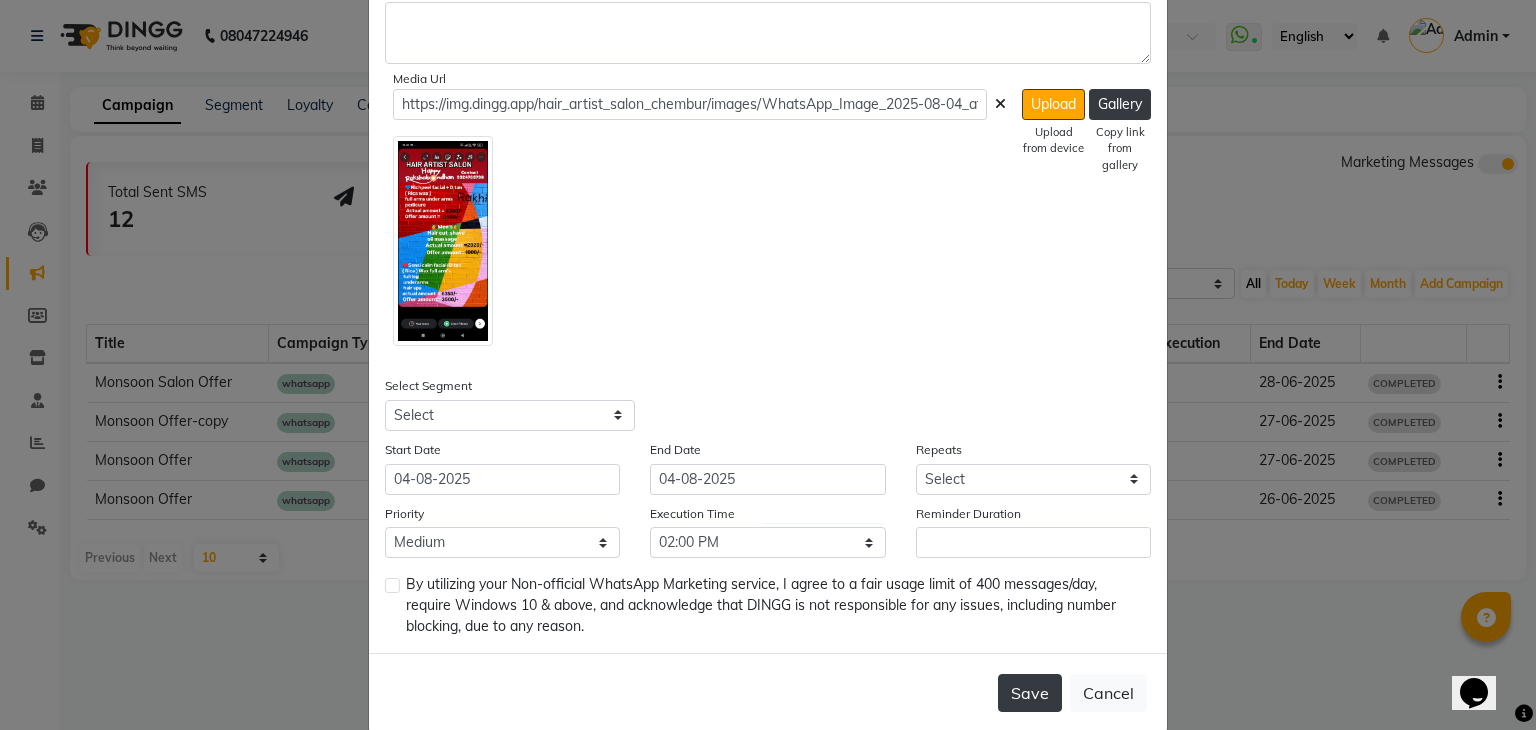 click on "Save" 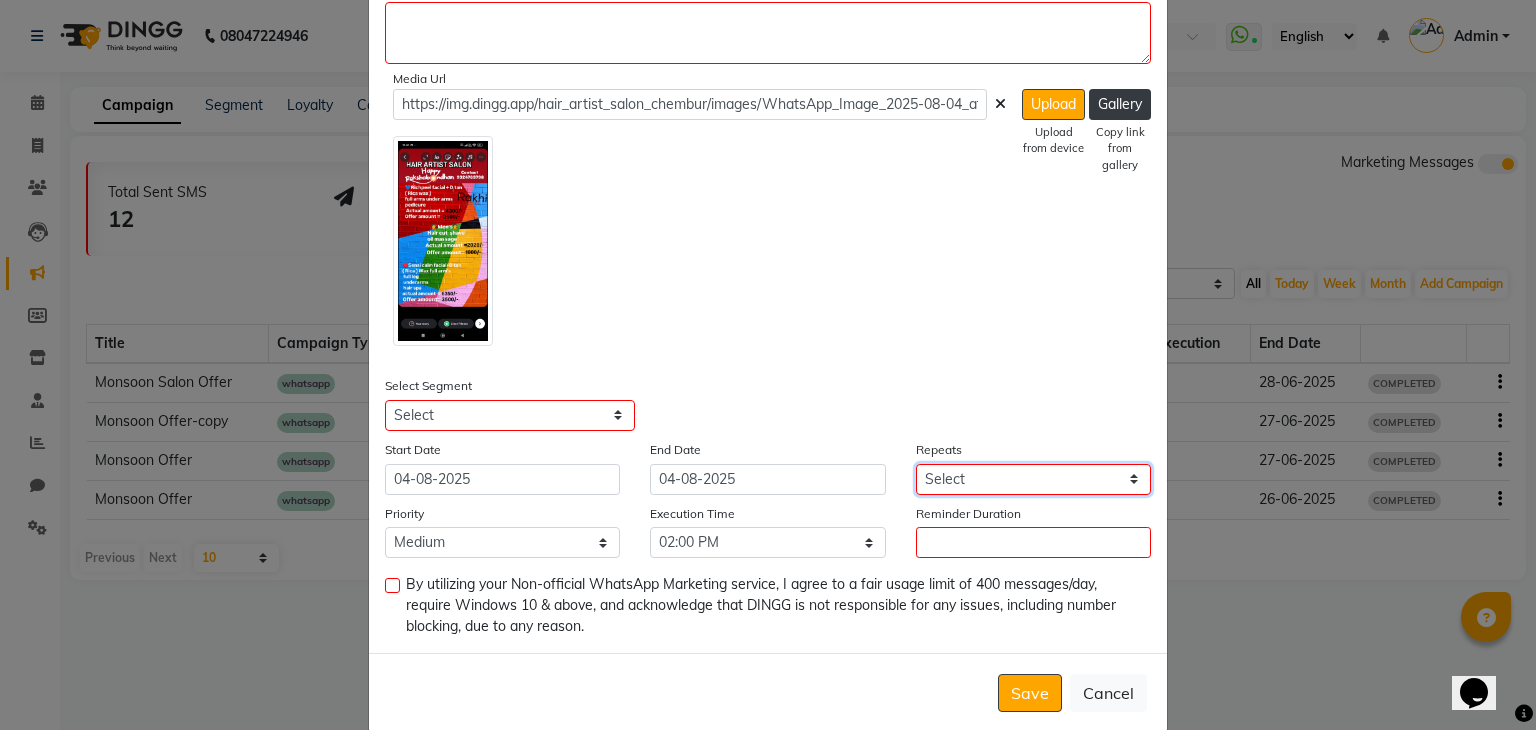 click on "Select Once Daily Alternate Day Weekly Monthly Yearly" at bounding box center [1033, 479] 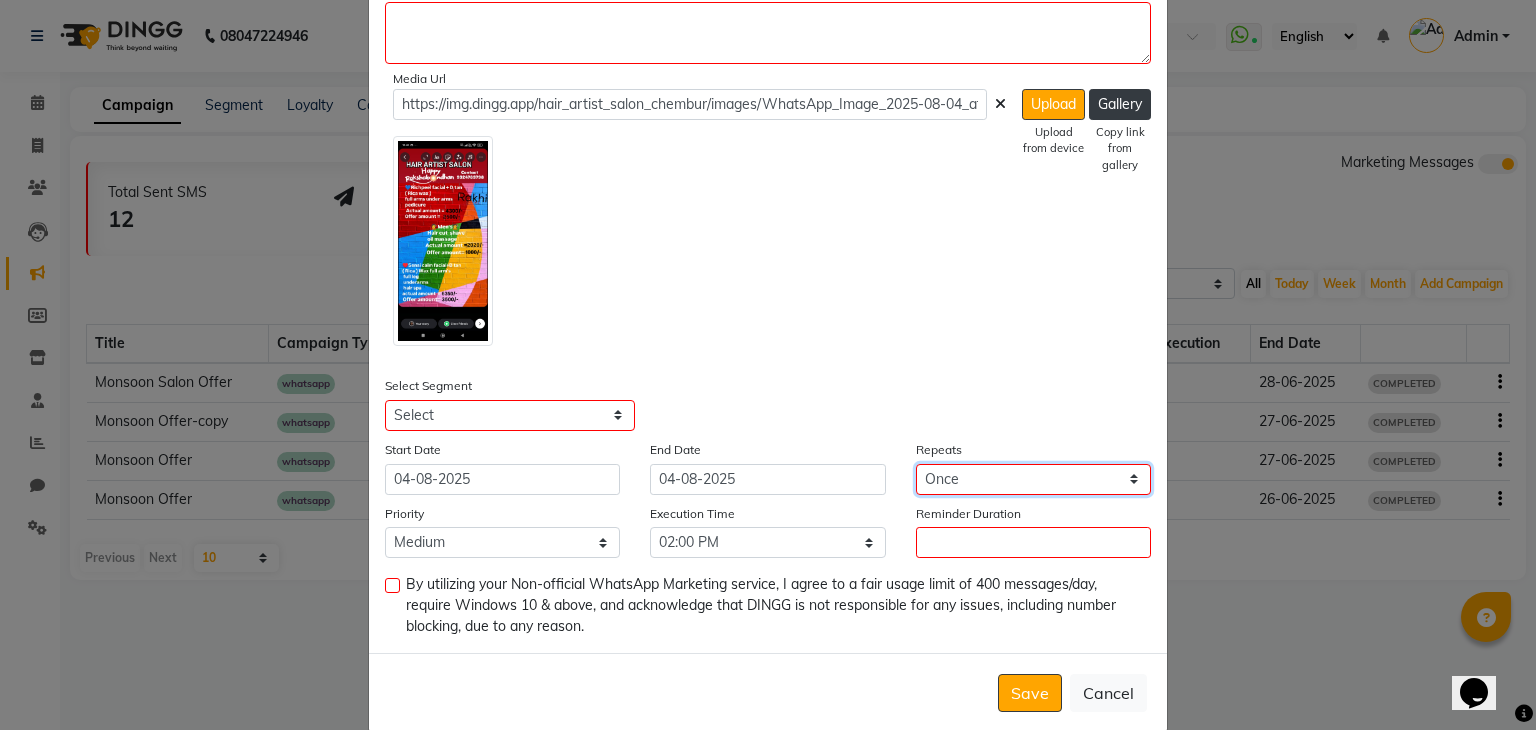 click on "Select Once Daily Alternate Day Weekly Monthly Yearly" at bounding box center [1033, 479] 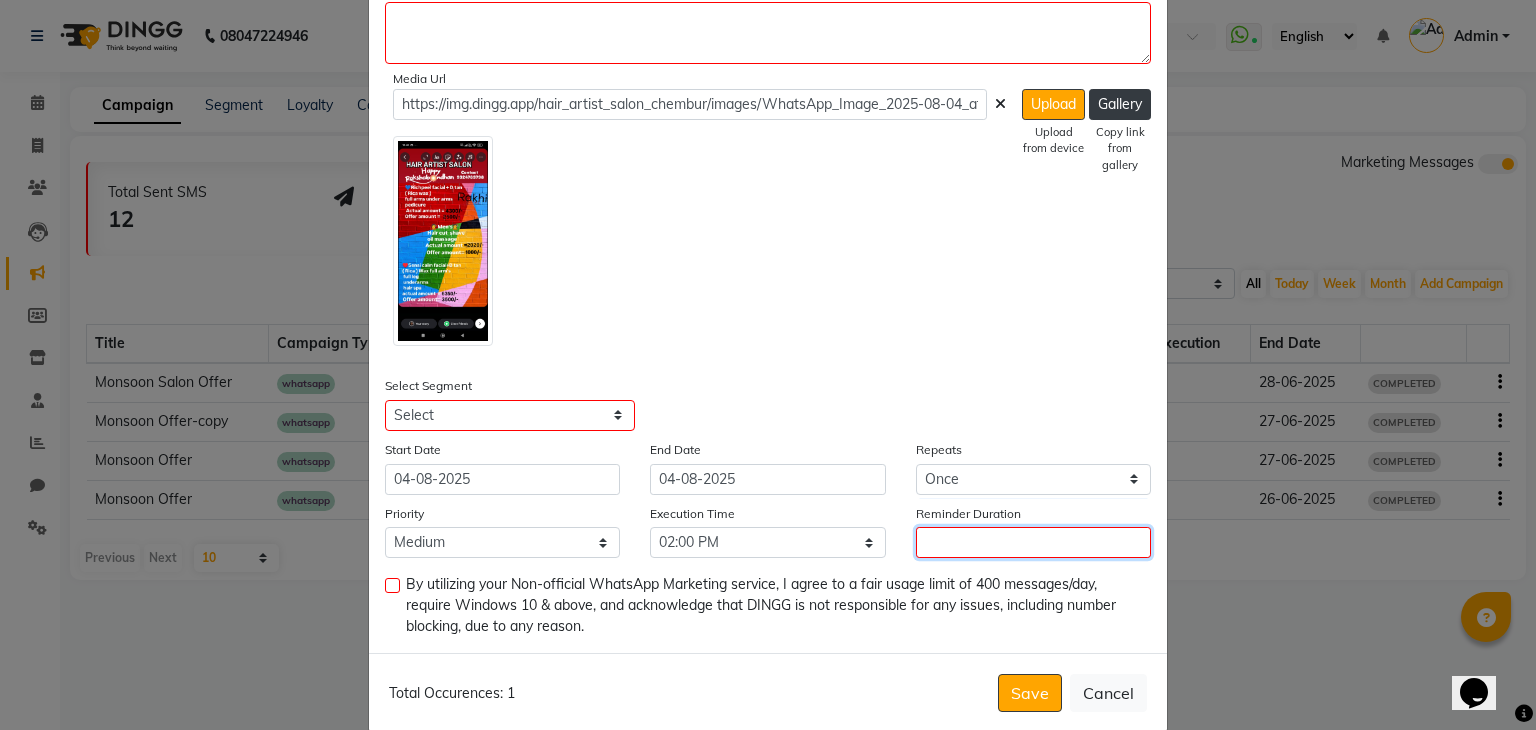 click on "Reminder Duration" at bounding box center [1033, 542] 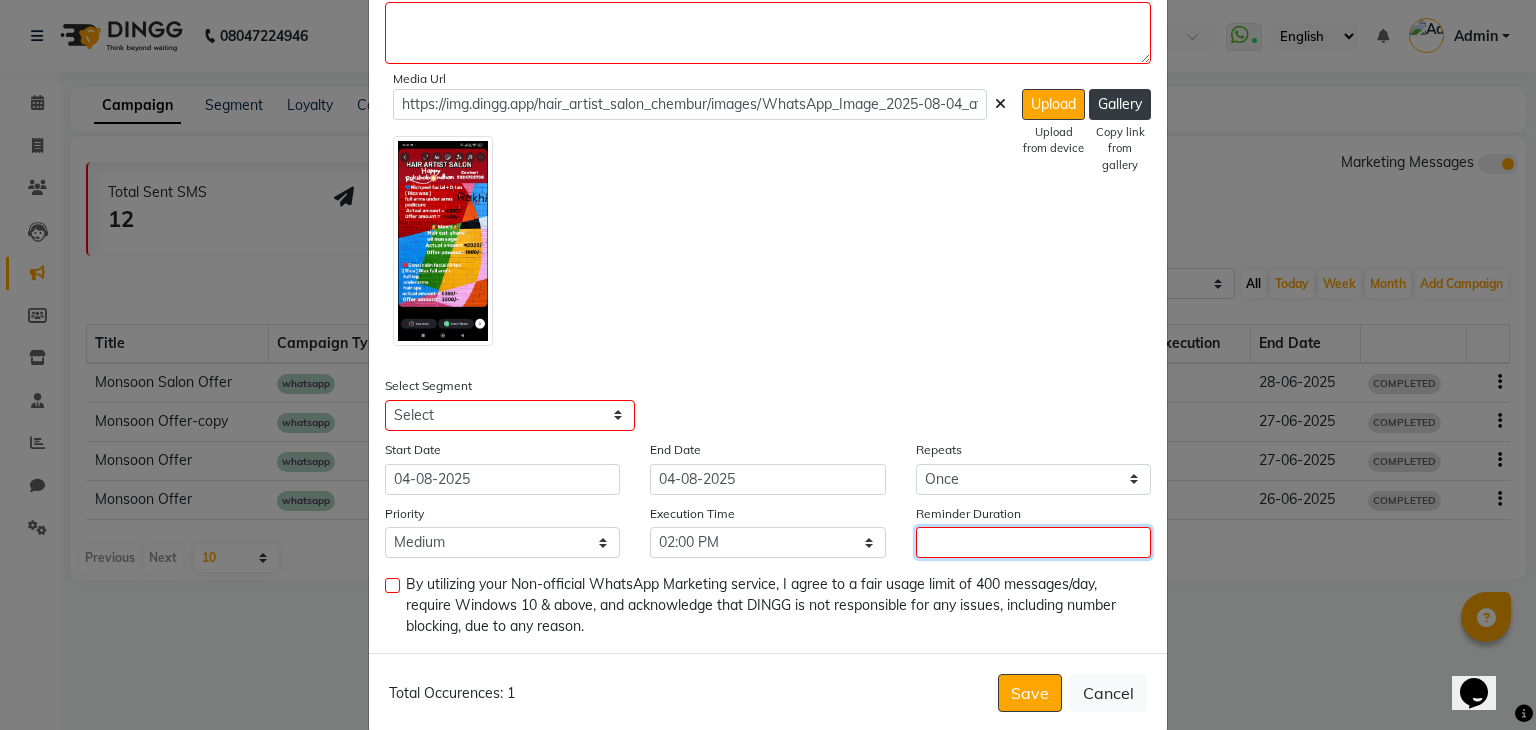 click on "Reminder Duration" at bounding box center (1033, 542) 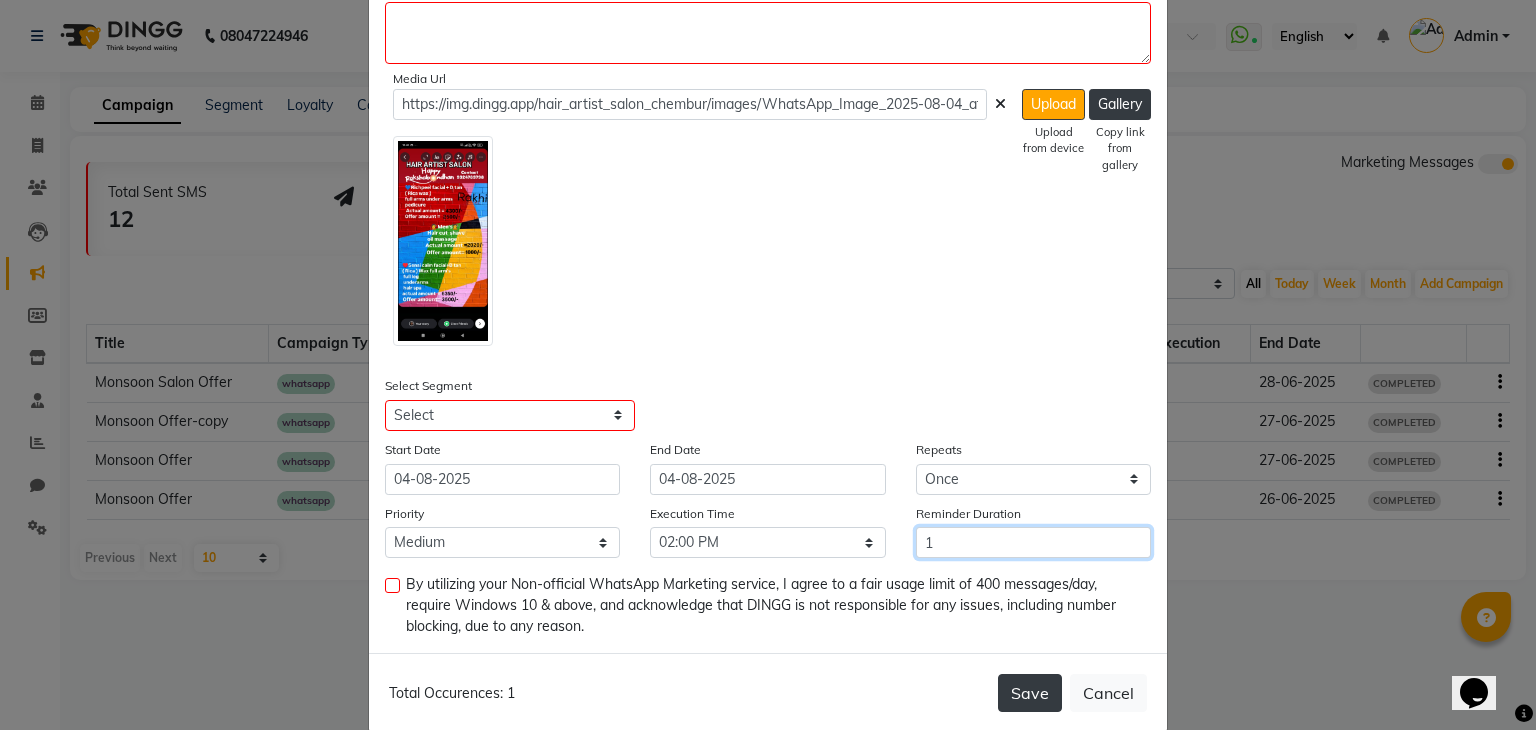 type on "1" 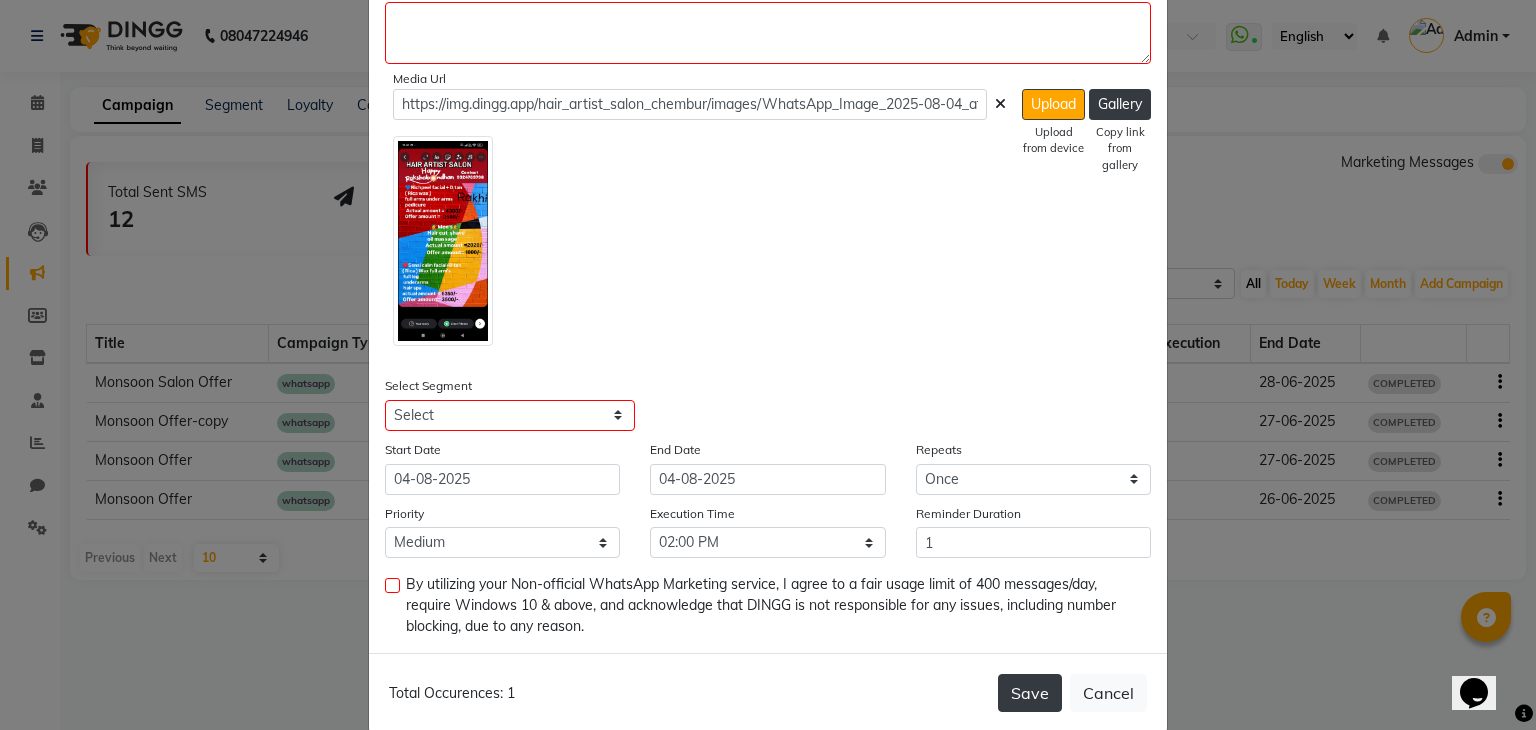 click on "Save" 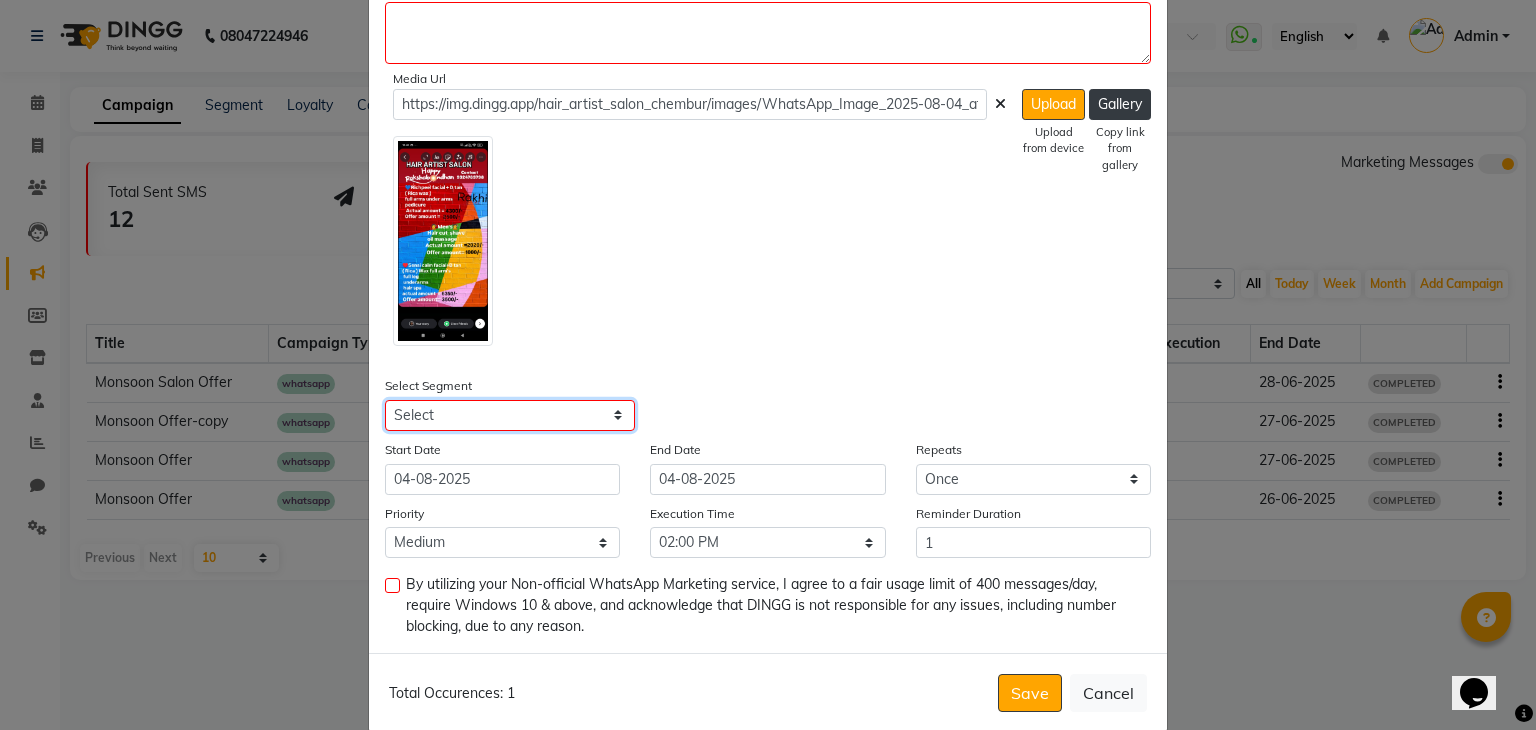click on "Select All Customers All Male Customer All Female Customer All Members All Customers Visited in last 30 days All Customers Visited in last 60 days but not in last 30 days Inactive/Lost Customers High Ticket Customers Low Ticket Customers Frequent Customers Regular Customers New Customers All Customers with Valid Birthdays All Customers with Valid Anniversary All Customer Visited in 2020" at bounding box center [510, 415] 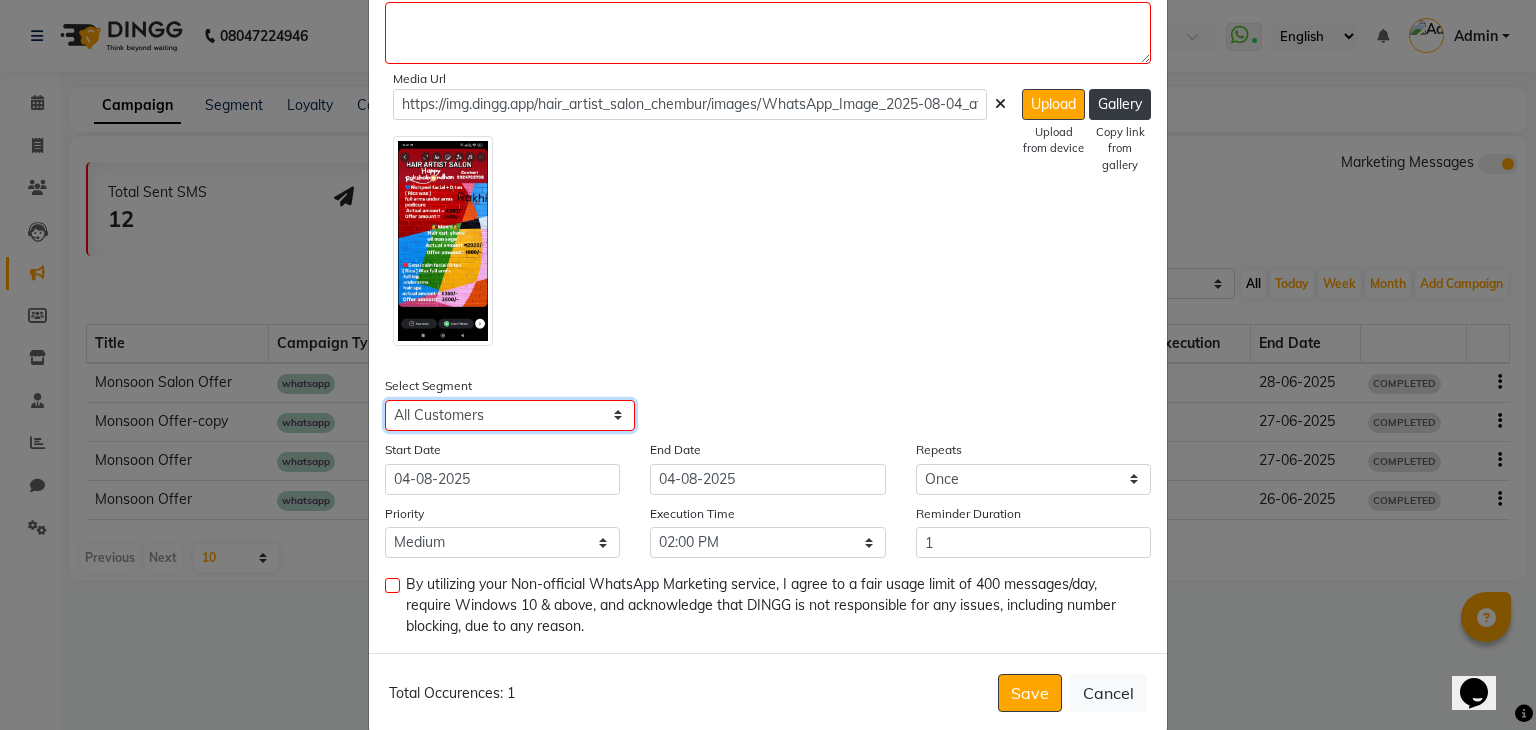 click on "Select All Customers All Male Customer All Female Customer All Members All Customers Visited in last 30 days All Customers Visited in last 60 days but not in last 30 days Inactive/Lost Customers High Ticket Customers Low Ticket Customers Frequent Customers Regular Customers New Customers All Customers with Valid Birthdays All Customers with Valid Anniversary All Customer Visited in 2020" at bounding box center (510, 415) 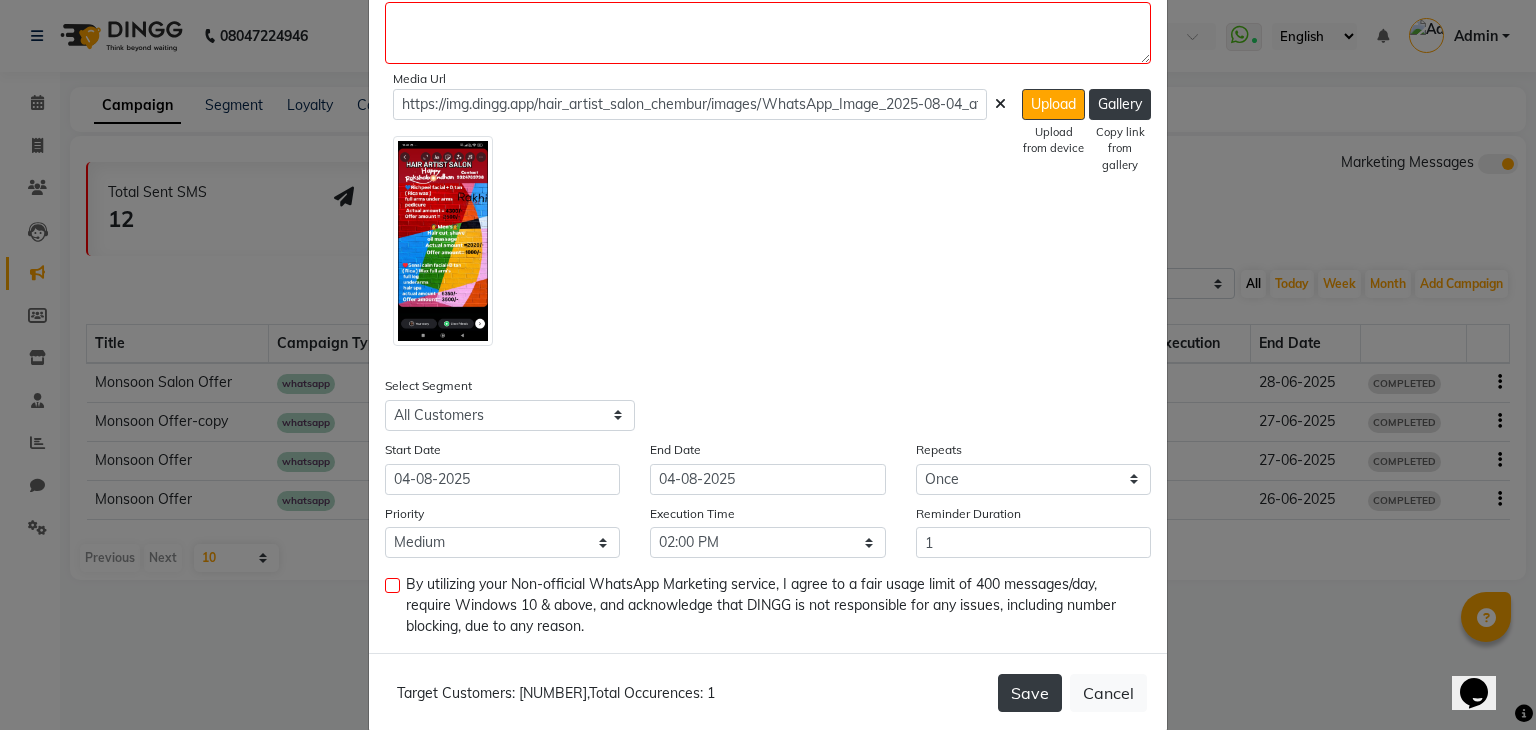click on "Save" 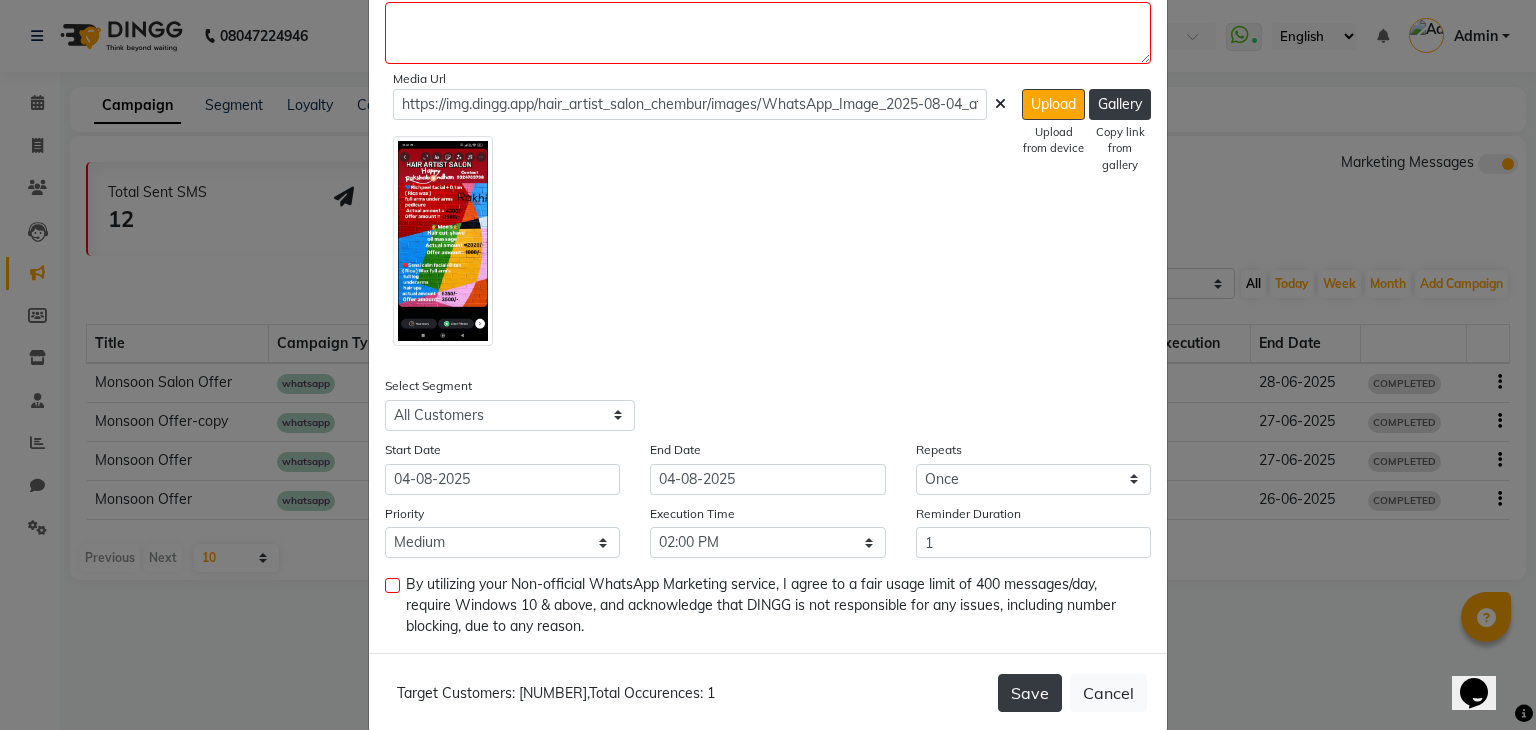 click on "Save" 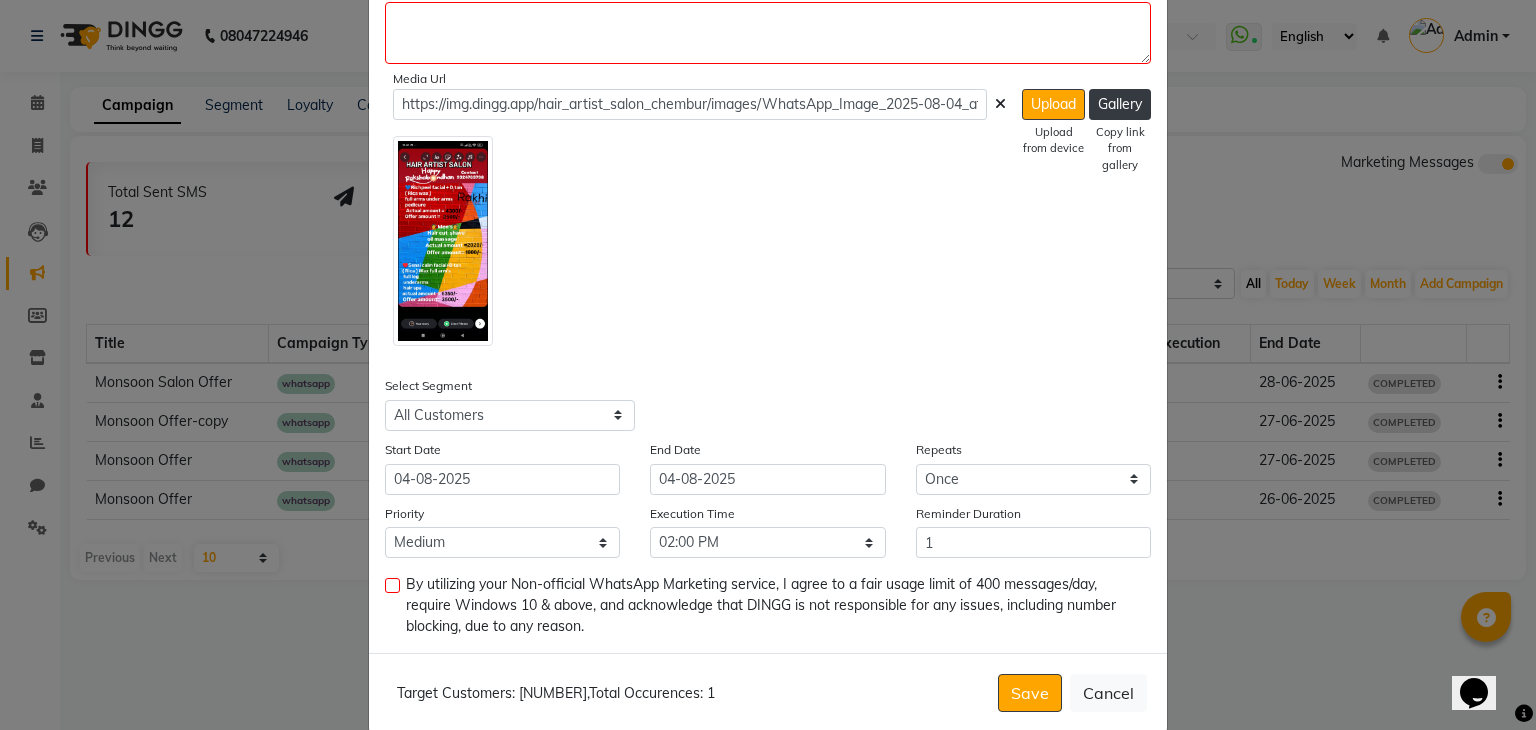 click 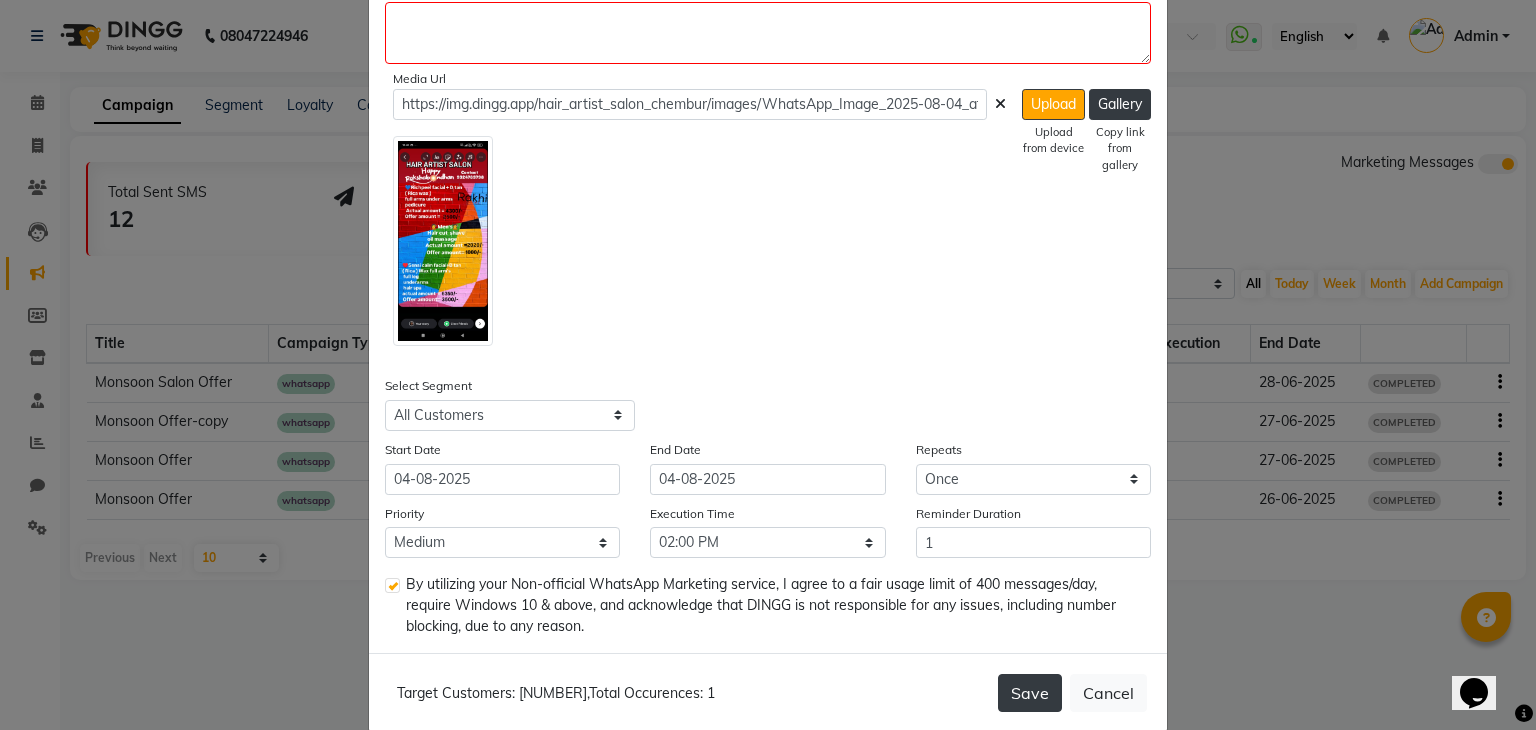 click on "Save" 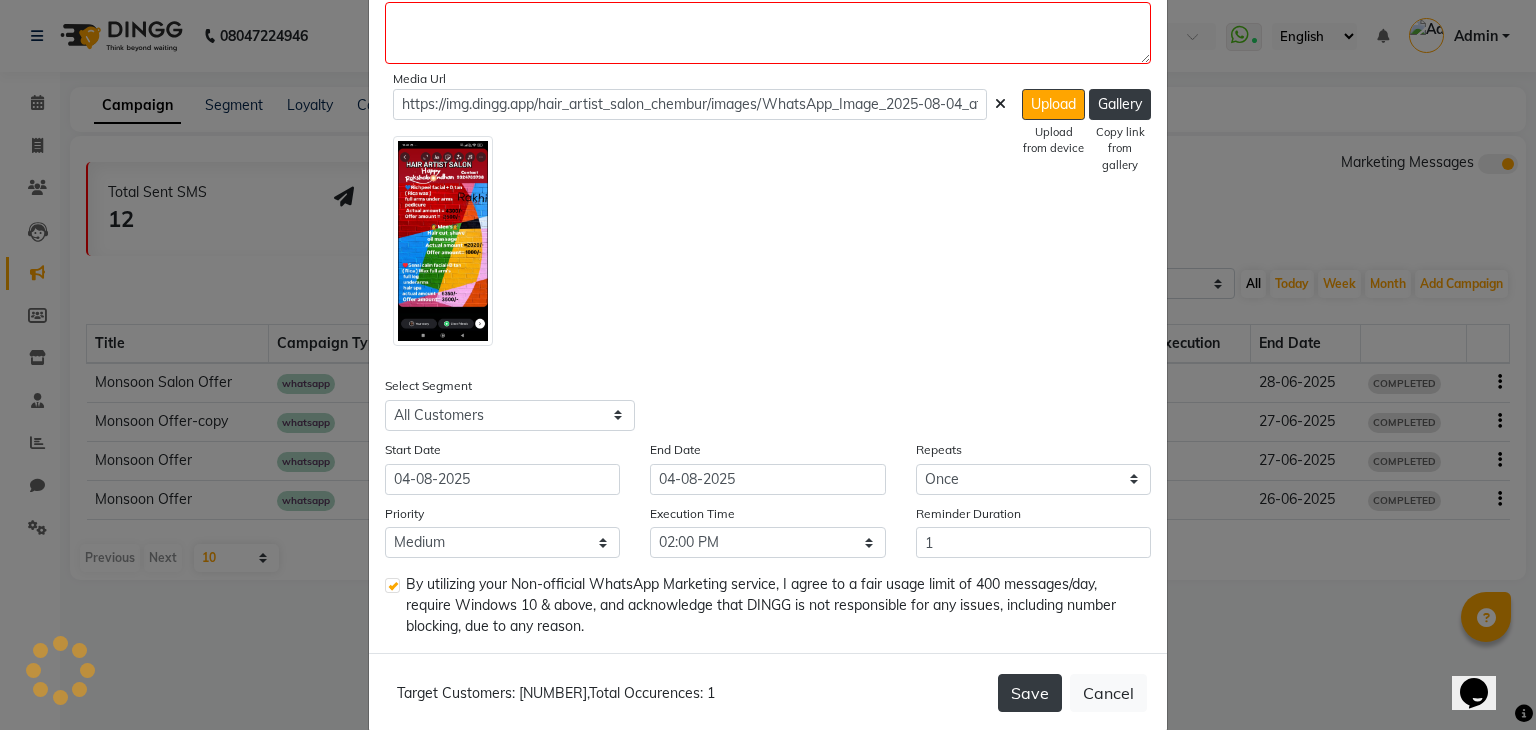 click on "Save" 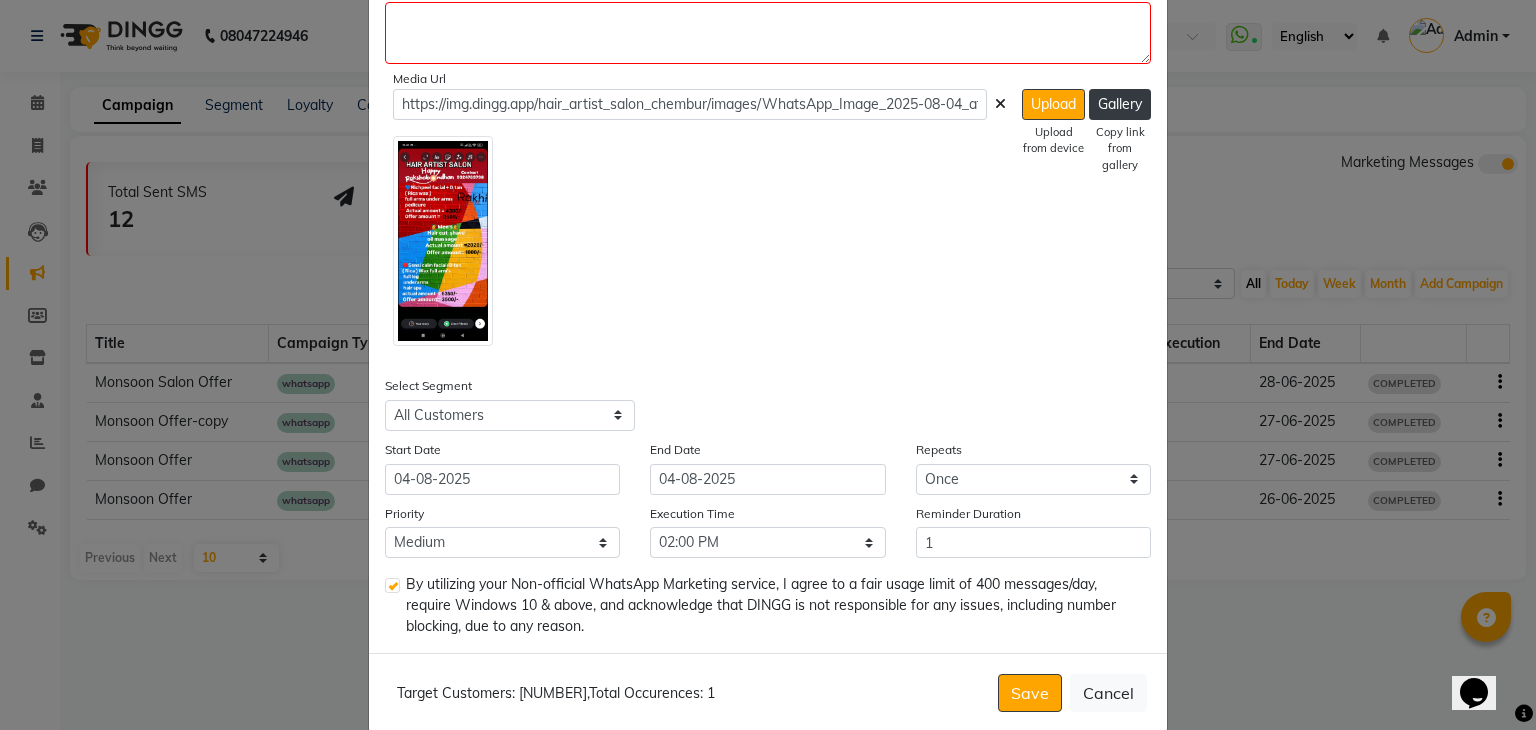 scroll, scrollTop: 594, scrollLeft: 0, axis: vertical 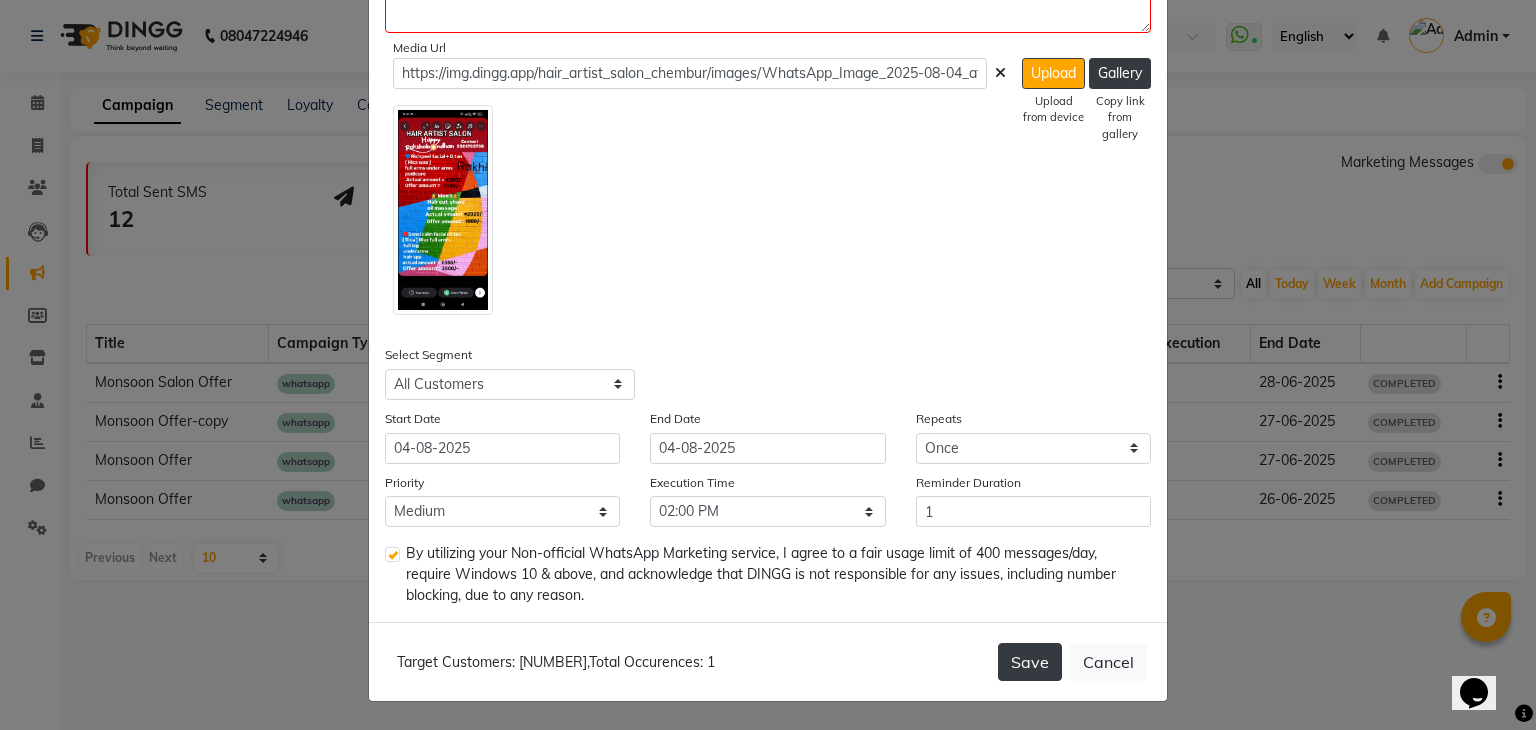 click on "Save" 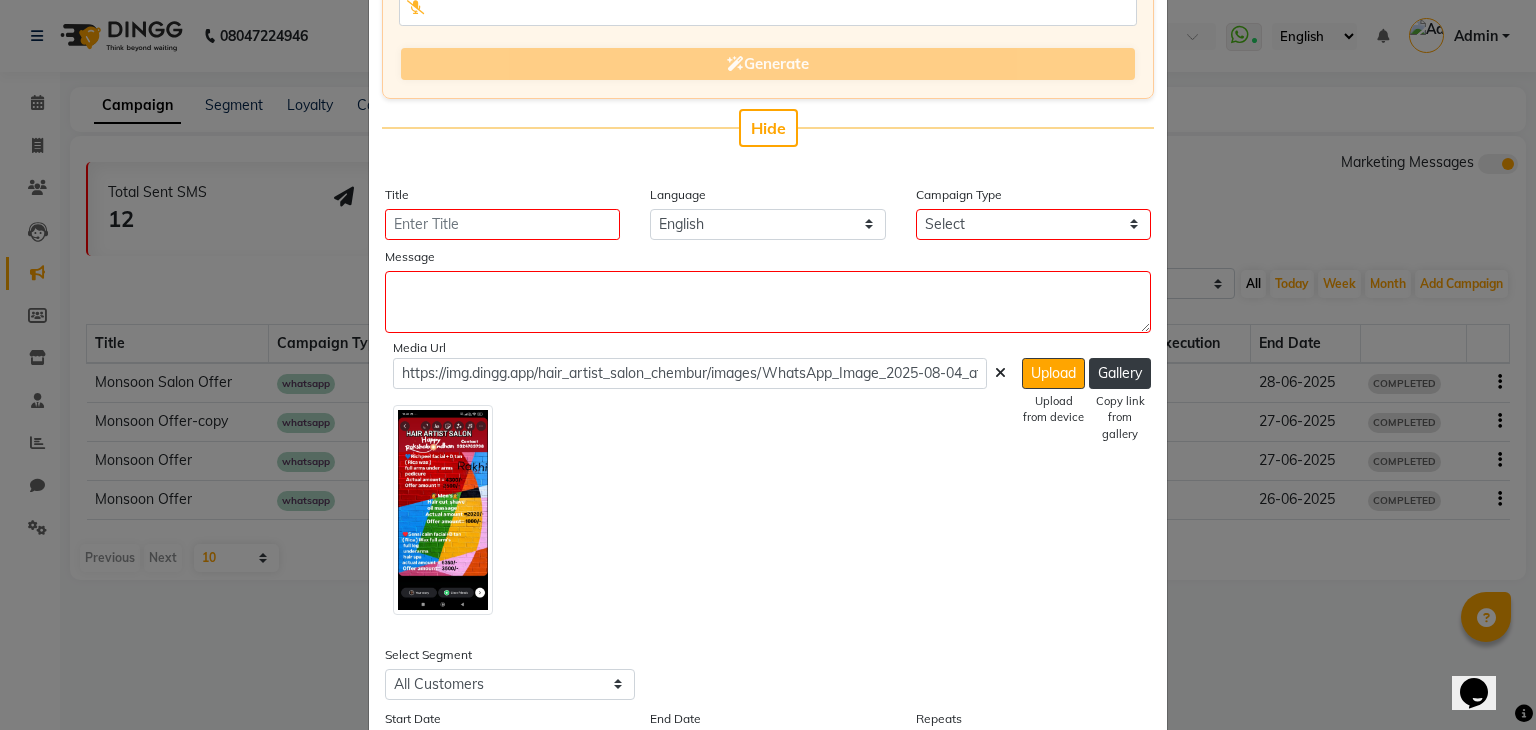 scroll, scrollTop: 287, scrollLeft: 0, axis: vertical 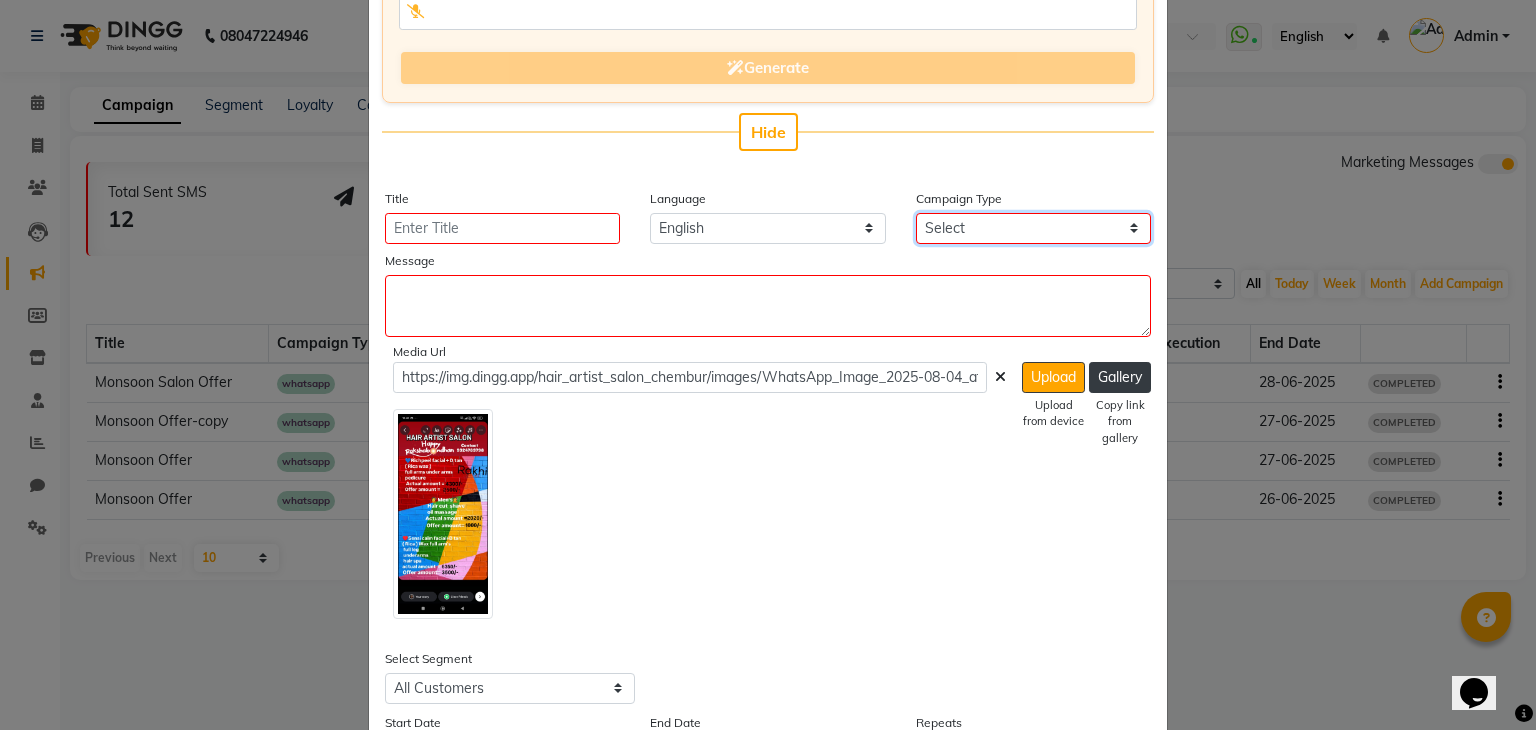 click on "Select Birthday Anniversary Promotional Service reminder" at bounding box center [1033, 228] 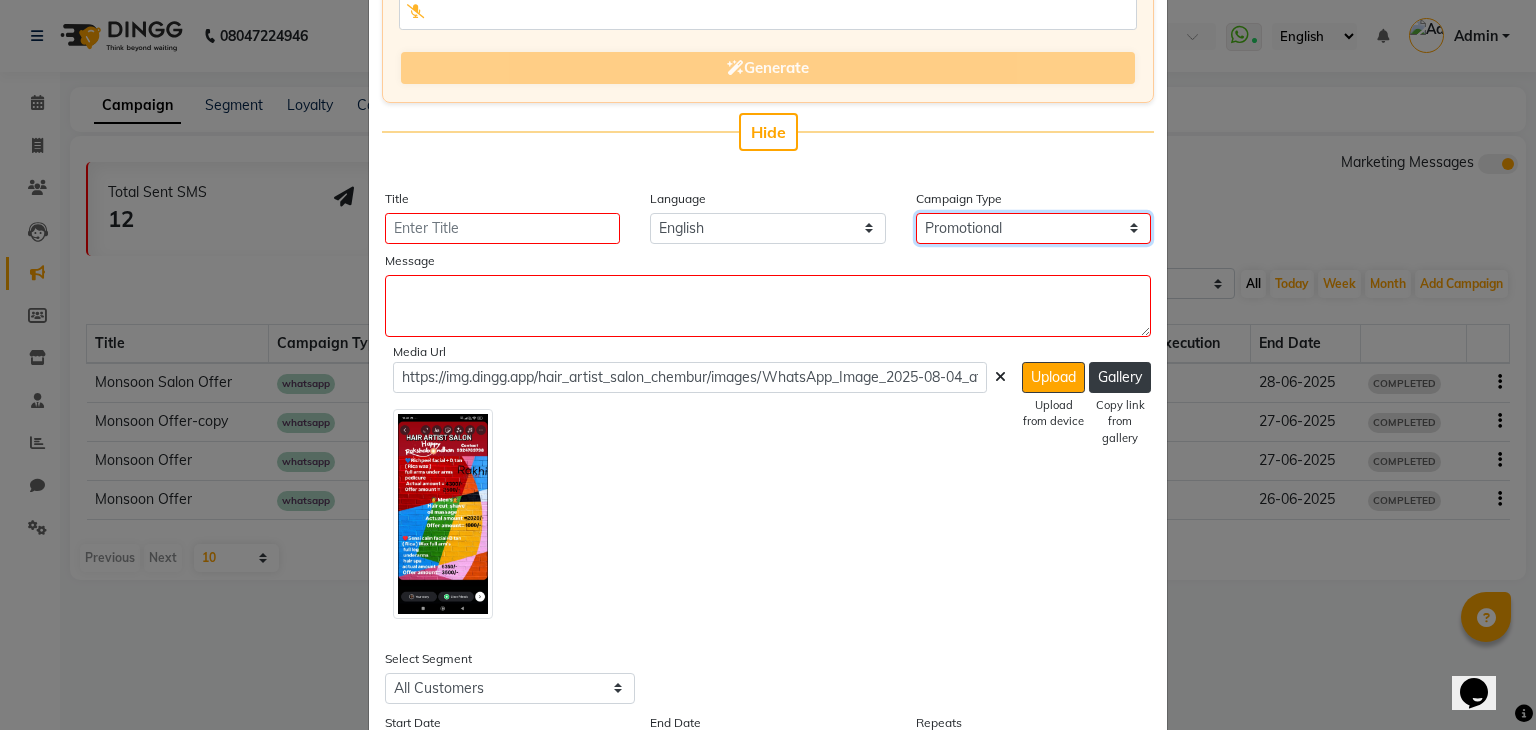 click on "Select Birthday Anniversary Promotional Service reminder" at bounding box center [1033, 228] 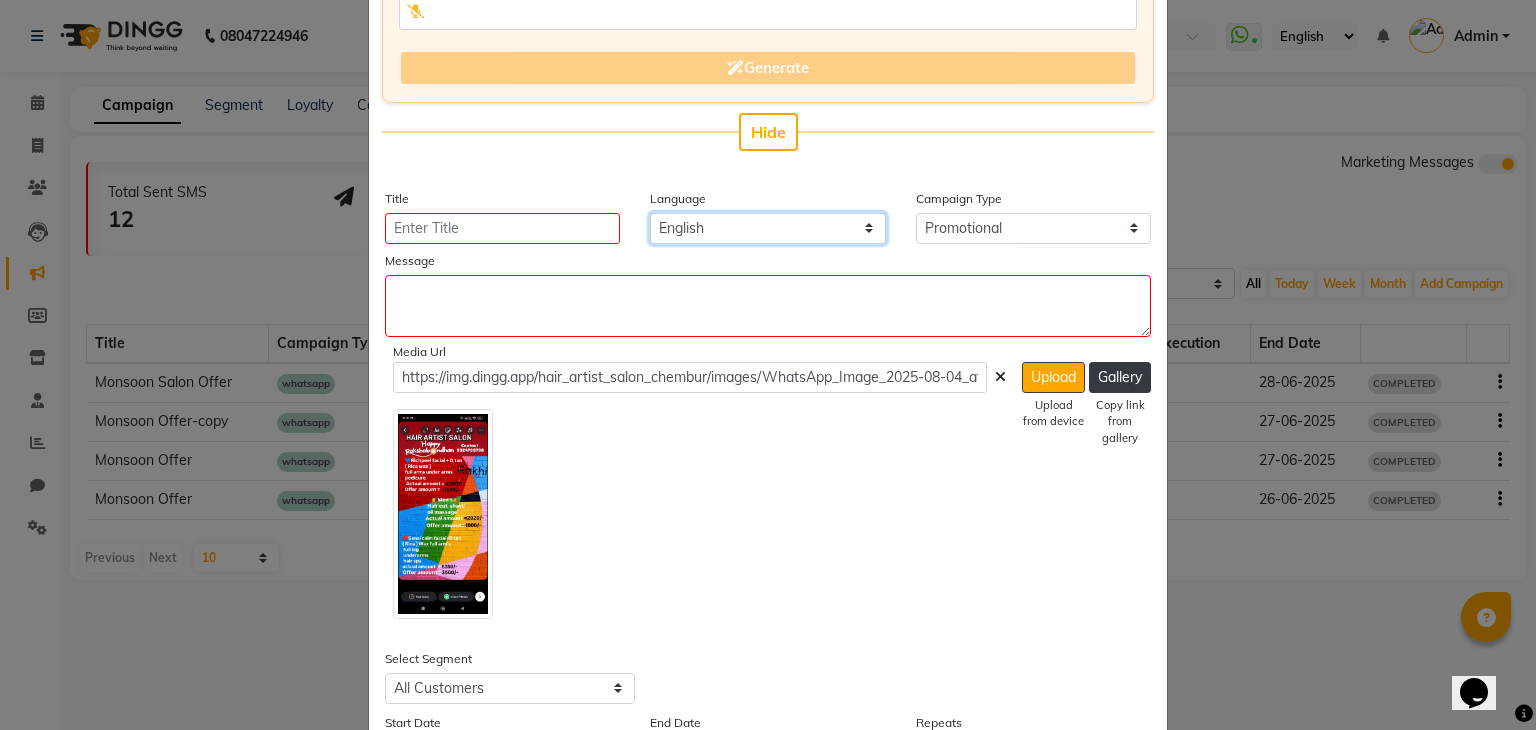 click on "English" at bounding box center [767, 228] 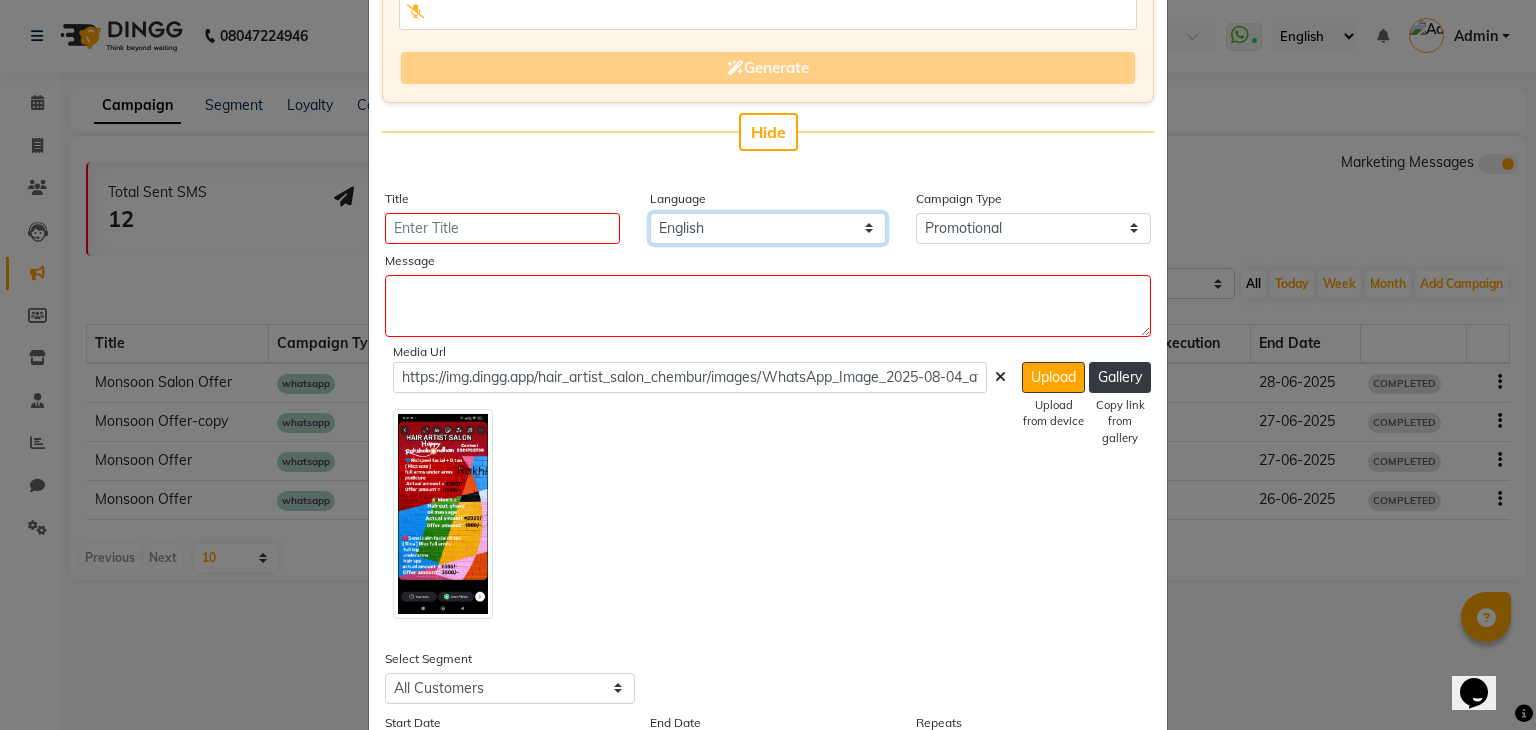 click on "English" at bounding box center (767, 228) 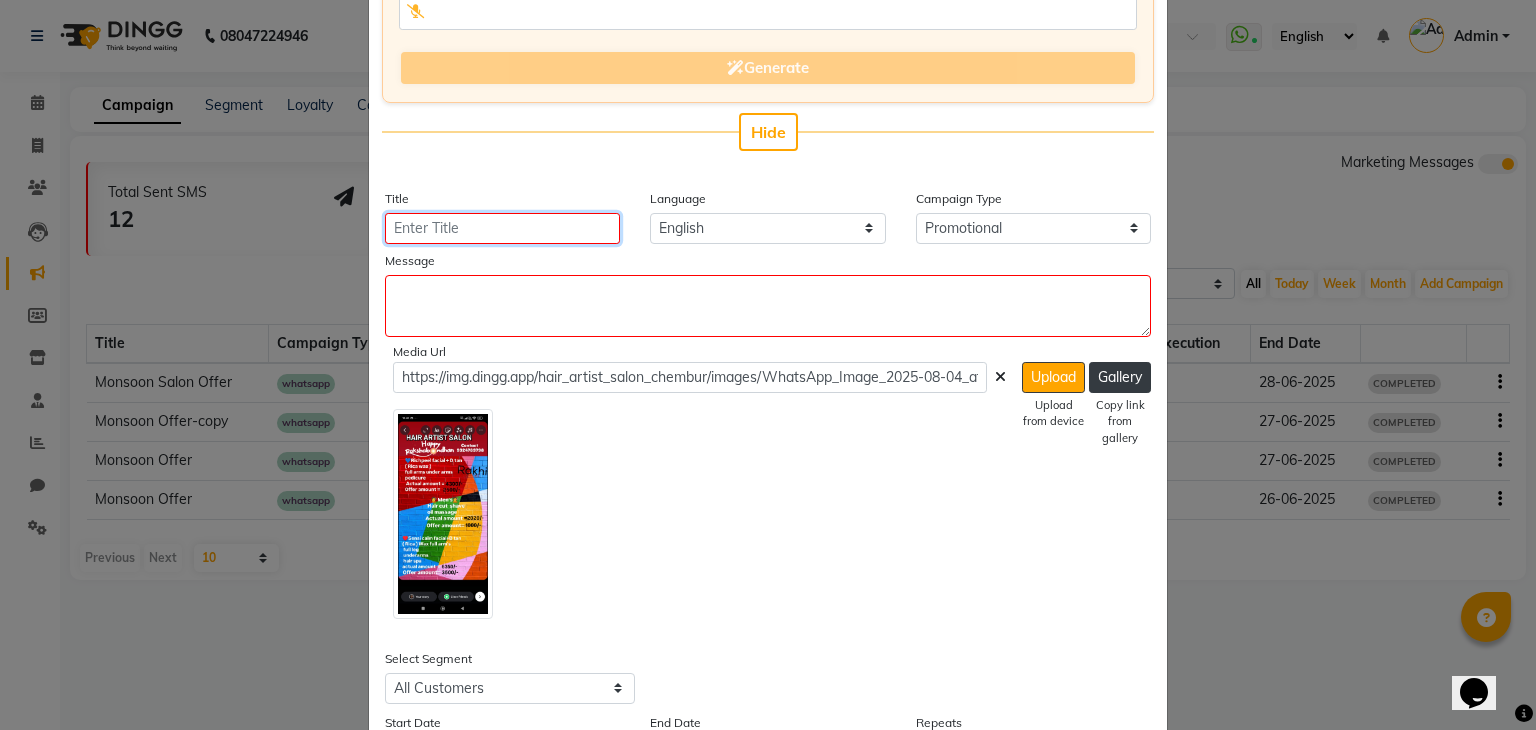 click on "Title" at bounding box center [502, 228] 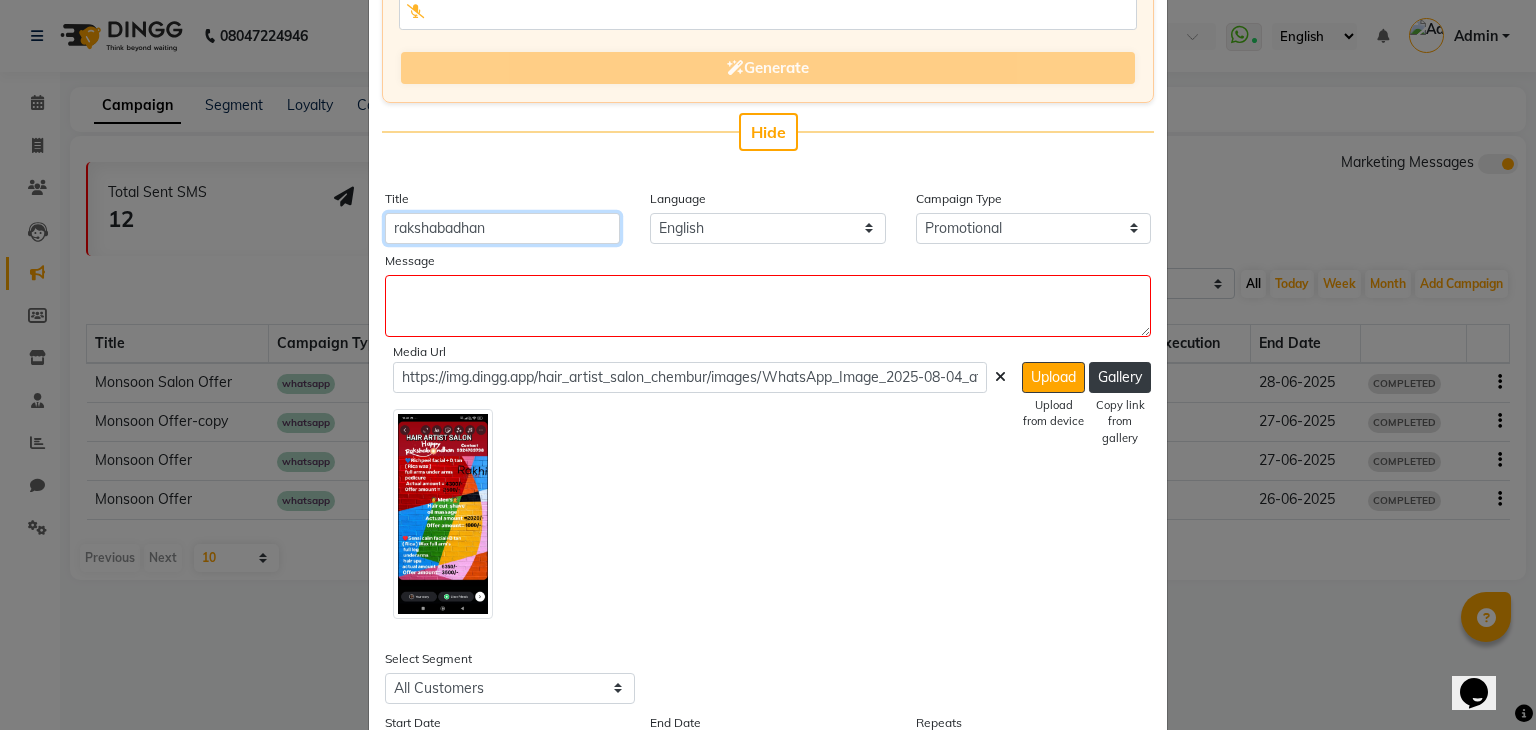 click on "rakshabadhan" at bounding box center [502, 228] 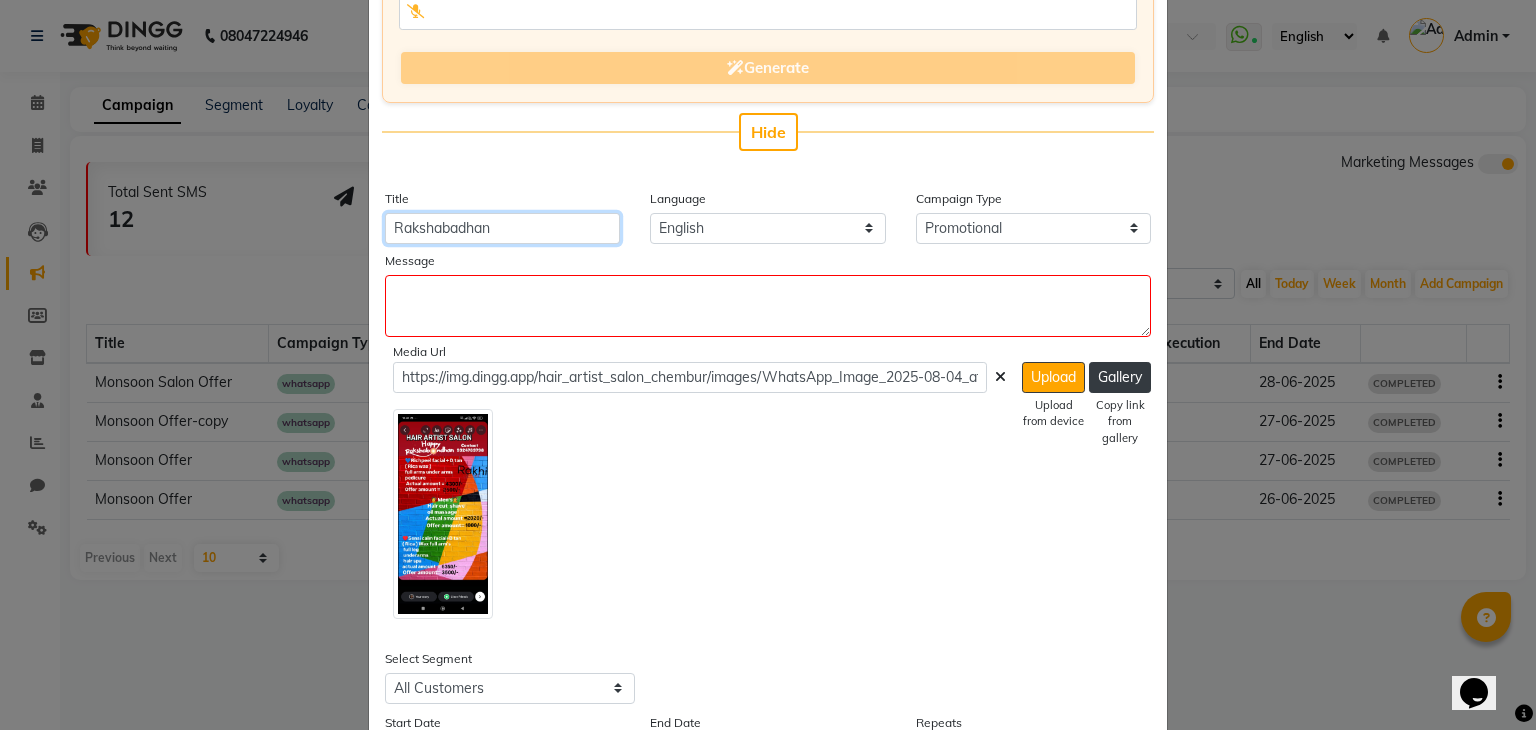 click on "Rakshabadhan" at bounding box center [502, 228] 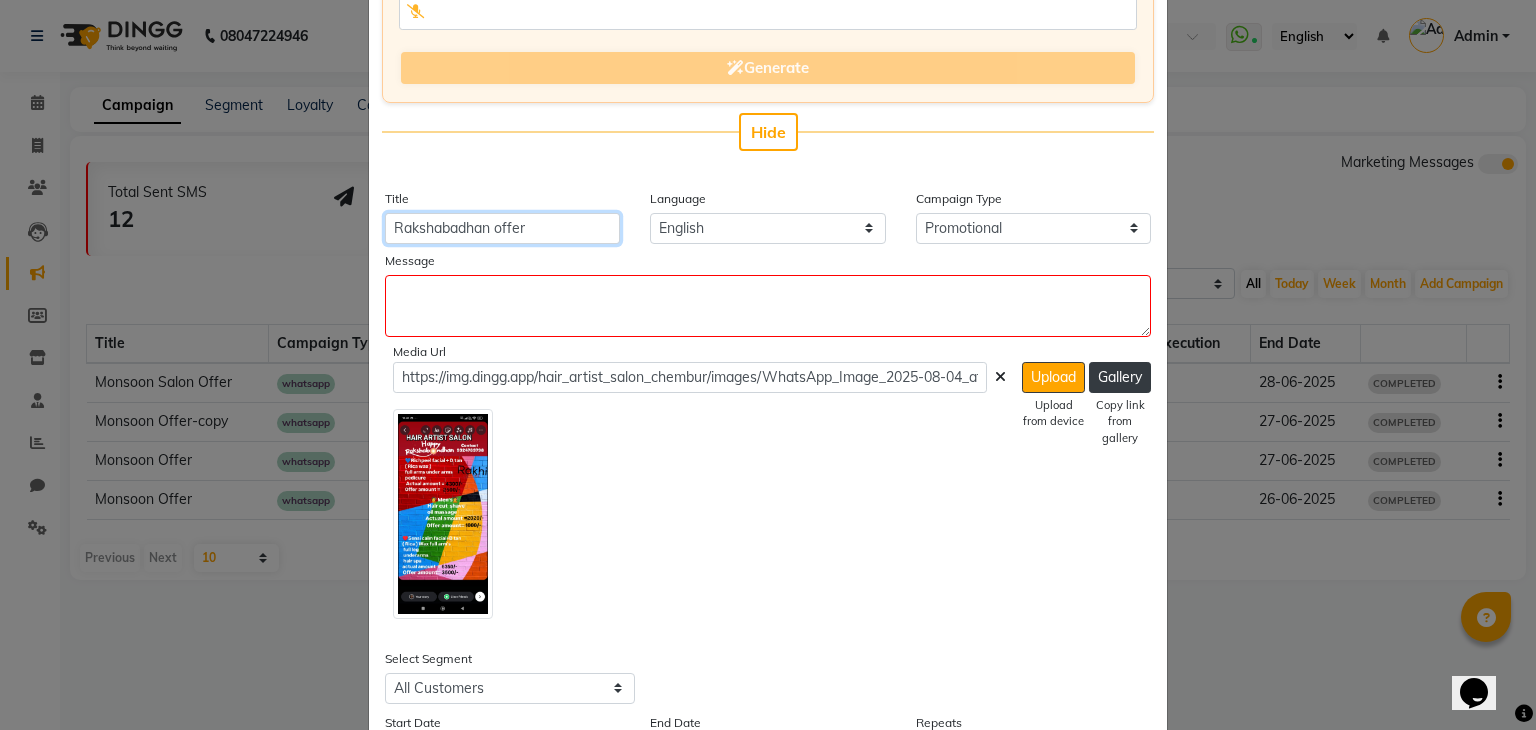 type on "Rakshabadhan offer" 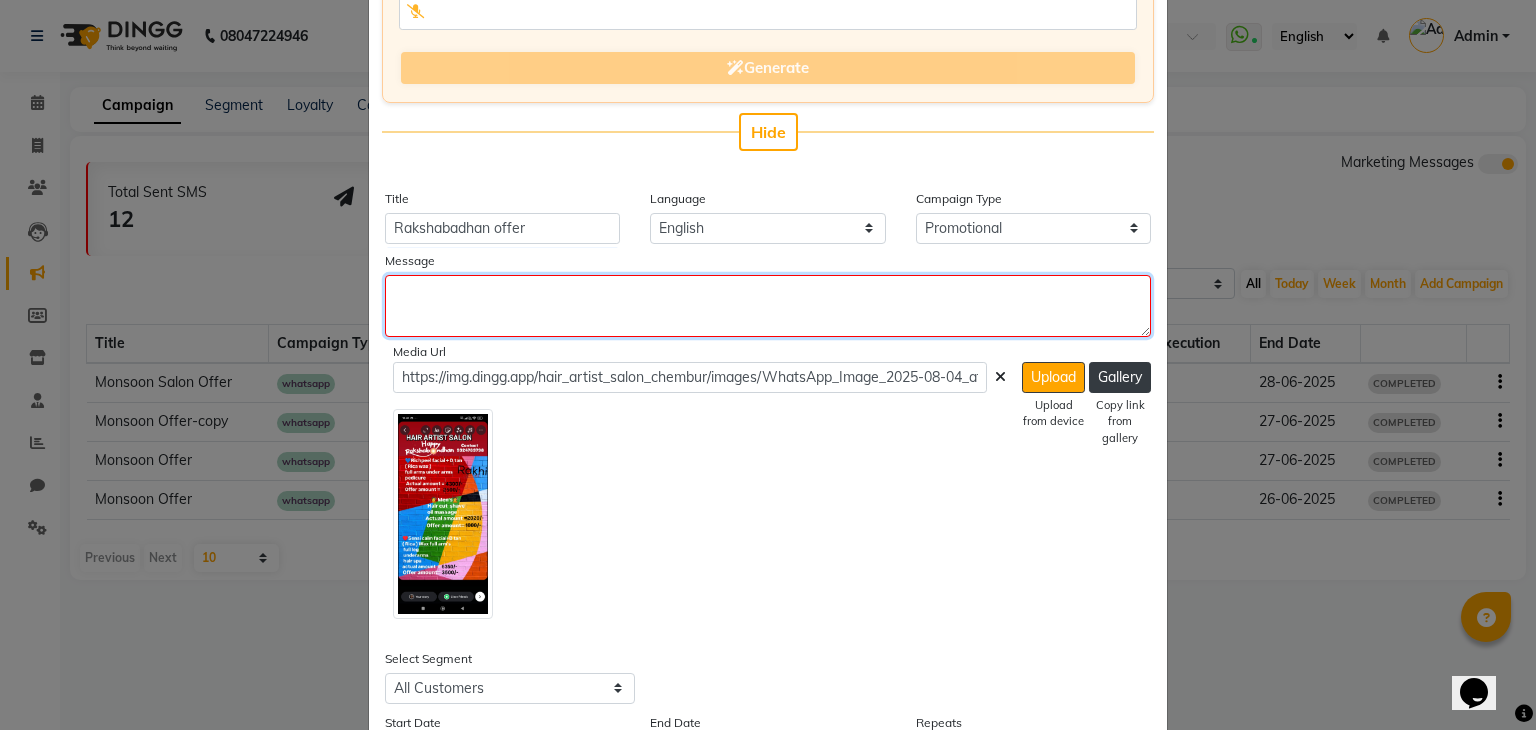 click at bounding box center [768, 306] 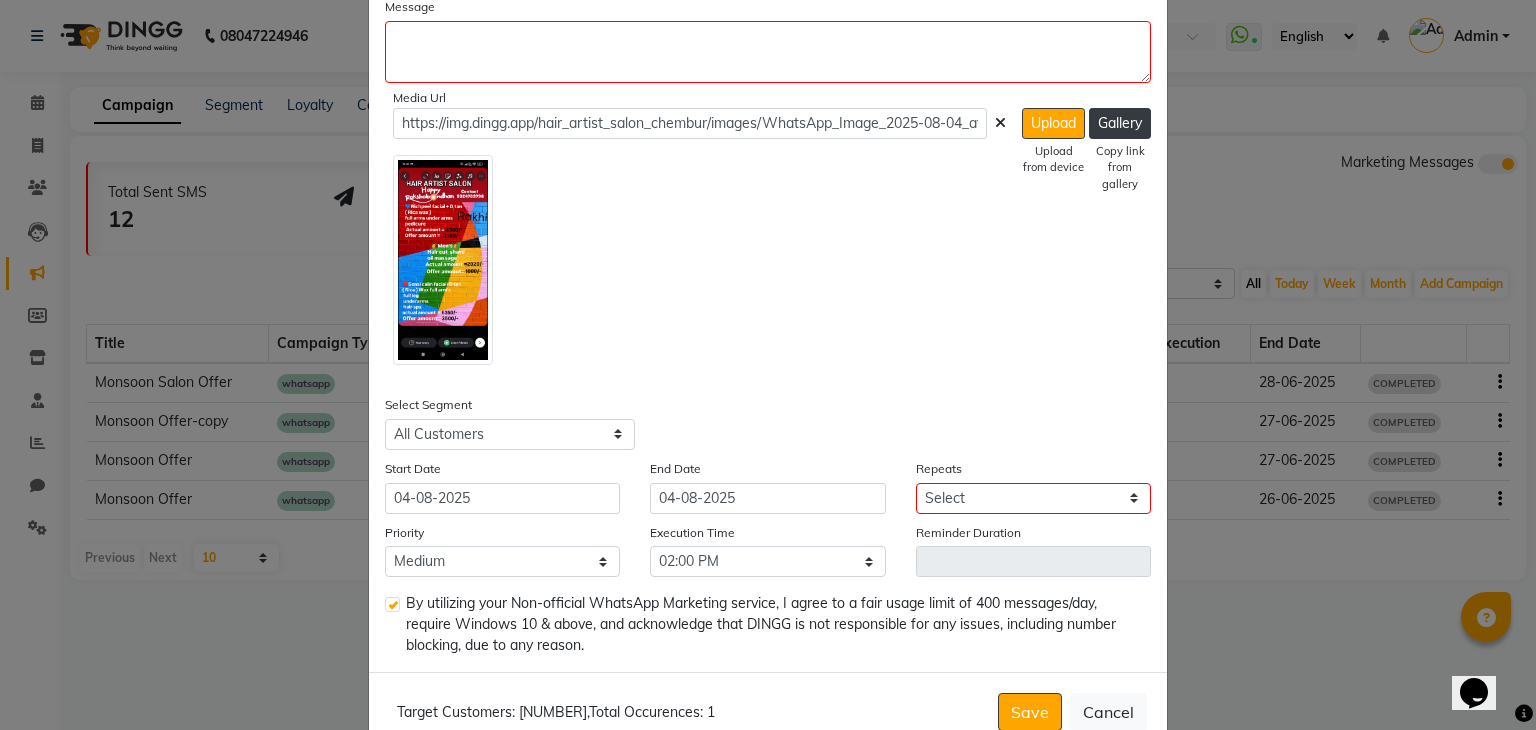 scroll, scrollTop: 594, scrollLeft: 0, axis: vertical 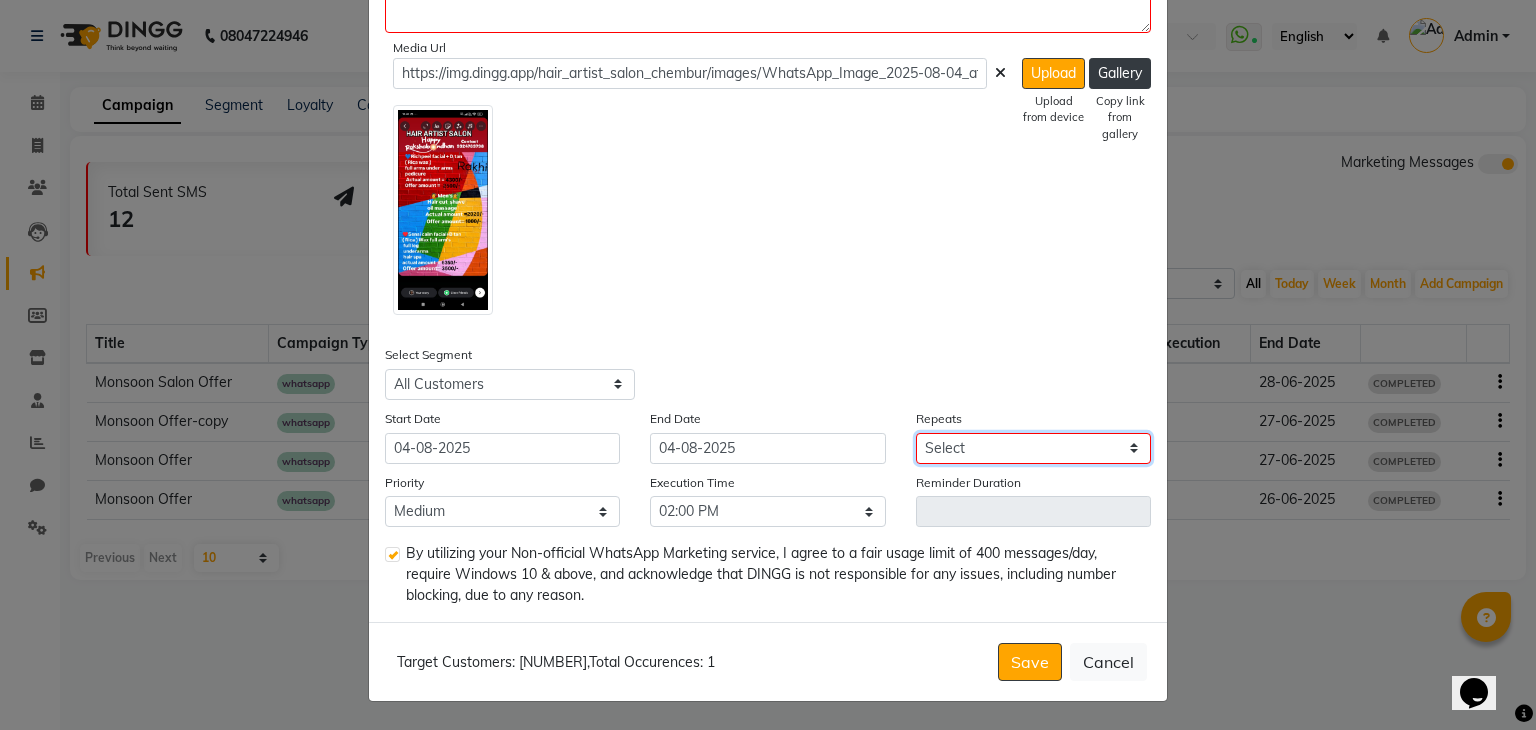 click on "Select Once Daily Alternate Day Weekly Monthly Yearly" at bounding box center [1033, 448] 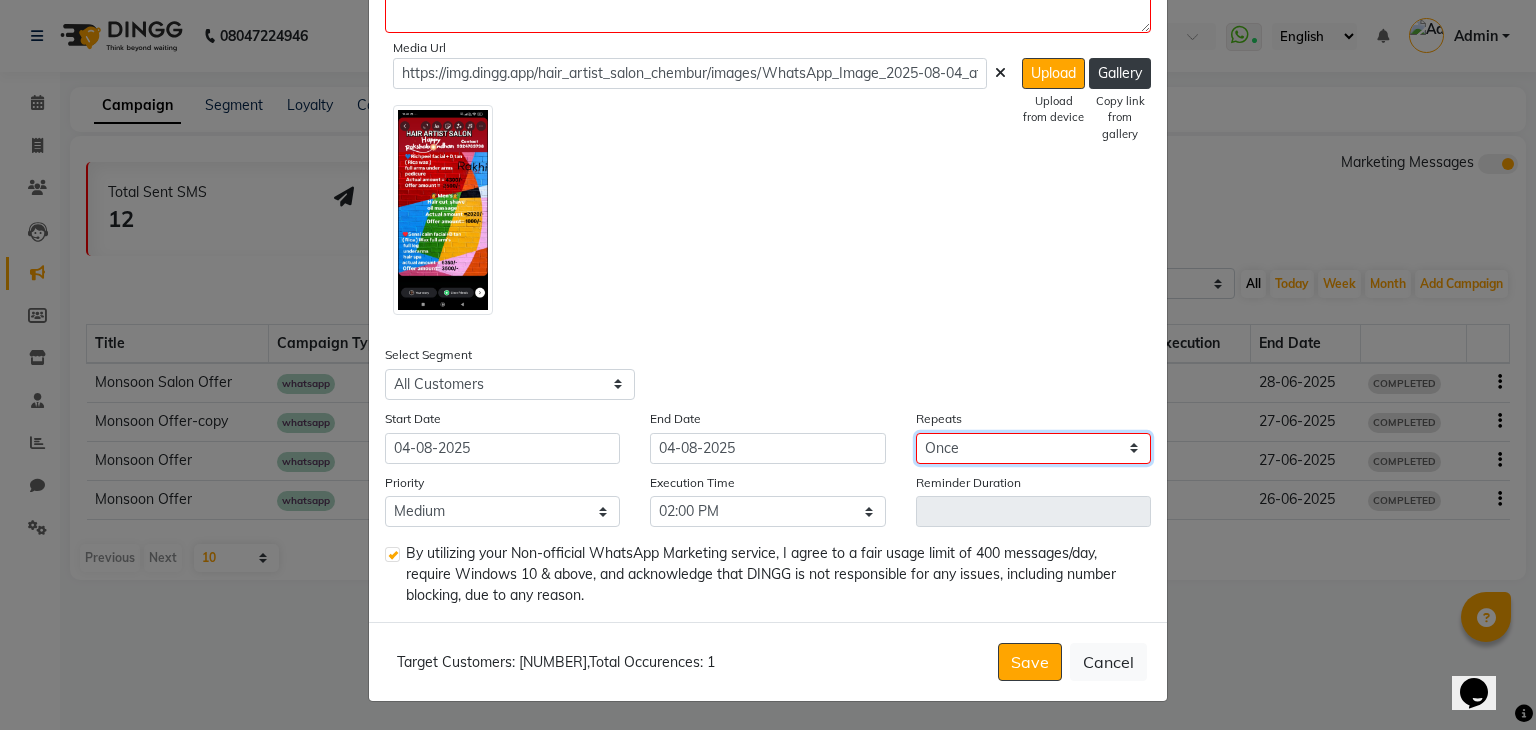 click on "Select Once Daily Alternate Day Weekly Monthly Yearly" at bounding box center (1033, 448) 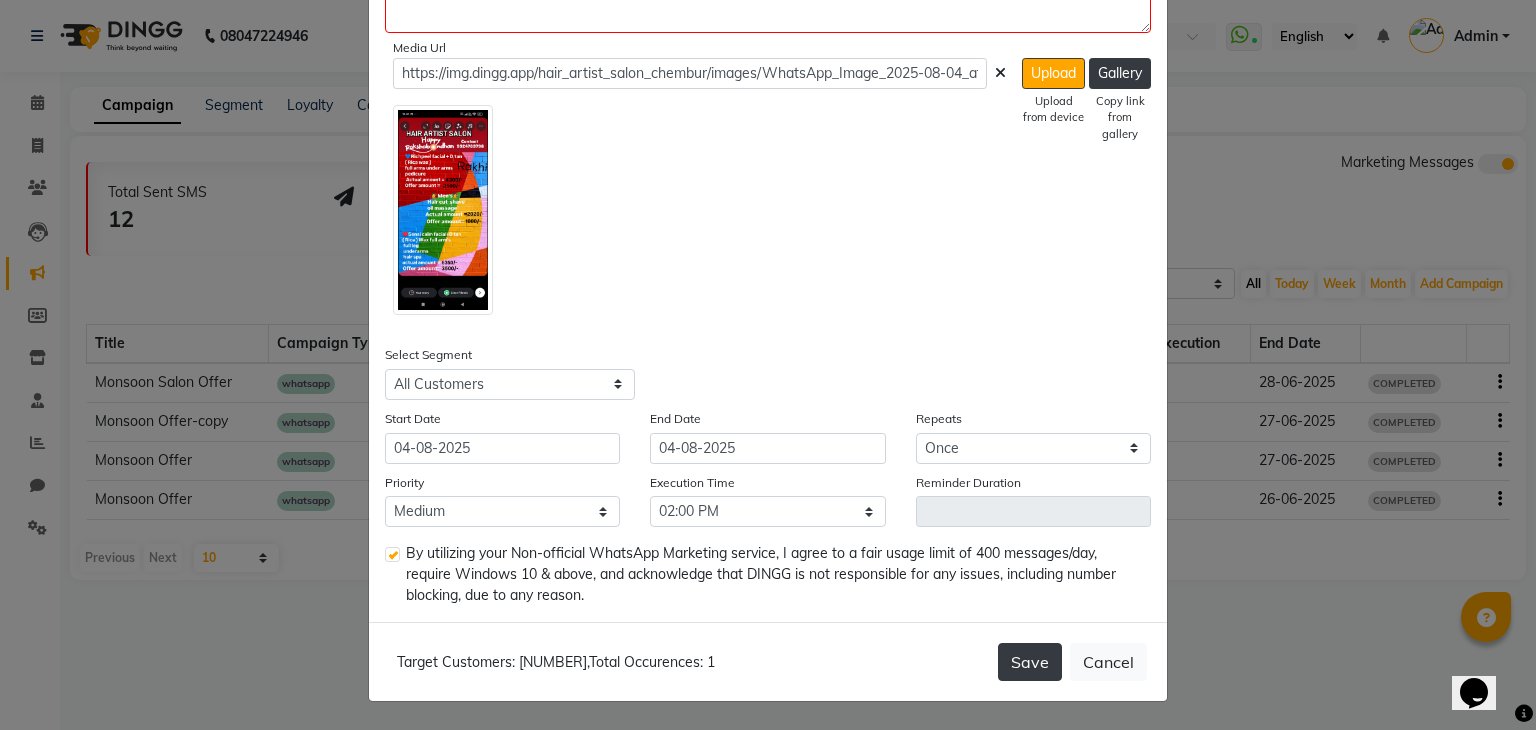 click on "Save" 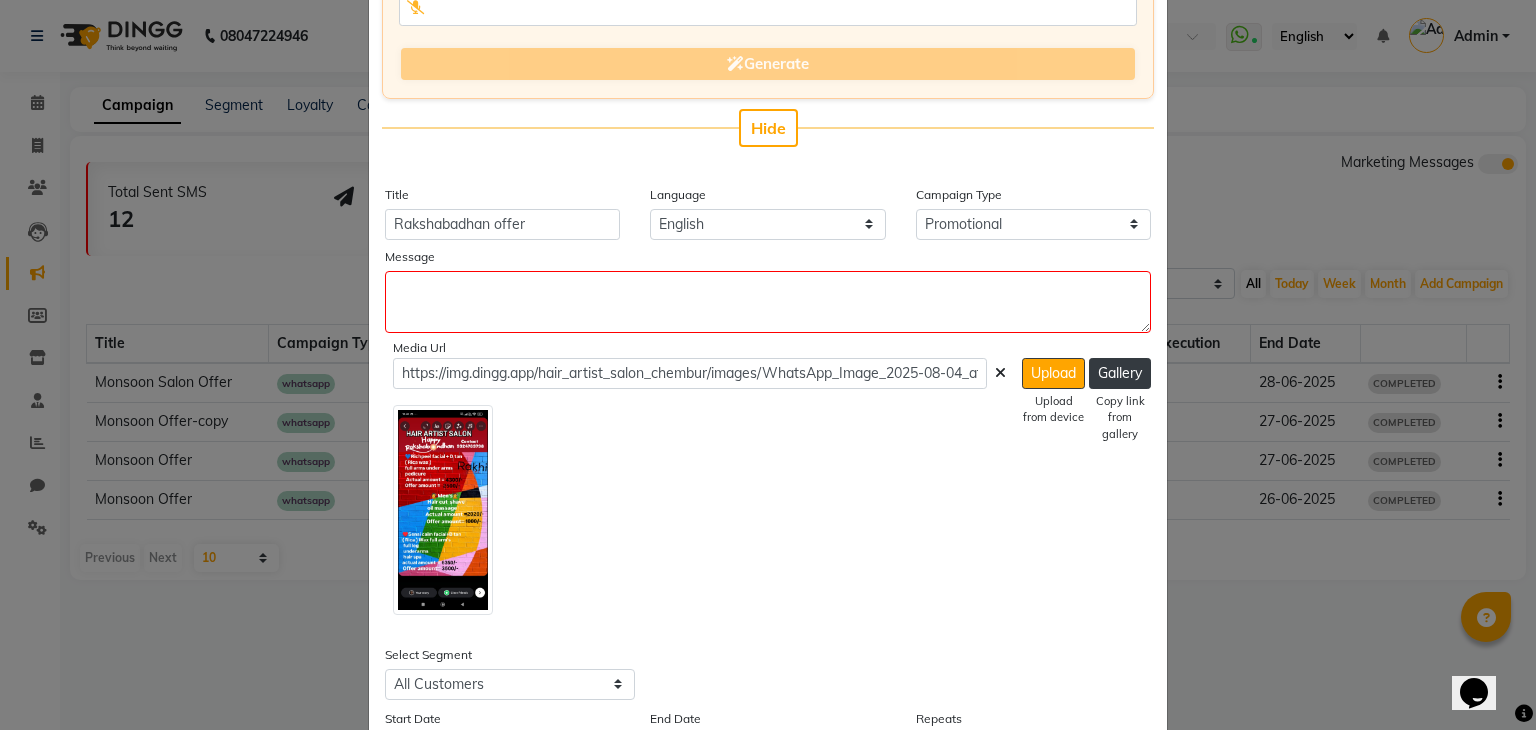 scroll, scrollTop: 288, scrollLeft: 0, axis: vertical 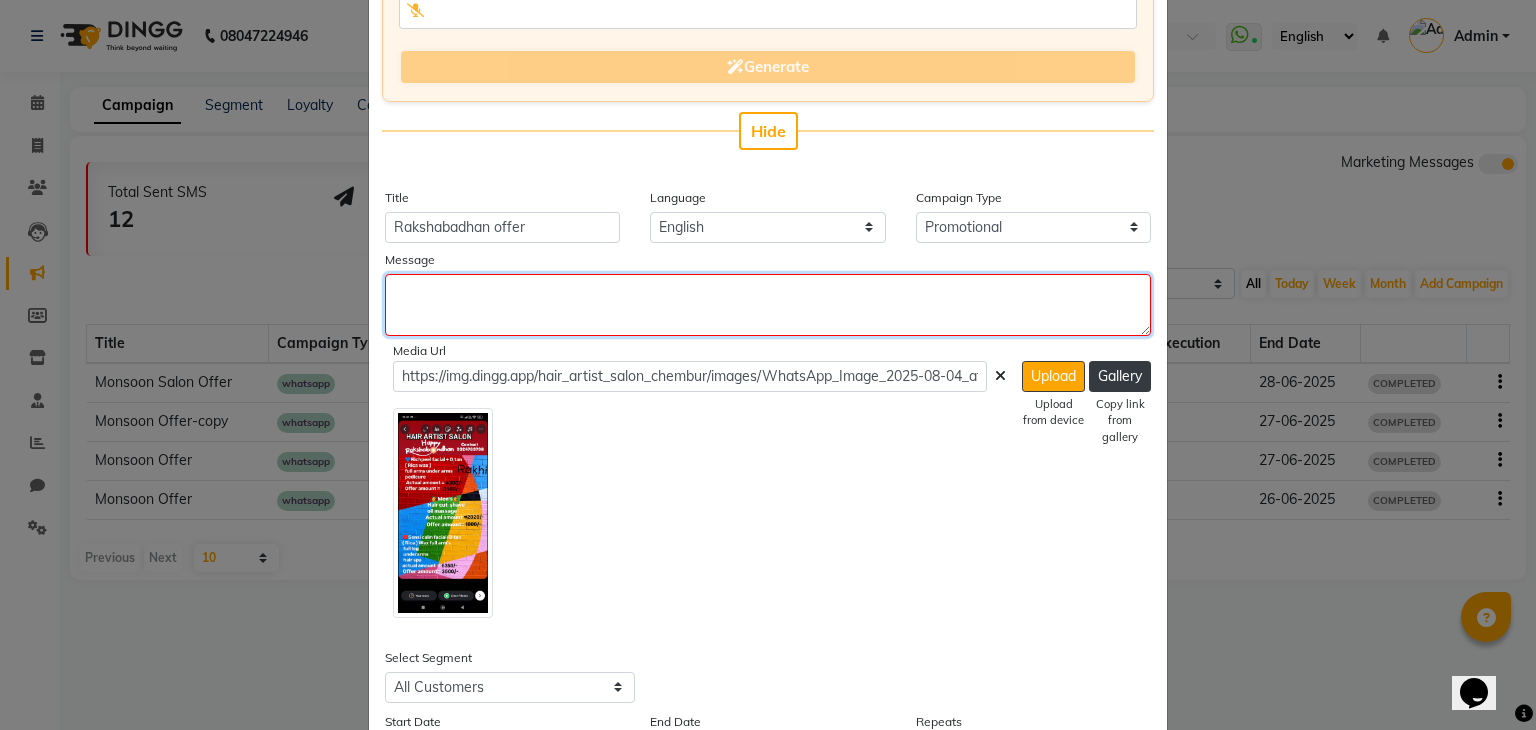 click at bounding box center (768, 305) 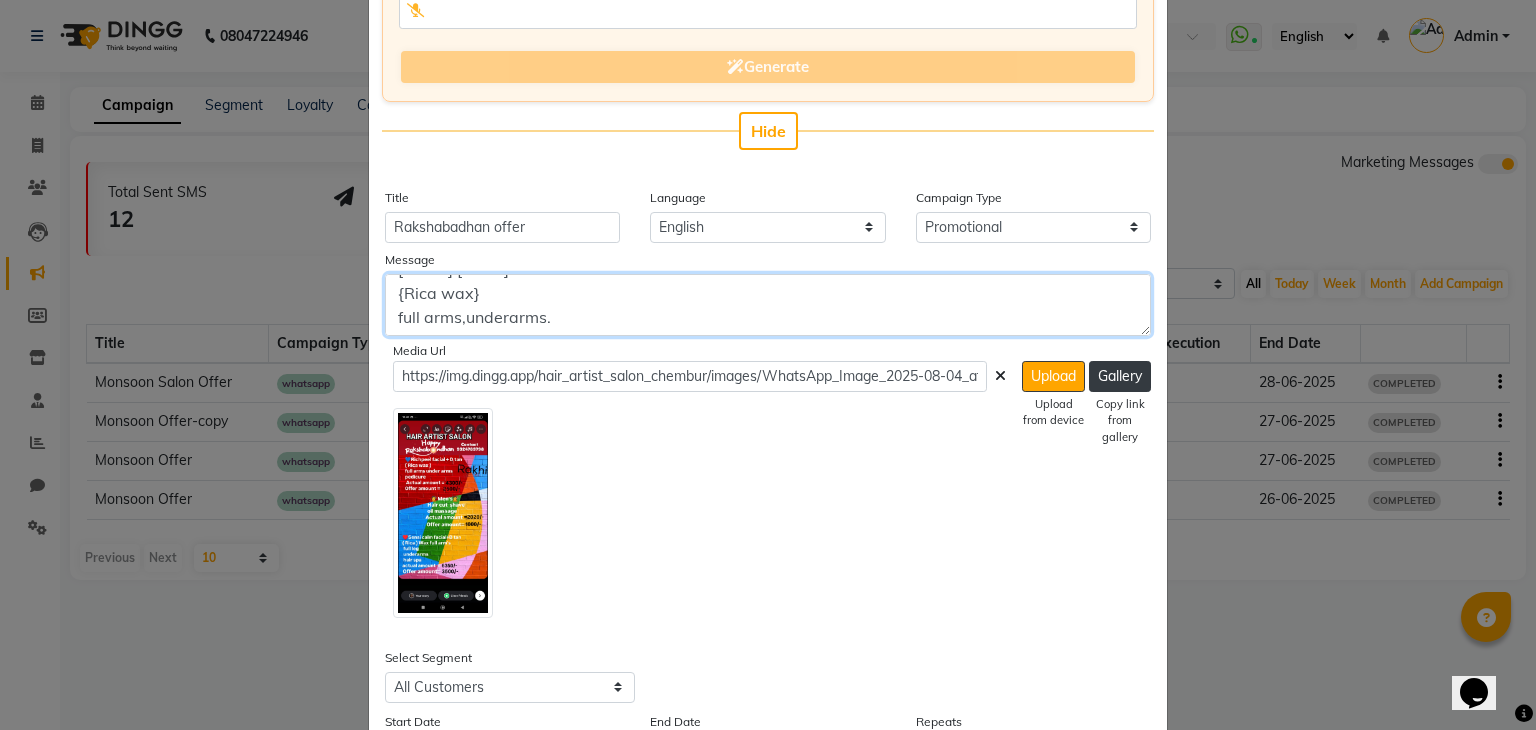 scroll, scrollTop: 40, scrollLeft: 0, axis: vertical 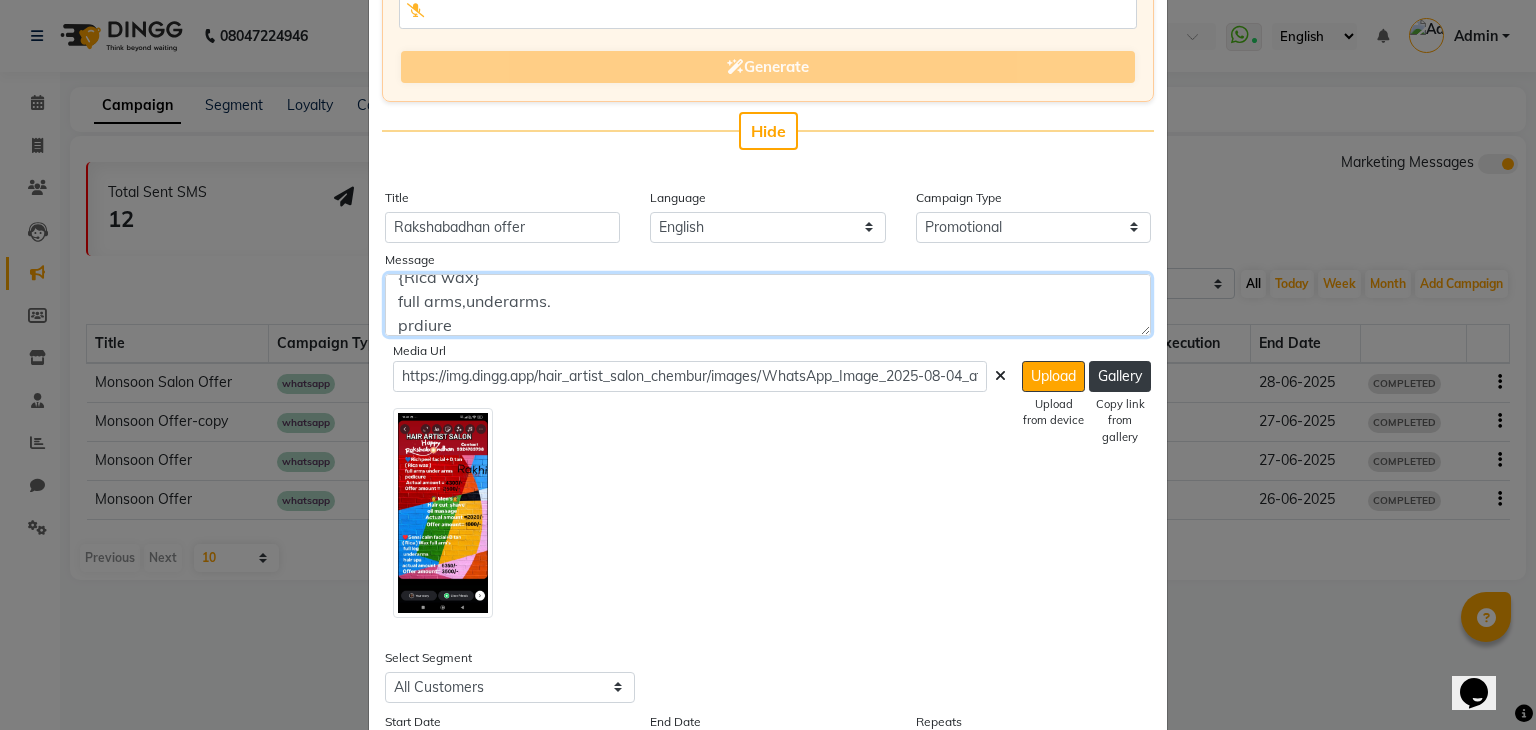 click on "Richpeel facial+D tan
{Rica wax}
full arms,underarms.
prdiure" at bounding box center (768, 305) 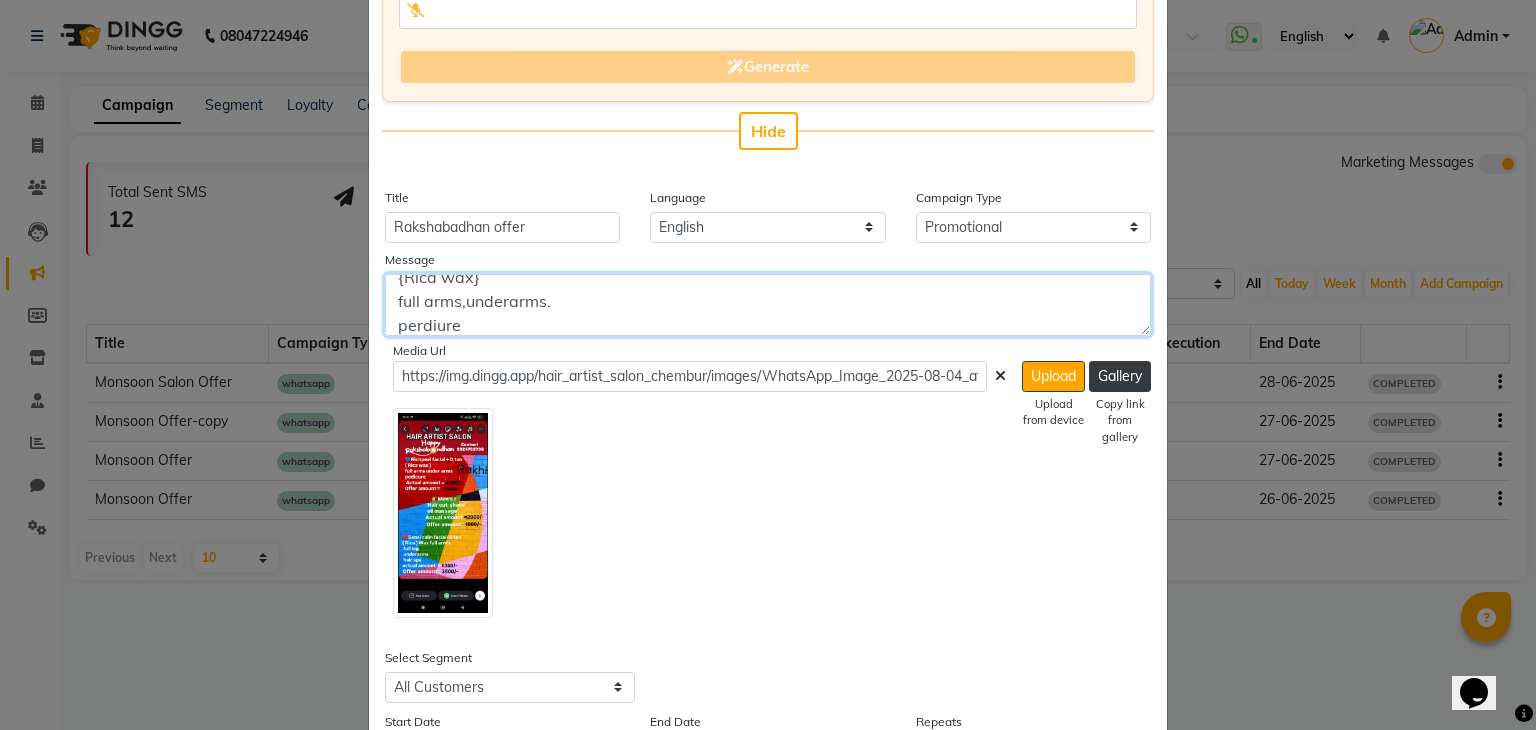 click on "Richpeel facial+D tan
{Rica wax}
full arms,underarms.
perdiure" at bounding box center [768, 305] 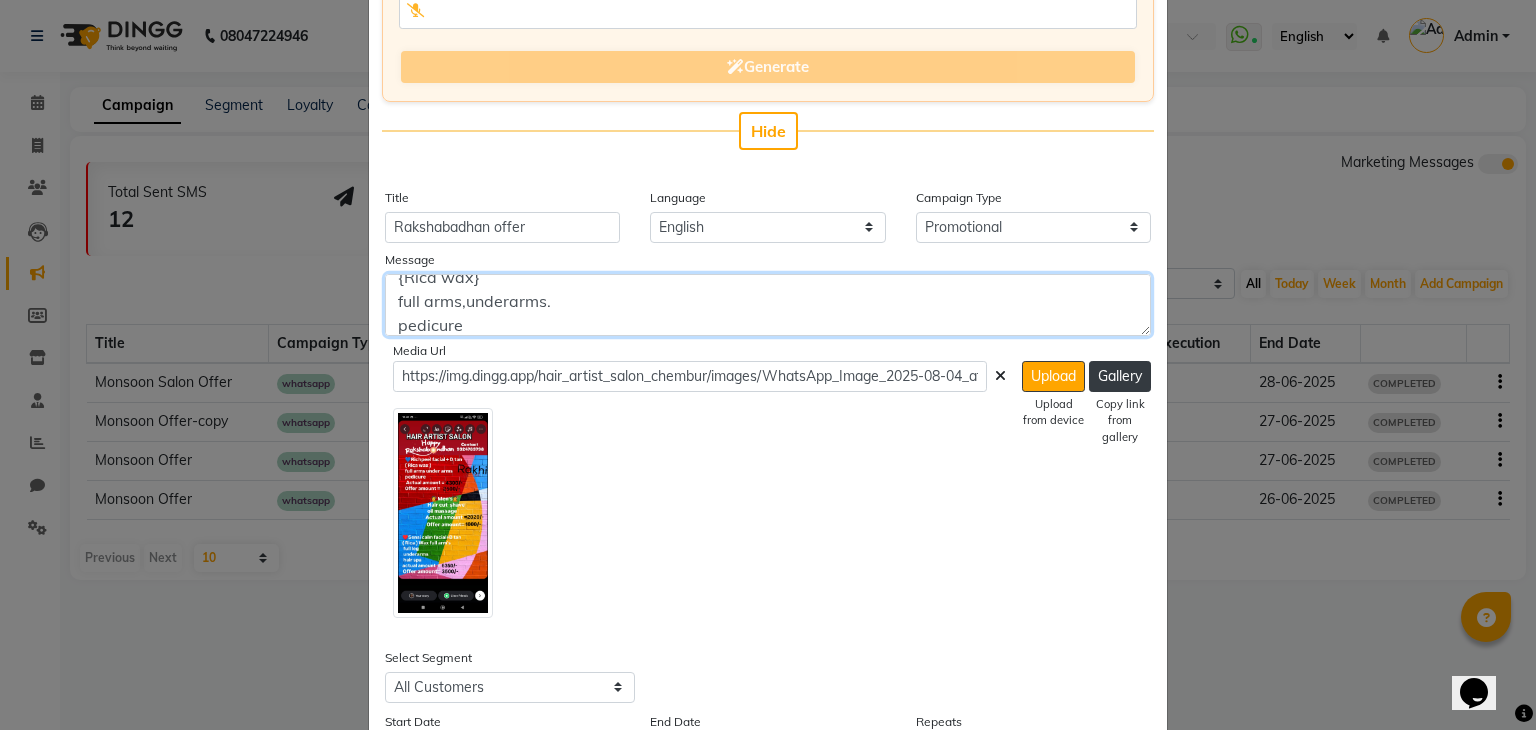 scroll, scrollTop: 64, scrollLeft: 0, axis: vertical 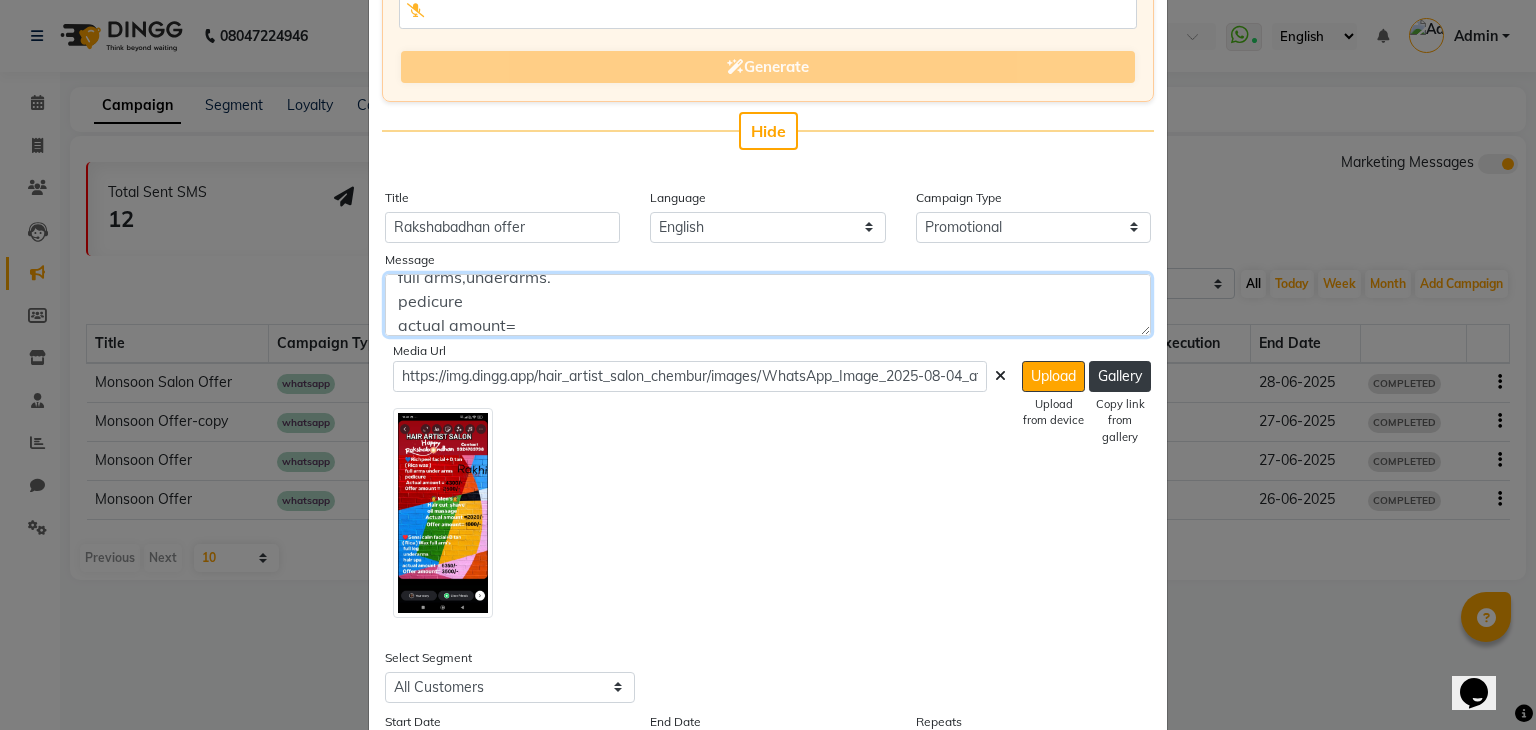 click on "Richpeel facial+D tan
{Rica wax}
full arms,underarms.
pedicure
actual amount=" at bounding box center [768, 305] 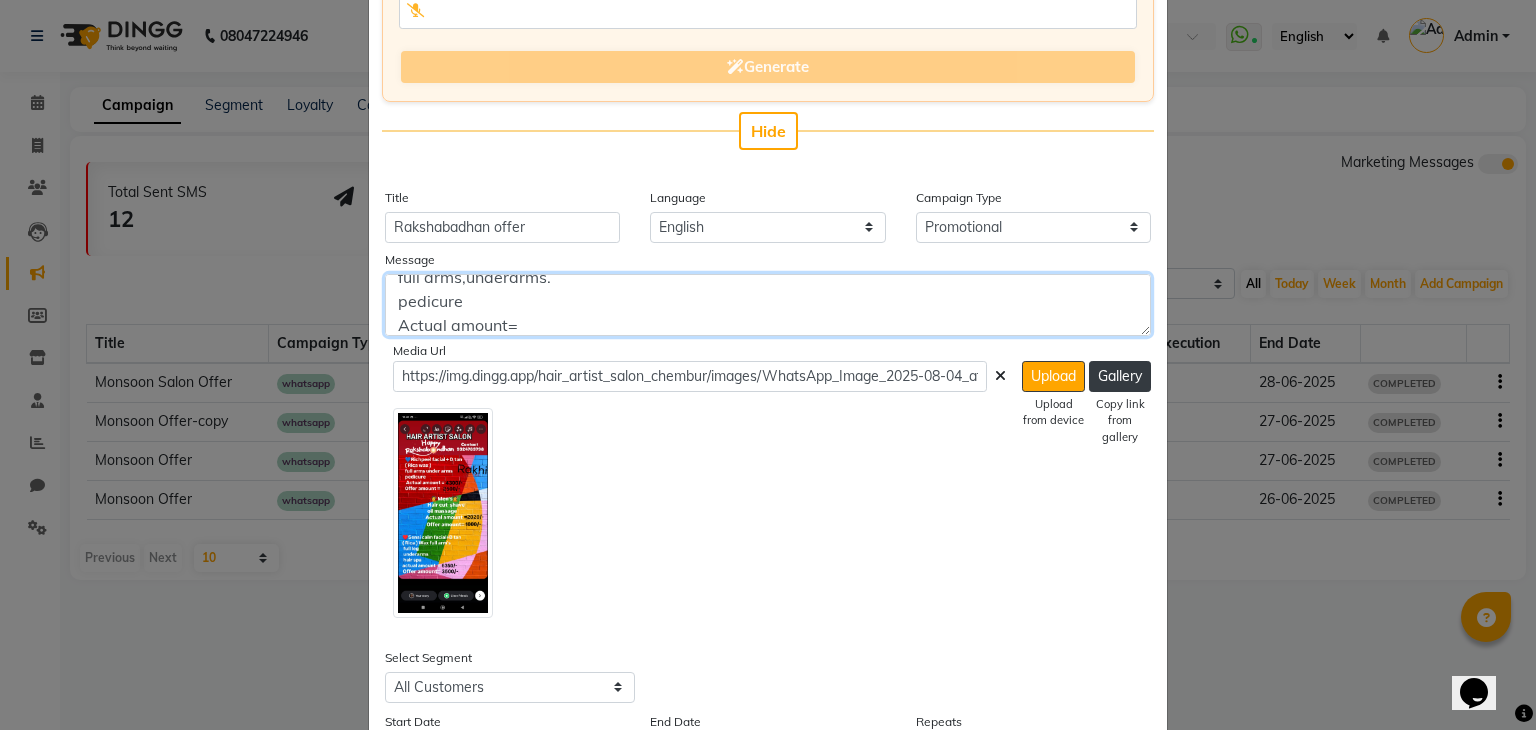 click on "Richpeel facial+D tan
{Rica wax}
full arms,underarms.
pedicure
Actual amount=" at bounding box center [768, 305] 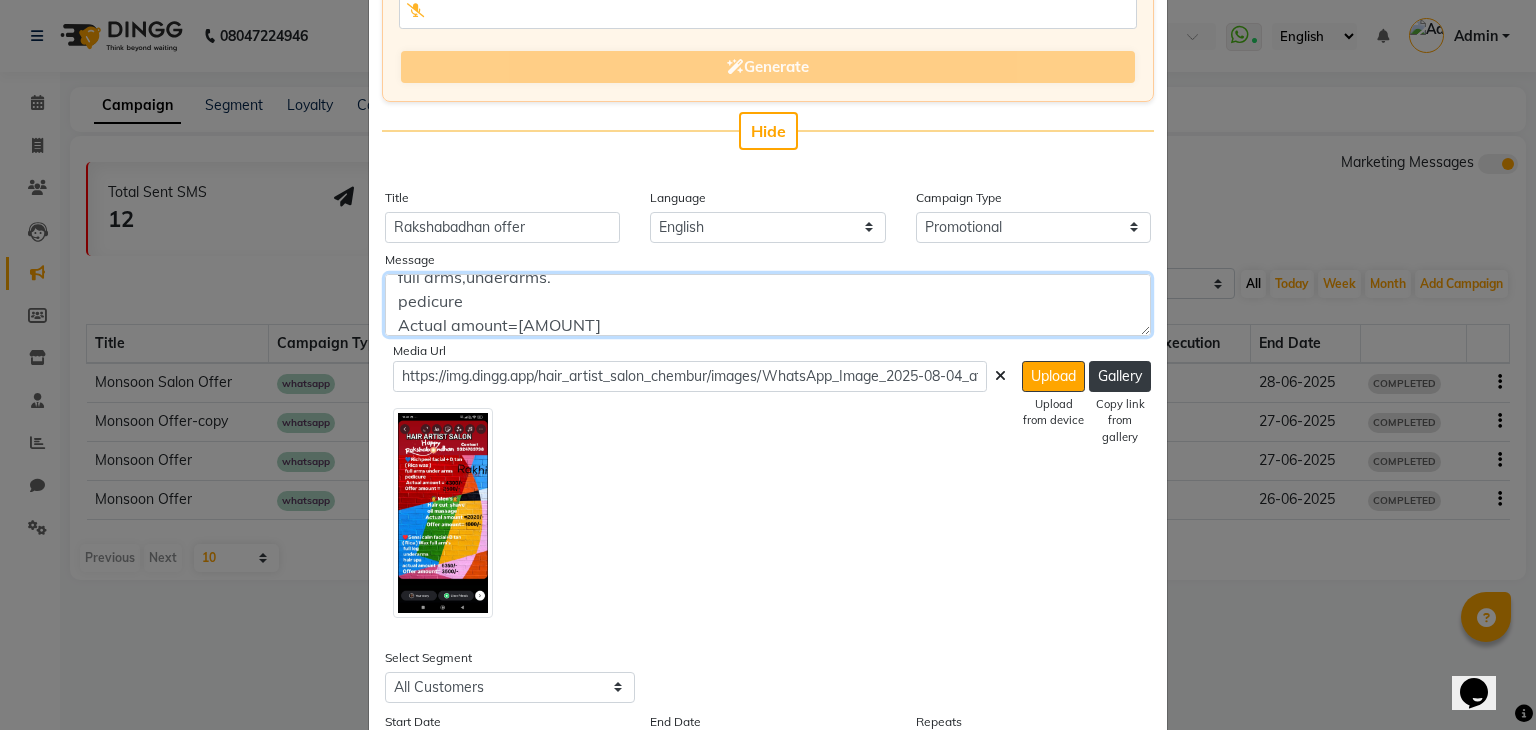 scroll, scrollTop: 88, scrollLeft: 0, axis: vertical 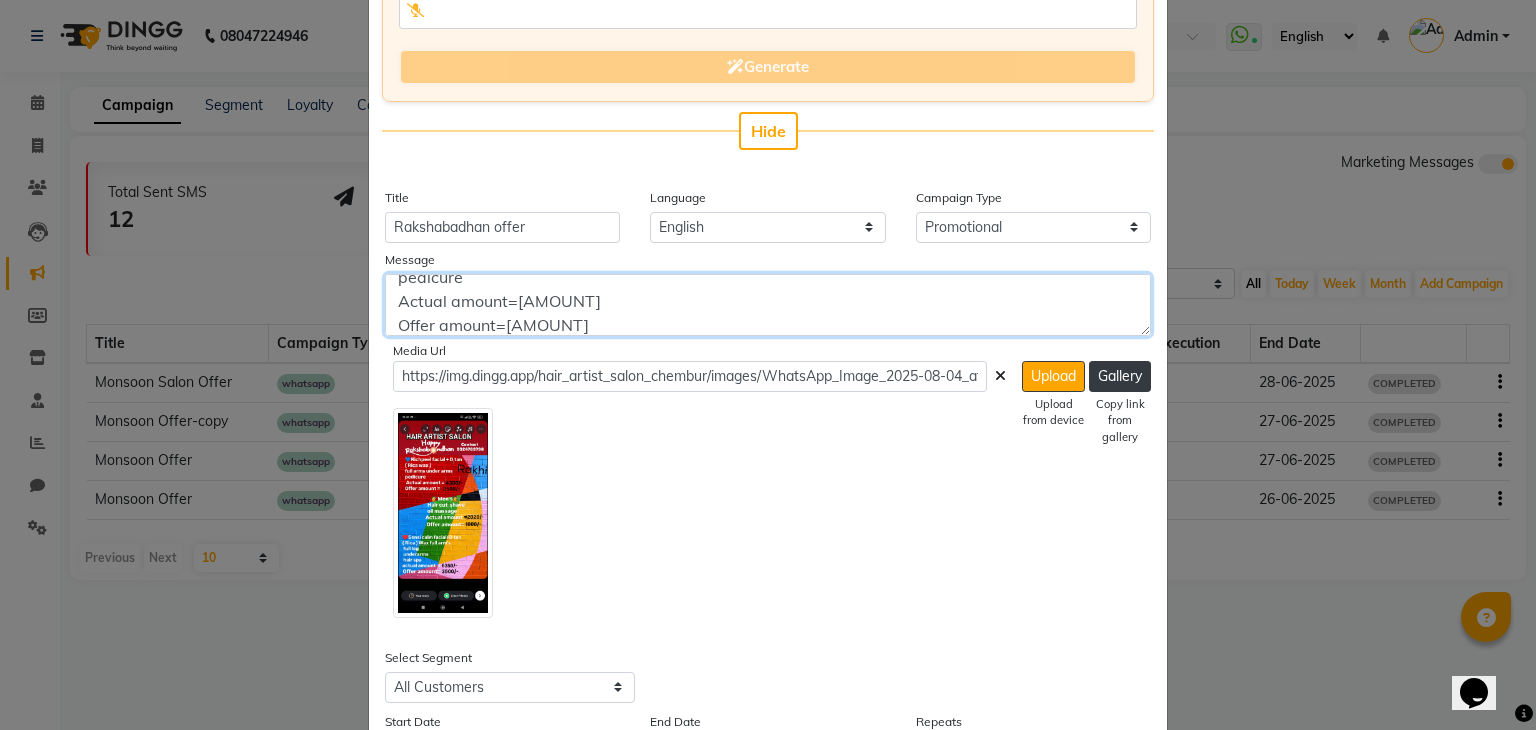 drag, startPoint x: 643, startPoint y: 304, endPoint x: 676, endPoint y: 307, distance: 33.13608 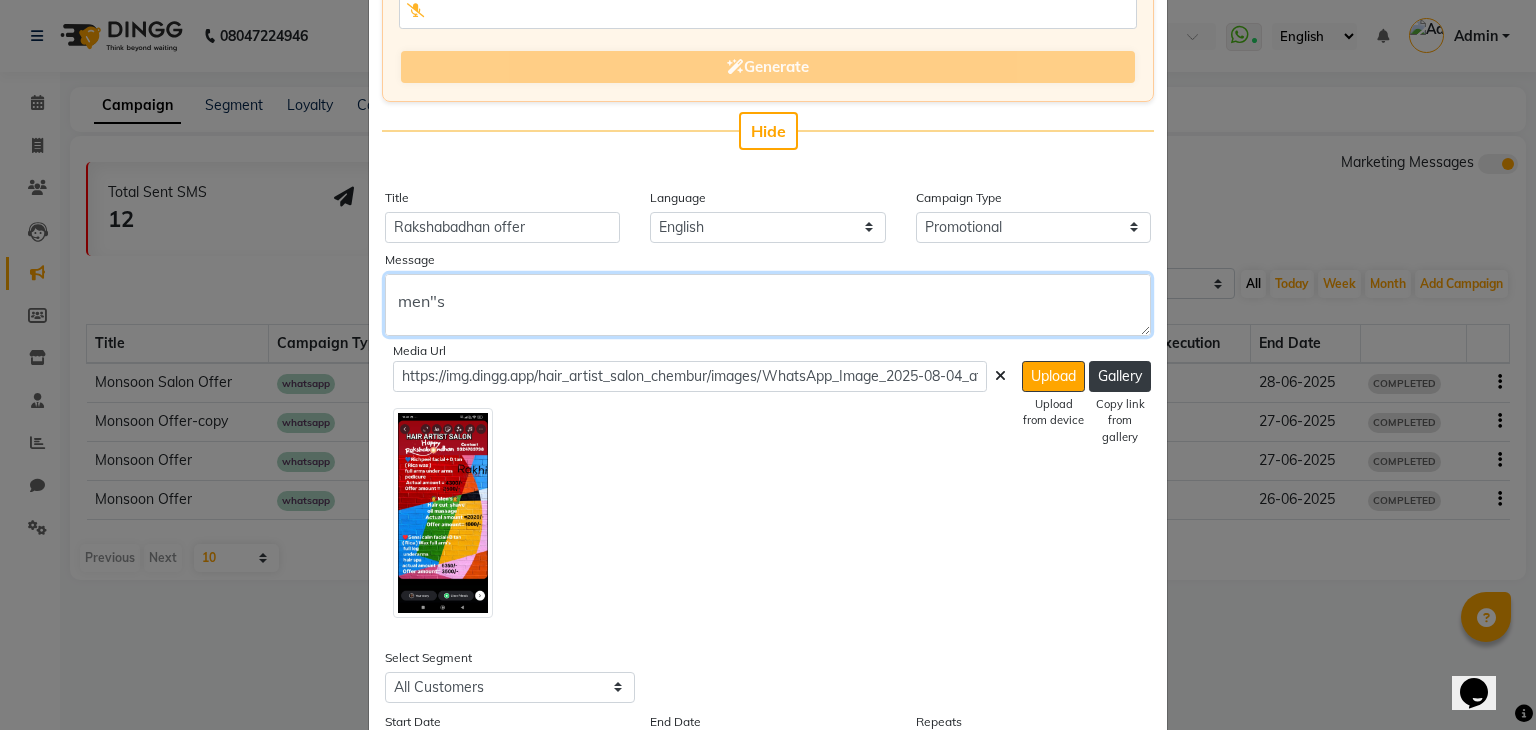 scroll, scrollTop: 160, scrollLeft: 0, axis: vertical 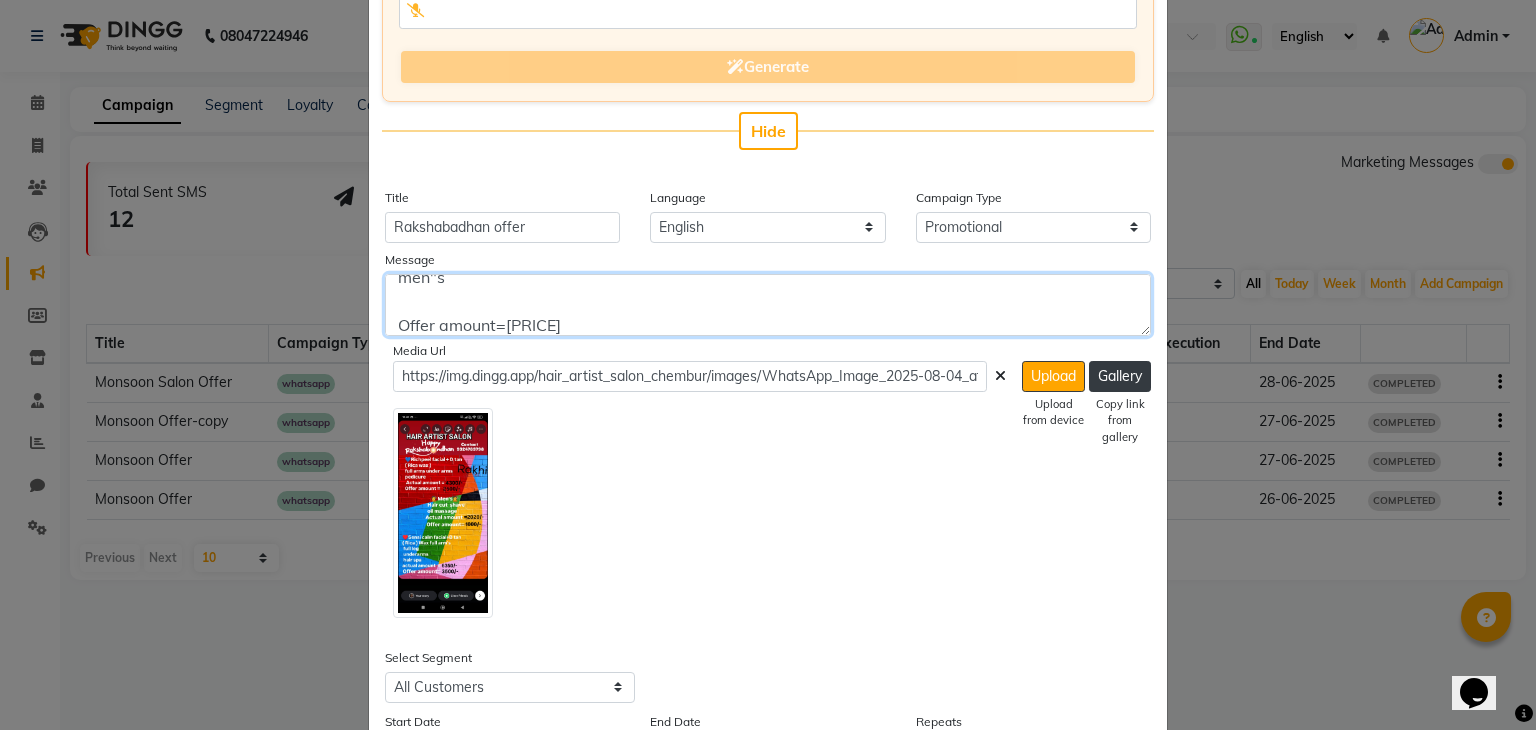 click on "Richpeel facial+D tan
{Rica wax}
full arms,underarms.
pedicure
Actual amount=4300
men"s
Offer amount=2500" at bounding box center (768, 305) 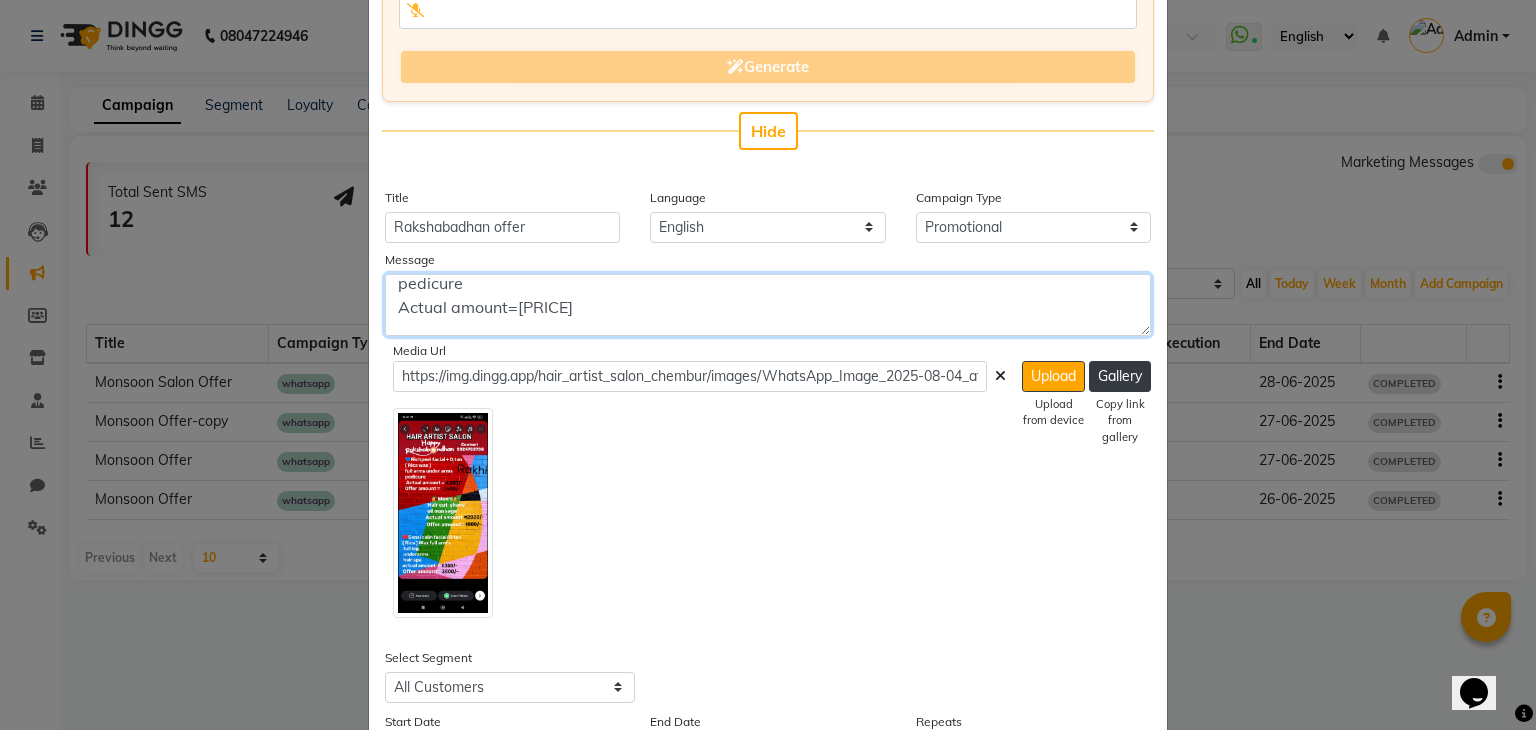 scroll, scrollTop: 41, scrollLeft: 0, axis: vertical 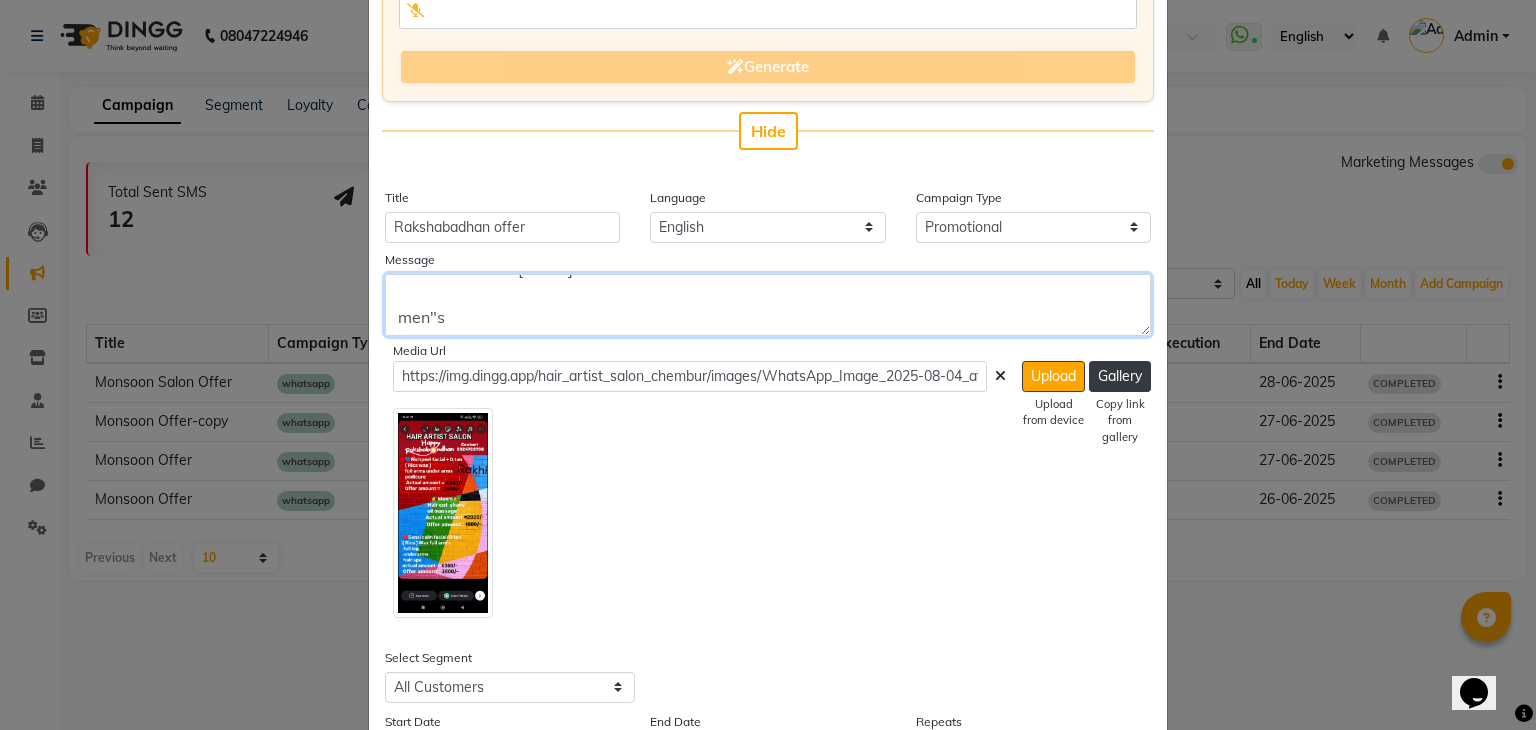 click on "Richpeel facial+D tan
{Rica wax}
full arms,underarms.
pedicure
Actual amount=4300
men"s
Offer amount=2500" at bounding box center [768, 305] 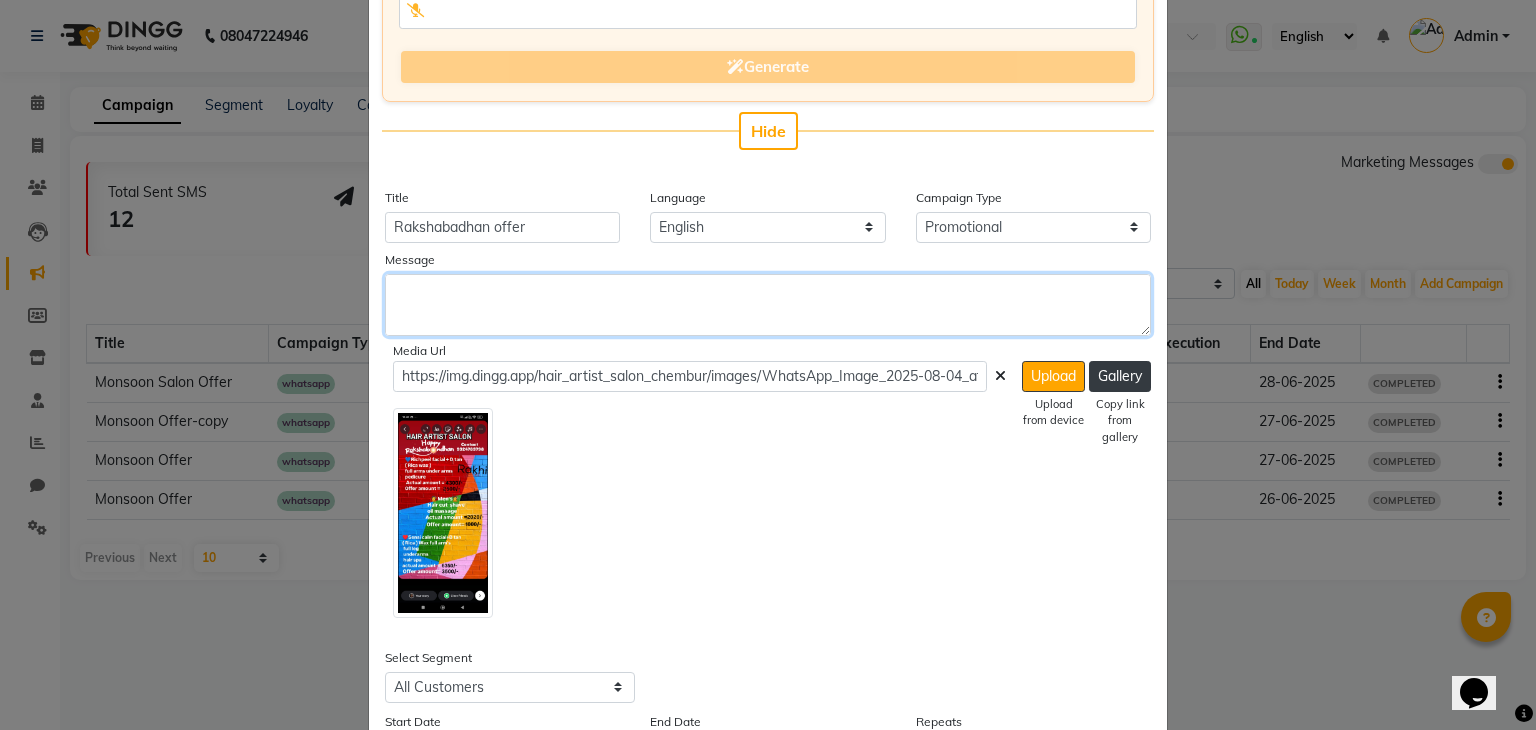 scroll, scrollTop: 160, scrollLeft: 0, axis: vertical 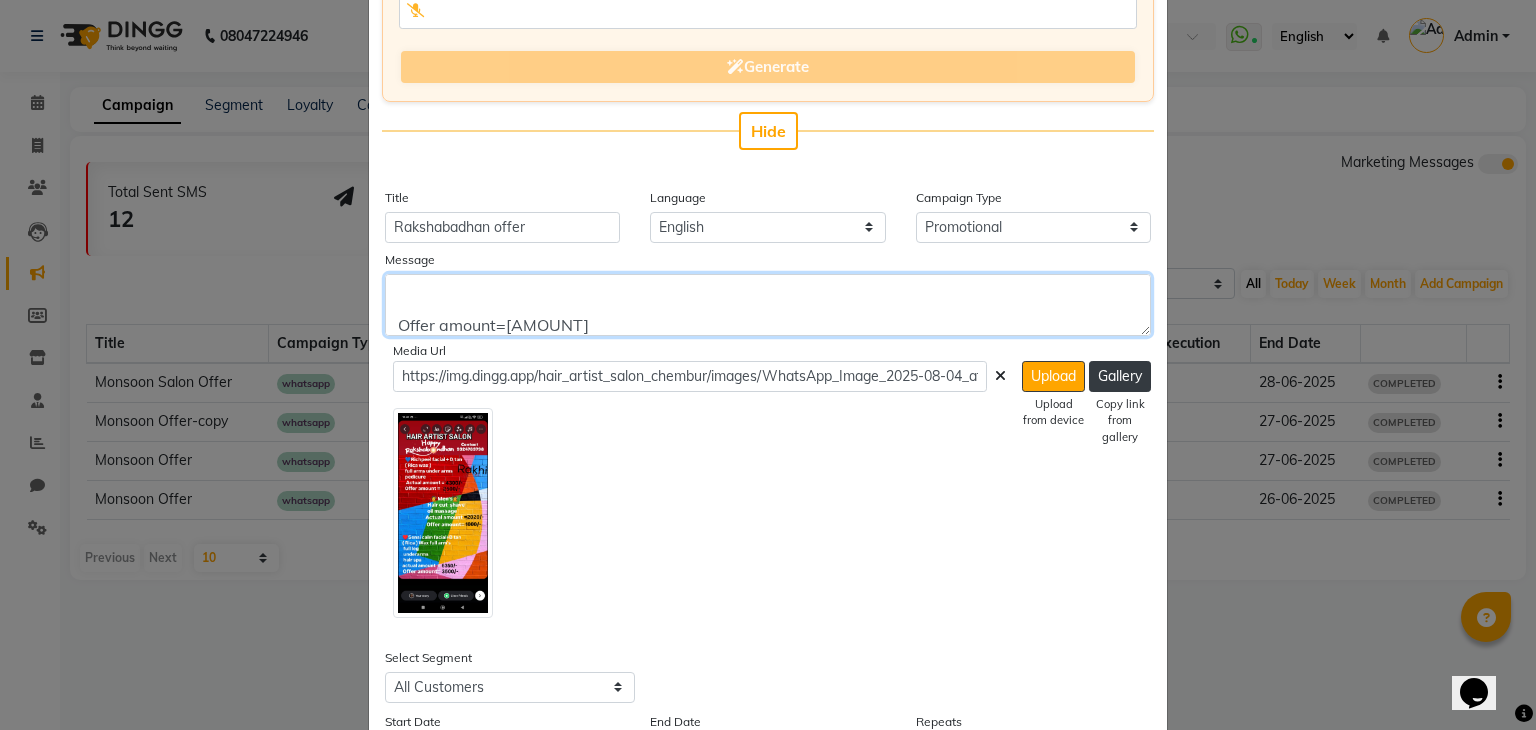 click on "Richpeel facial+D tan
{Rica wax}
full arms,underarms.
pedicure
Actual amount=4300
Offer amount=2500" at bounding box center [768, 305] 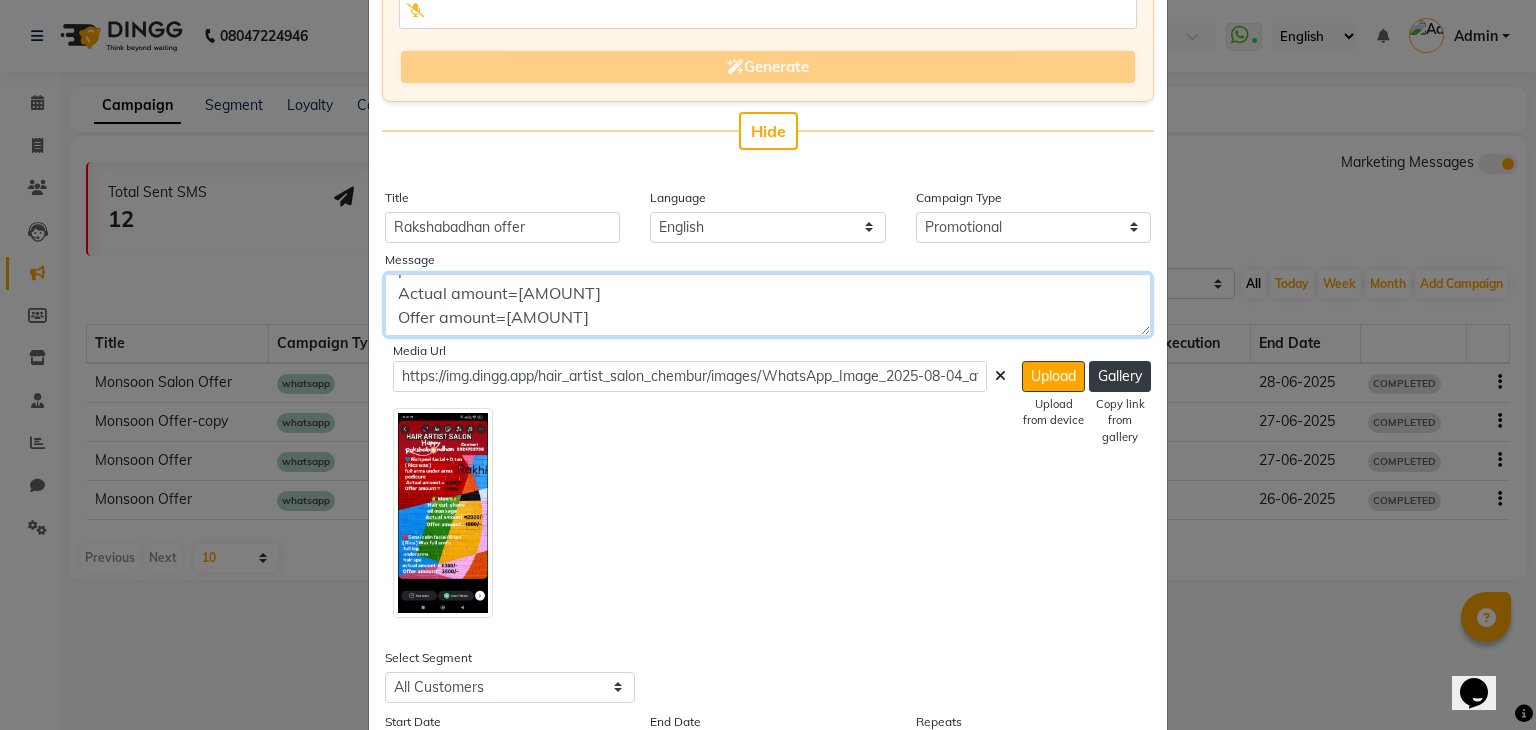 scroll, scrollTop: 88, scrollLeft: 0, axis: vertical 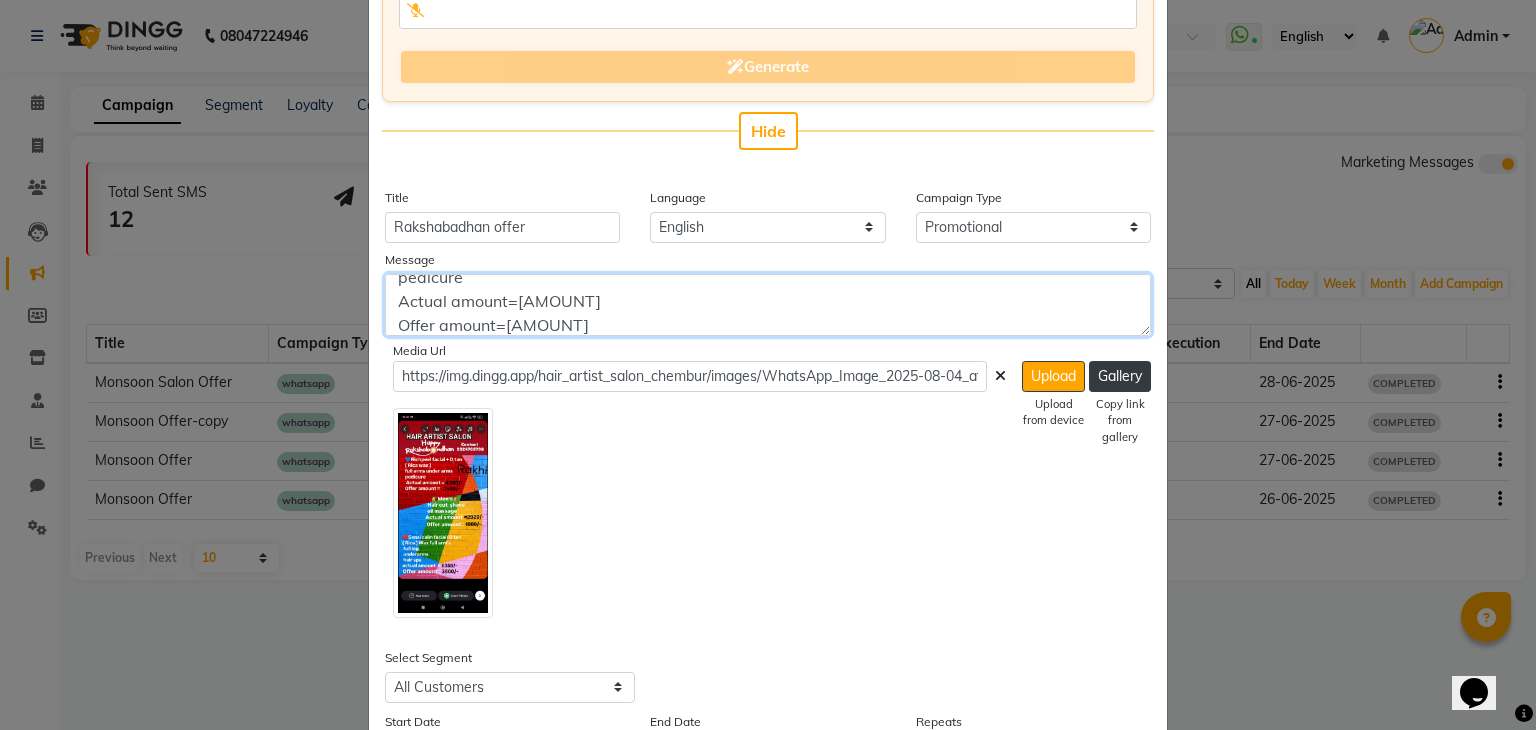 click on "Richpeel facial+D tan
{Rica wax}
full arms,underarms.
pedicure
Actual amount=4300
Offer amount=2500" at bounding box center (768, 305) 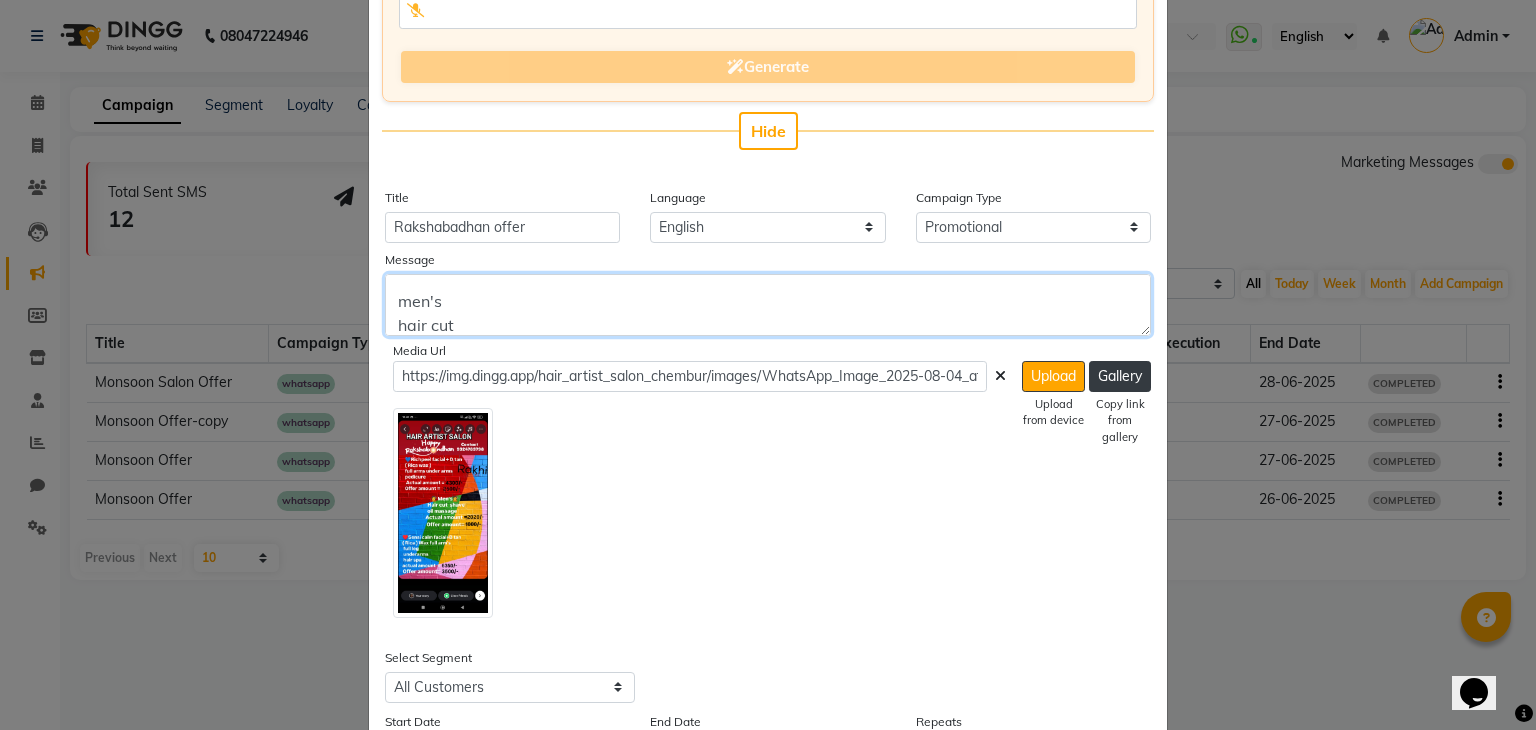 scroll, scrollTop: 184, scrollLeft: 0, axis: vertical 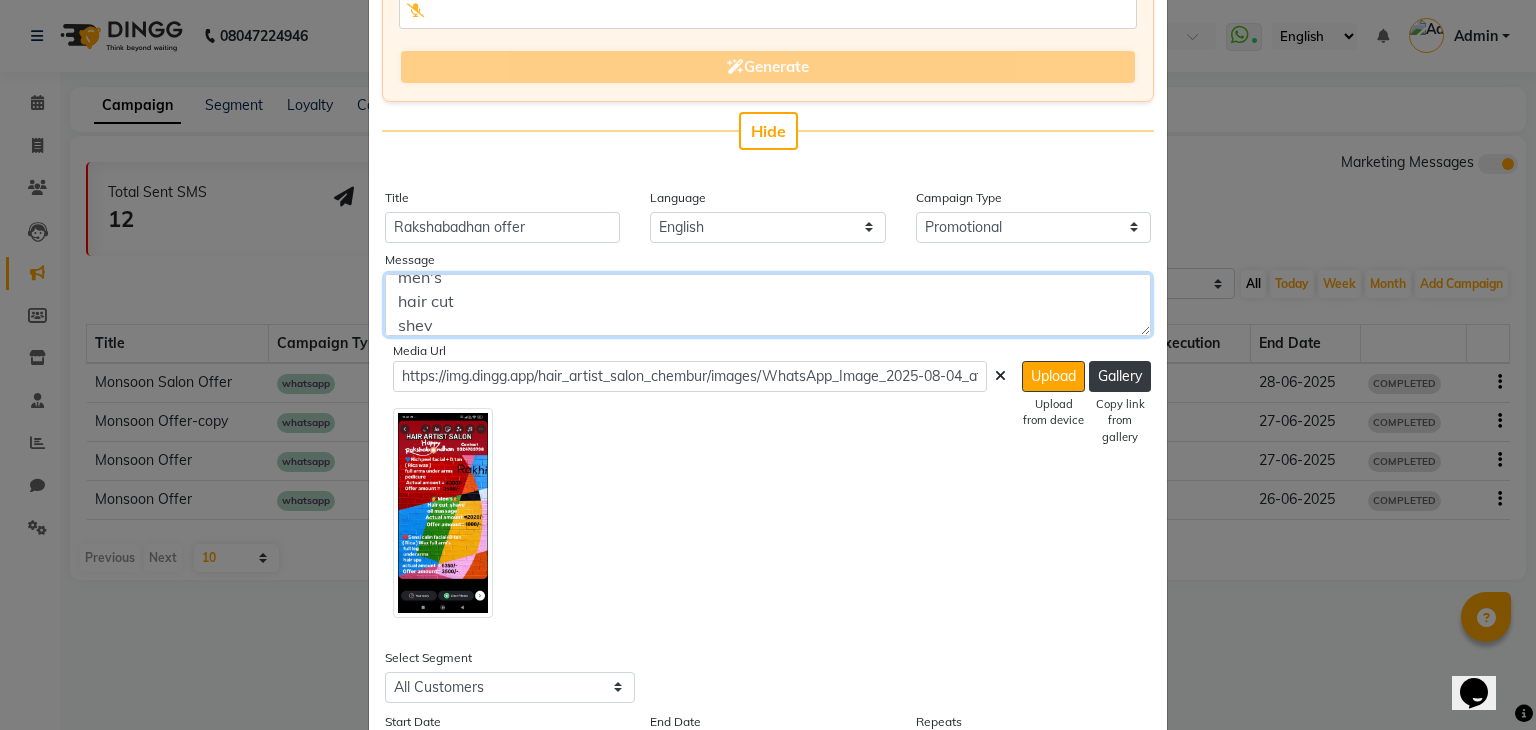 click on "Richpeel facial+D tan
{Rica wax}
full arms,underarms.
pedicure
Actual amount=4300
Offer amount=2500
men's
hair cut
shev" at bounding box center [768, 305] 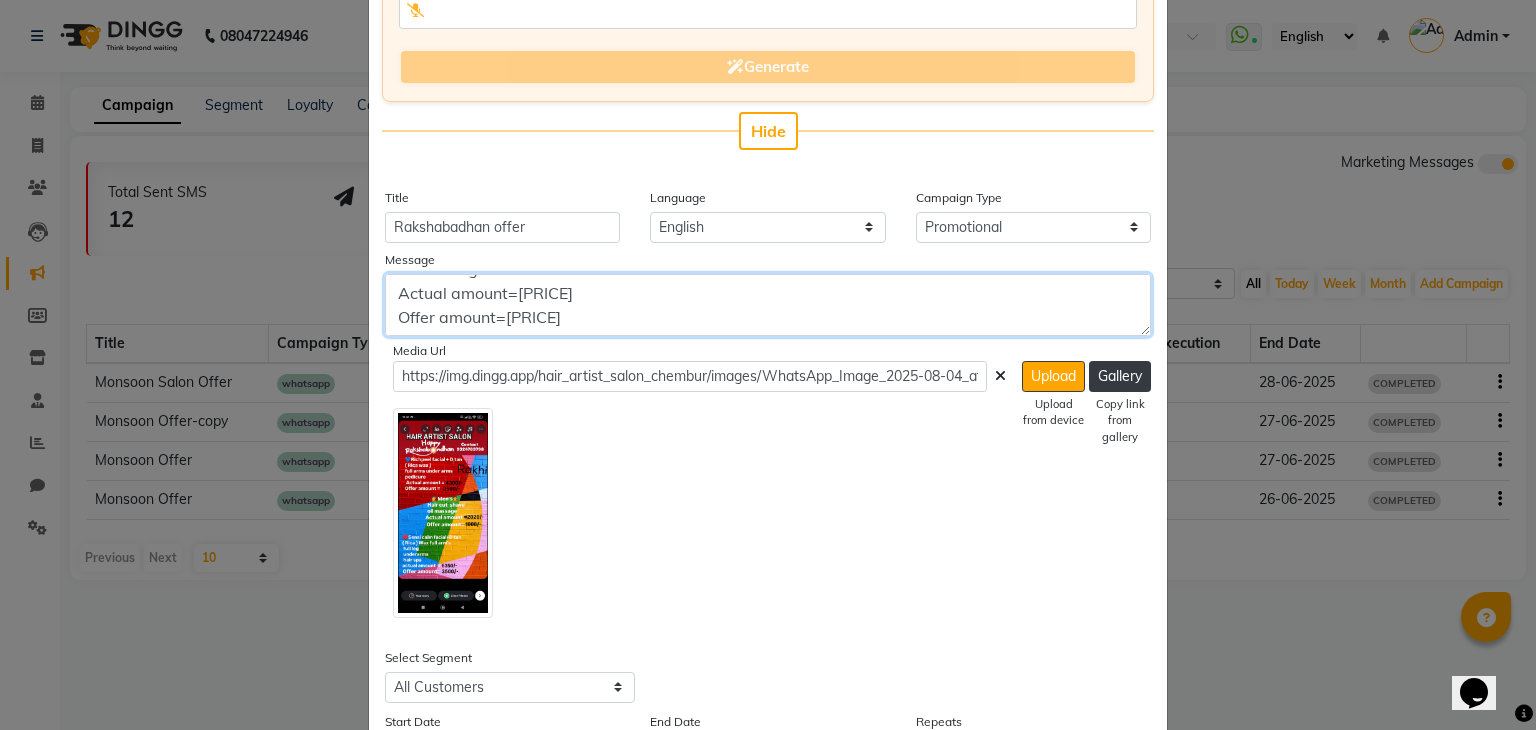 scroll, scrollTop: 304, scrollLeft: 0, axis: vertical 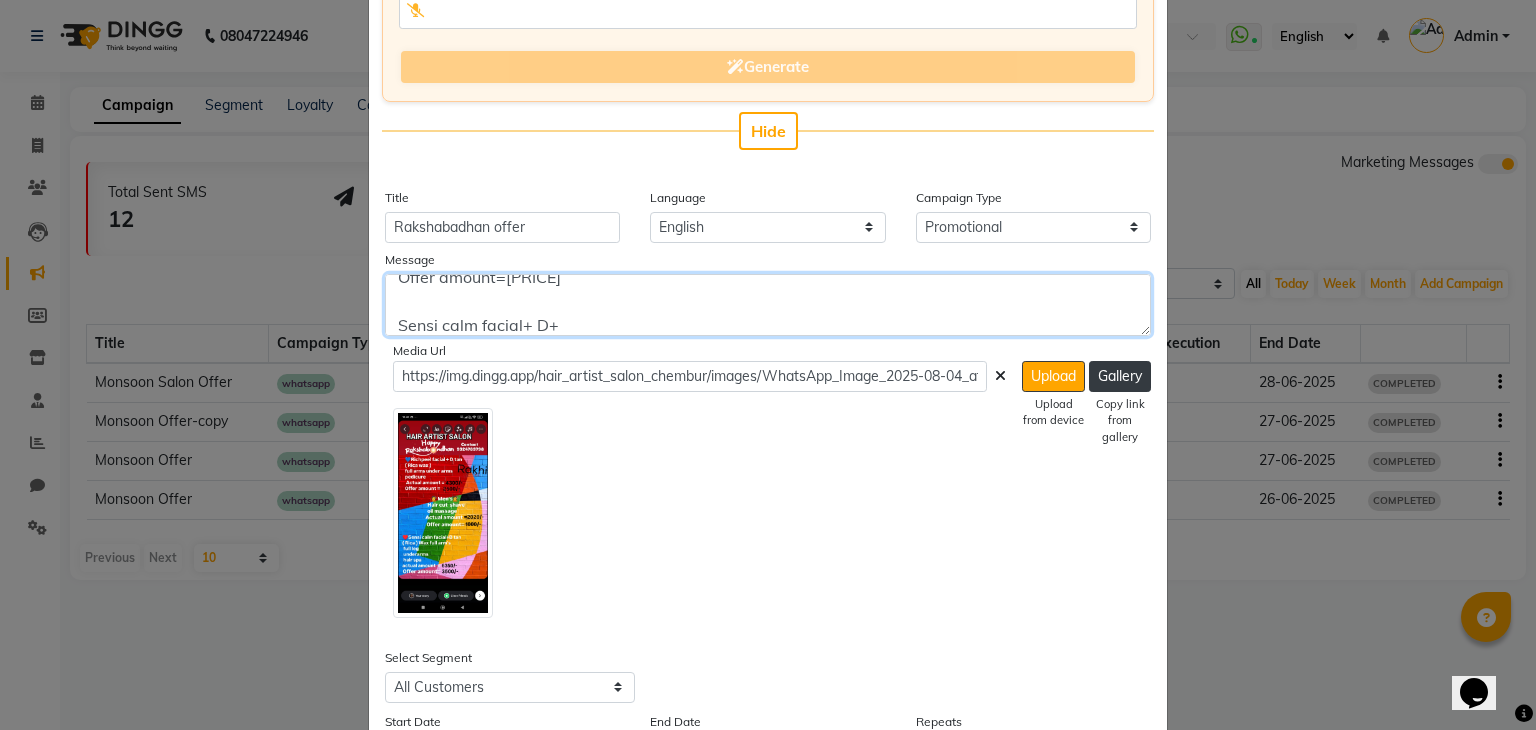 click on "Richpeel facial+D tan
{Rica wax}
full arms,underarms.
pedicure
Actual amount=4300
Offer amount=2500
men's
hair cut
shave
oil massege
Actual amount=2020
Offer amount=1000
Sensi calm facial+ D+" at bounding box center [768, 305] 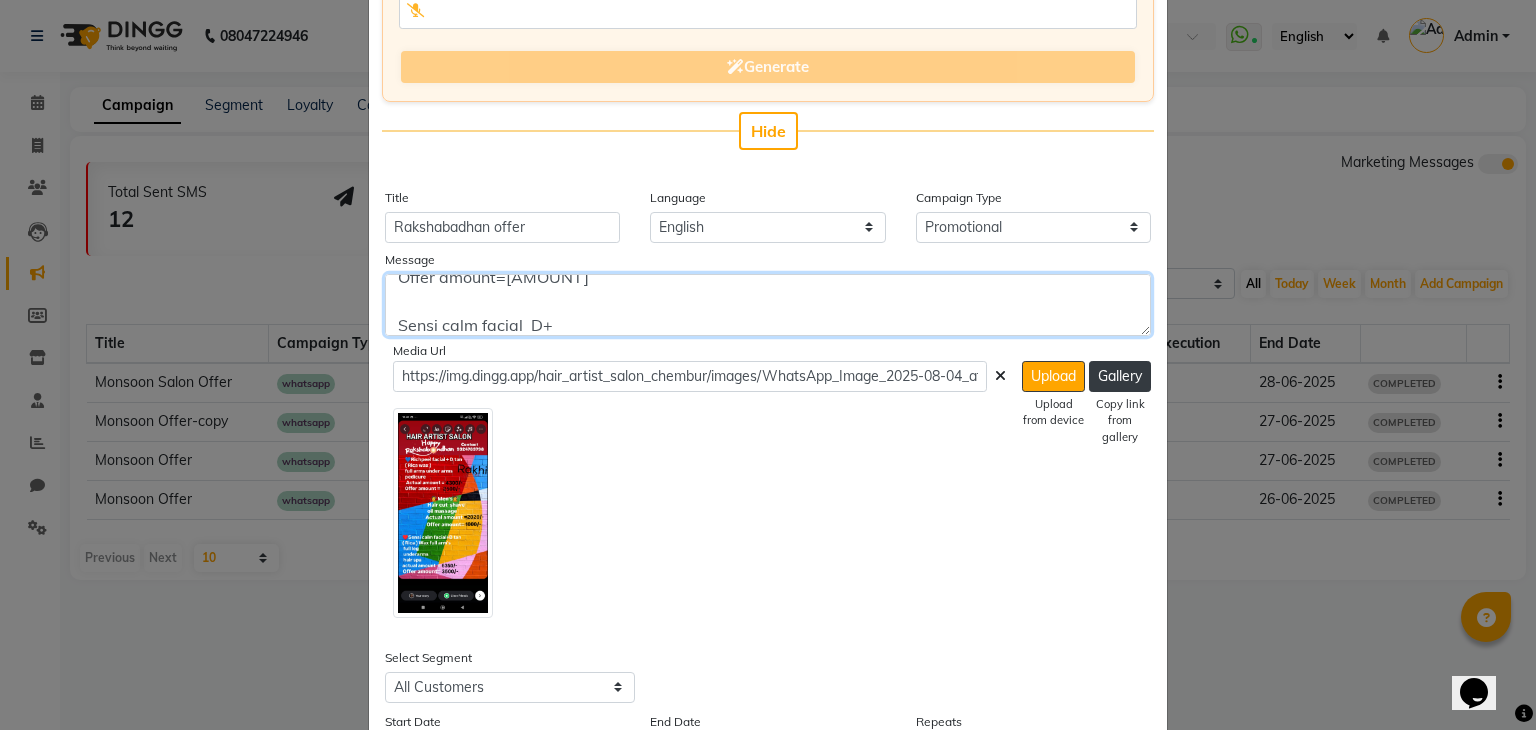 click on "Richpeel facial+D tan
{Rica wax}
full arms,underarms.
pedicure
Actual amount=4300
Offer amount=2500
men's
hair cut
shave
oil massege
Actual amount=2020
Offer amount=1000
Sensi calm facial  D+" at bounding box center (768, 305) 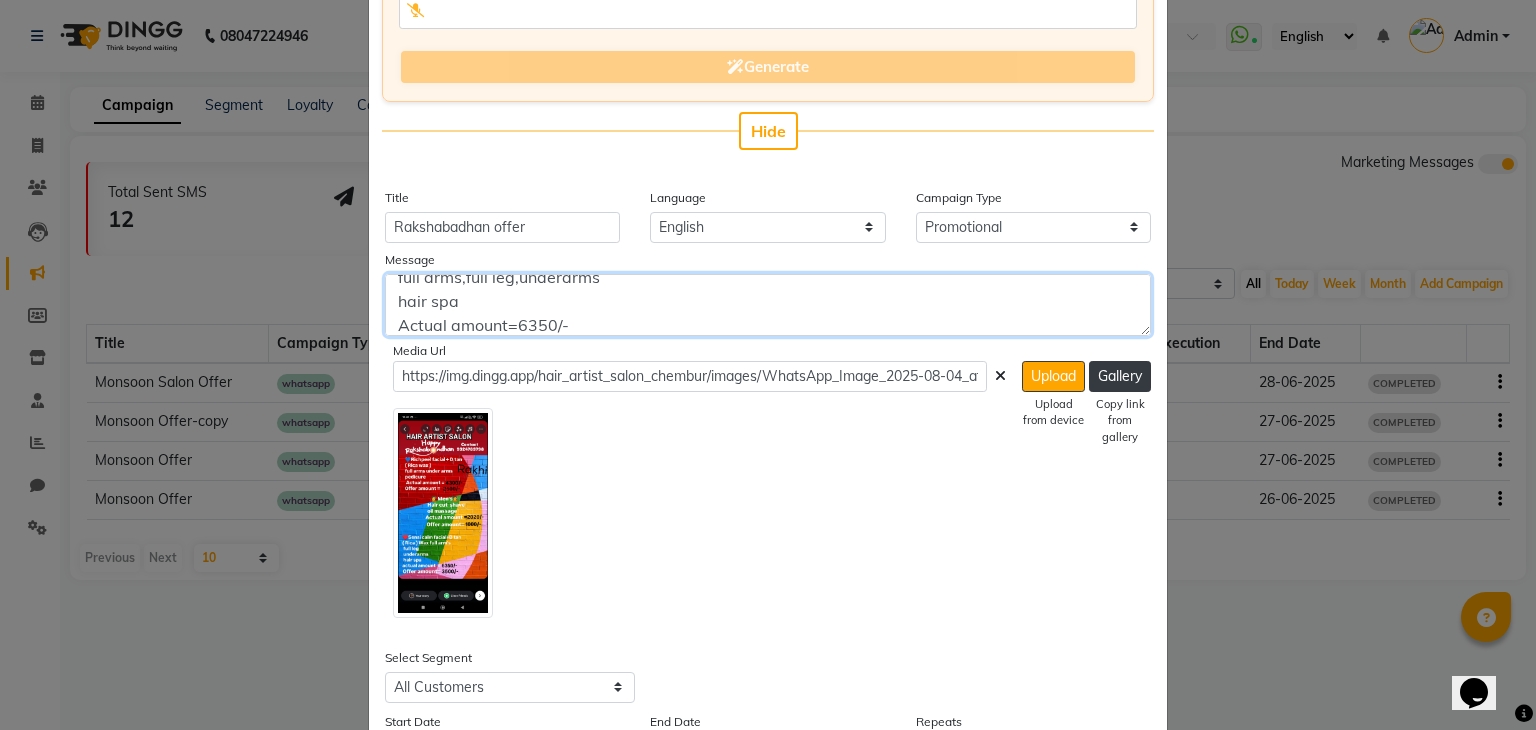 scroll, scrollTop: 424, scrollLeft: 0, axis: vertical 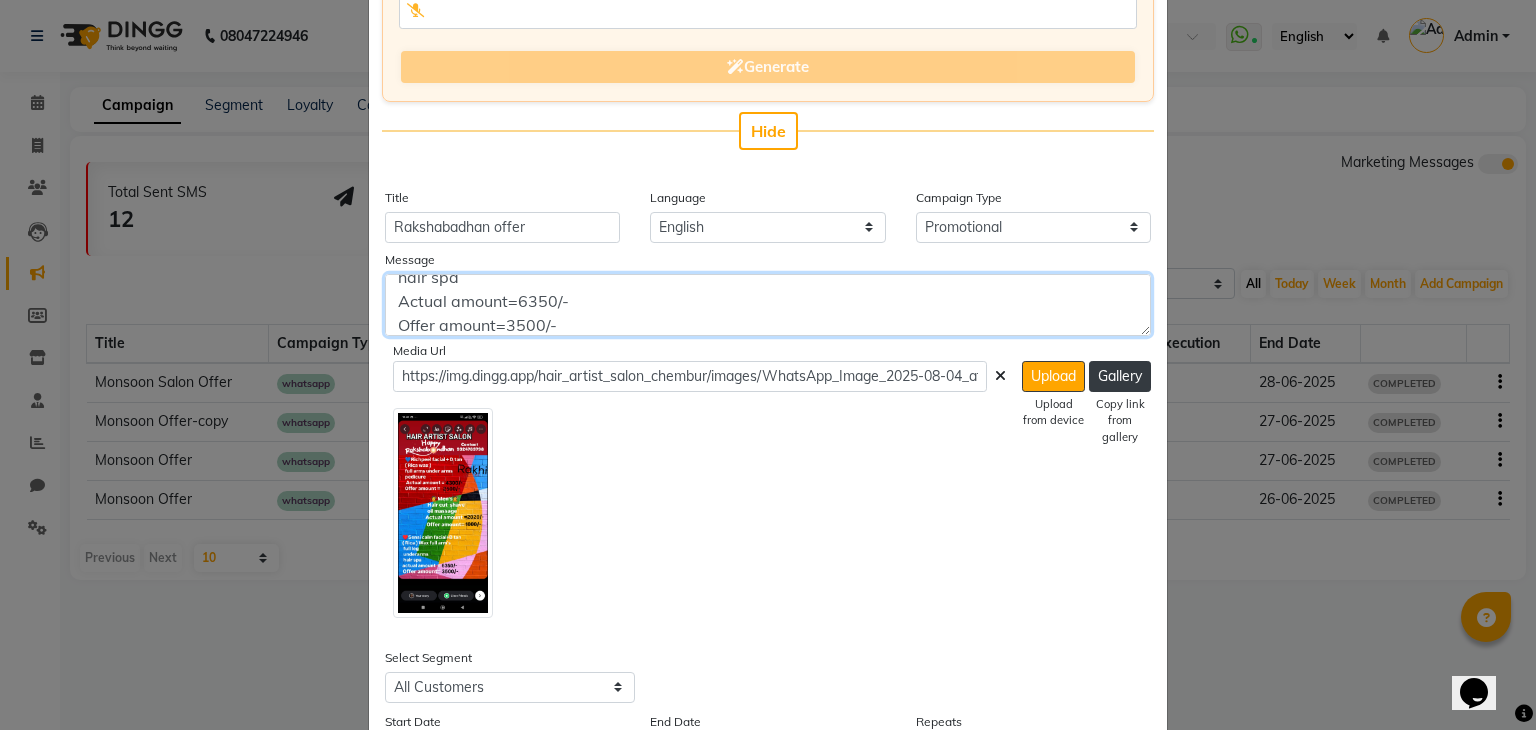 type on "Richpeel facial+D tan
{Rica wax}
full arms,underarms.
pedicure
Actual amount=4300
Offer amount=2500
men's
hair cut
shave
oil massege
Actual amount=2020
Offer amount=1000
Sensi calm facial  D+Ten
(Rica wax)
full arms,full leg,underarms
hair spa
Actual amount=6350/-
Offer amount=3500/-" 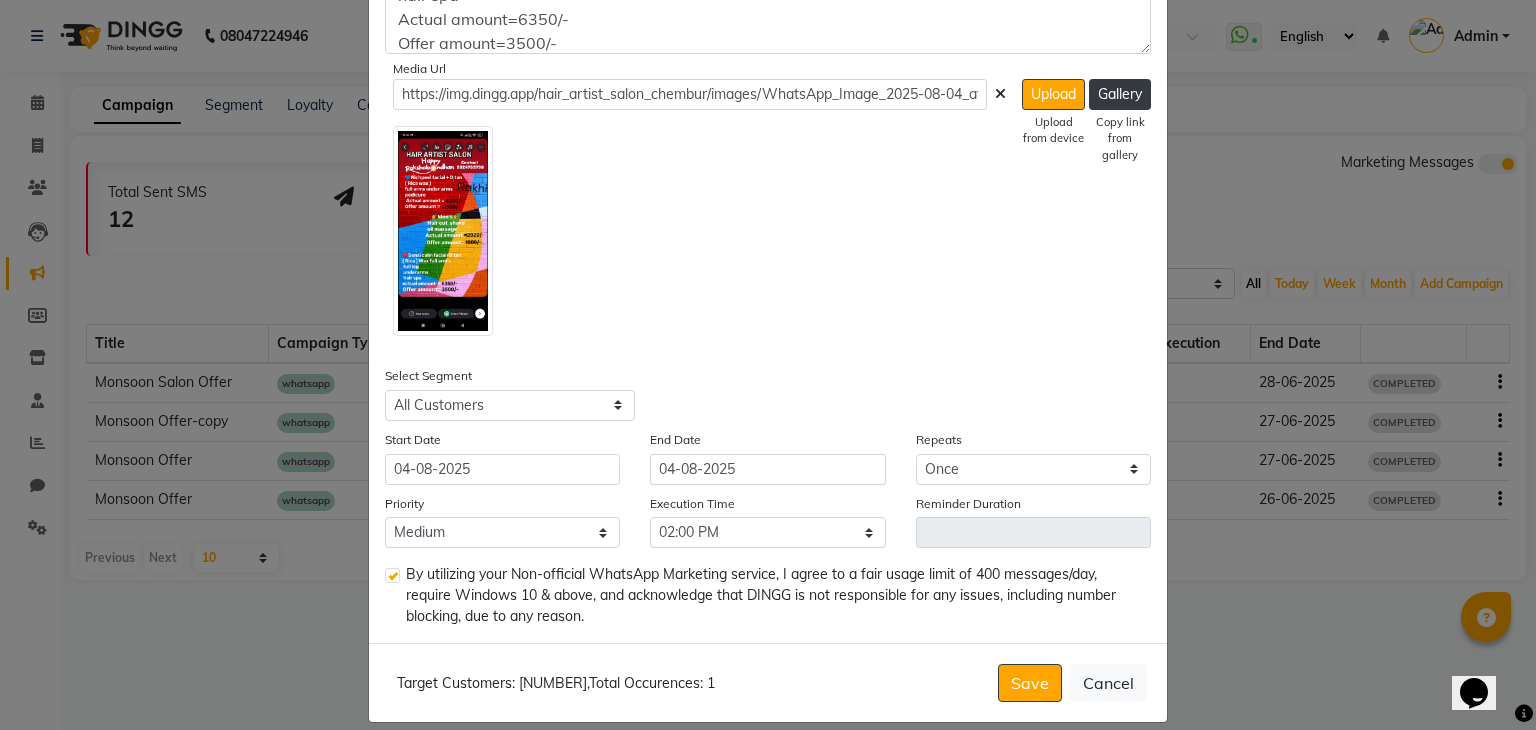 scroll, scrollTop: 594, scrollLeft: 0, axis: vertical 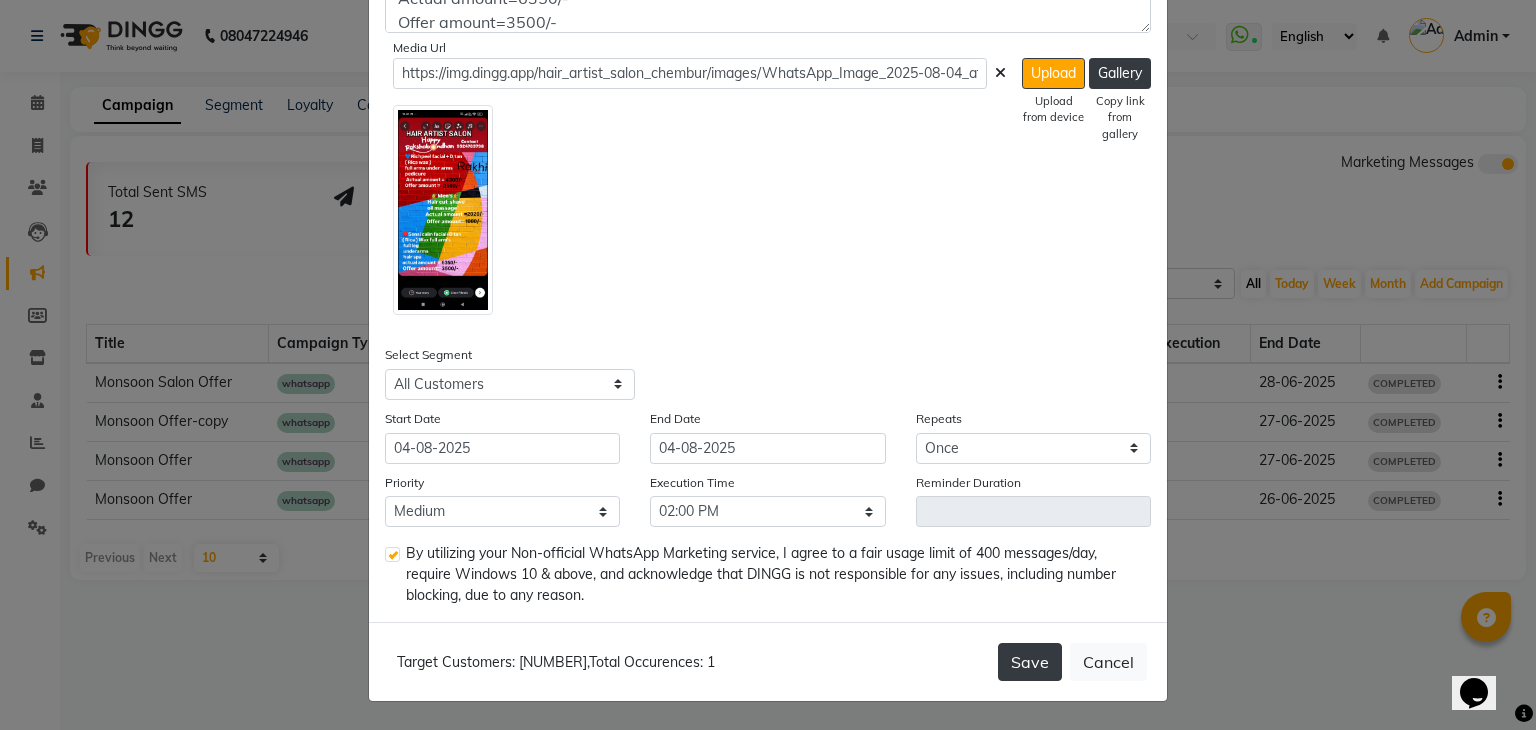 click on "Save" 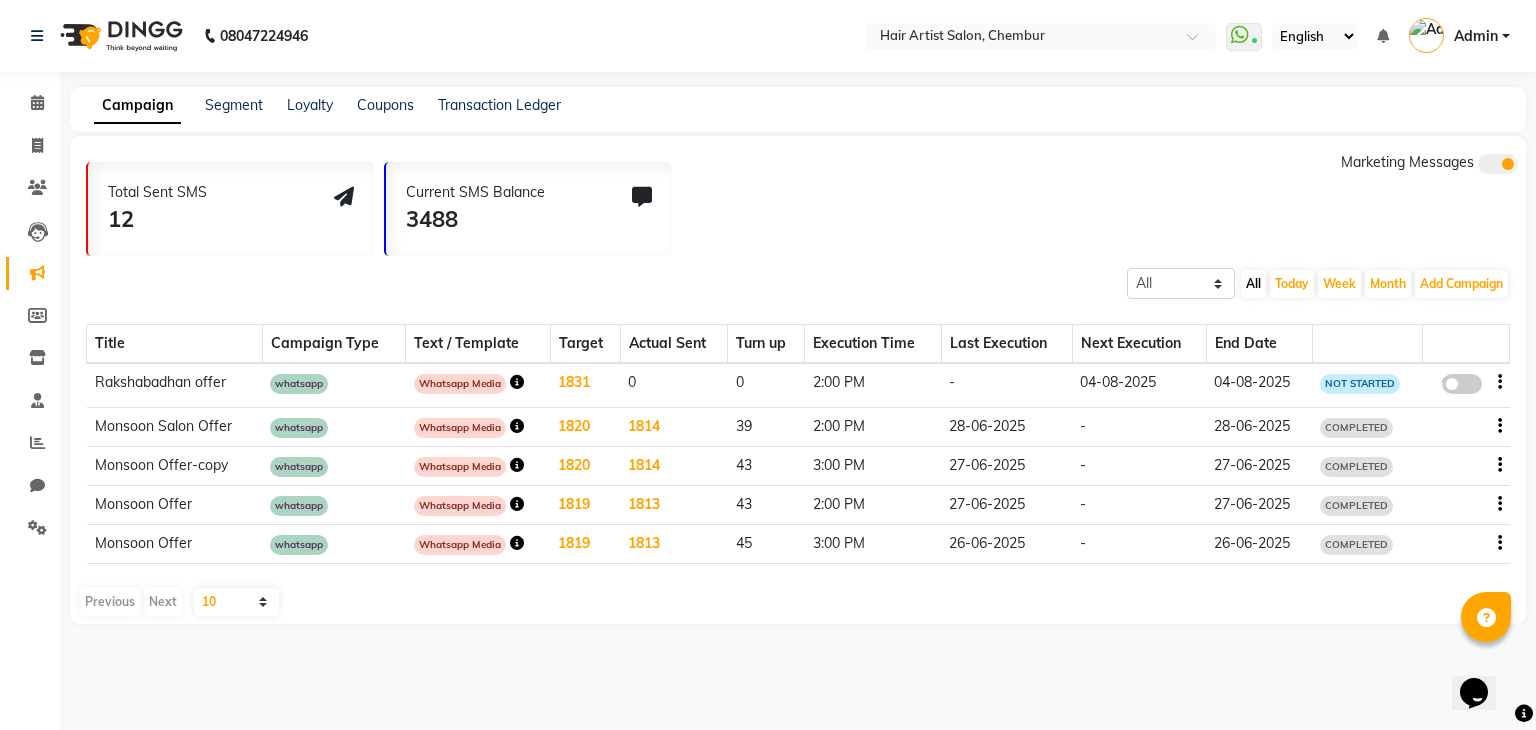 click 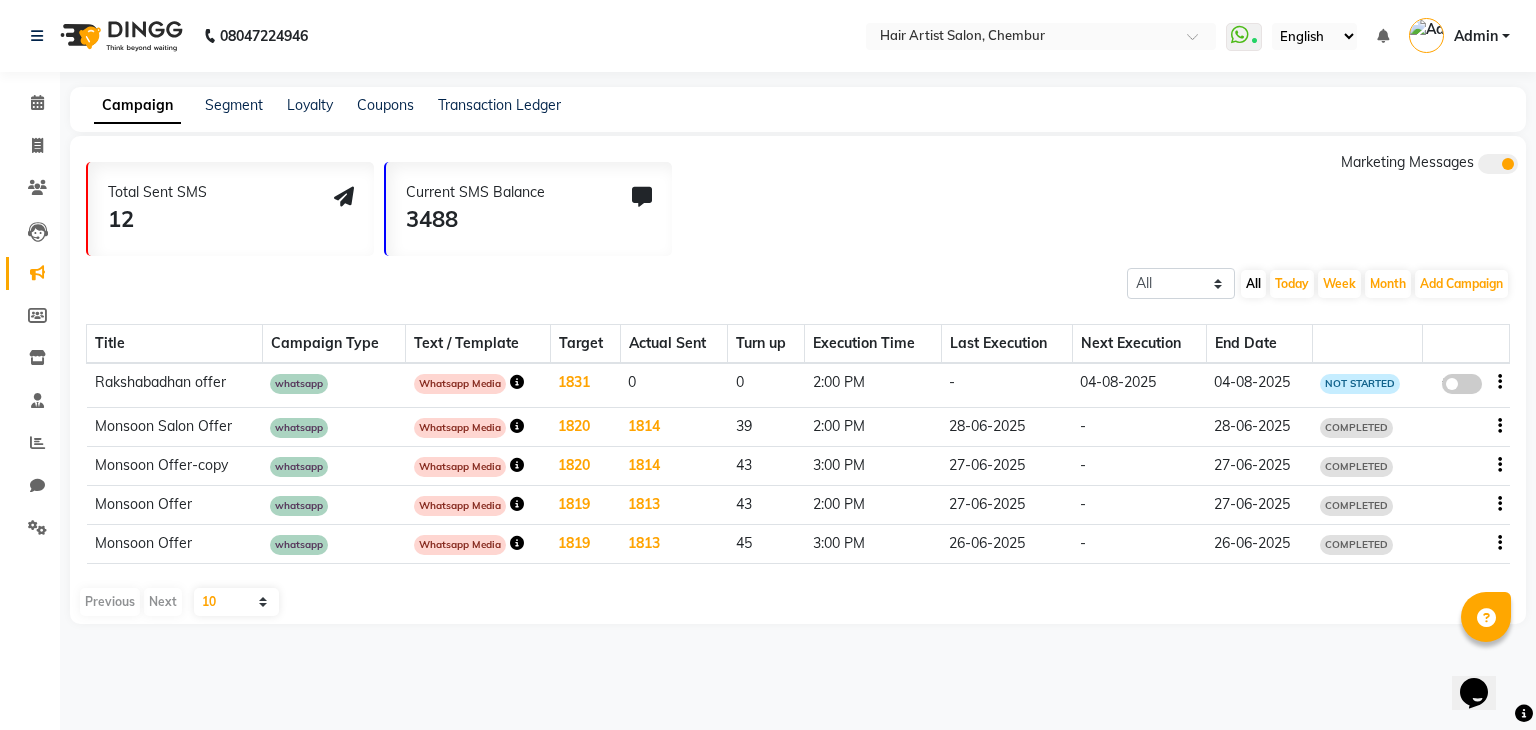 click on "false" 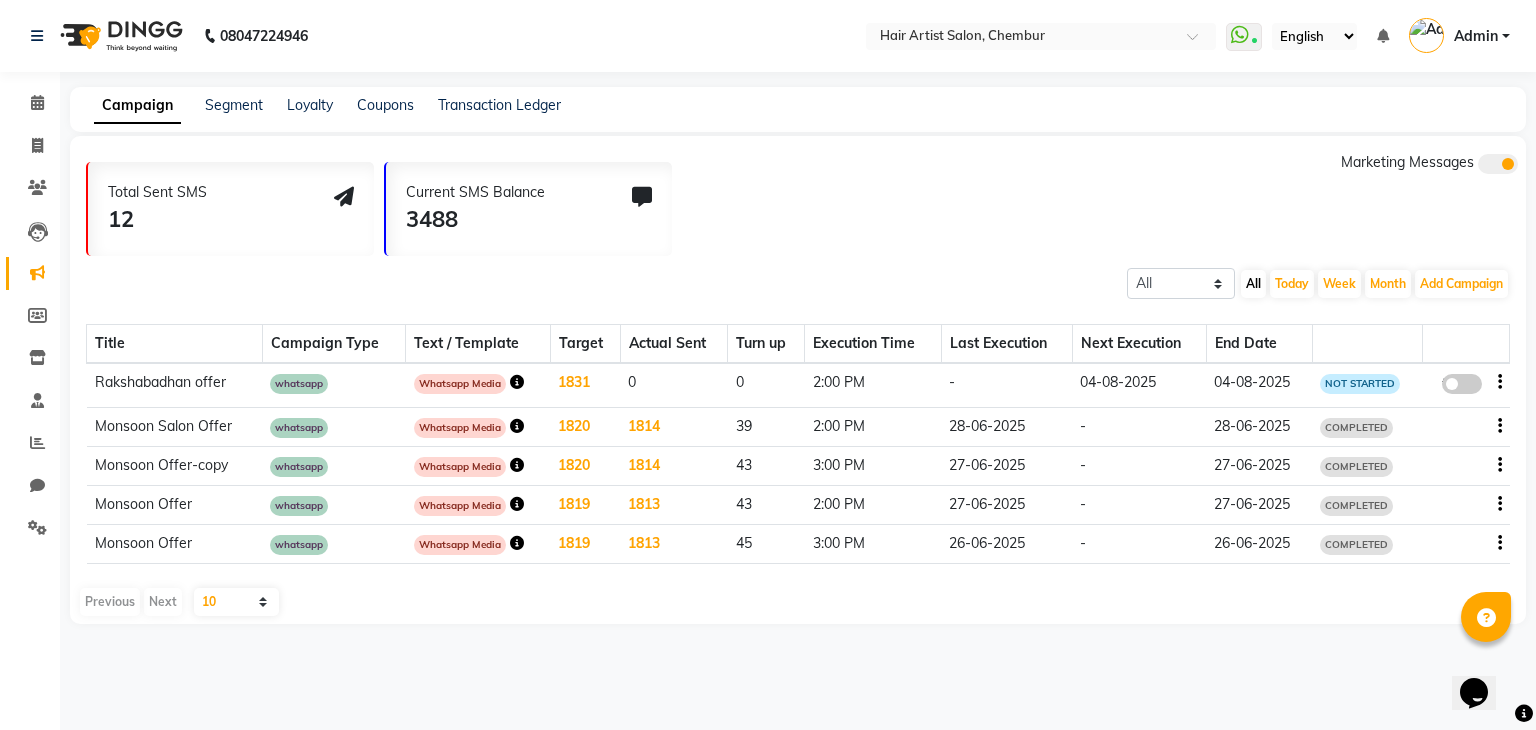 select on "3" 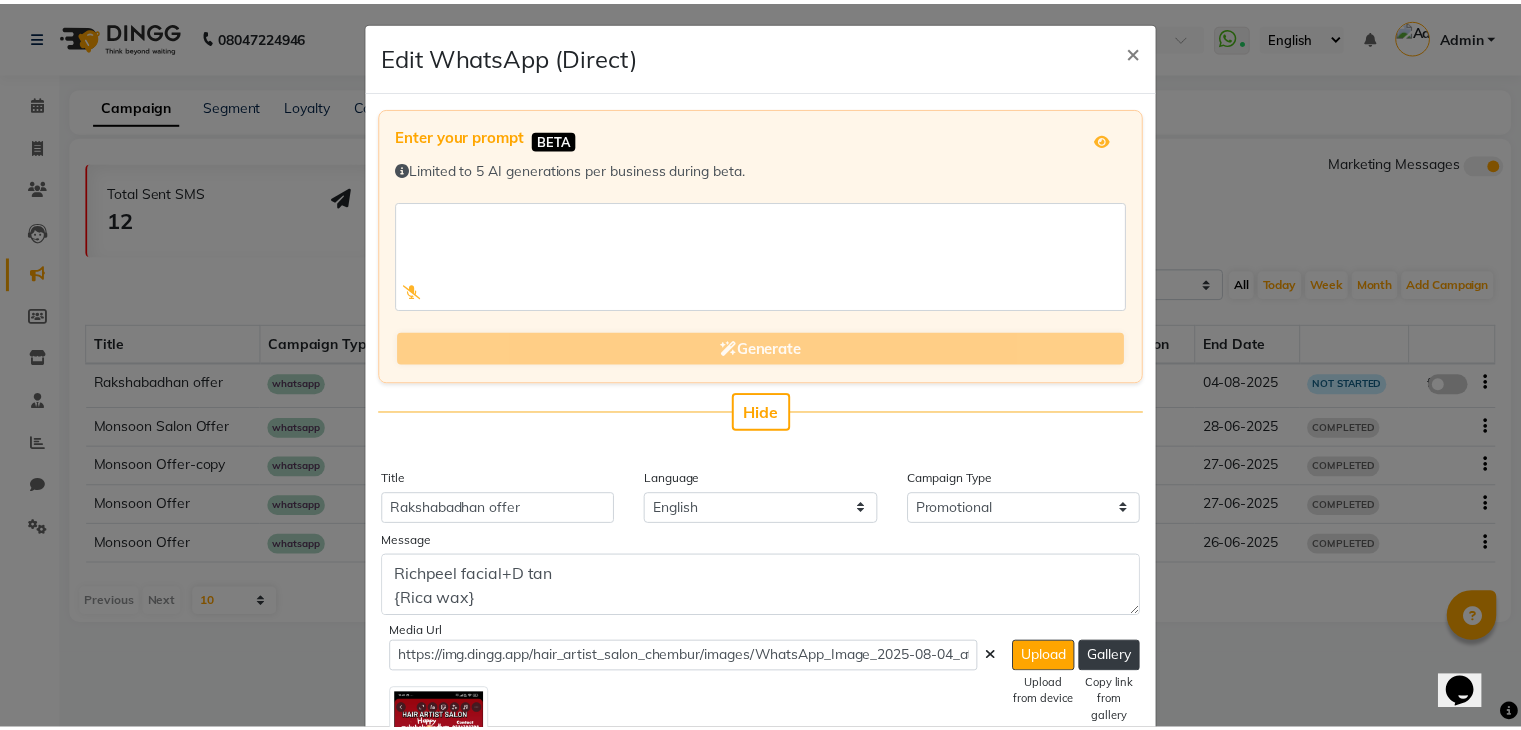 scroll, scrollTop: 0, scrollLeft: 0, axis: both 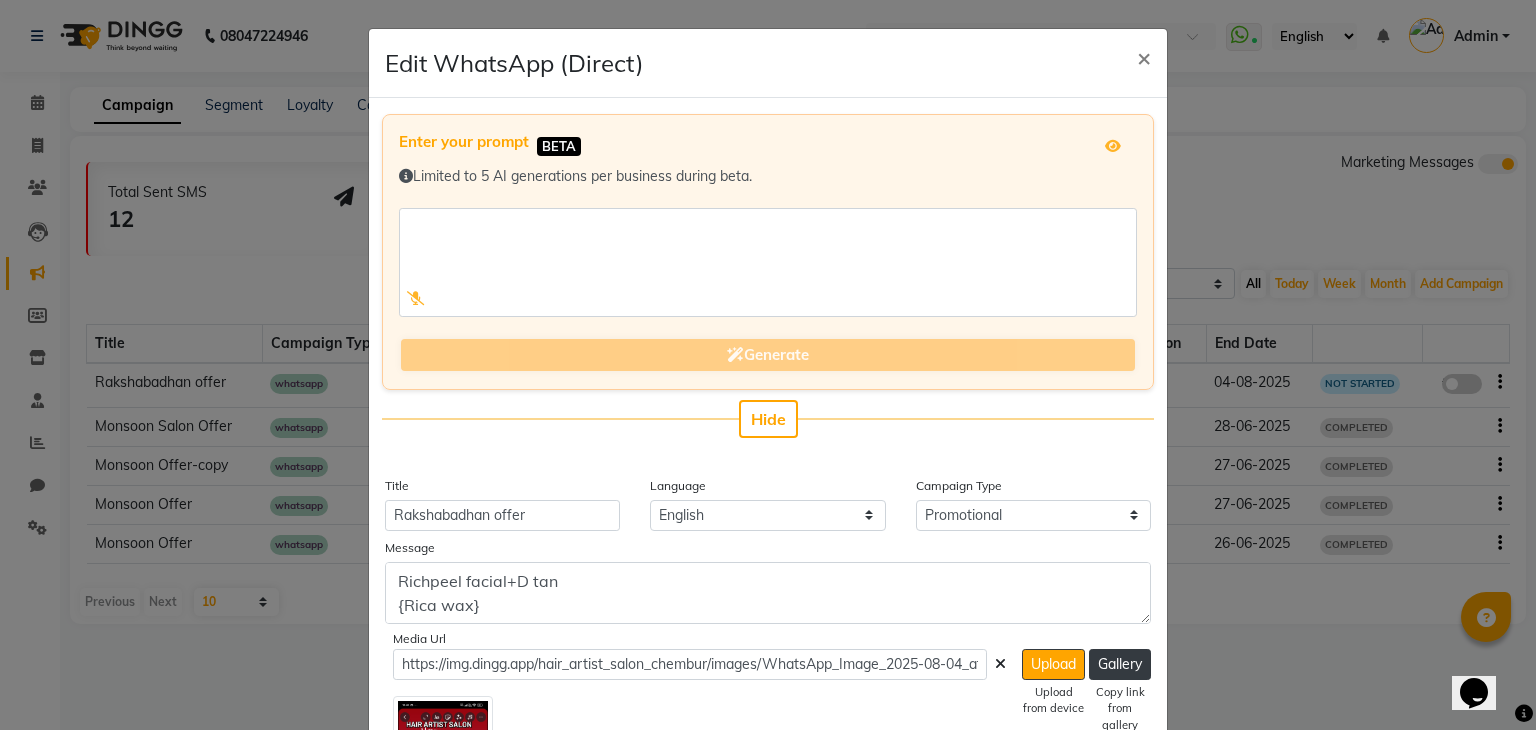 click on "Edit WhatsApp (Direct) × Enter your prompt BETA  Limited to 5 AI generations per business during beta.            Generate Hide Title Rakshabadhan offer Language English Campaign Type Select Birthday Anniversary Promotional Service reminder Message Richpeel facial+D tan
{Rica wax}
full arms,underarms.
pedicure
Actual amount=4300
Offer amount=2500
men's
hair cut
shave
oil massege
Actual amount=2020
Offer amount=1000
Sensi calm facial  D+Ten
(Rica wax)
full arms,full leg,underarms
hair spa
Actual amount=6350/-
Offer amount=3500/- Media Url https://img.dingg.app/hair_artist_salon_chembur/images/WhatsApp_Image_2025-08-04_at_12.35.07_PM.jpeg  Upload   Upload from device   Gallery   Copy link from gallery  Select Segment Select All Customers All Male Customer All Female Customer All Members All Customers Visited in last 30 days All Customers Visited in last 60 days but not in last 30 days Inactive/Lost Customers High Ticket Customers Low Ticket Customers Frequent Customers Regular Customers New Customers Once" 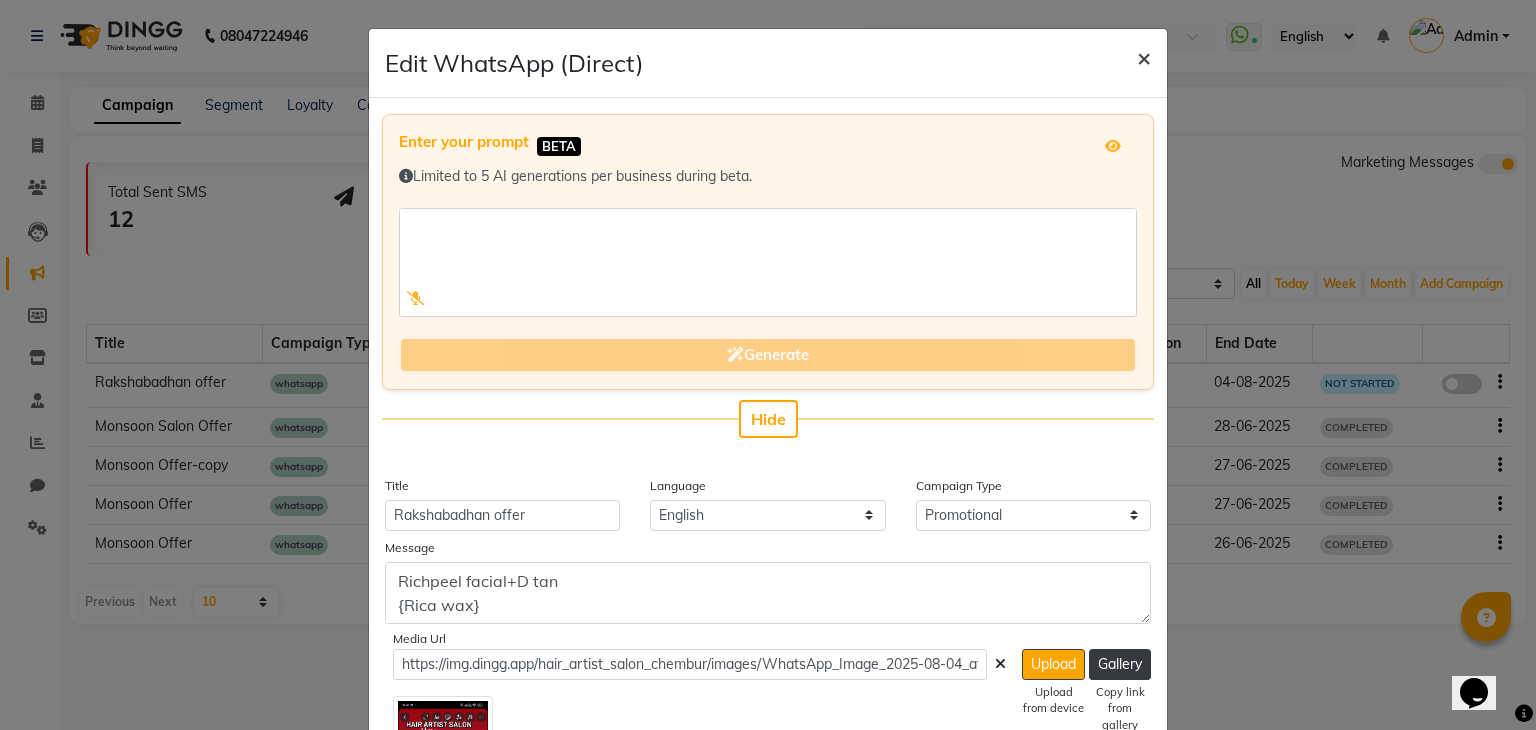 click on "×" 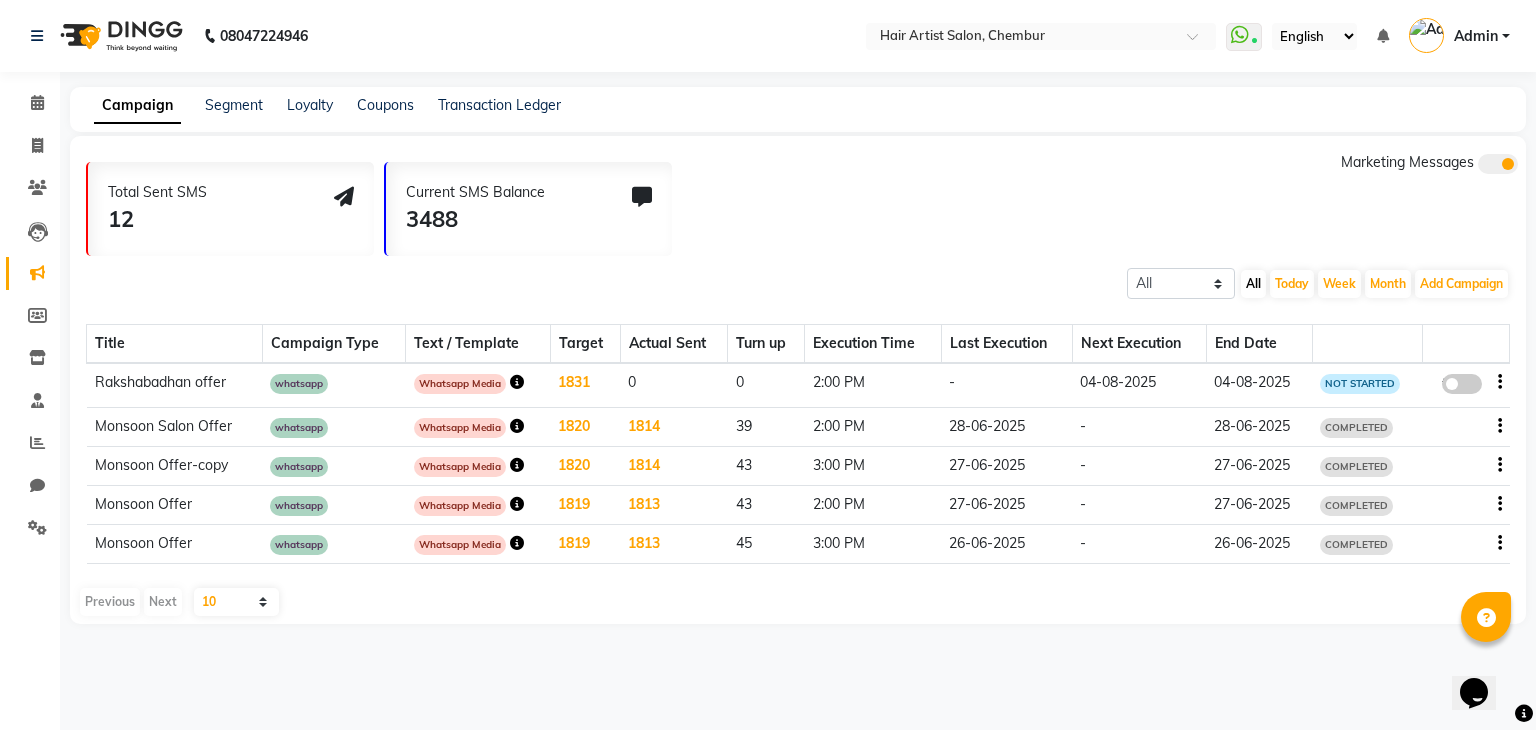 click 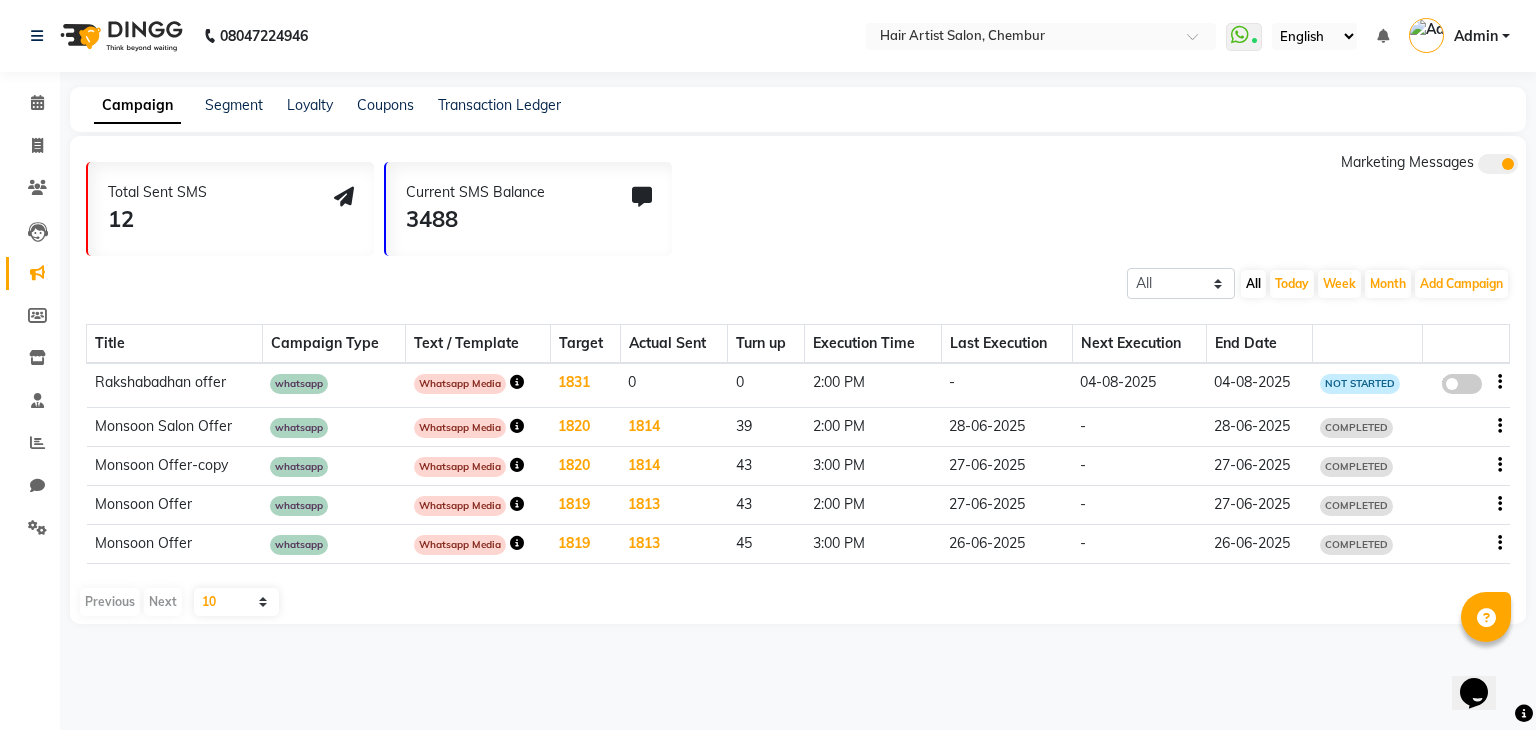 click on "false" 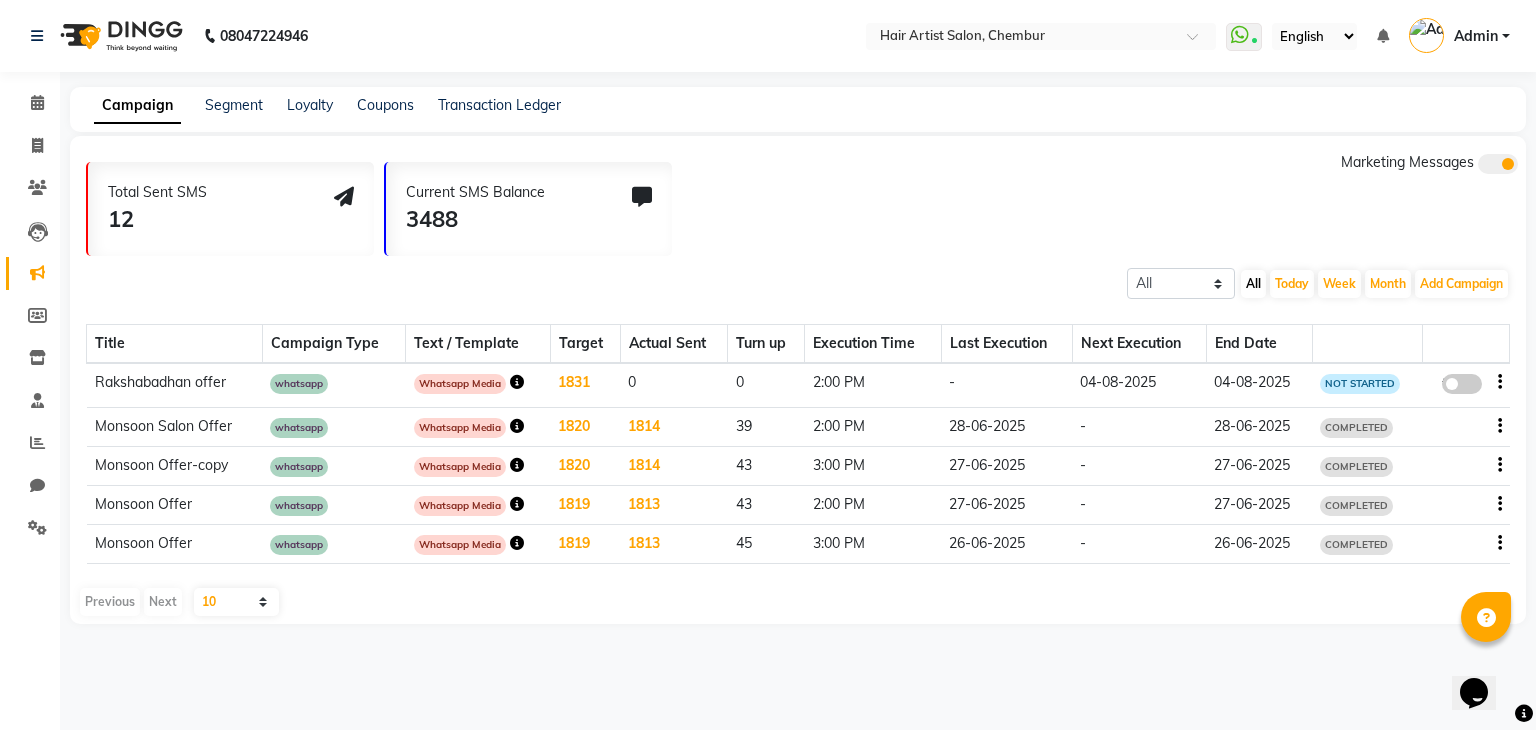 select on "3" 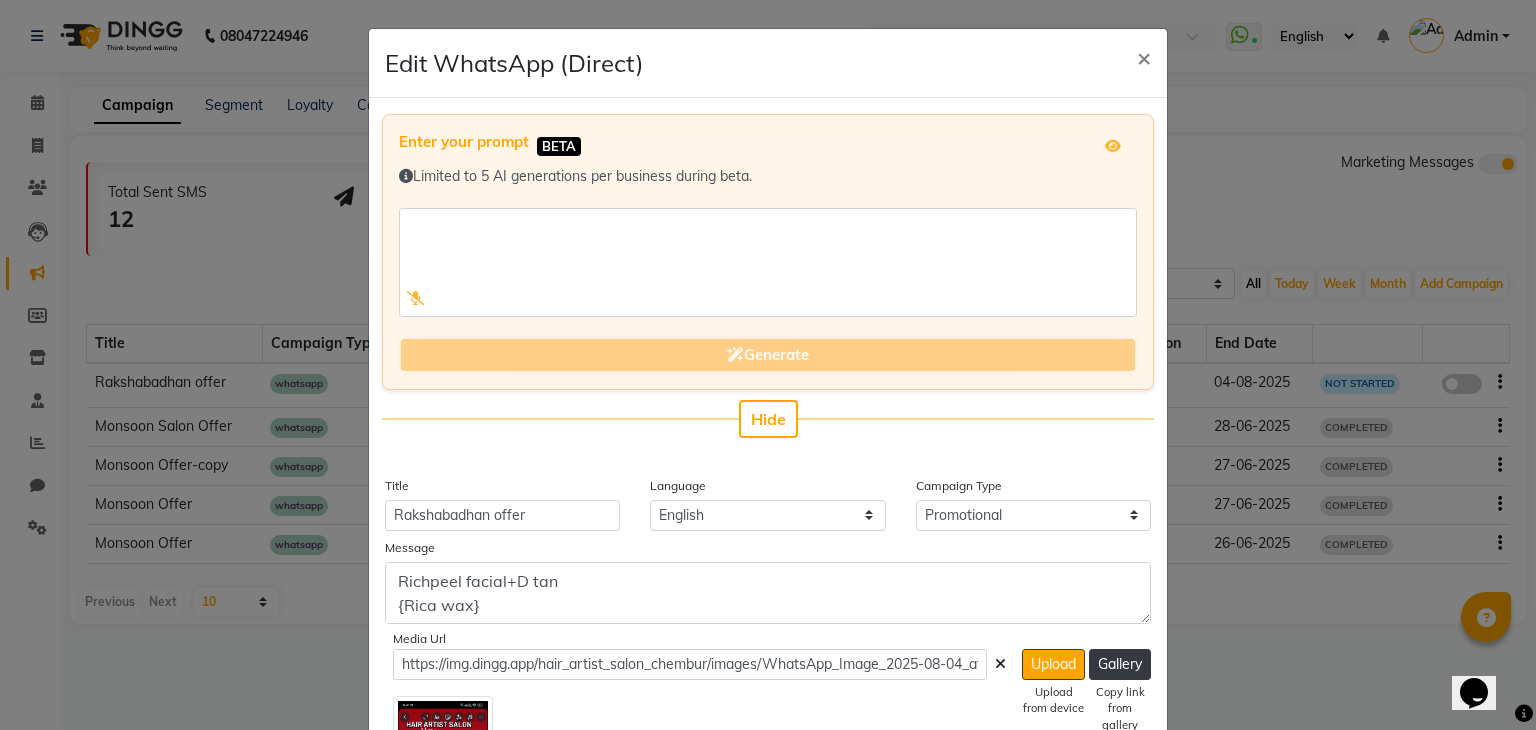 click on "Edit WhatsApp (Direct) × Enter your prompt BETA  Limited to 5 AI generations per business during beta.            Generate Hide Title Rakshabadhan offer Language English Campaign Type Select Birthday Anniversary Promotional Service reminder Message Richpeel facial+D tan
{Rica wax}
full arms,underarms.
pedicure
Actual amount=4300
Offer amount=2500
men's
hair cut
shave
oil massege
Actual amount=2020
Offer amount=1000
Sensi calm facial  D+Ten
(Rica wax)
full arms,full leg,underarms
hair spa
Actual amount=6350/-
Offer amount=3500/- Media Url https://img.dingg.app/hair_artist_salon_chembur/images/WhatsApp_Image_2025-08-04_at_12.35.07_PM.jpeg  Upload   Upload from device   Gallery   Copy link from gallery  Select Segment Select All Customers All Male Customer All Female Customer All Members All Customers Visited in last 30 days All Customers Visited in last 60 days but not in last 30 days Inactive/Lost Customers High Ticket Customers Low Ticket Customers Frequent Customers Regular Customers New Customers Once" 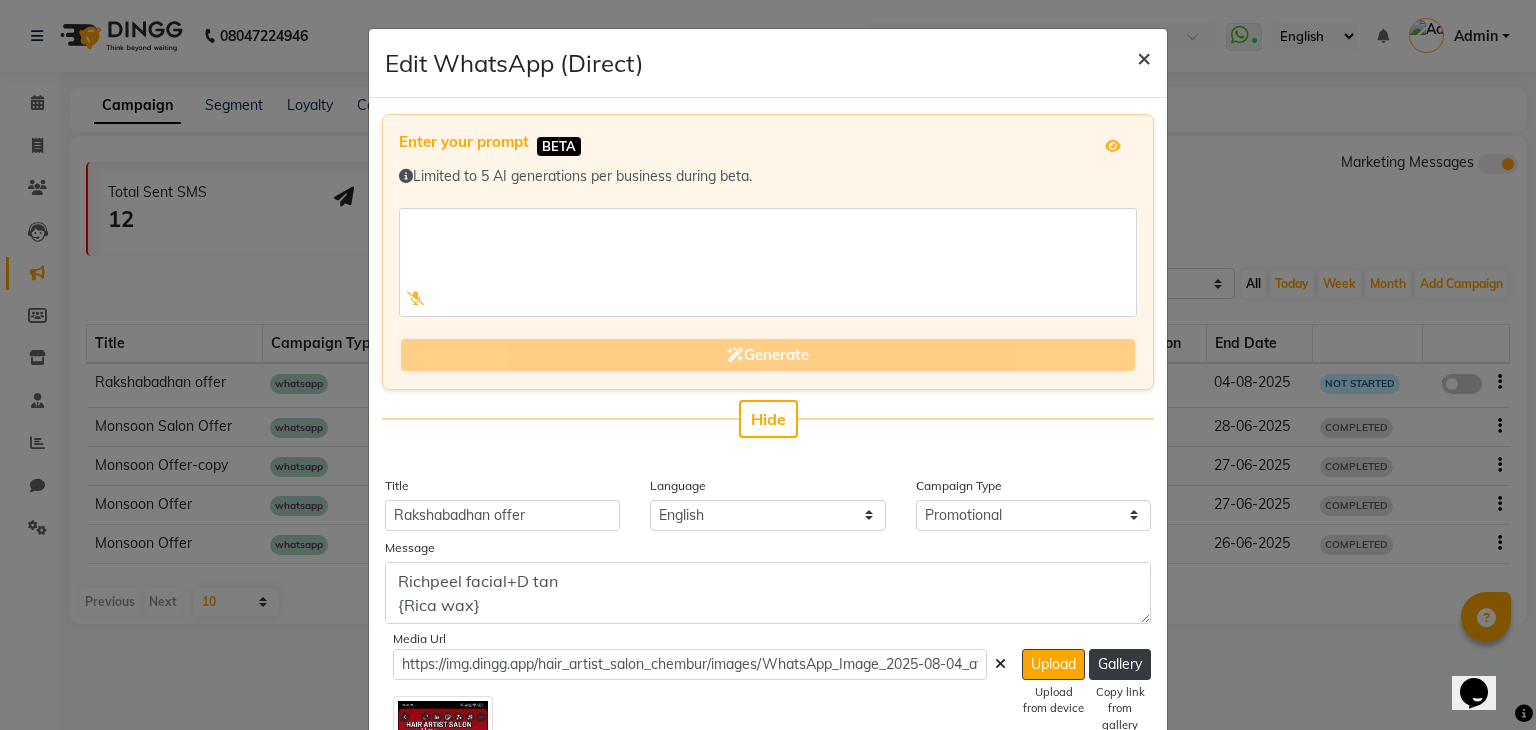 click on "×" 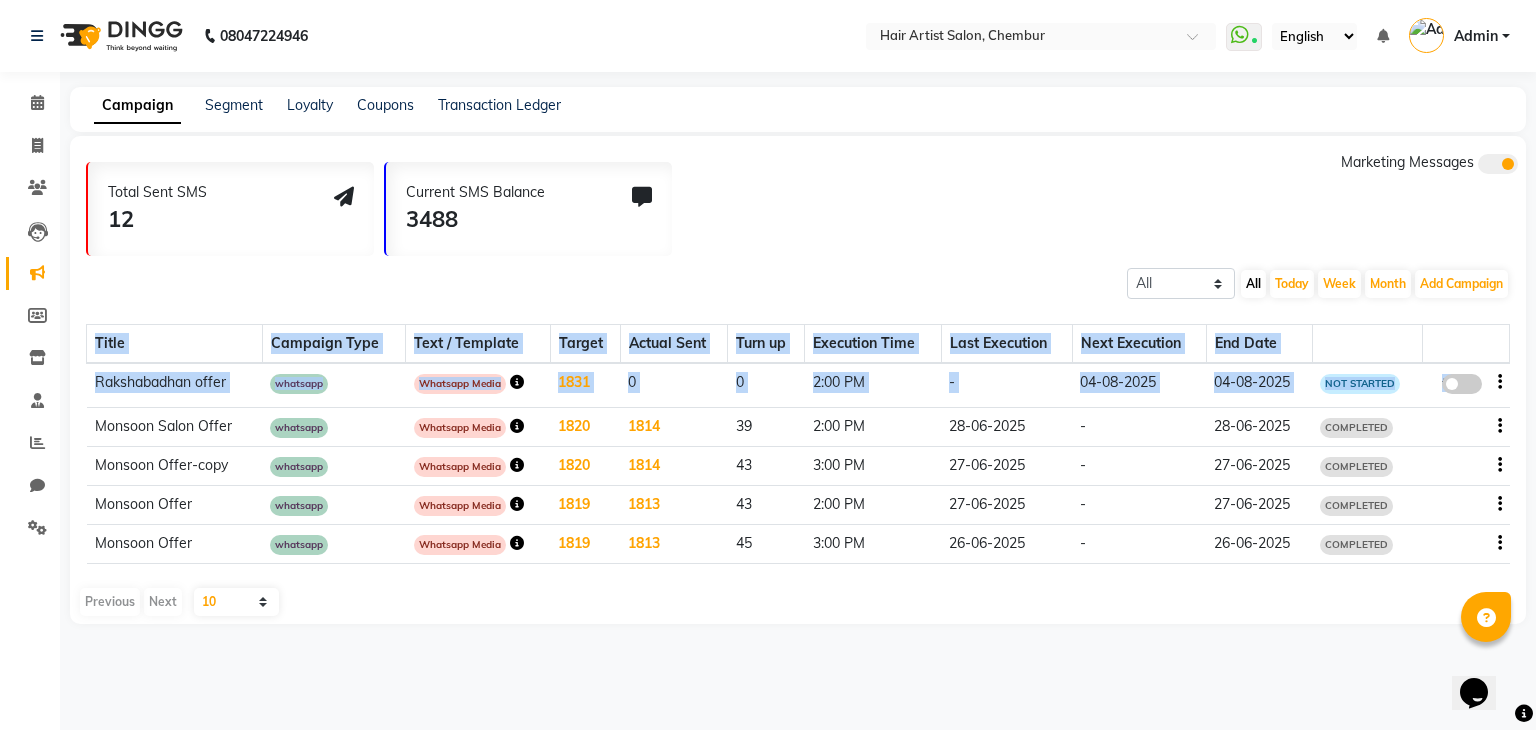 drag, startPoint x: 1456, startPoint y: 380, endPoint x: 1523, endPoint y: 369, distance: 67.89698 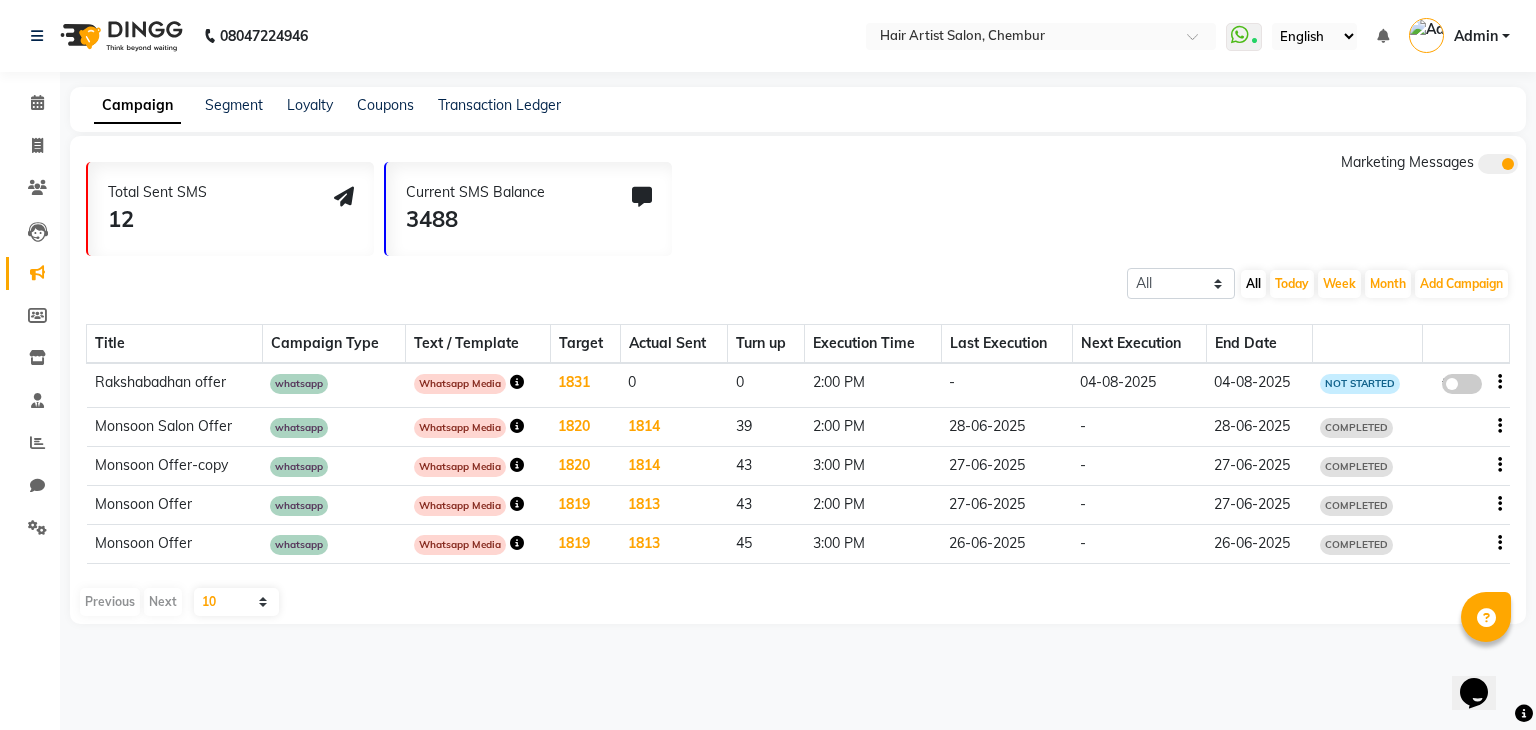 click on "Campaign Segment Loyalty Coupons Transaction Ledger Total Sent SMS 12 Current SMS Balance 3488 Marketing Messages All Scheduled Completed All Today Week Month  Add Campaign  SMS Campaign Email Campaign WhatsApp (Direct) Title Campaign Type Text / Template Target Actual Sent Turn up Execution Time Last Execution Next Execution End Date Rakshabadhan offer whatsapp Whatsapp Media 1831 0 0 2:00 PM -  04-08-2025  04-08-2025 NOT STARTED  false  Monsoon Salon Offer whatsapp Whatsapp Media 1820 1814 39 2:00 PM  28-06-2025  - 28-06-2025 COMPLETED Monsoon Offer-copy whatsapp Whatsapp Media 1820 1814 43 3:00 PM  27-06-2025  - 27-06-2025 COMPLETED Monsoon Offer whatsapp Whatsapp Media 1819 1813 43 2:00 PM  27-06-2025  - 27-06-2025 COMPLETED Monsoon Offer whatsapp Whatsapp Media 1819 1813 45 3:00 PM  26-06-2025  - 26-06-2025 COMPLETED  Previous   Next  10 20 50 100" 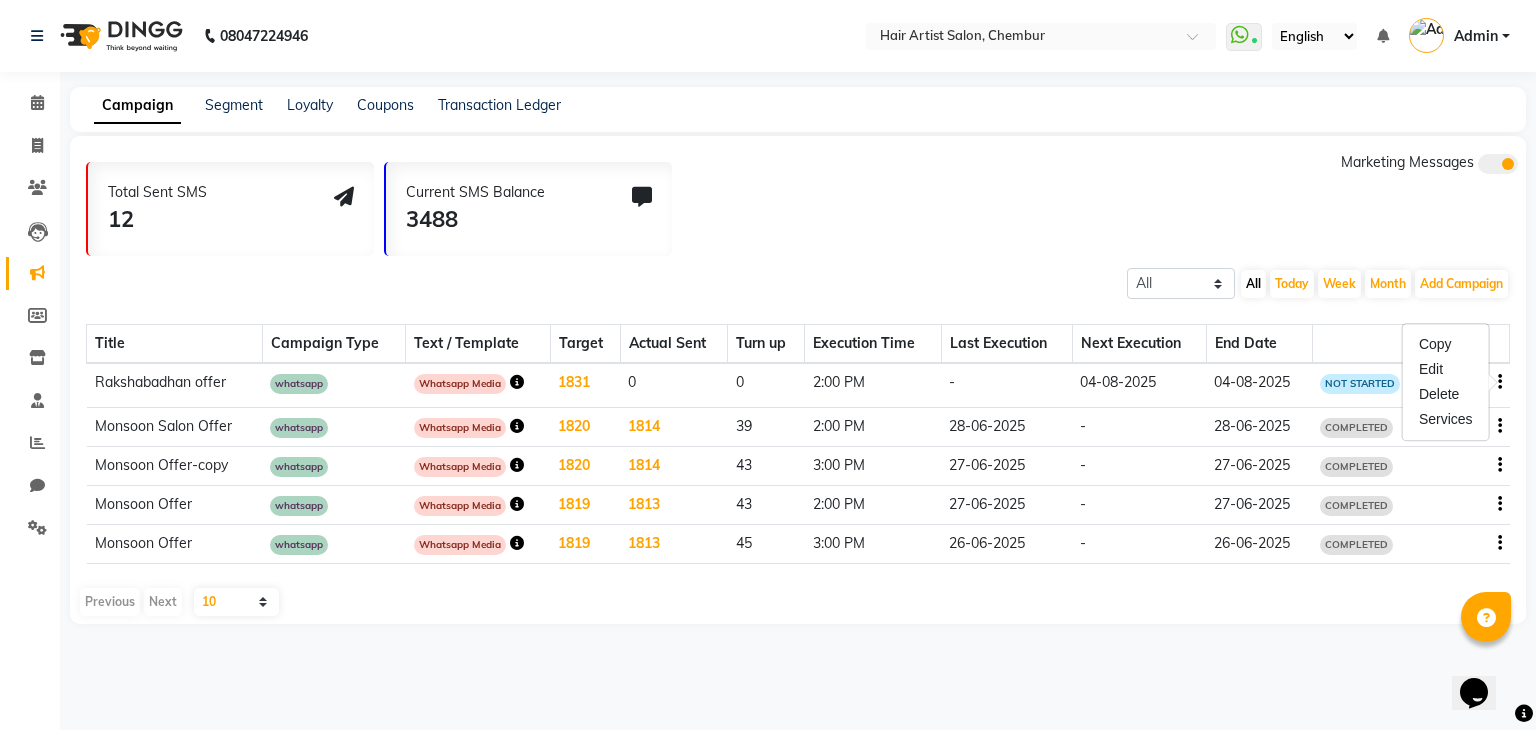 click on "Total Sent SMS 12 Current SMS Balance 3488 Marketing Messages All Scheduled Completed All Today Week Month  Add Campaign  SMS Campaign Email Campaign WhatsApp (Direct) Title Campaign Type Text / Template Target Actual Sent Turn up Execution Time Last Execution Next Execution End Date Rakshabadhan offer whatsapp Whatsapp Media 1831 0 0 2:00 PM -  04-08-2025  04-08-2025 NOT STARTED  false  Monsoon Salon Offer whatsapp Whatsapp Media 1820 1814 39 2:00 PM  28-06-2025  - 28-06-2025 COMPLETED Monsoon Offer-copy whatsapp Whatsapp Media 1820 1814 43 3:00 PM  27-06-2025  - 27-06-2025 COMPLETED Monsoon Offer whatsapp Whatsapp Media 1819 1813 43 2:00 PM  27-06-2025  - 27-06-2025 COMPLETED Monsoon Offer whatsapp Whatsapp Media 1819 1813 45 3:00 PM  26-06-2025  - 26-06-2025 COMPLETED  Previous   Next  10 20 50 100" 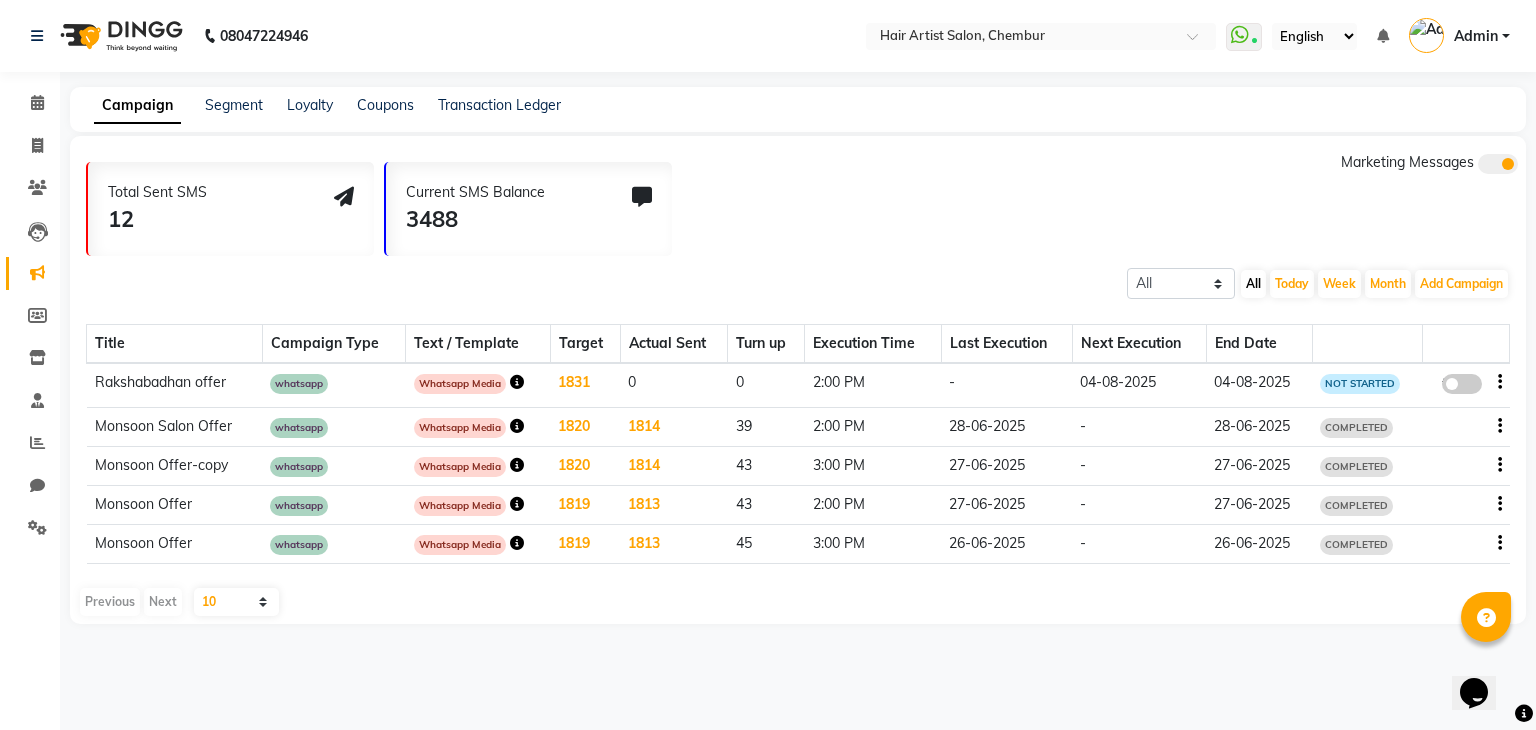 click 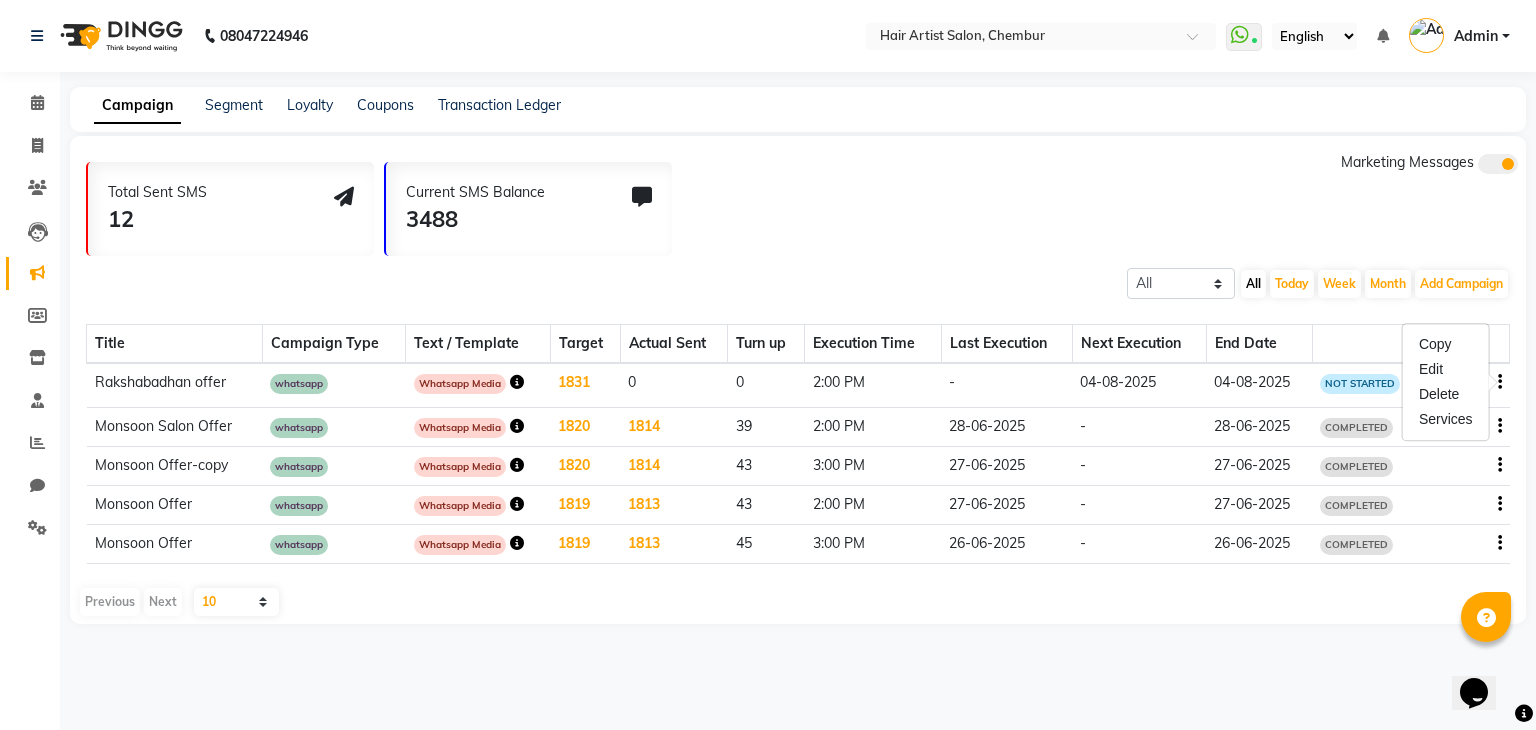 click on "Previous   Next  10 20 50 100" 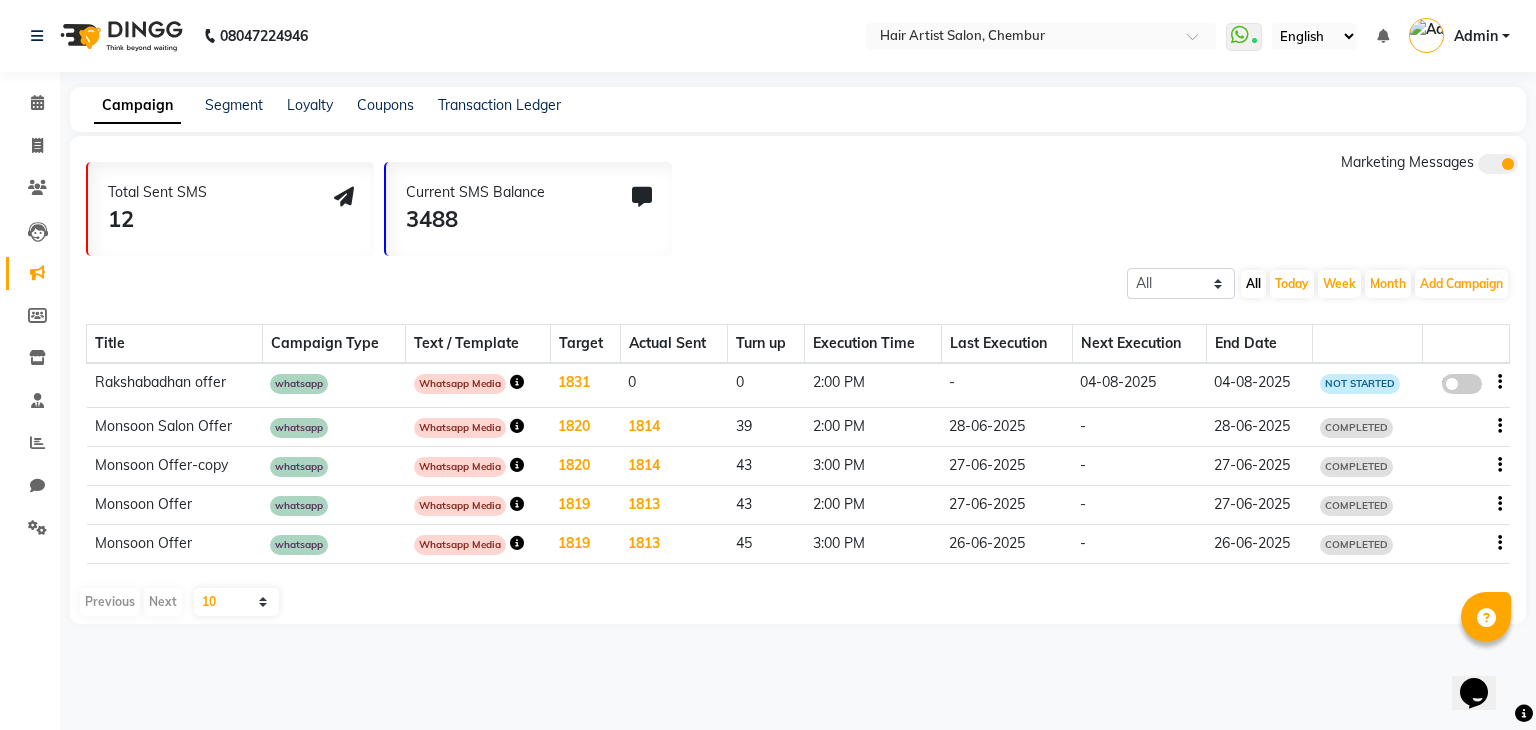 drag, startPoint x: 1448, startPoint y: 386, endPoint x: 1464, endPoint y: 330, distance: 58.24088 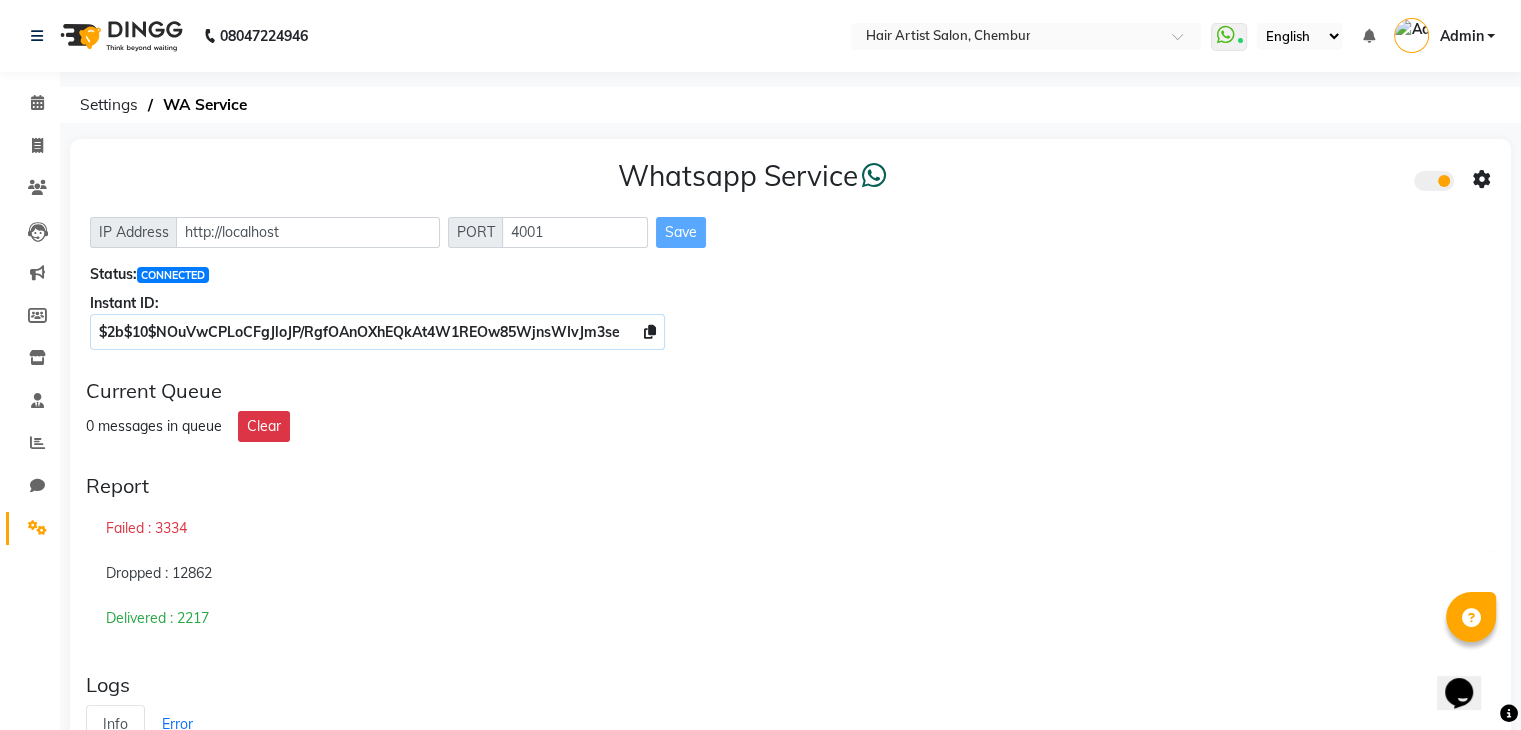 drag, startPoint x: 1464, startPoint y: 330, endPoint x: 1012, endPoint y: 500, distance: 482.912 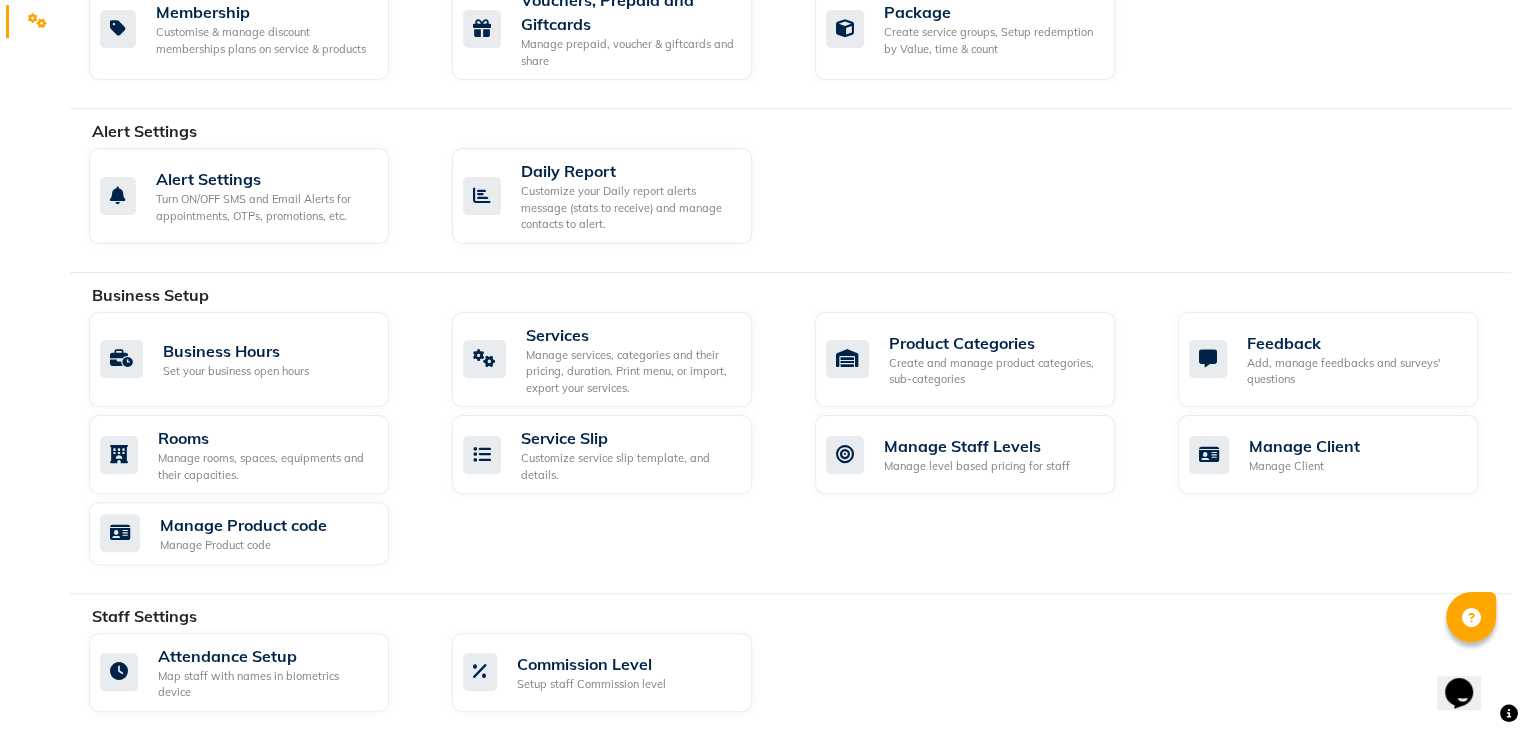 scroll, scrollTop: 529, scrollLeft: 0, axis: vertical 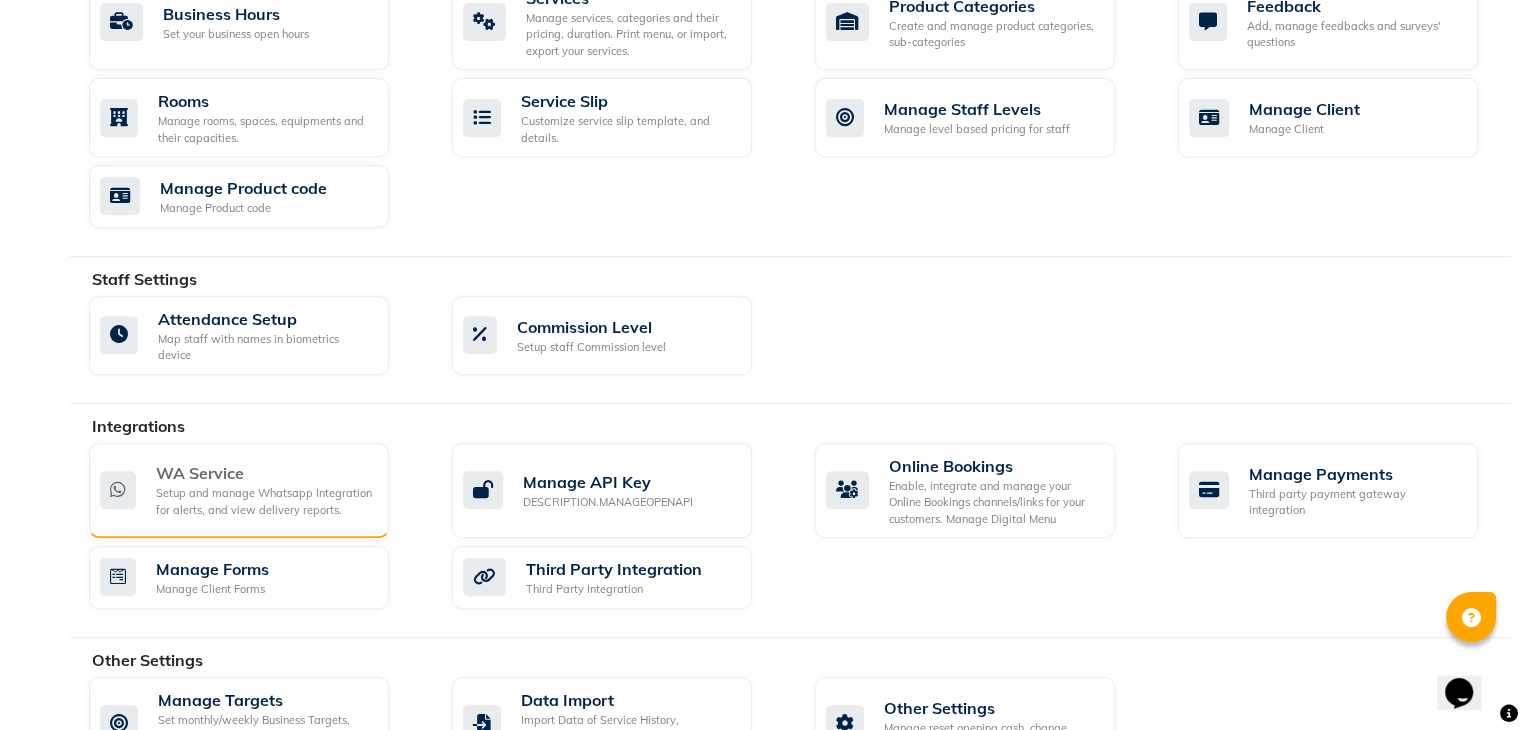 click on "Setup and manage Whatsapp Integration for alerts, and view delivery reports." 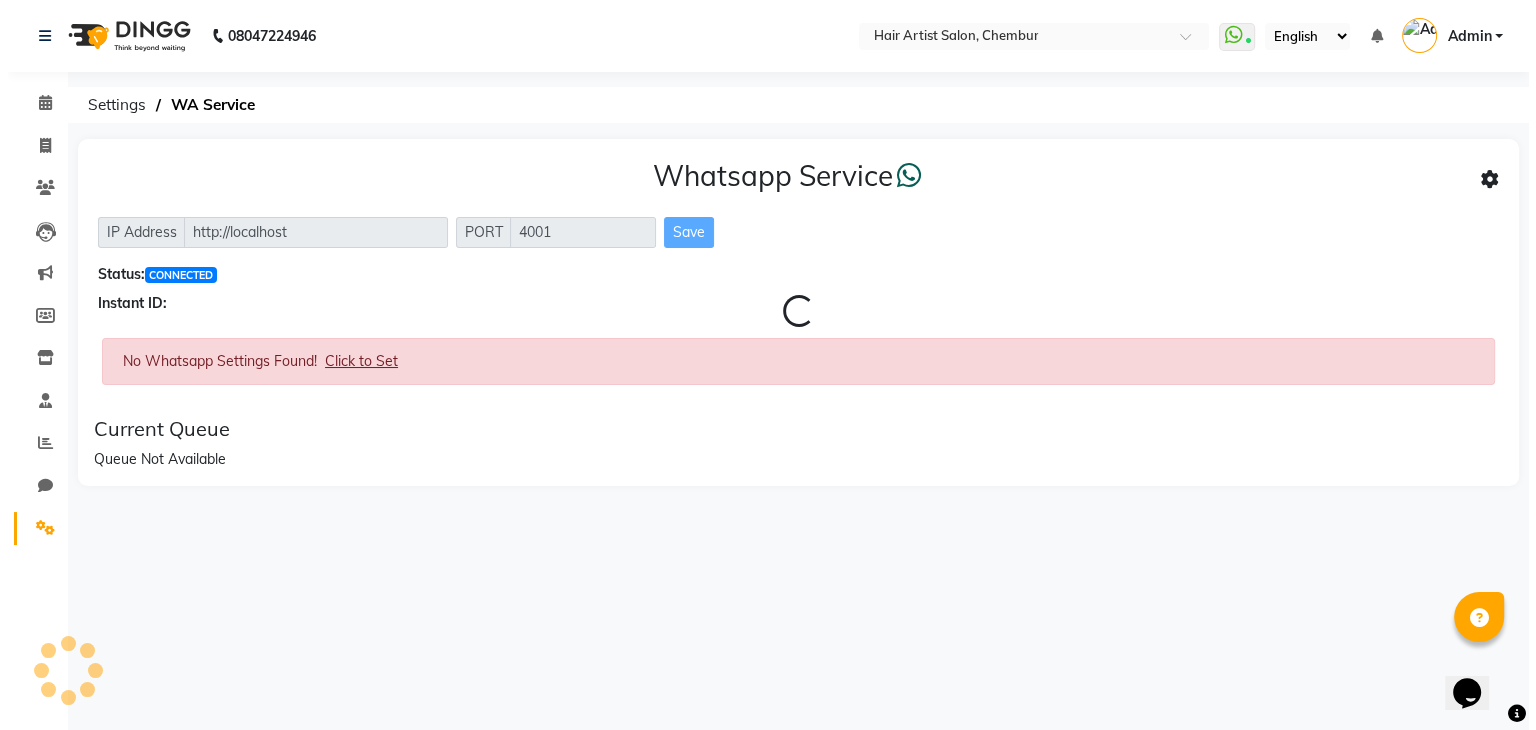 scroll, scrollTop: 0, scrollLeft: 0, axis: both 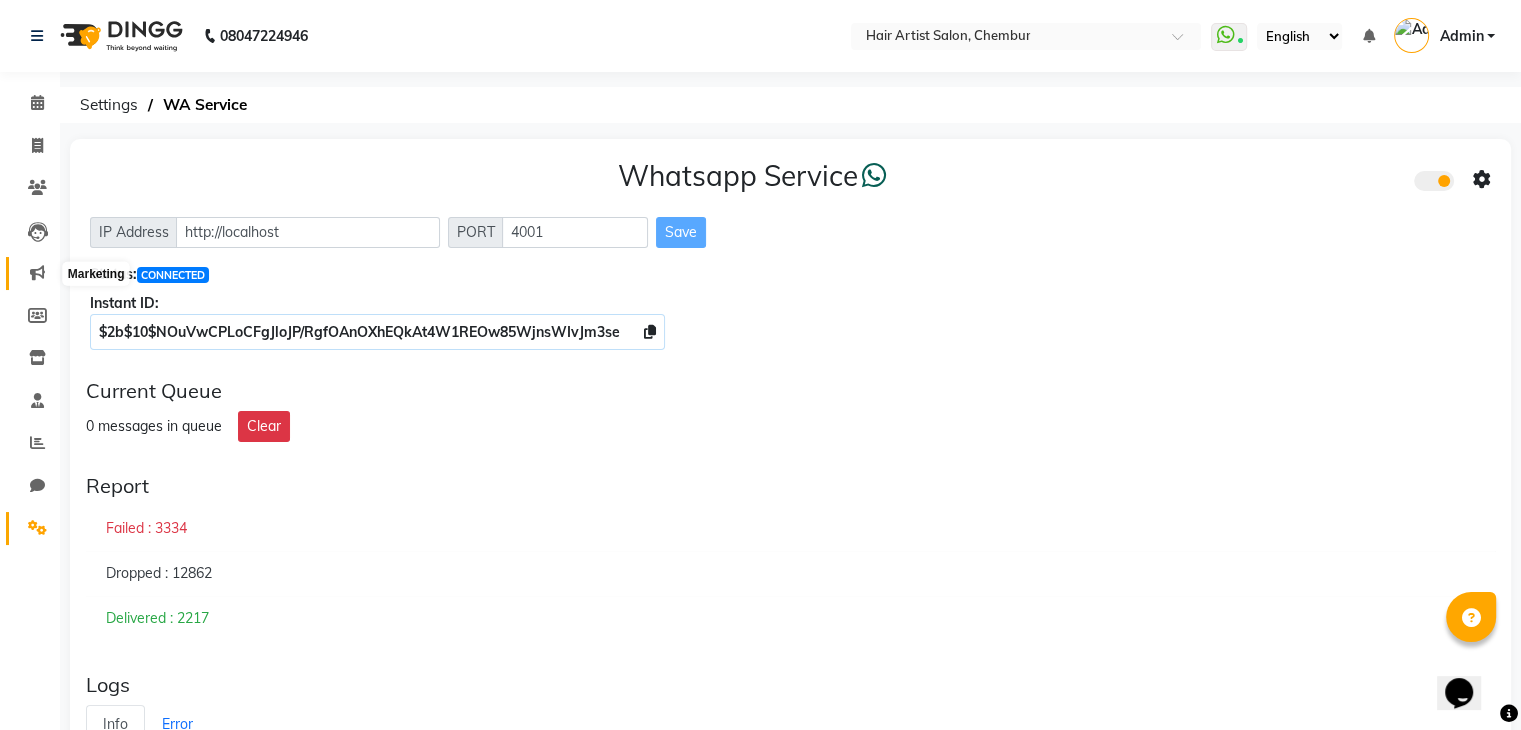 click 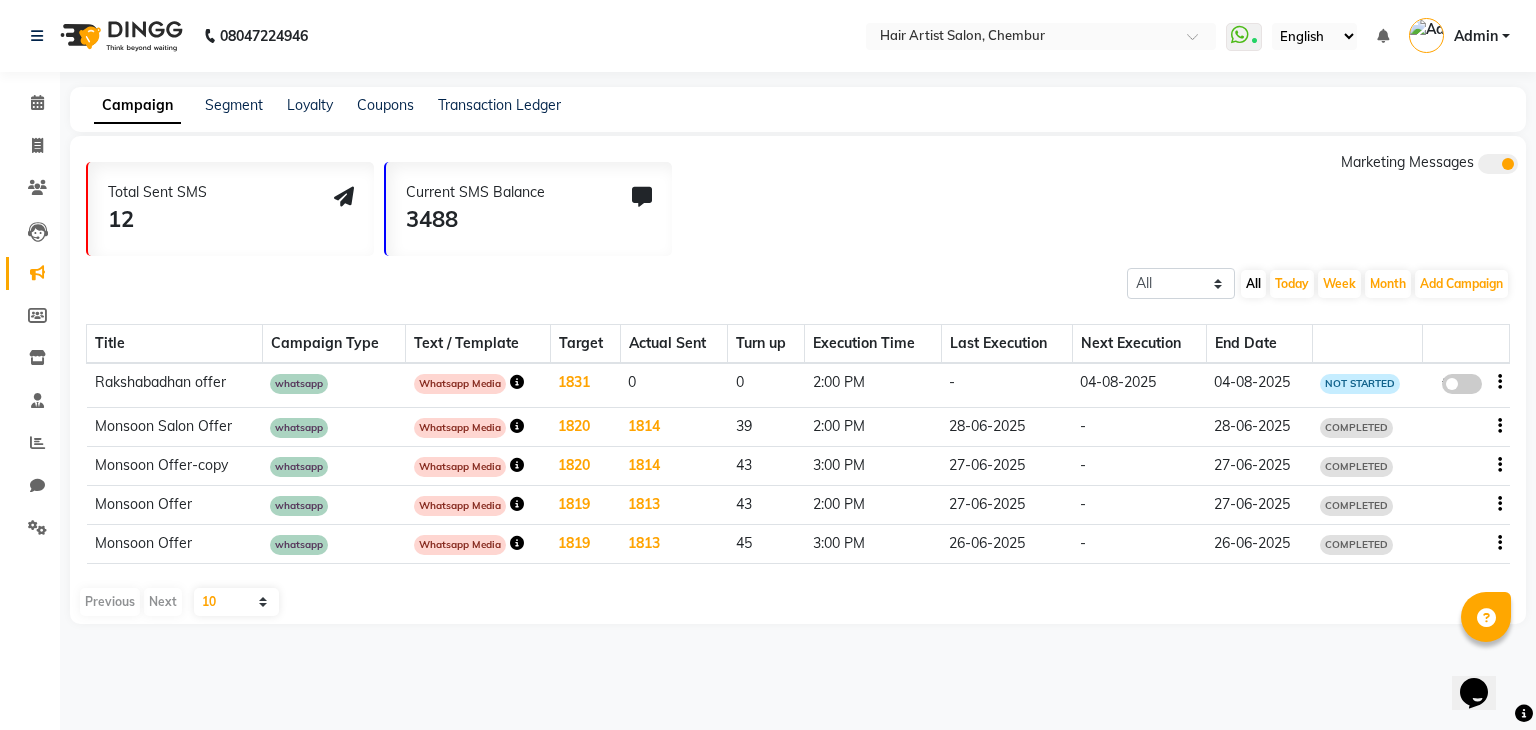 click 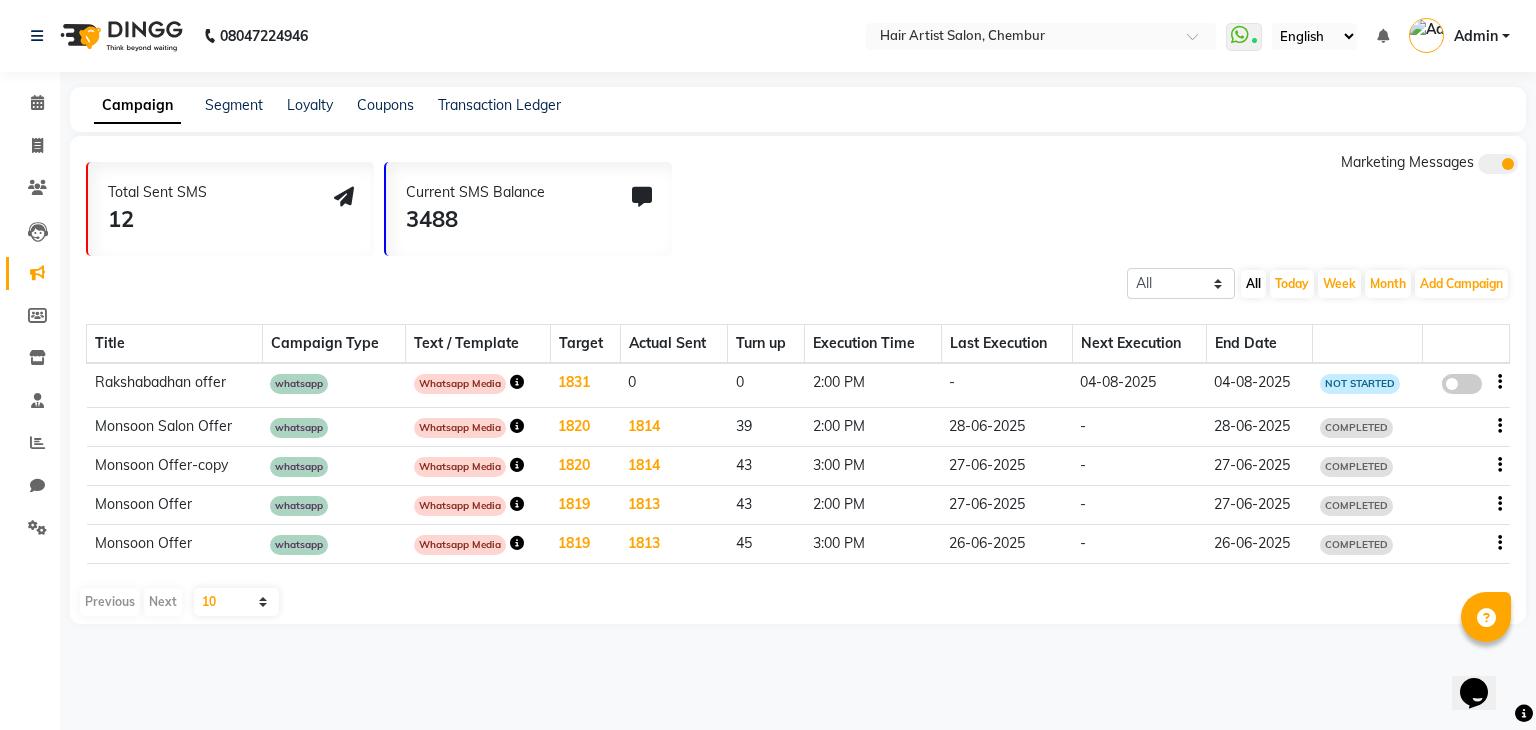click on "false" 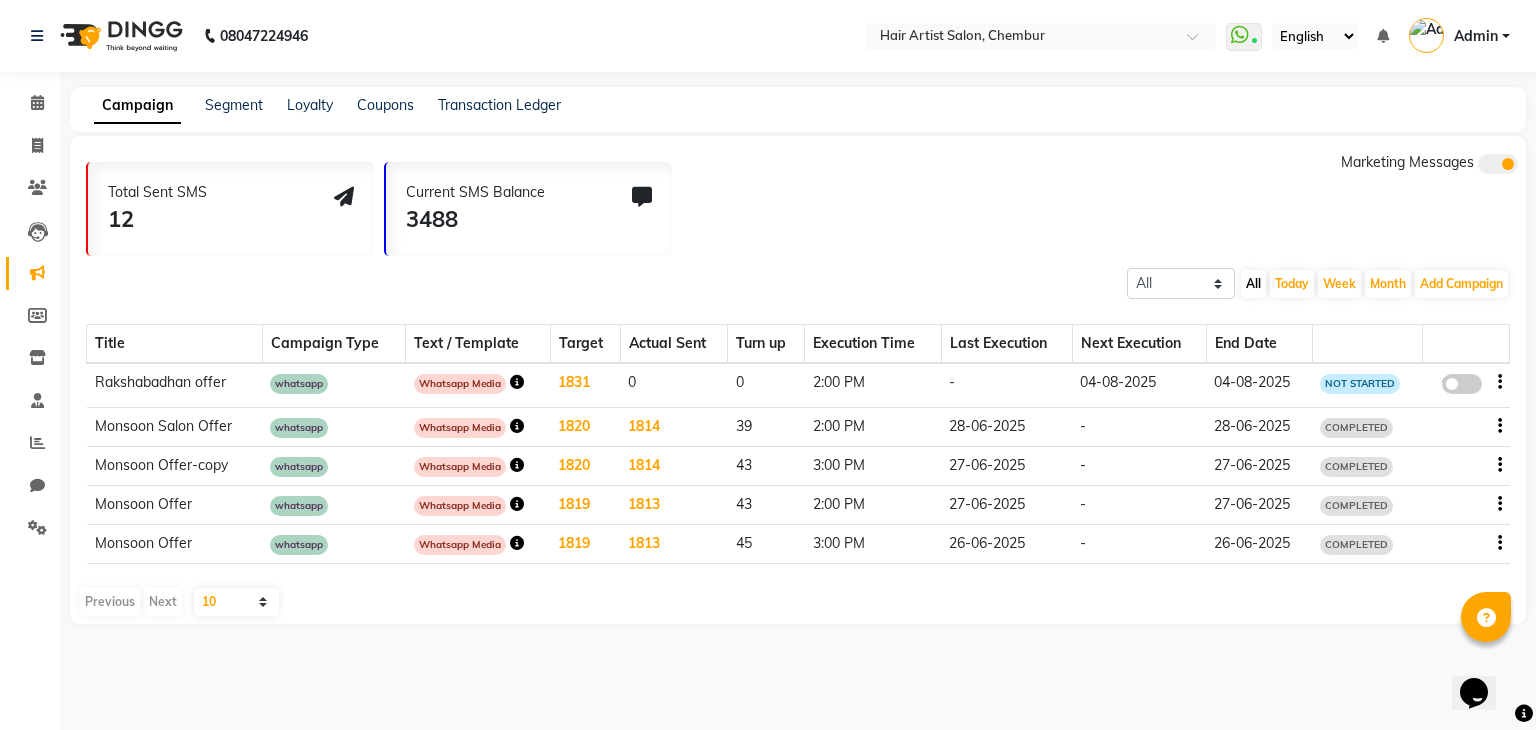 select on "3" 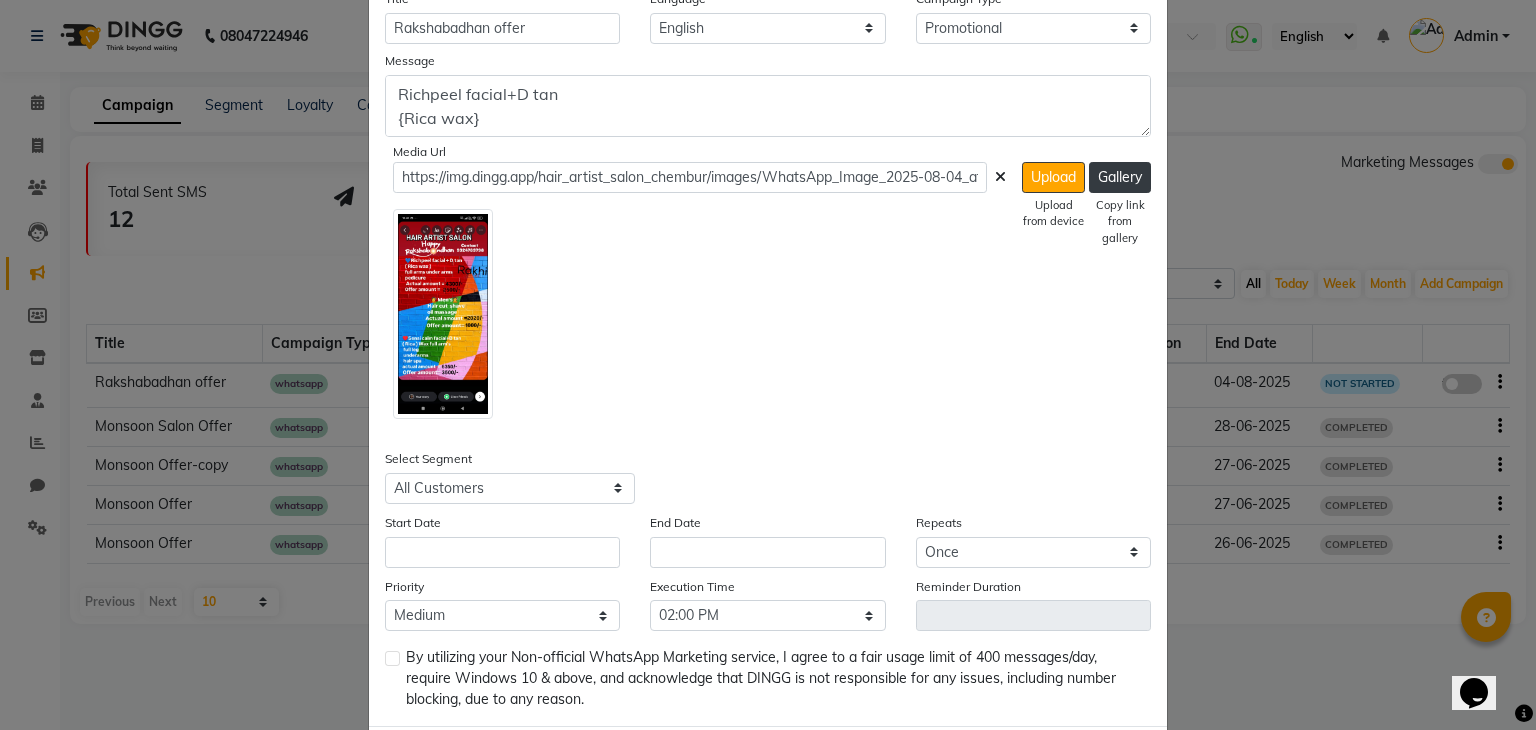 scroll, scrollTop: 594, scrollLeft: 0, axis: vertical 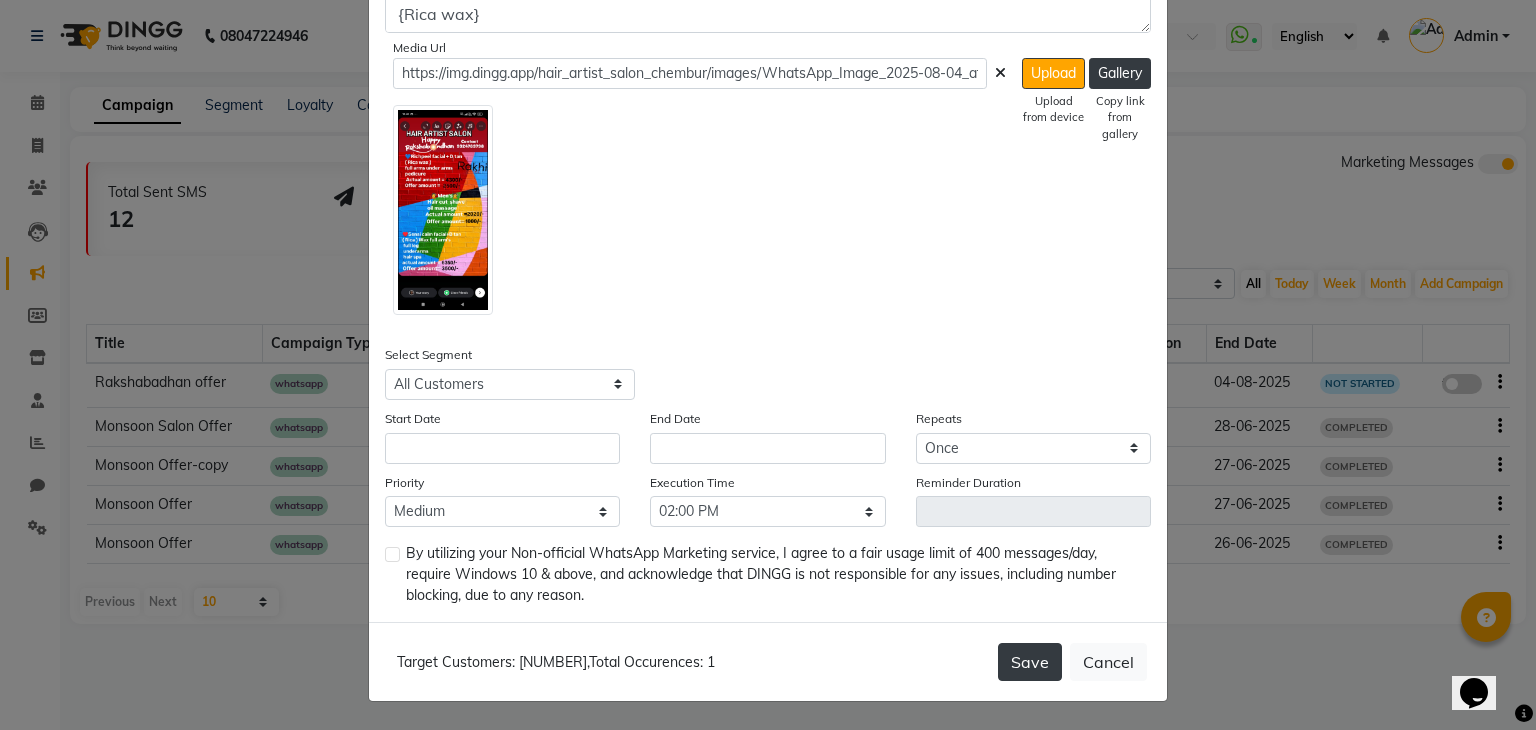 click on "Save" 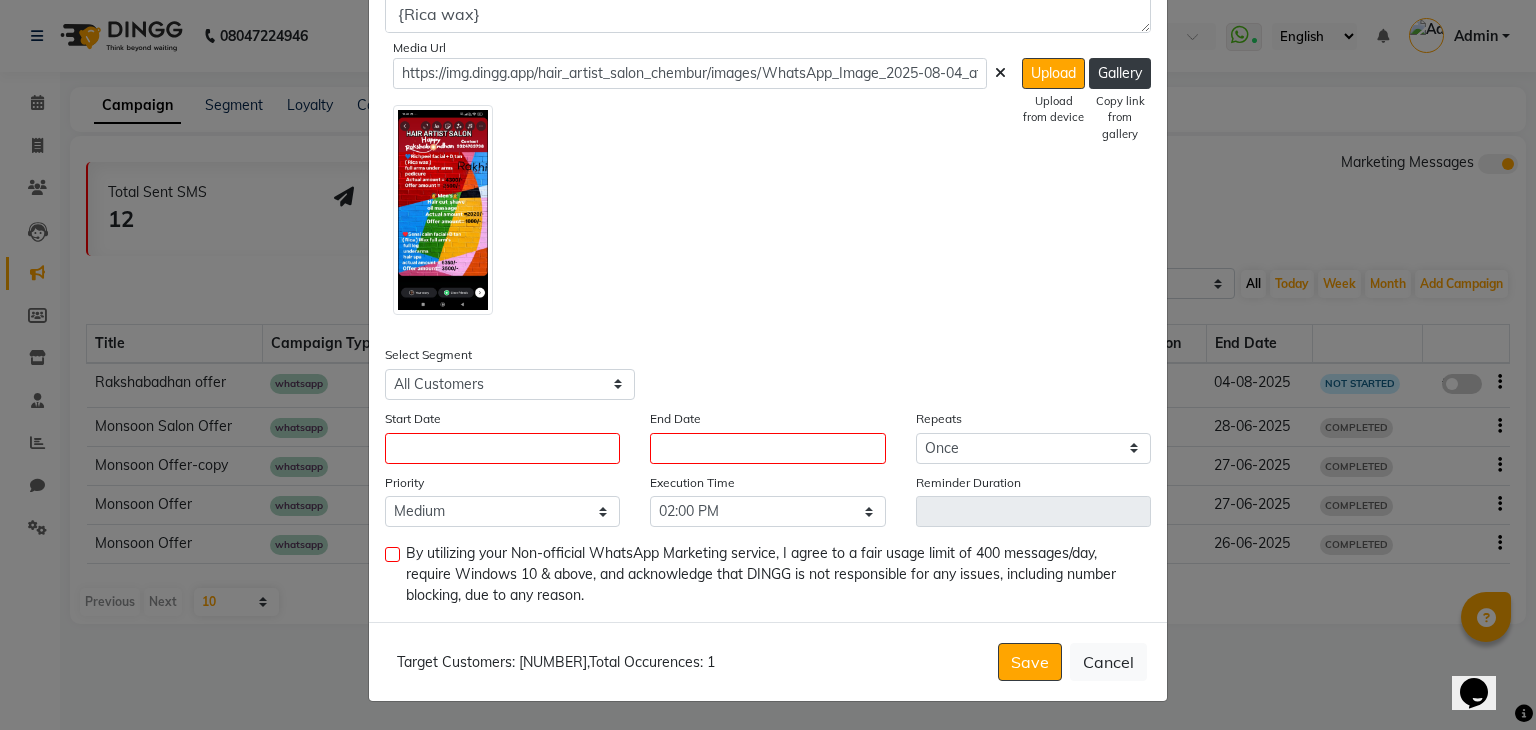 click on "Edit WhatsApp (Direct) × Enter your prompt BETA  Limited to 5 AI generations per business during beta.            Generate Hide Title Rakshabadhan offer Language English Campaign Type Select Birthday Anniversary Promotional Service reminder Message Richpeel facial+D tan
{Rica wax}
full arms,underarms.
pedicure
Actual amount=4300
Offer amount=2500
men's
hair cut
shave
oil massege
Actual amount=2020
Offer amount=1000
Sensi calm facial  D+Ten
(Rica wax)
full arms,full leg,underarms
hair spa
Actual amount=6350/-
Offer amount=3500/- Media Url https://img.dingg.app/hair_artist_salon_chembur/images/WhatsApp_Image_2025-08-04_at_12.35.07_PM.jpeg  Upload   Upload from device   Gallery   Copy link from gallery  Select Segment Select All Customers All Male Customer All Female Customer All Members All Customers Visited in last 30 days All Customers Visited in last 60 days but not in last 30 days Inactive/Lost Customers High Ticket Customers Low Ticket Customers Frequent Customers Regular Customers New Customers Once" 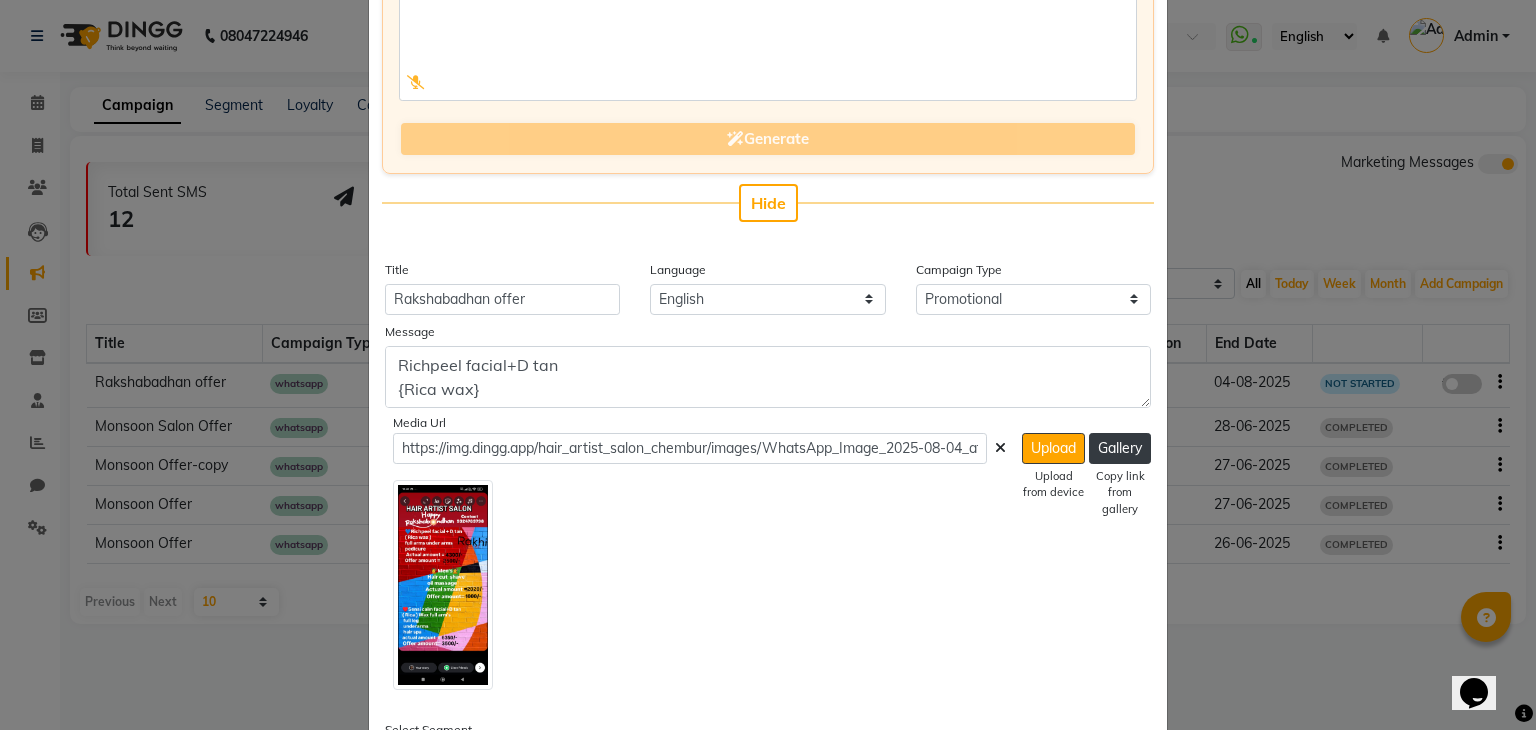 scroll, scrollTop: 181, scrollLeft: 0, axis: vertical 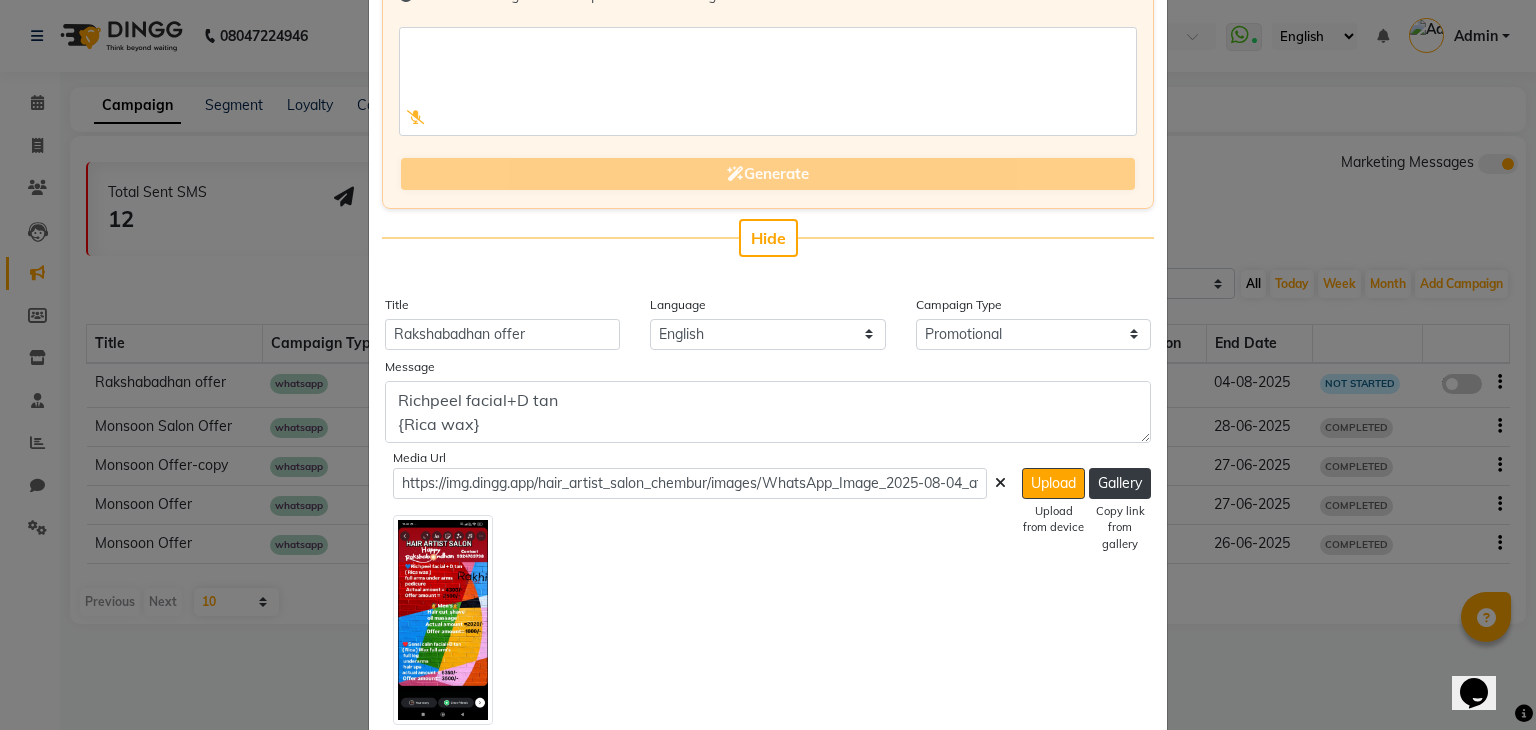 click on "Edit WhatsApp (Direct) × Enter your prompt BETA  Limited to 5 AI generations per business during beta.            Generate Hide Title Rakshabadhan offer Language English Campaign Type Select Birthday Anniversary Promotional Service reminder Message Richpeel facial+D tan
{Rica wax}
full arms,underarms.
pedicure
Actual amount=4300
Offer amount=2500
men's
hair cut
shave
oil massege
Actual amount=2020
Offer amount=1000
Sensi calm facial  D+Ten
(Rica wax)
full arms,full leg,underarms
hair spa
Actual amount=6350/-
Offer amount=3500/- Media Url https://img.dingg.app/hair_artist_salon_chembur/images/WhatsApp_Image_2025-08-04_at_12.35.07_PM.jpeg  Upload   Upload from device   Gallery   Copy link from gallery  Select Segment Select All Customers All Male Customer All Female Customer All Members All Customers Visited in last 30 days All Customers Visited in last 60 days but not in last 30 days Inactive/Lost Customers High Ticket Customers Low Ticket Customers Frequent Customers Regular Customers New Customers Once" 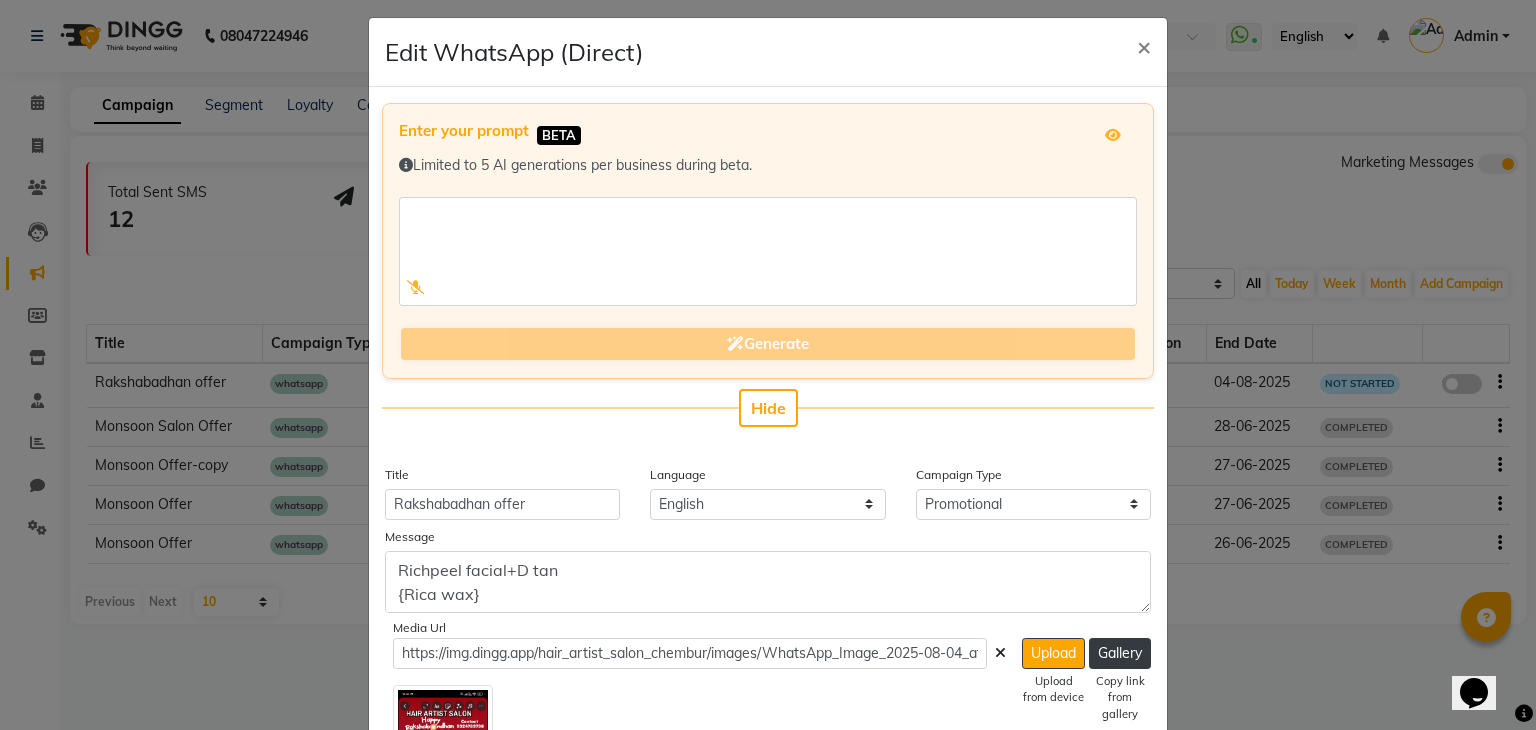 scroll, scrollTop: 0, scrollLeft: 0, axis: both 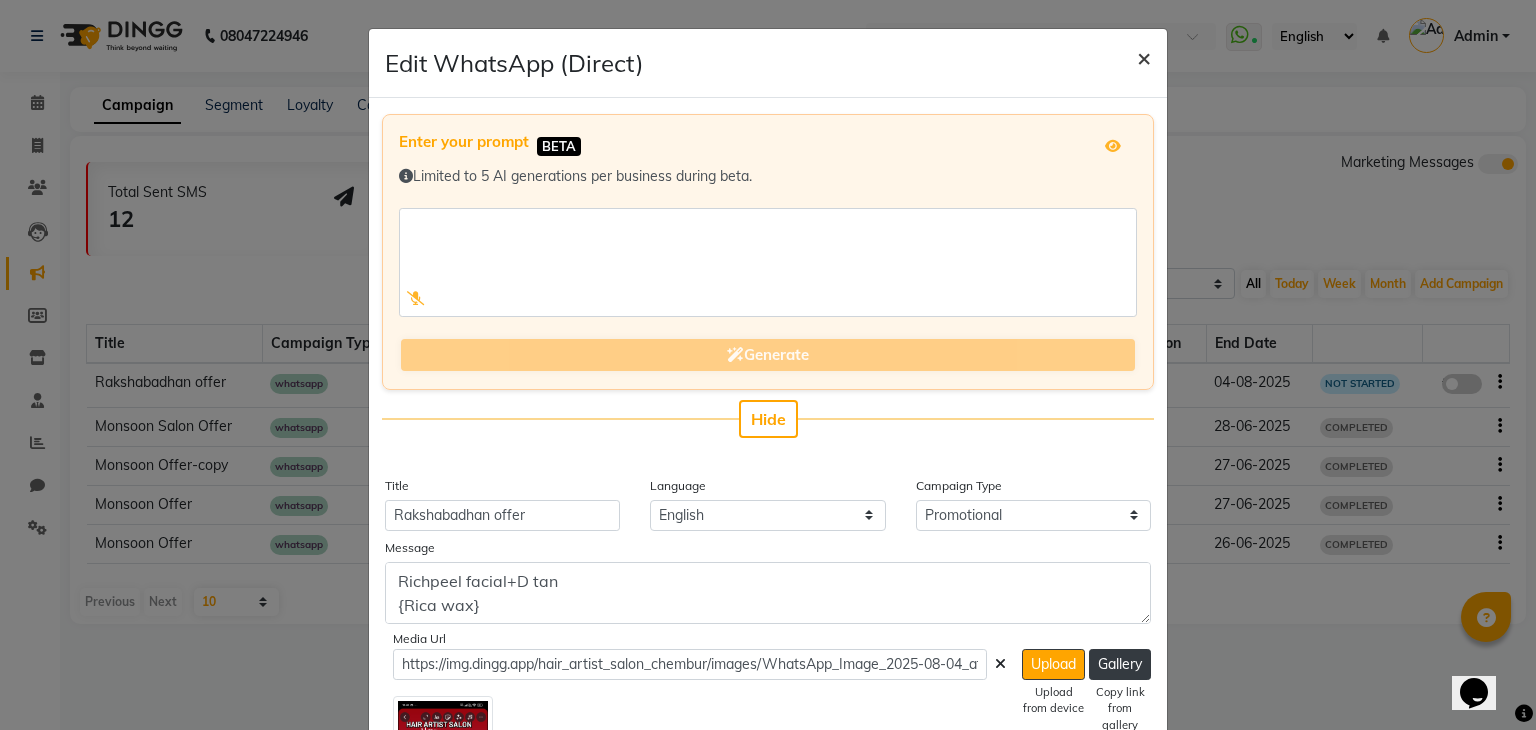 click on "×" 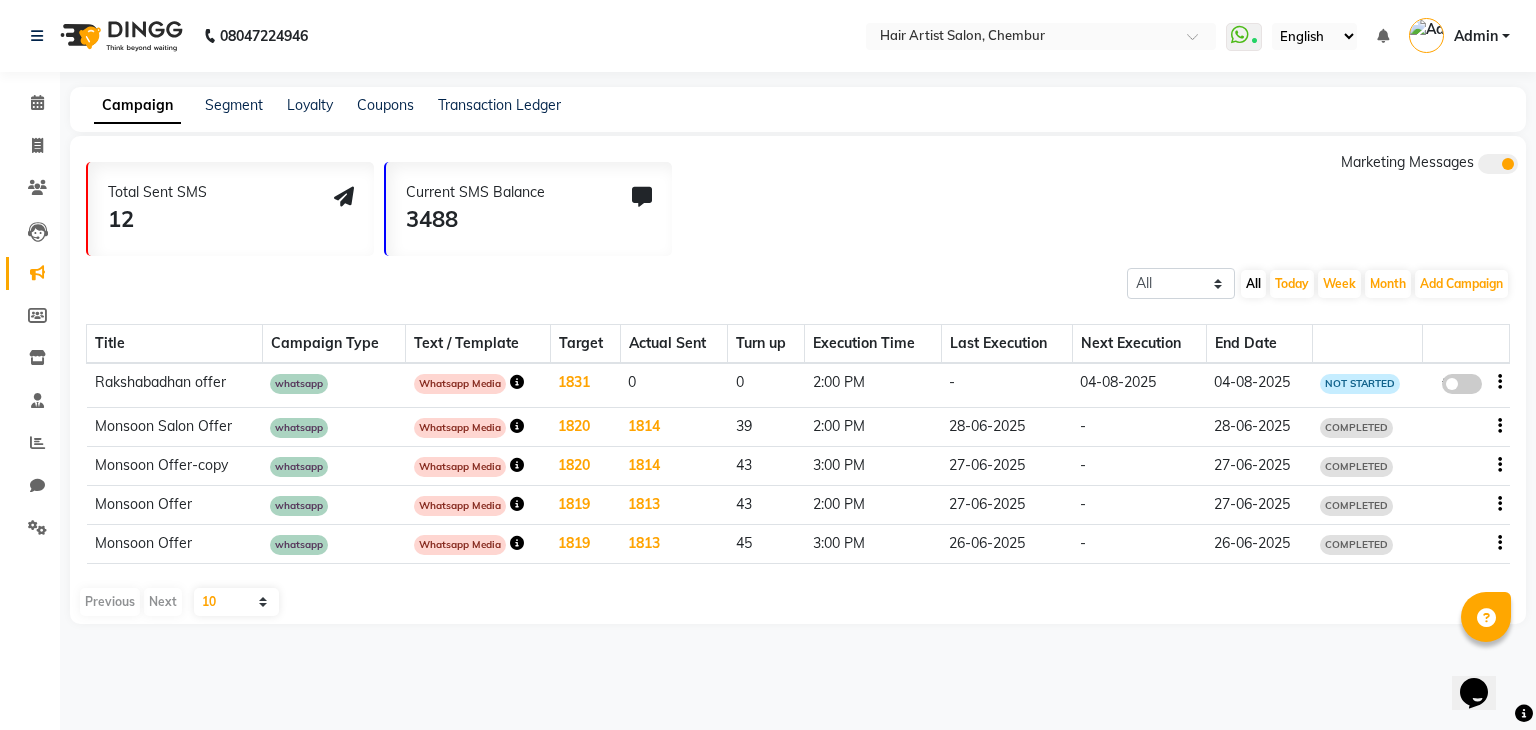 click 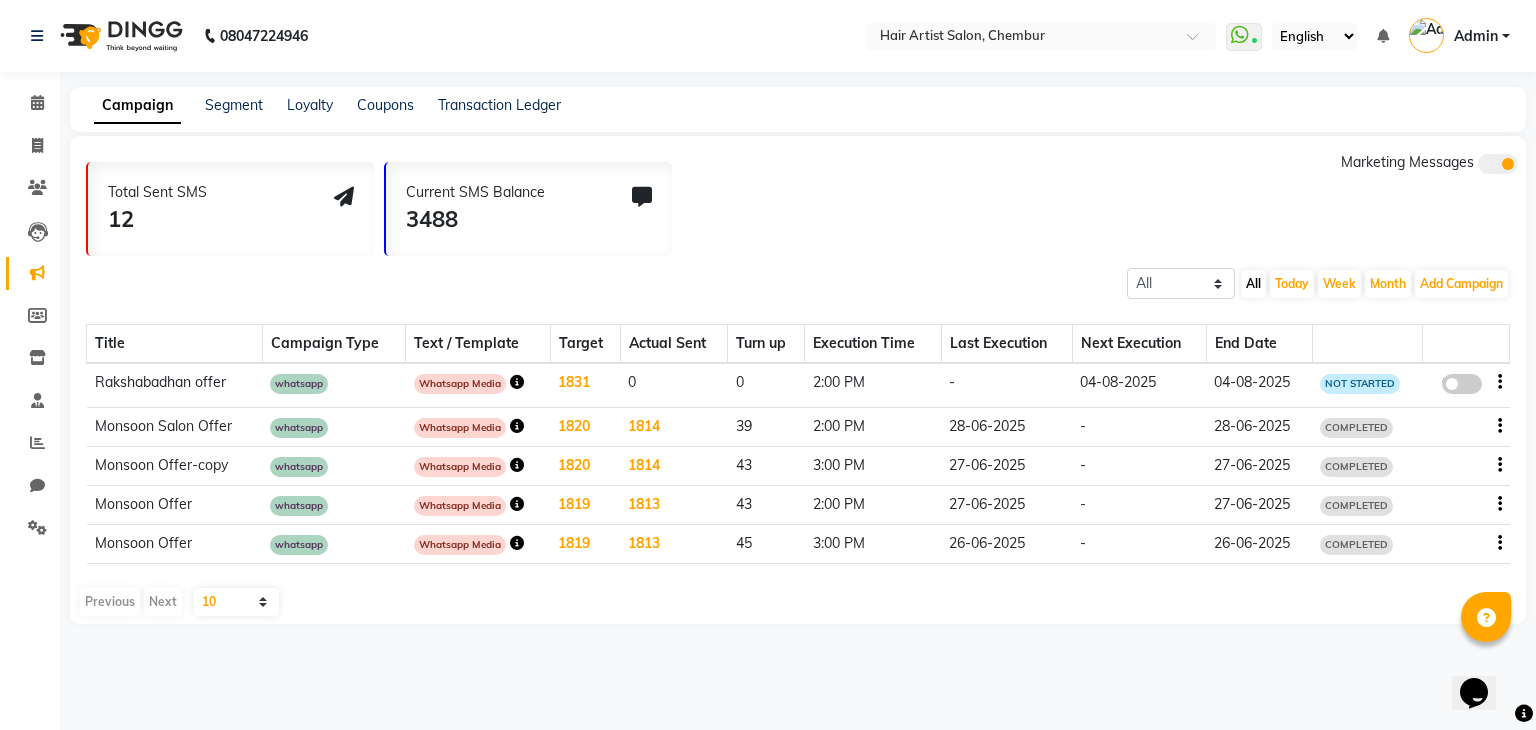 click 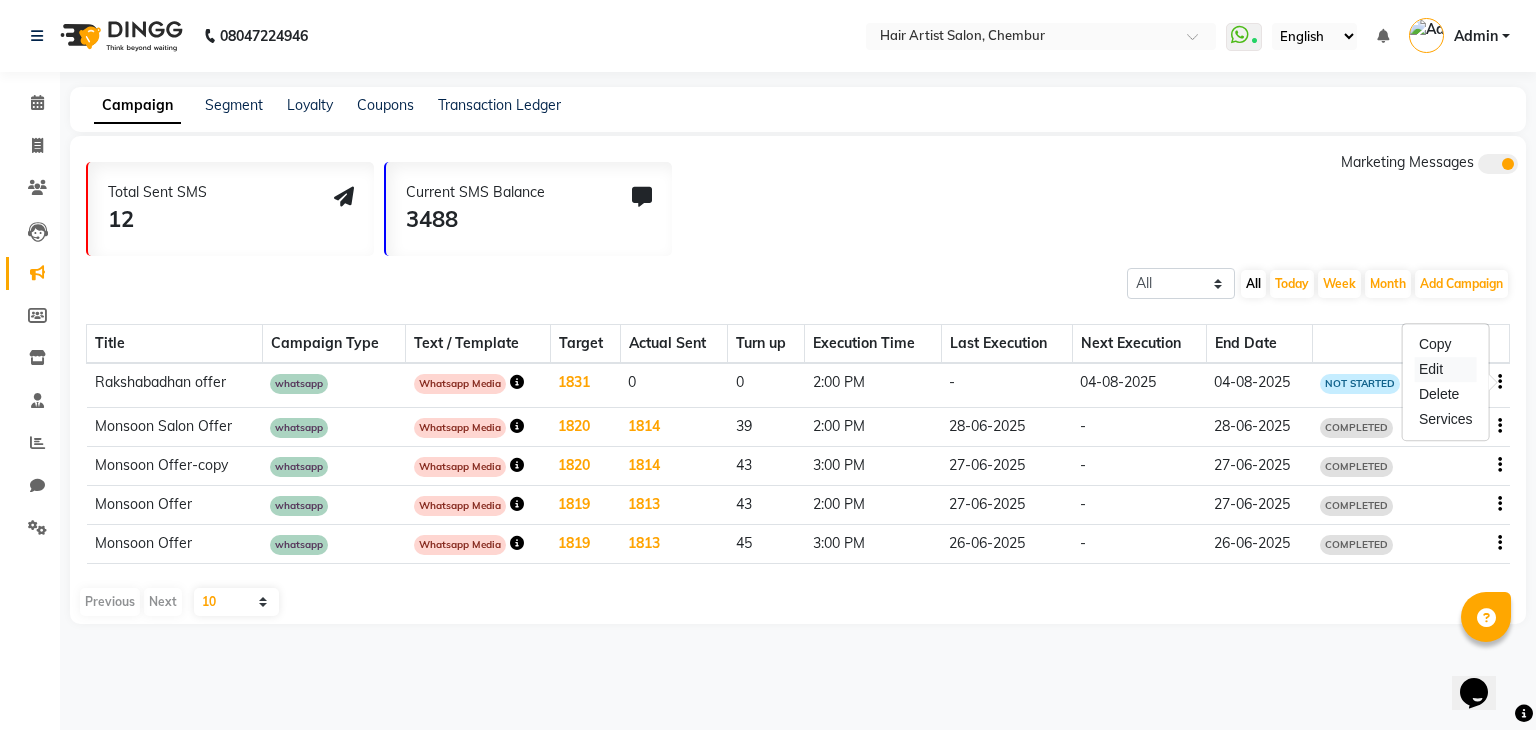 click on "Edit" at bounding box center [1446, 369] 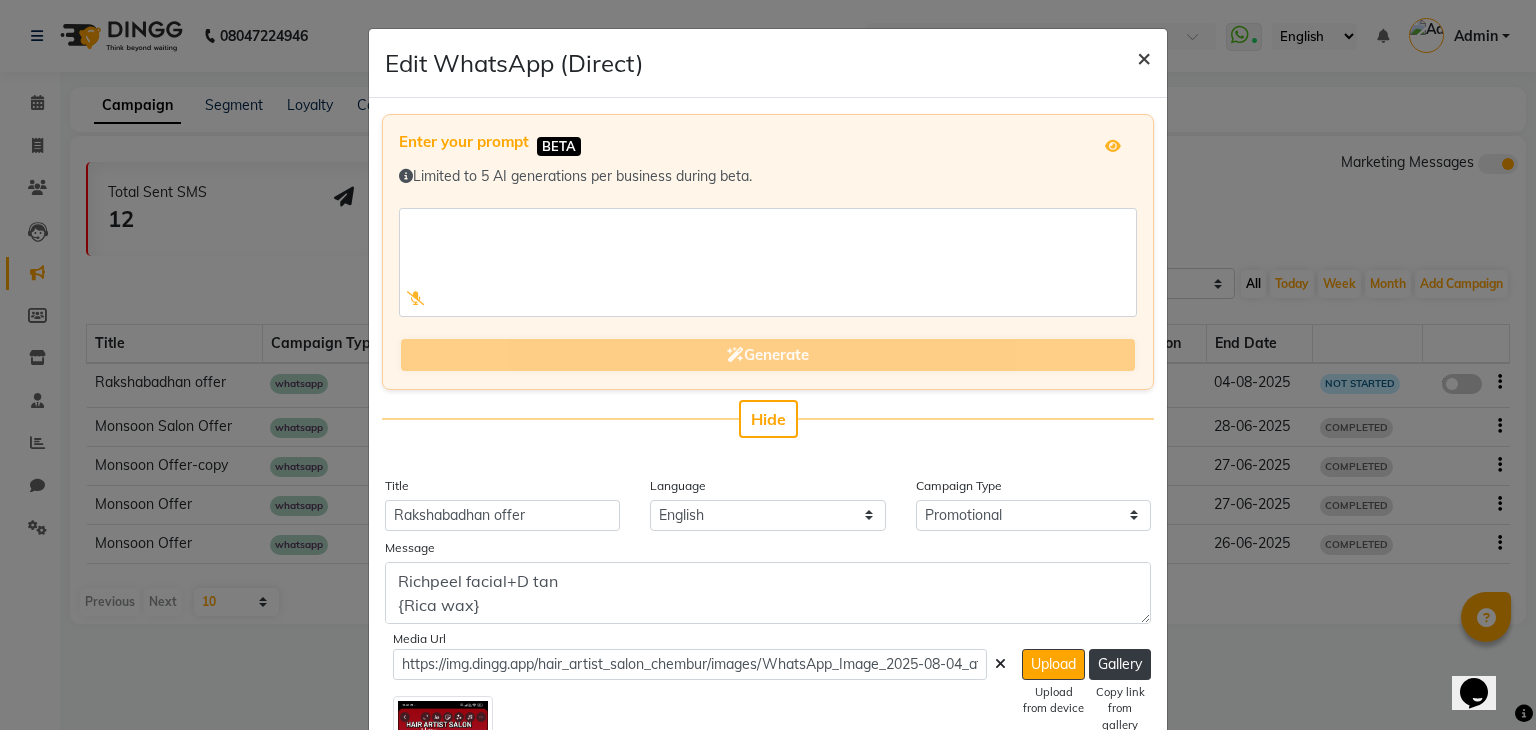 click on "×" 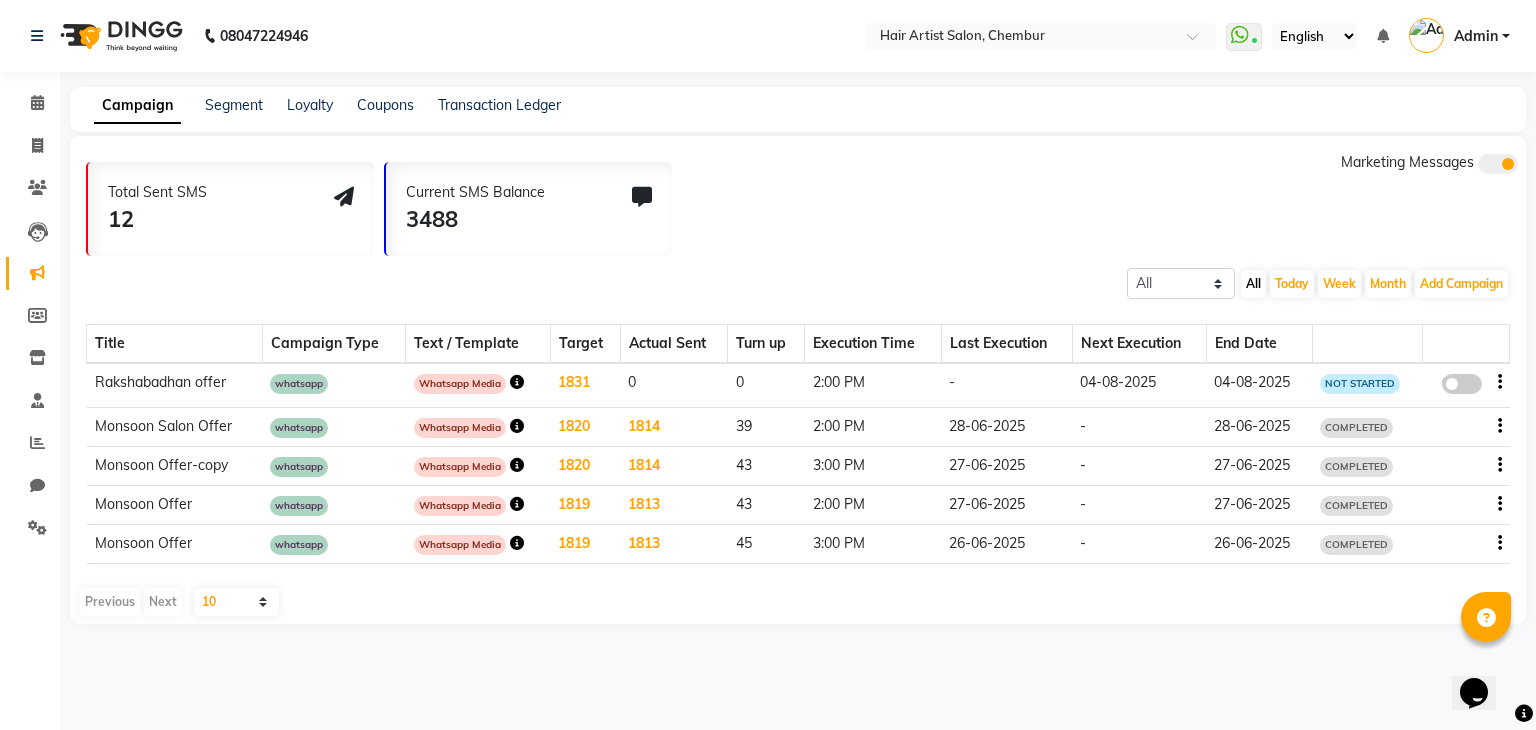 click on "false" 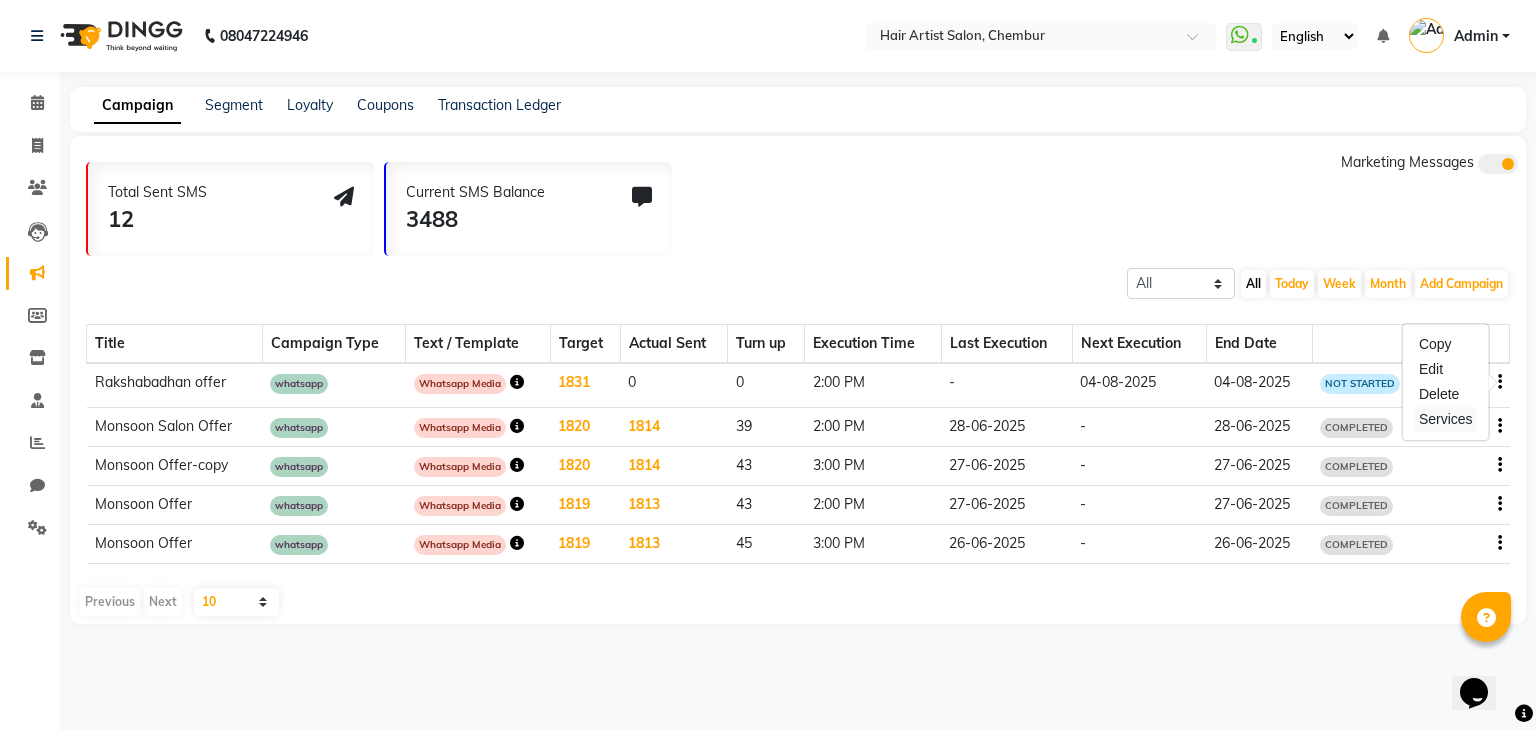 click on "Services" at bounding box center [1446, 419] 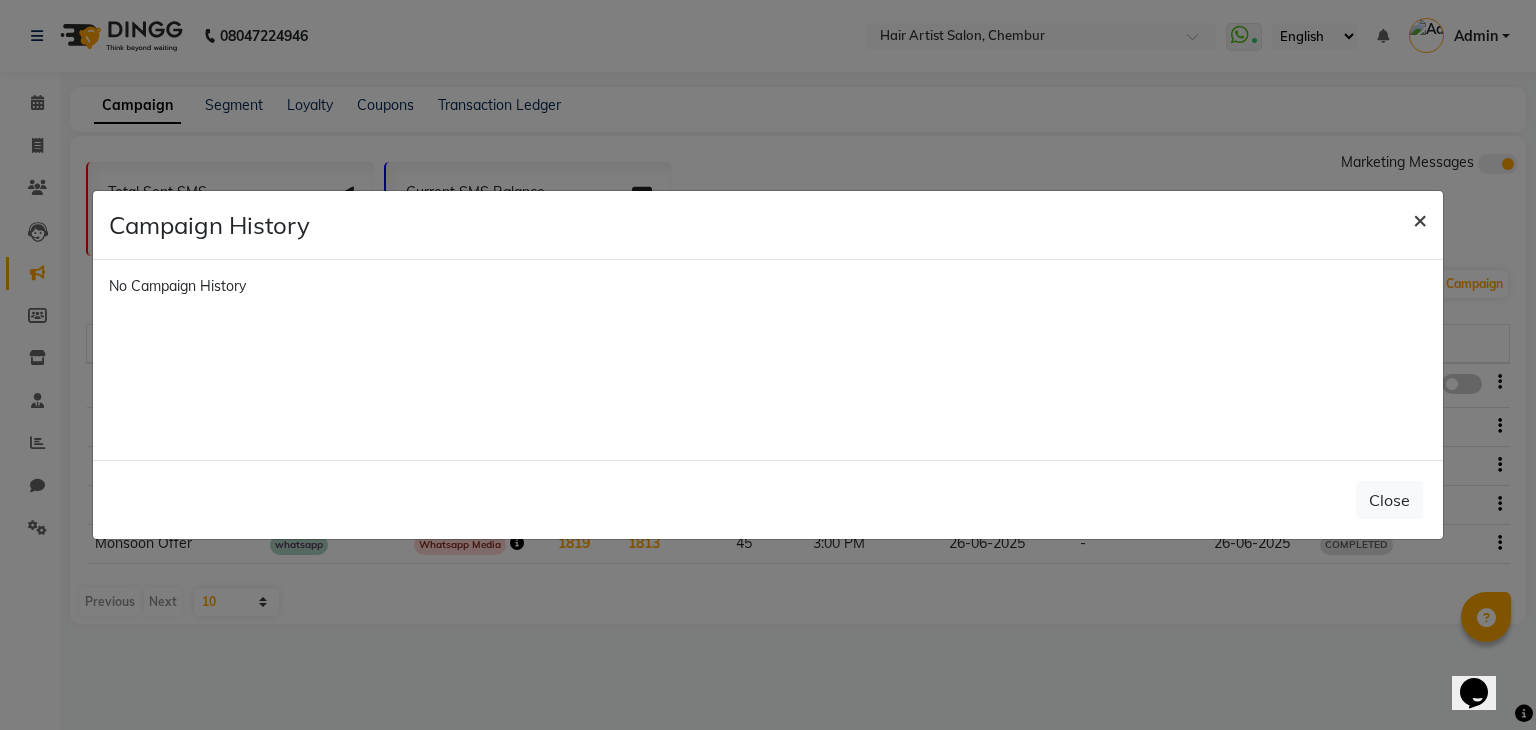 click on "×" 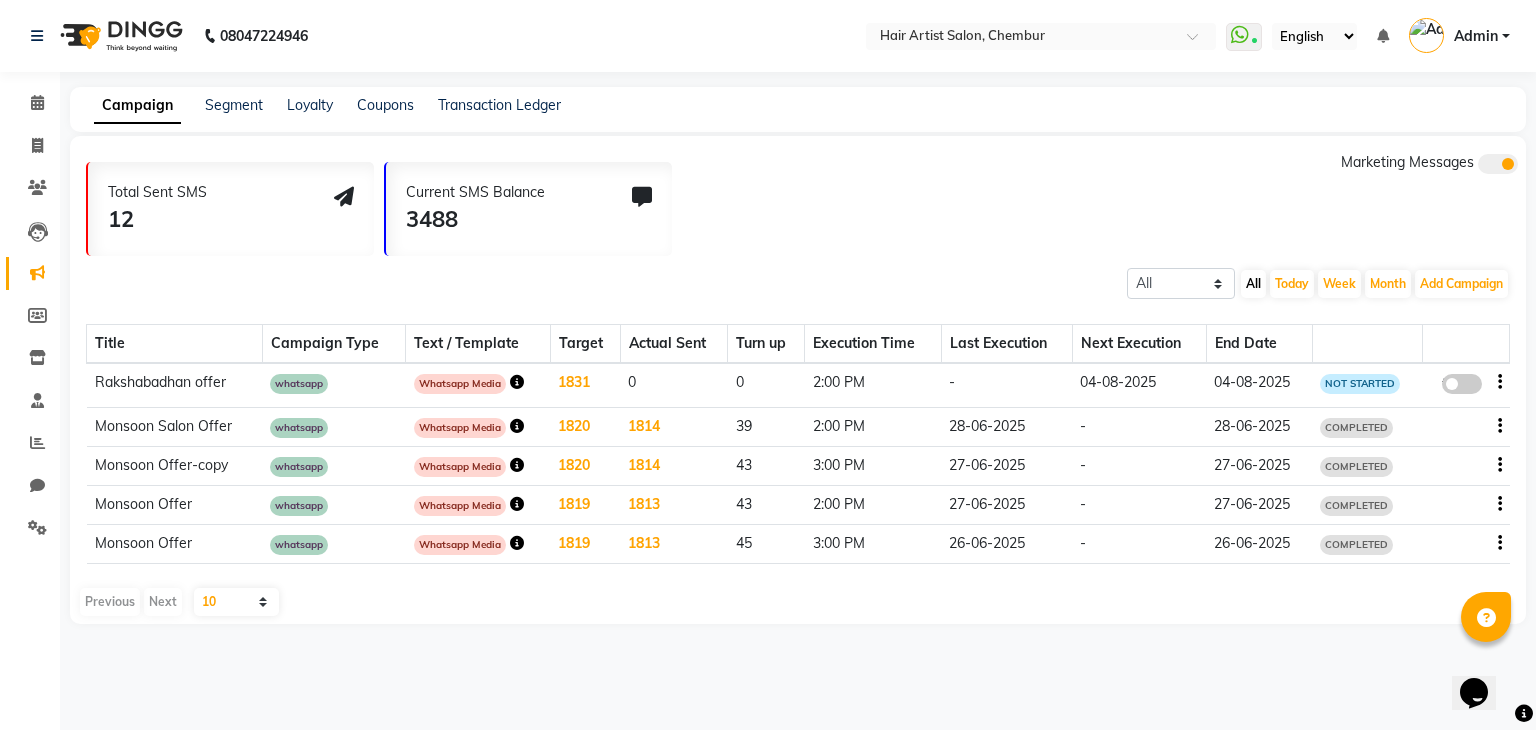 click on "Total Sent SMS 12 Current SMS Balance 3488 Marketing Messages" 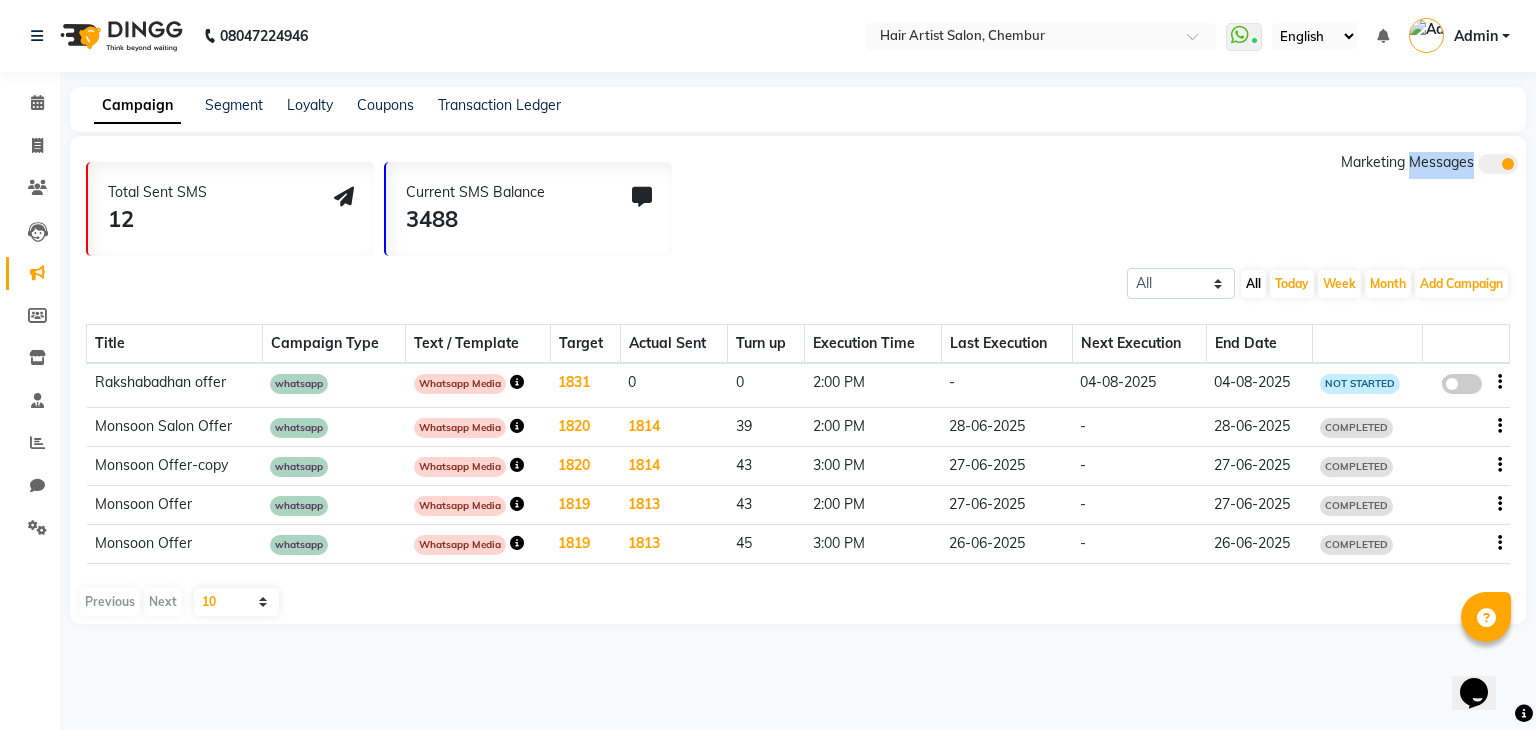 click on "Marketing Messages" 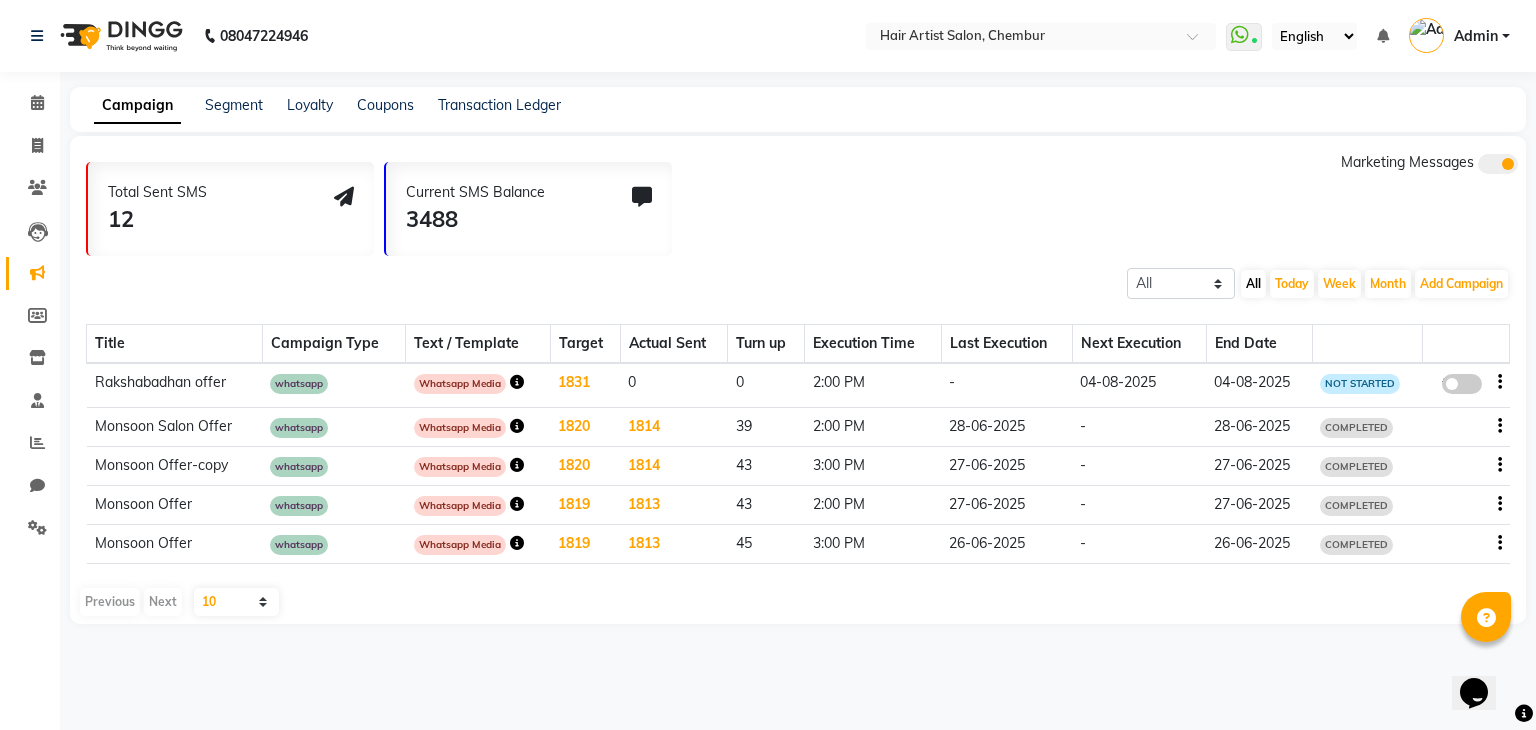 click on "Total Sent SMS 12 Current SMS Balance 3488 Marketing Messages All Scheduled Completed All Today Week Month  Add Campaign  SMS Campaign Email Campaign WhatsApp (Direct) Title Campaign Type Text / Template Target Actual Sent Turn up Execution Time Last Execution Next Execution End Date Rakshabadhan offer whatsapp Whatsapp Media 1831 0 0 2:00 PM -  04-08-2025  04-08-2025 NOT STARTED  false  Monsoon Salon Offer whatsapp Whatsapp Media 1820 1814 39 2:00 PM  28-06-2025  - 28-06-2025 COMPLETED Monsoon Offer-copy whatsapp Whatsapp Media 1820 1814 43 3:00 PM  27-06-2025  - 27-06-2025 COMPLETED Monsoon Offer whatsapp Whatsapp Media 1819 1813 43 2:00 PM  27-06-2025  - 27-06-2025 COMPLETED Monsoon Offer whatsapp Whatsapp Media 1819 1813 45 3:00 PM  26-06-2025  - 26-06-2025 COMPLETED  Previous   Next  10 20 50 100" 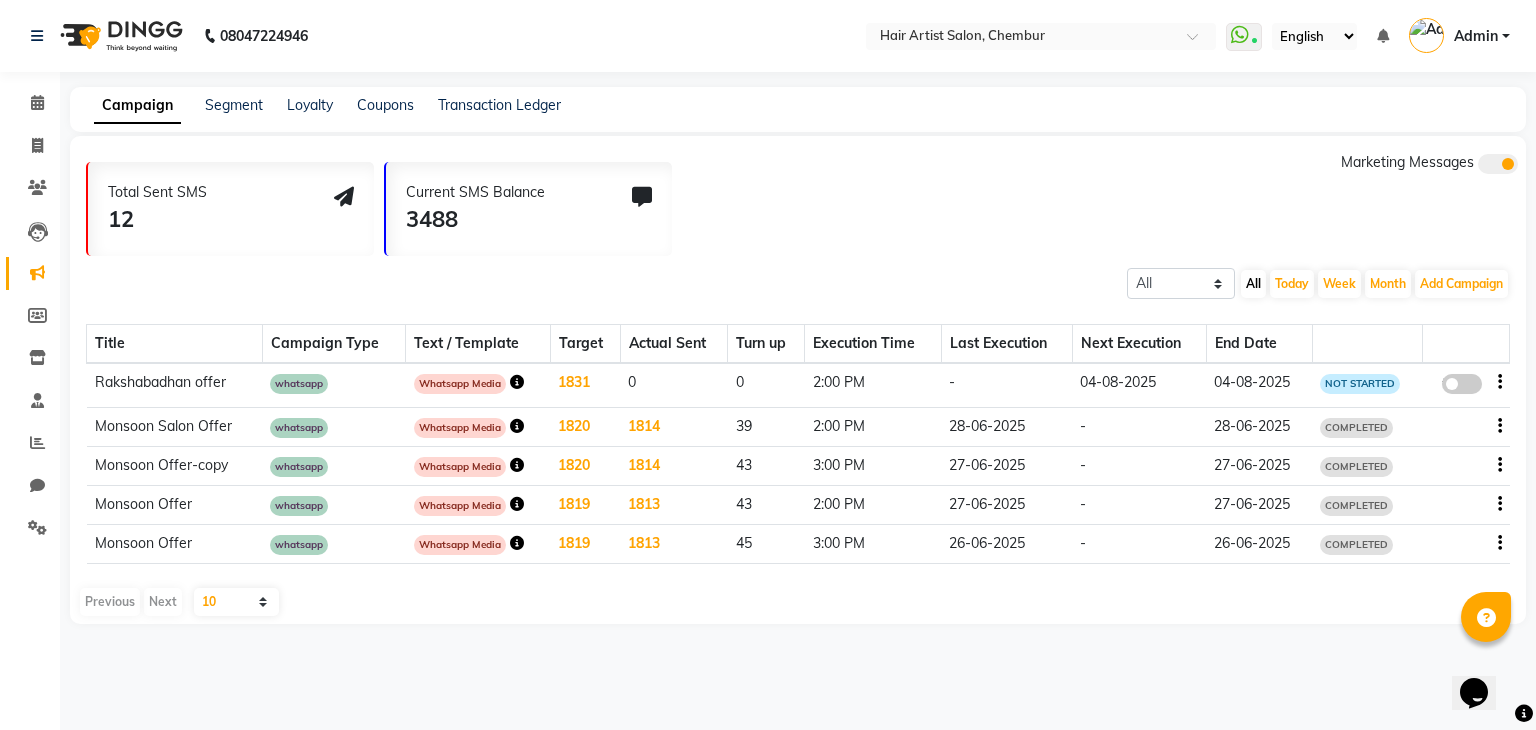 click on "false" 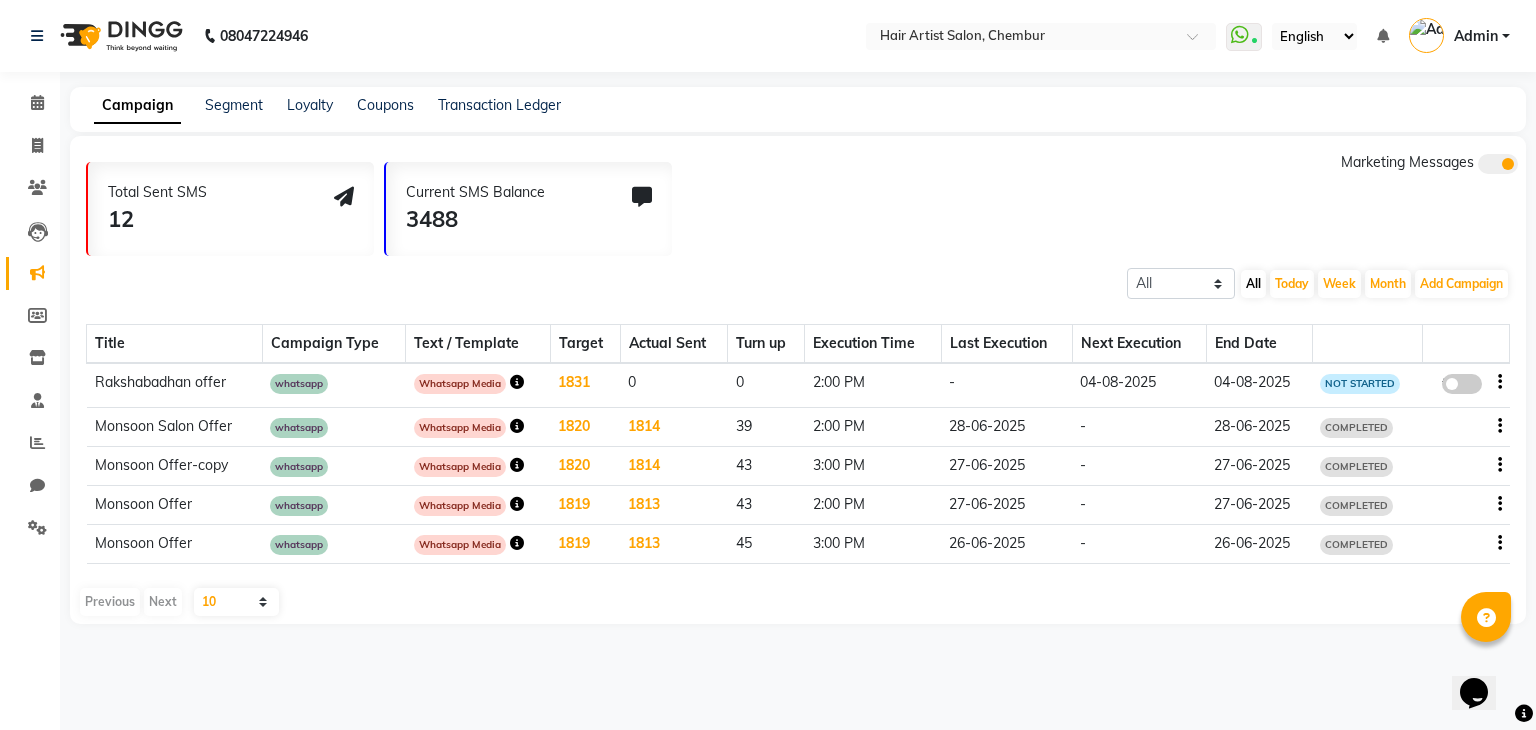 select on "3" 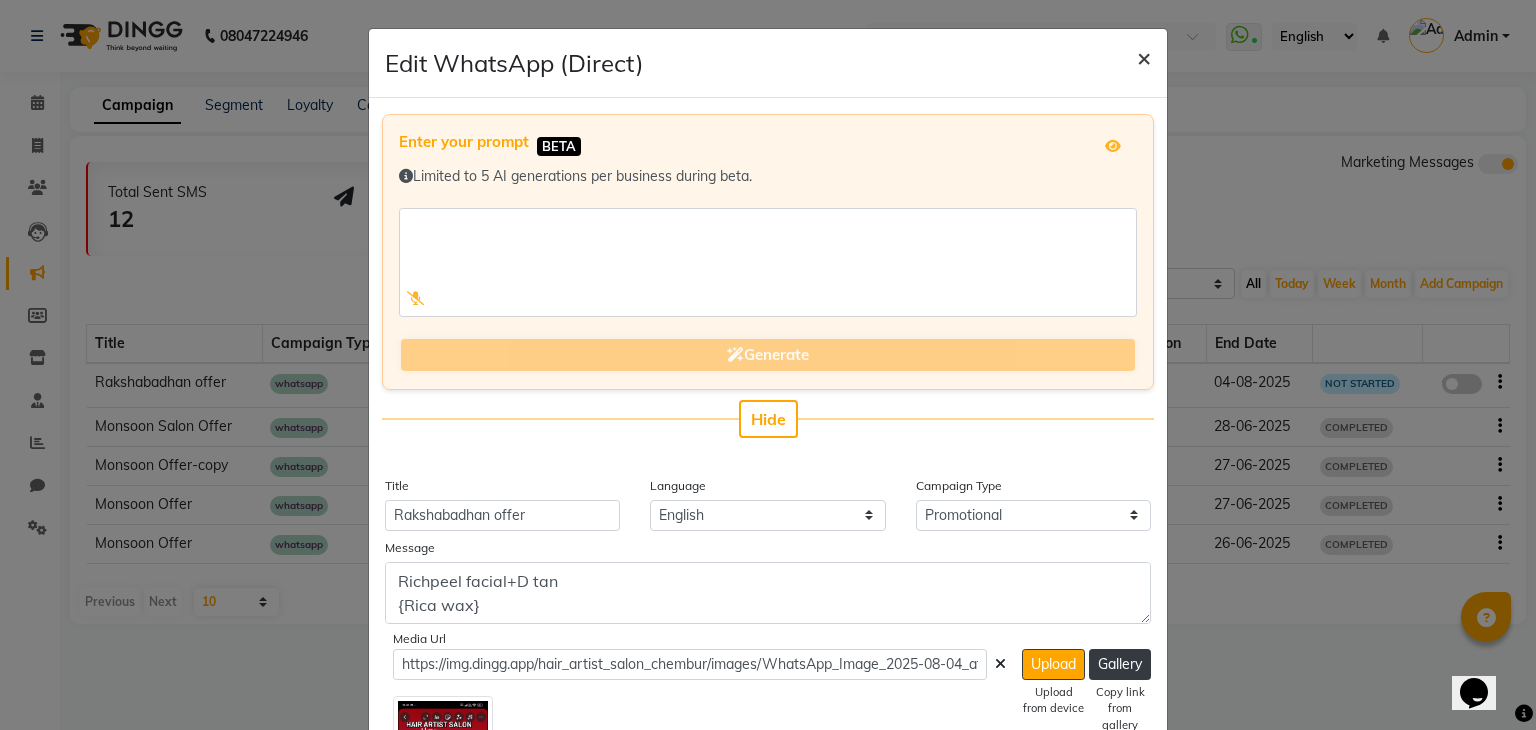 click on "×" 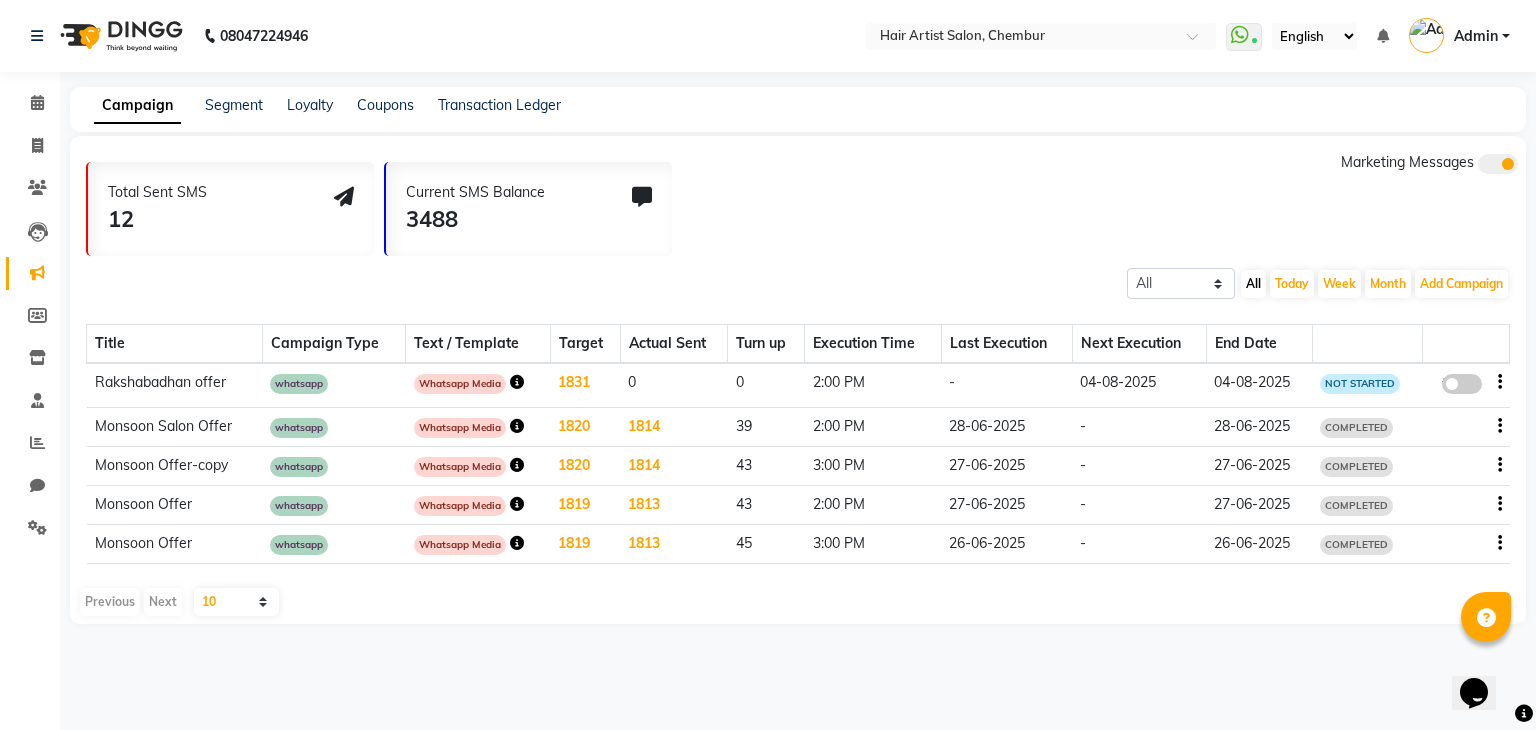 click on "NOT STARTED" 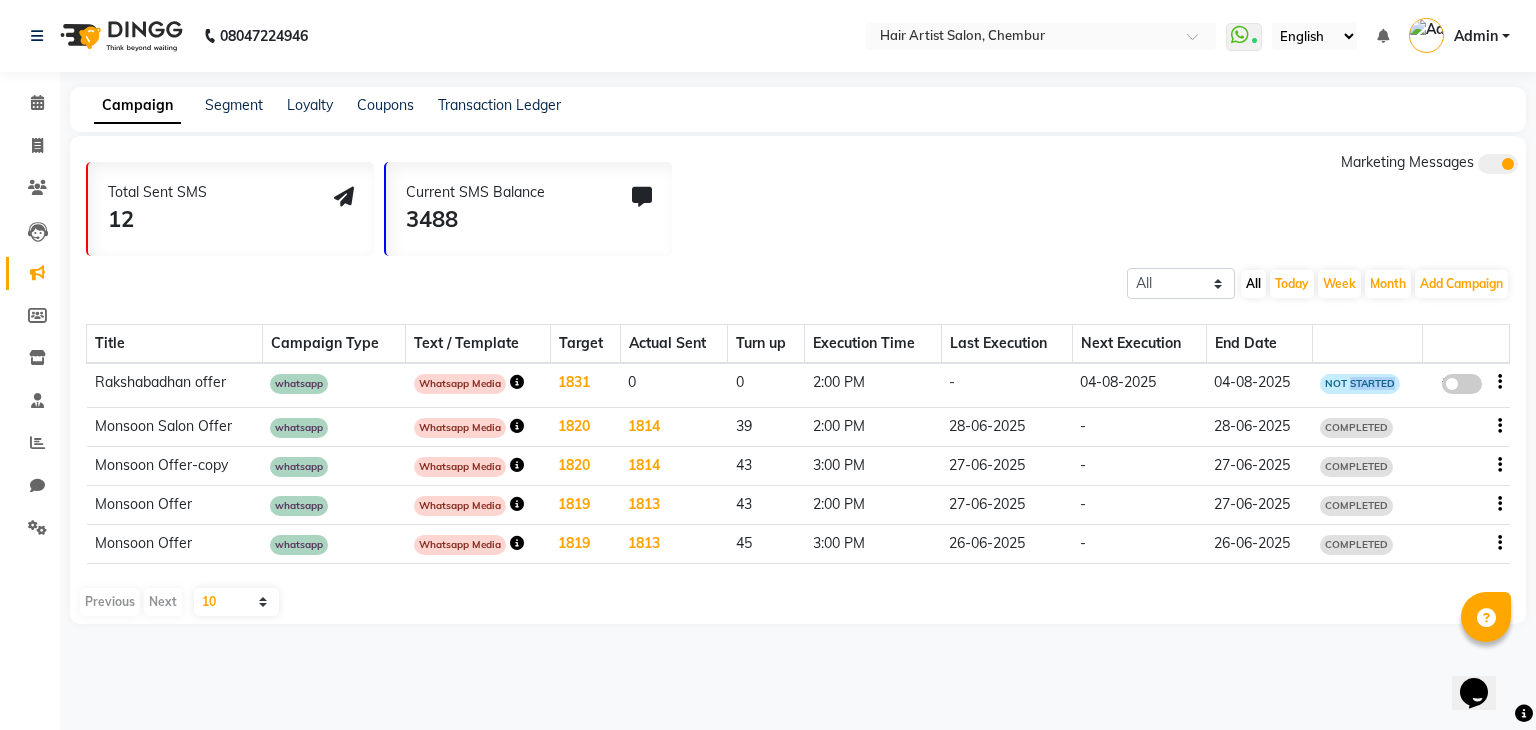 click on "NOT STARTED" 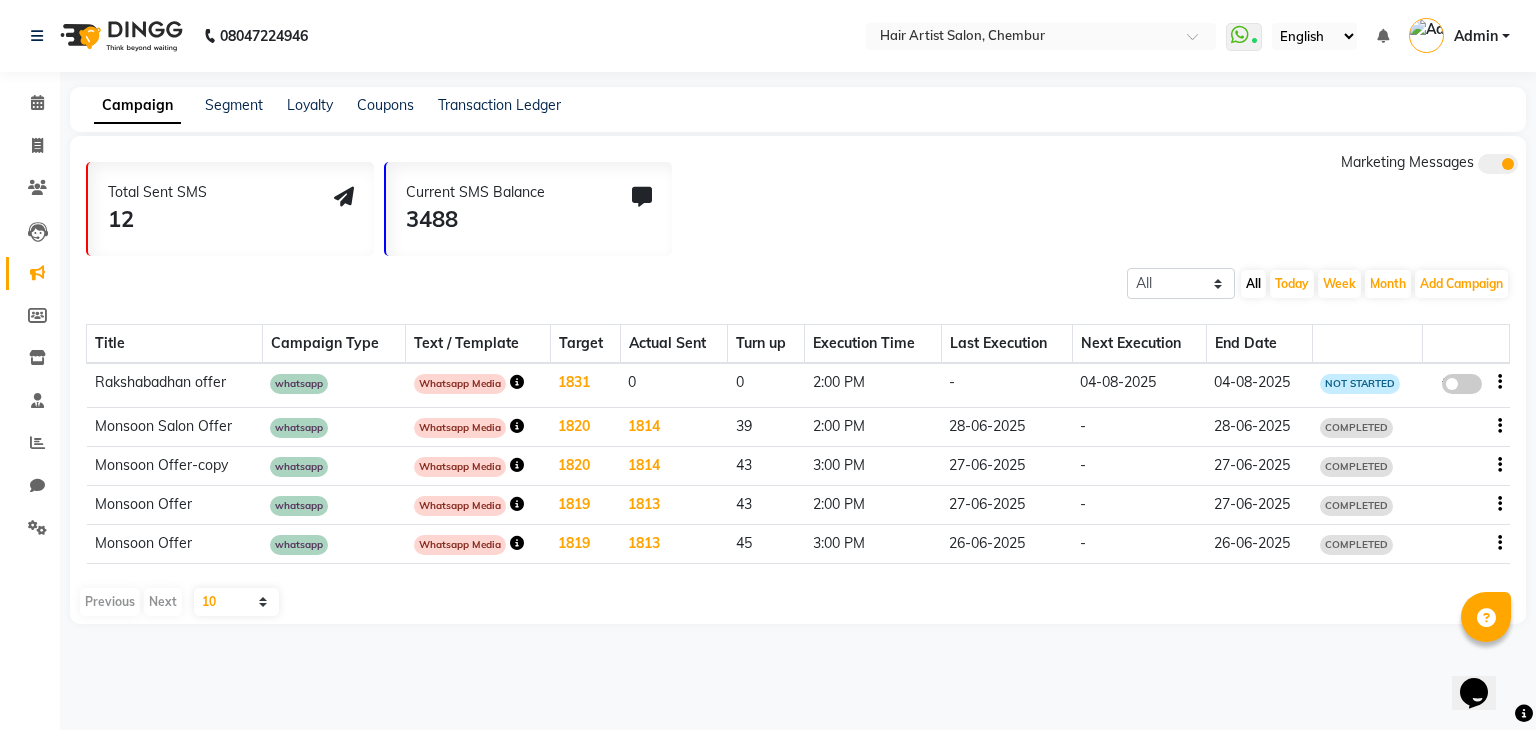 click 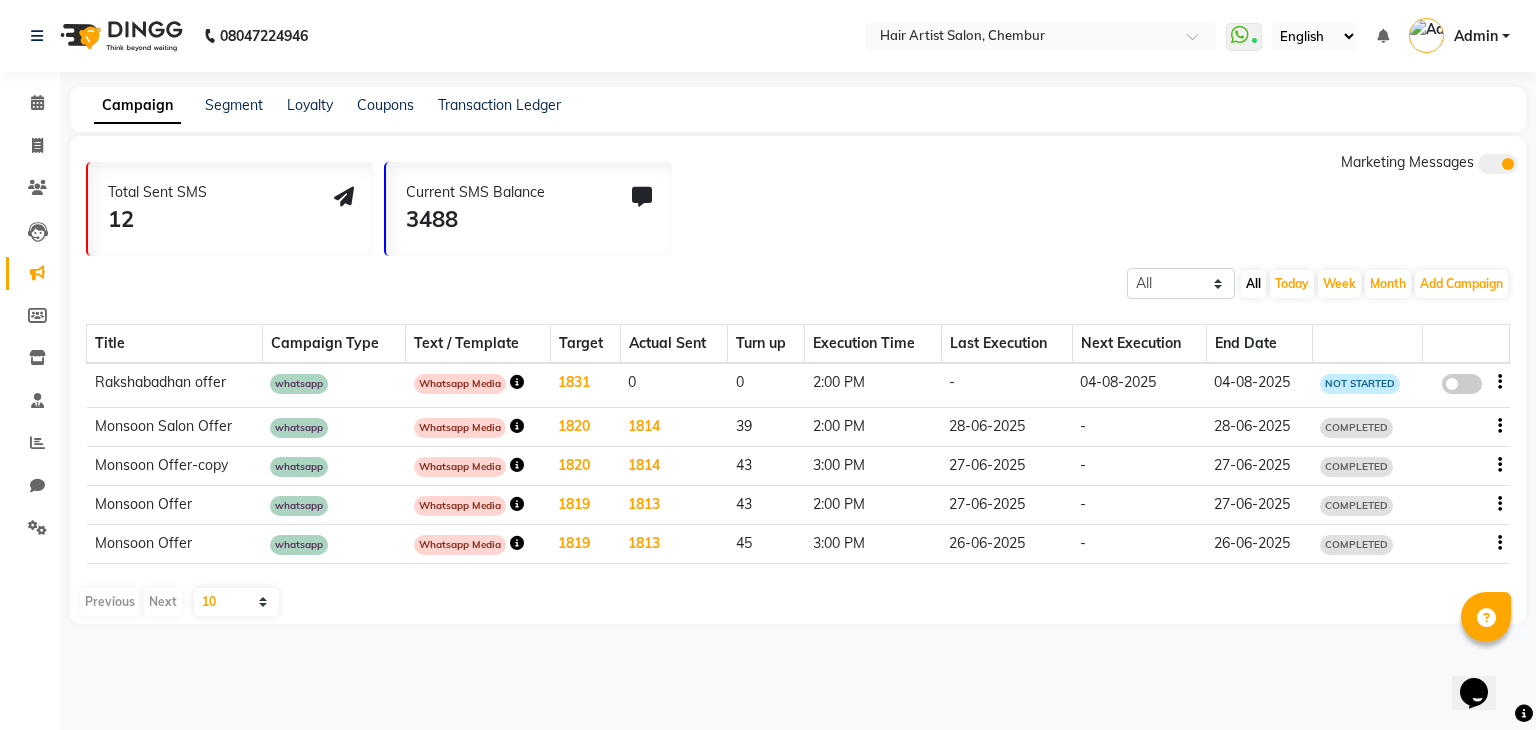 click on "false" 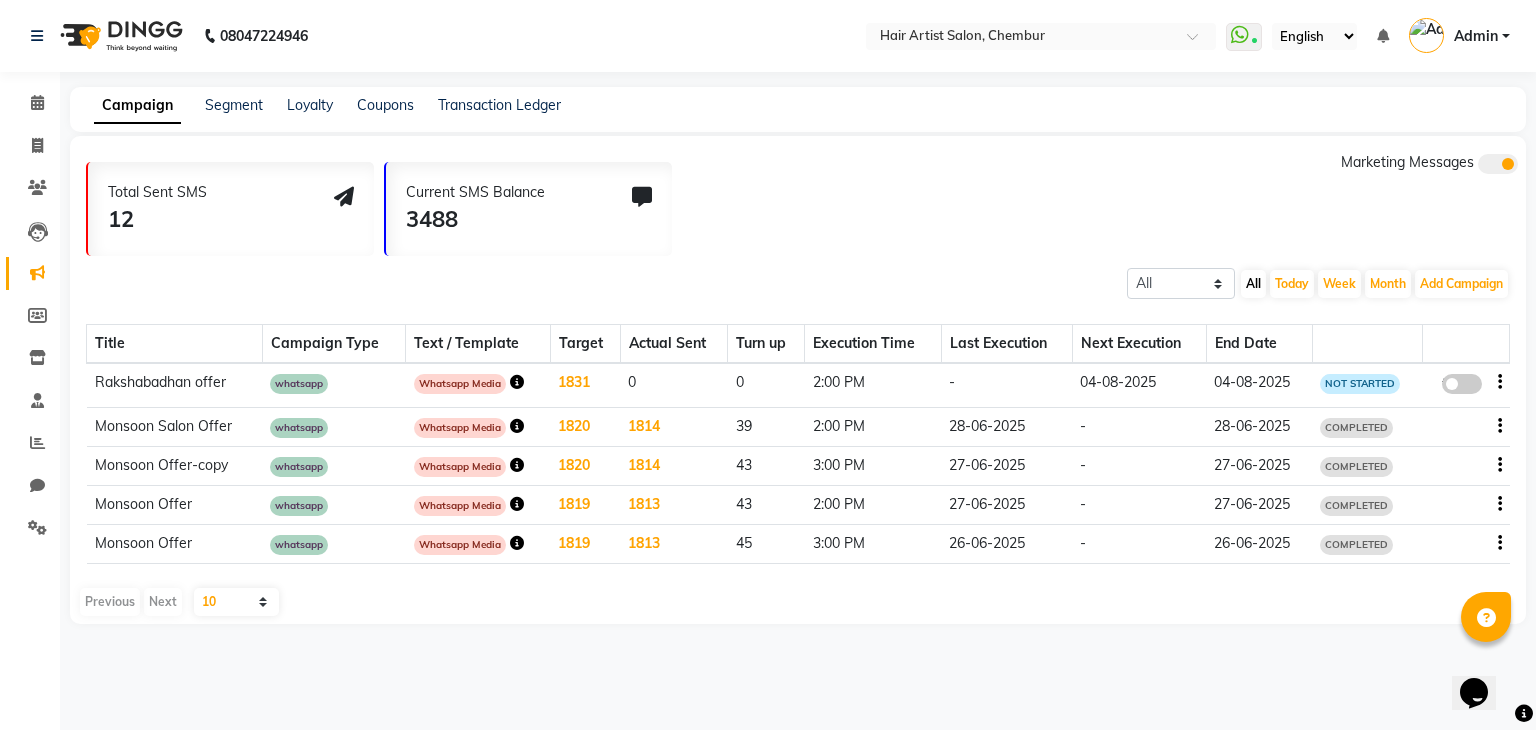 select on "3" 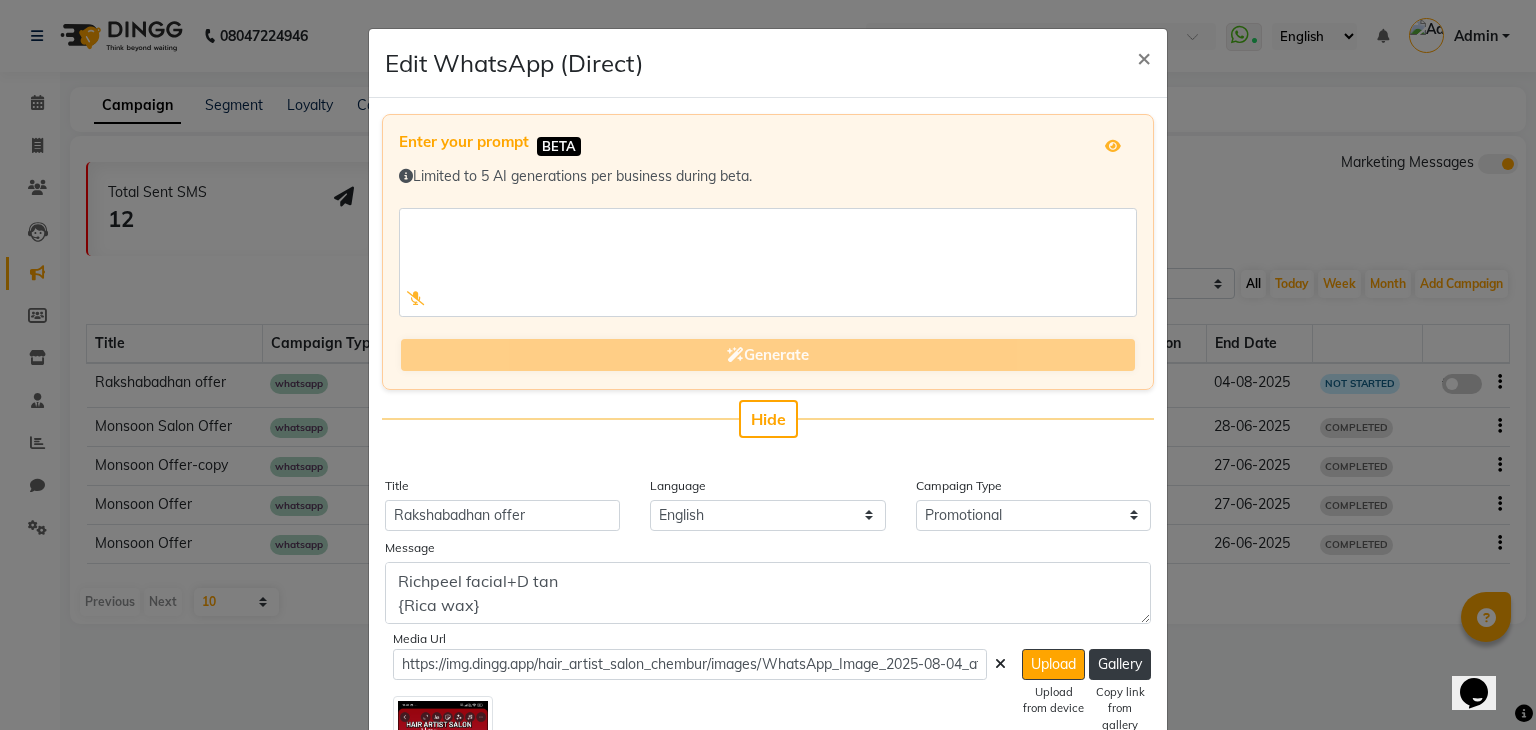 drag, startPoint x: 1458, startPoint y: 381, endPoint x: 1493, endPoint y: 374, distance: 35.69314 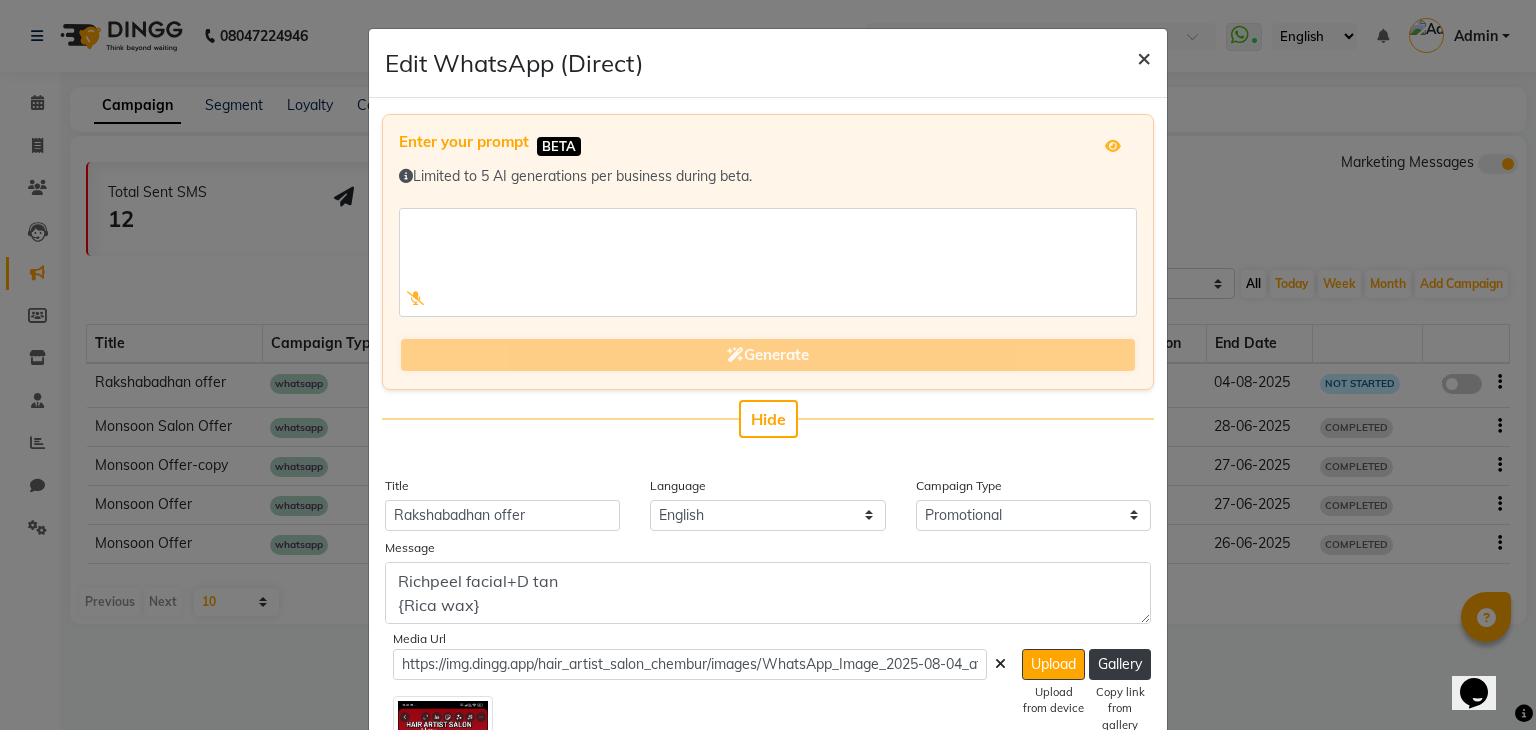 click on "×" 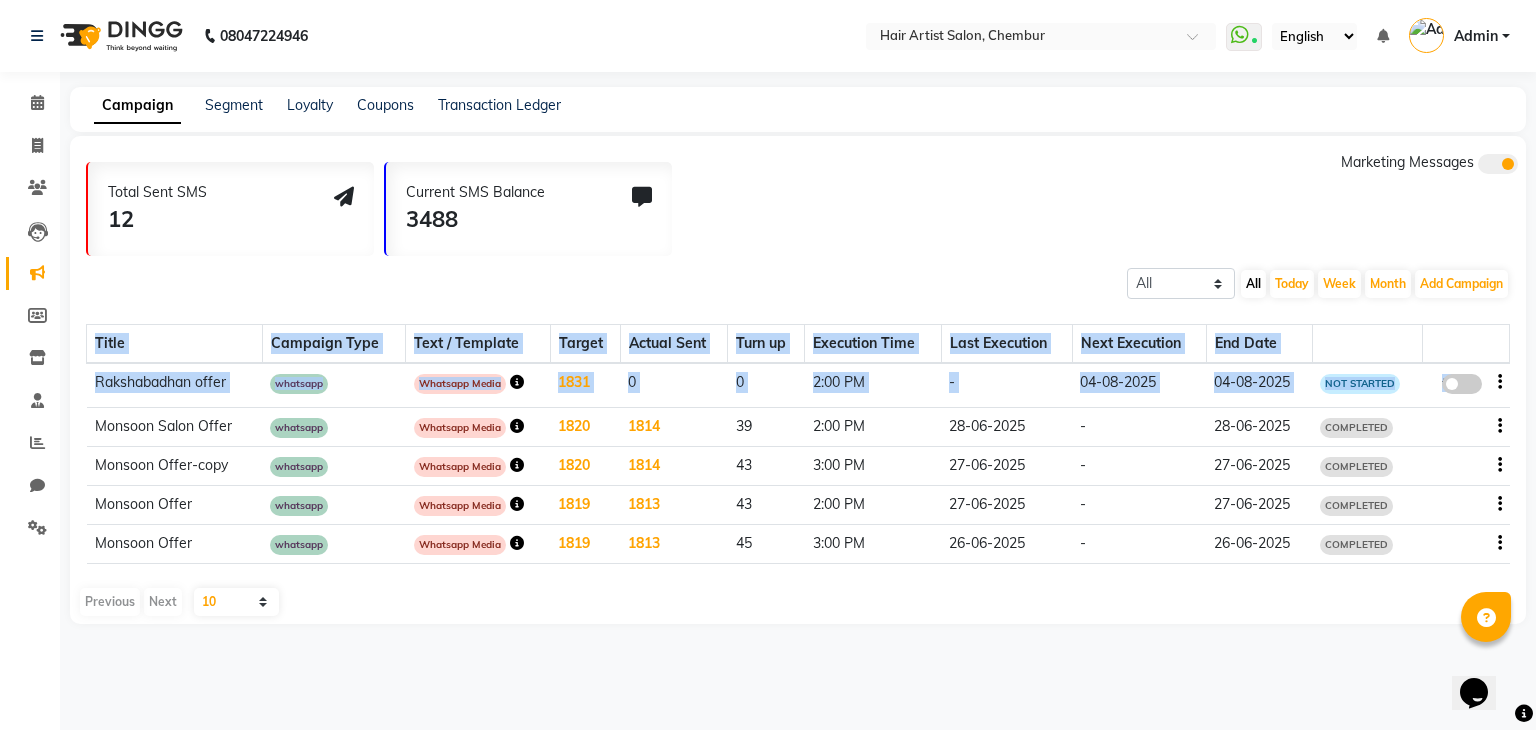 drag, startPoint x: 1453, startPoint y: 384, endPoint x: 1534, endPoint y: 382, distance: 81.02469 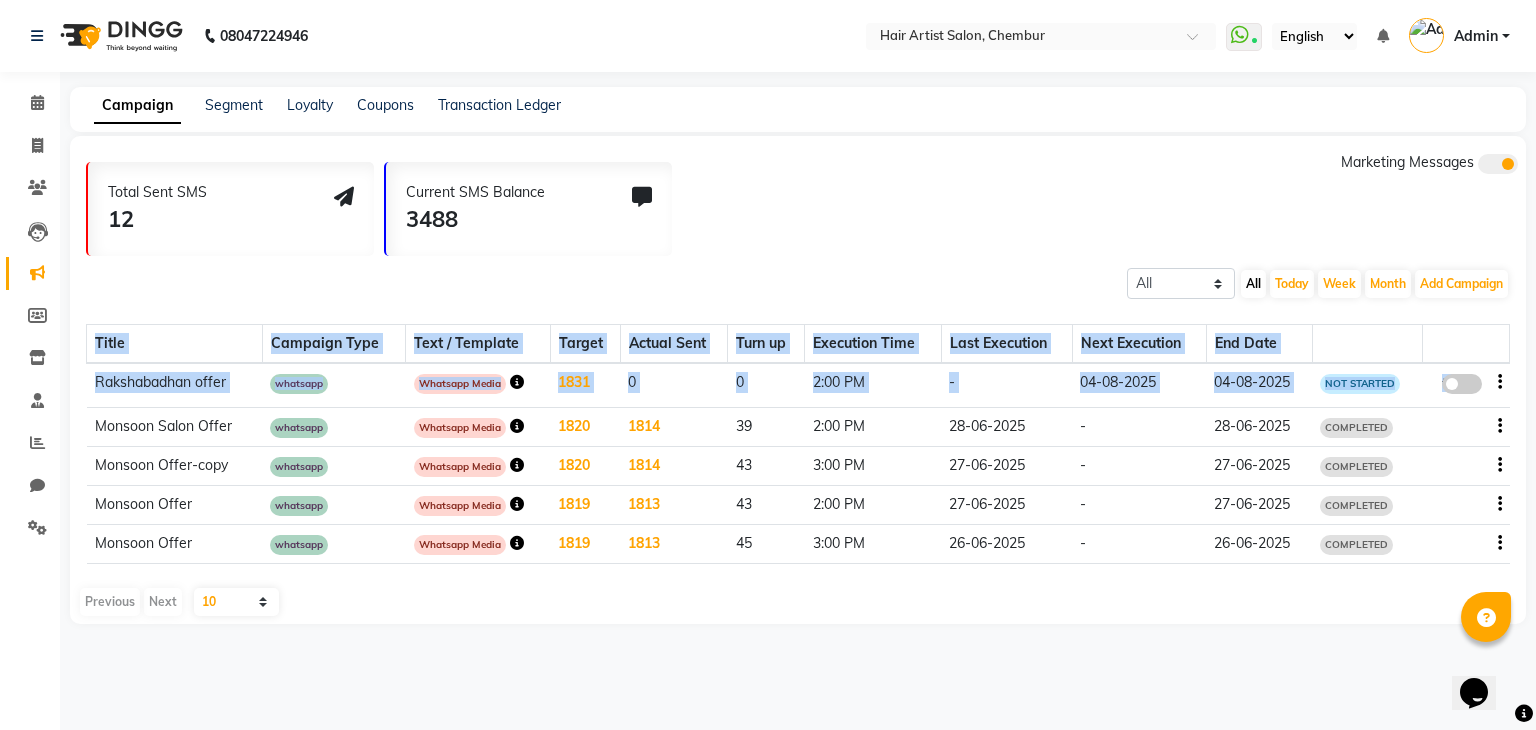 click 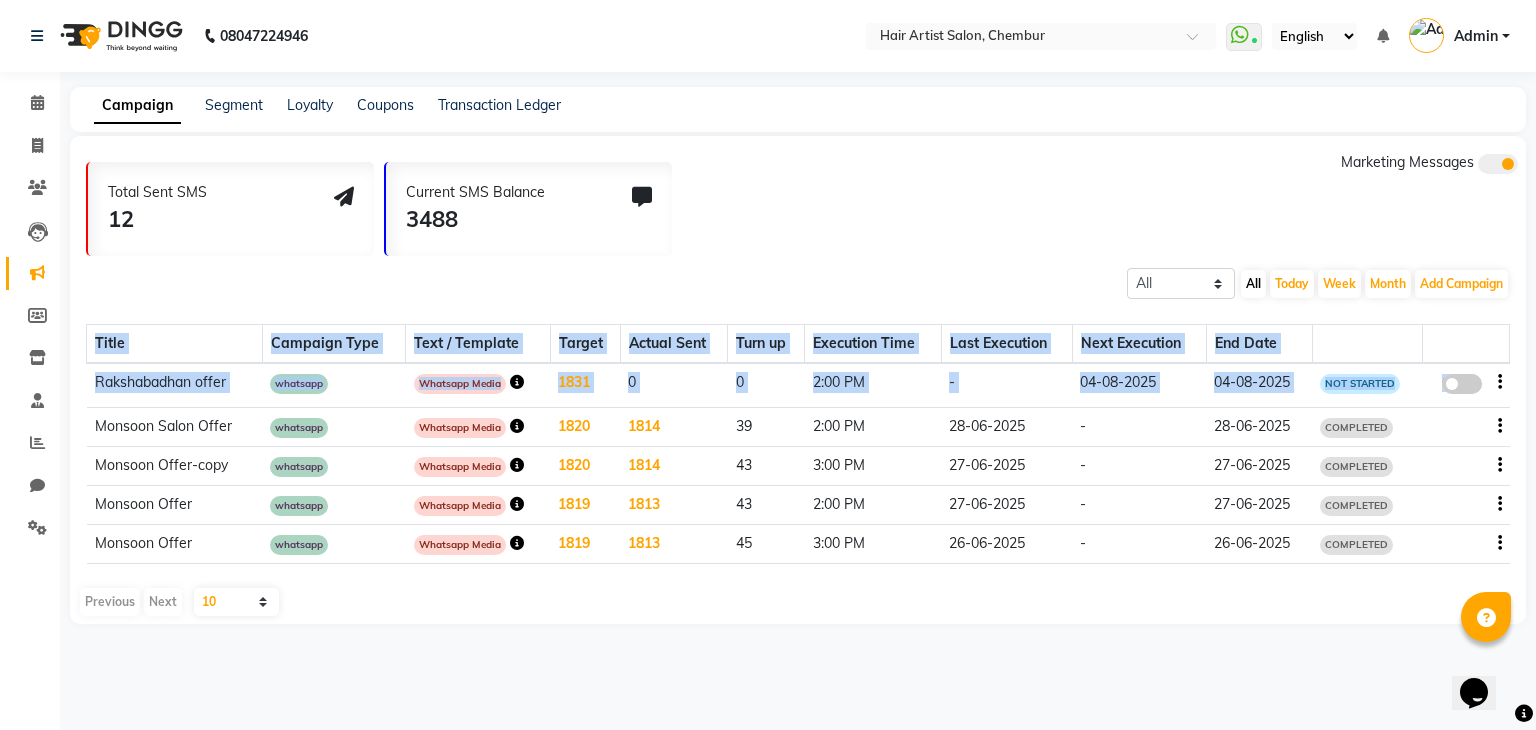 click on "false" 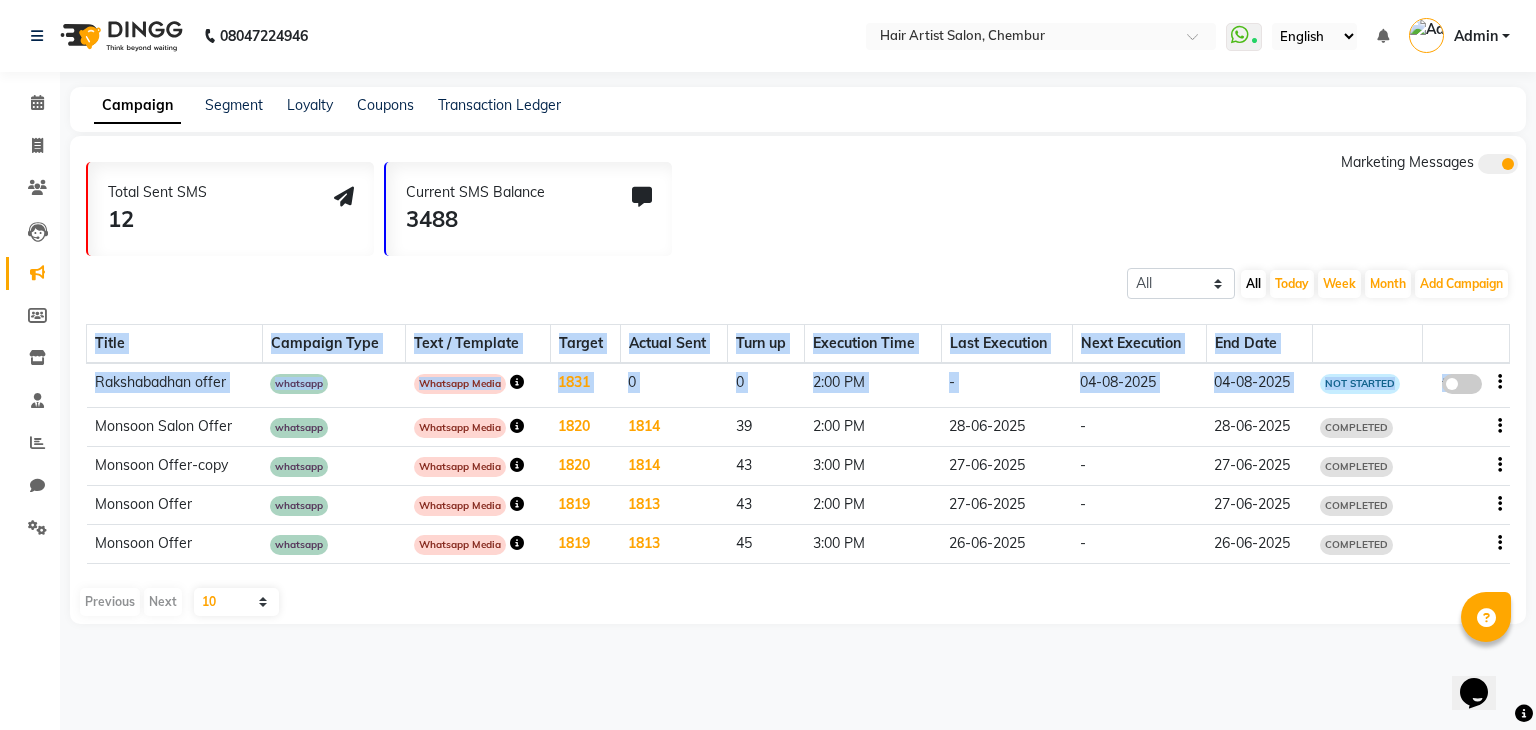 select on "3" 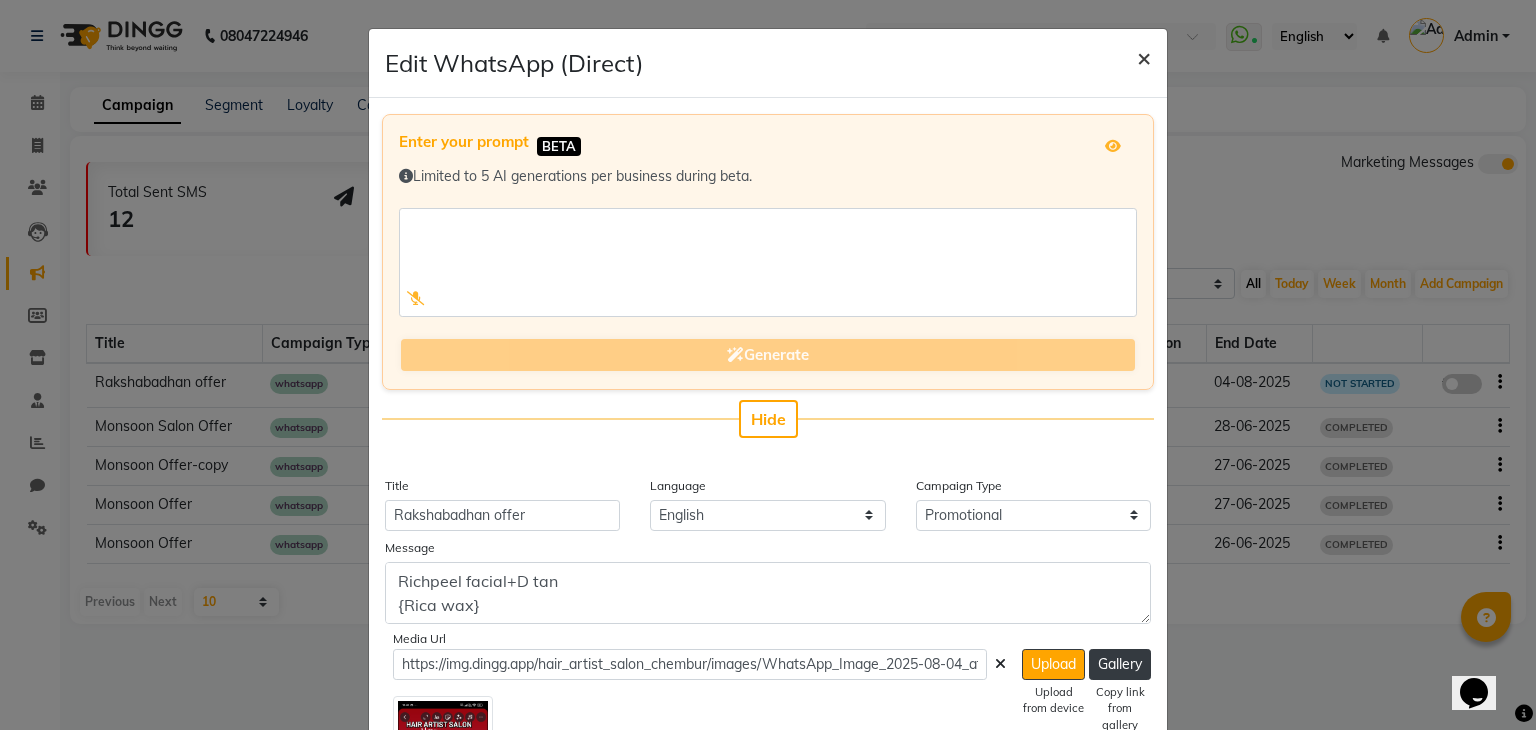 click on "×" 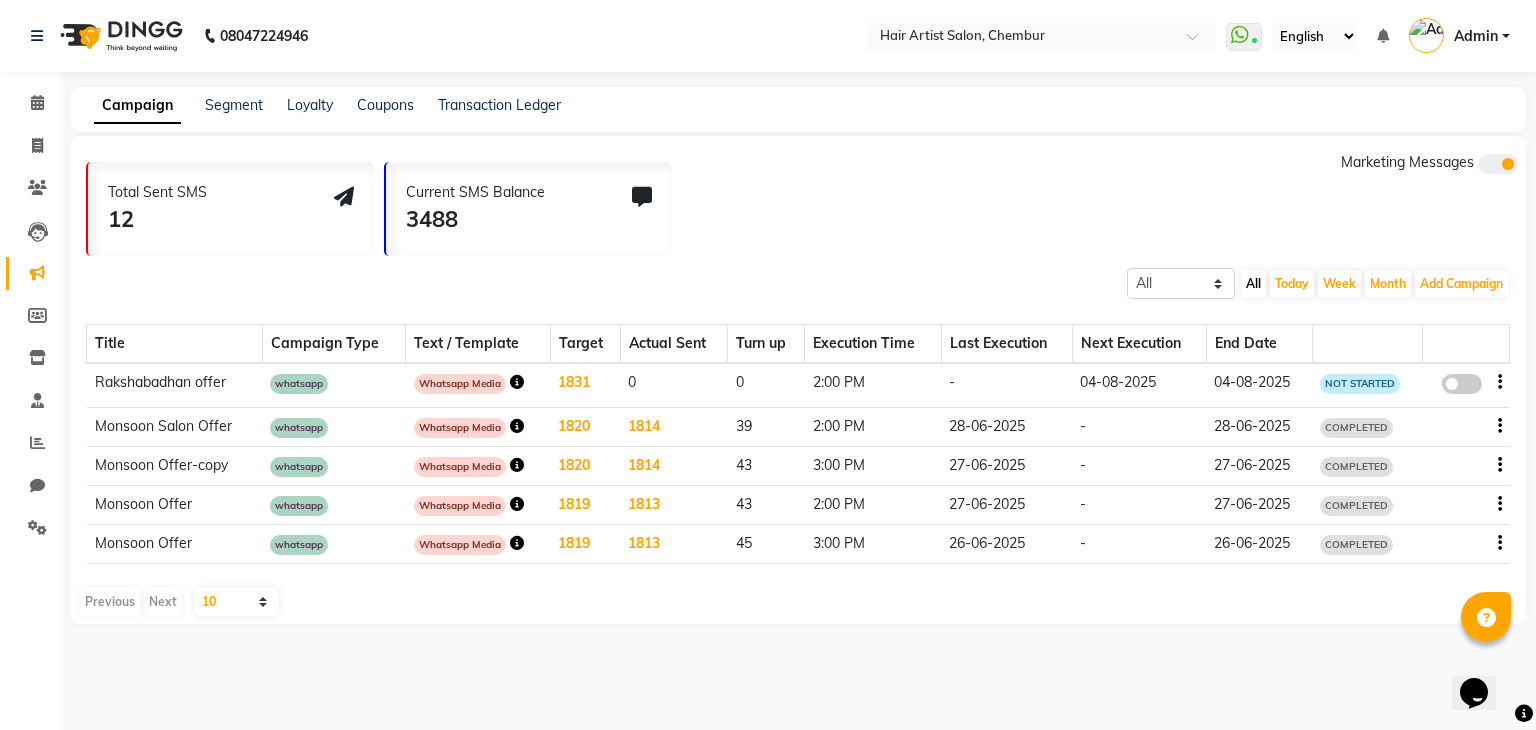drag, startPoint x: 1449, startPoint y: 383, endPoint x: 1476, endPoint y: 382, distance: 27.018513 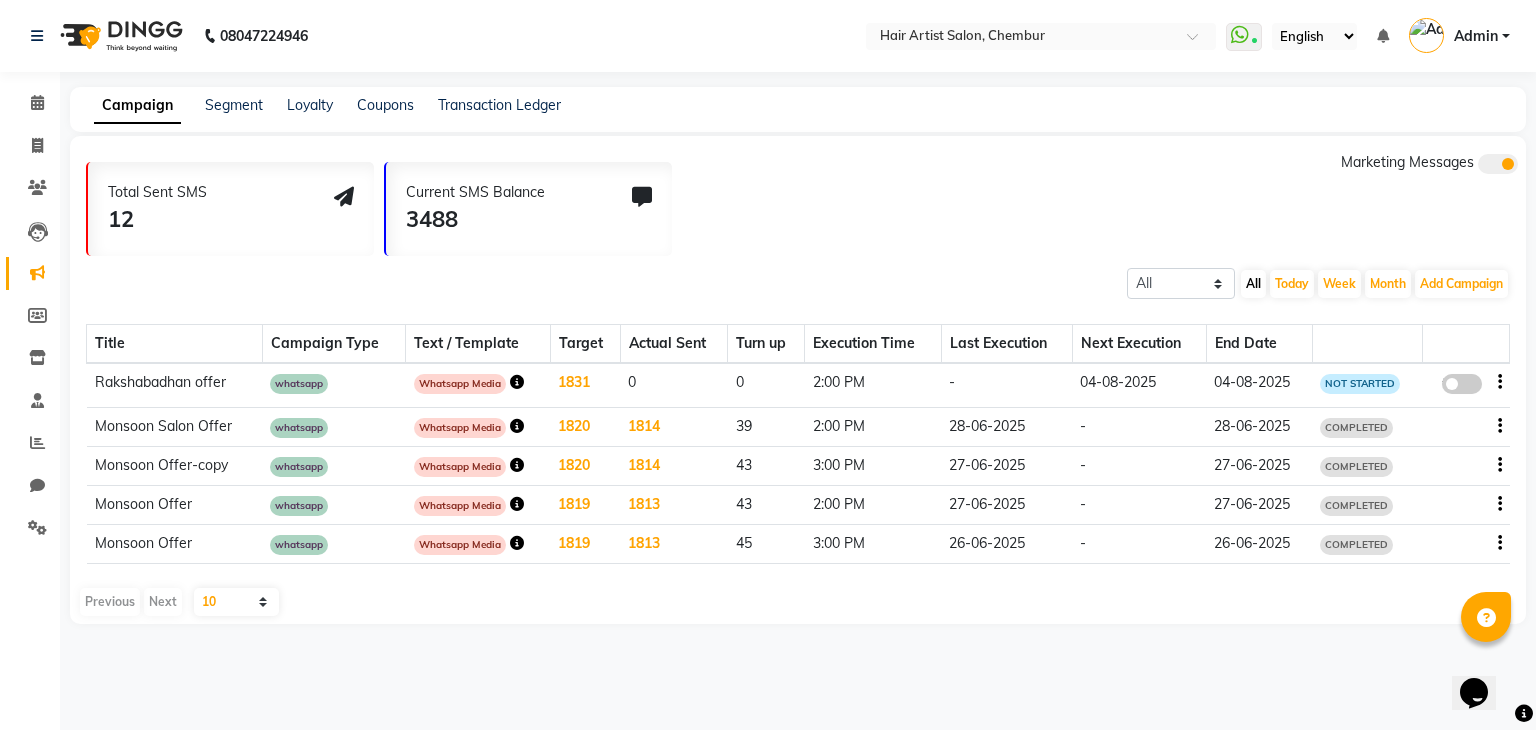 click on "false" 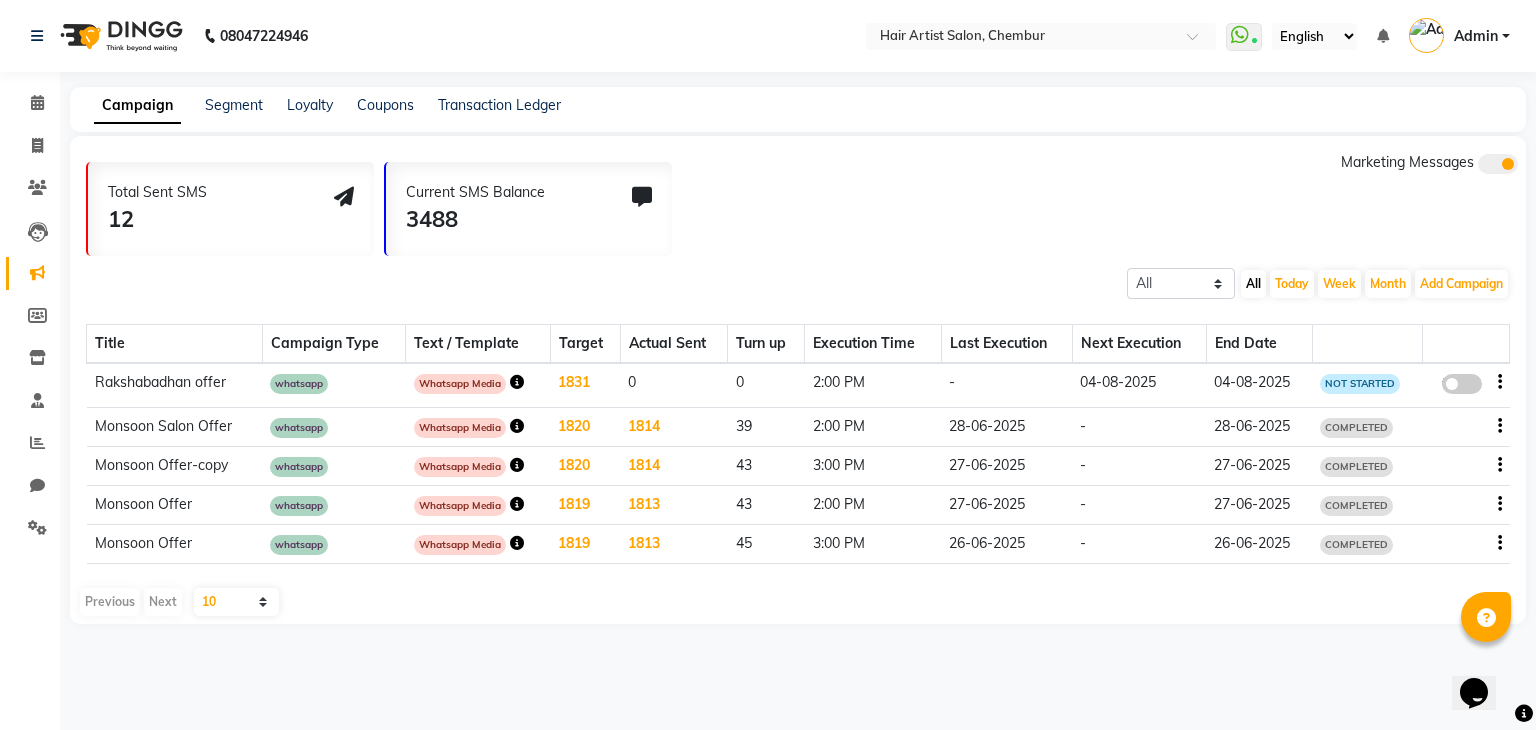 select on "3" 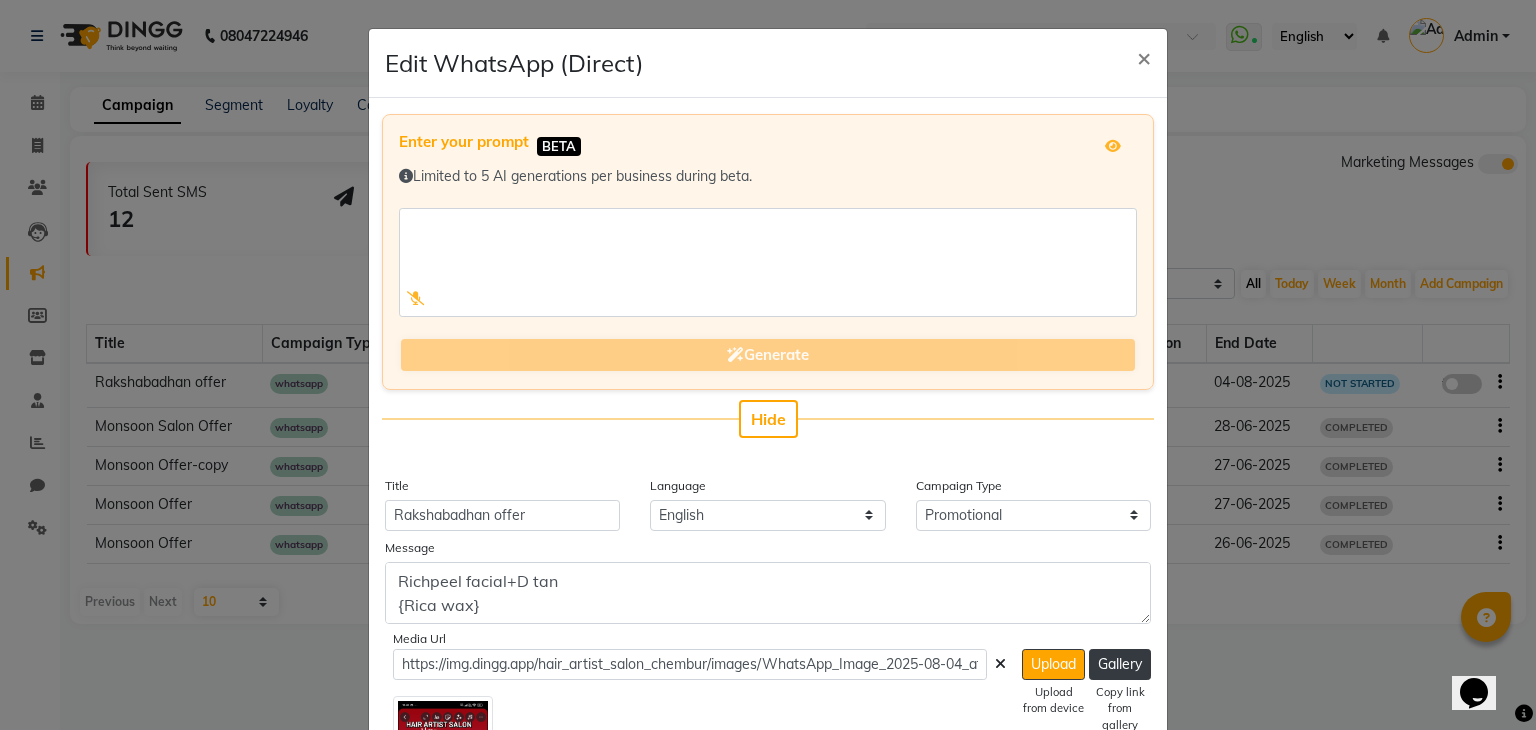 click on "BETA" 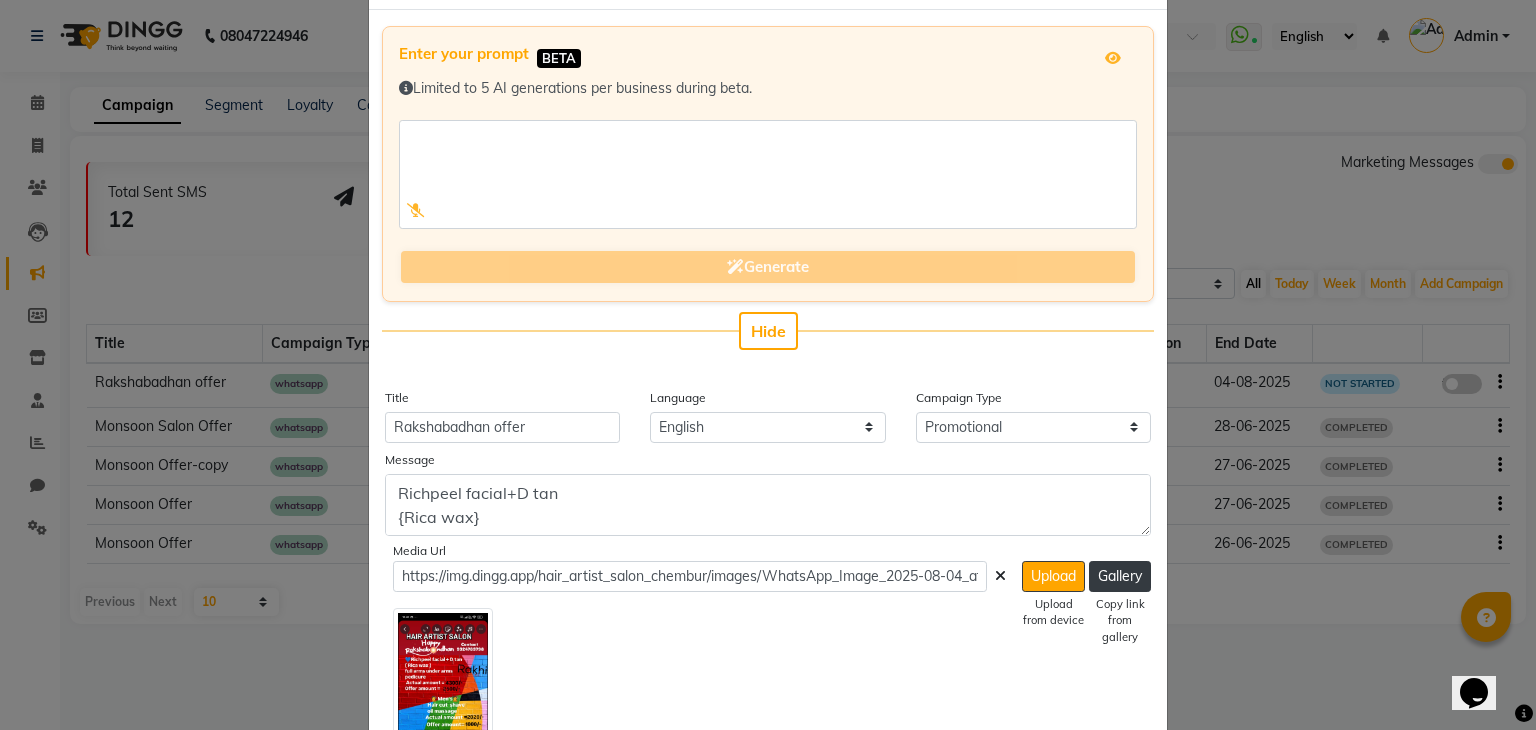 scroll, scrollTop: 0, scrollLeft: 0, axis: both 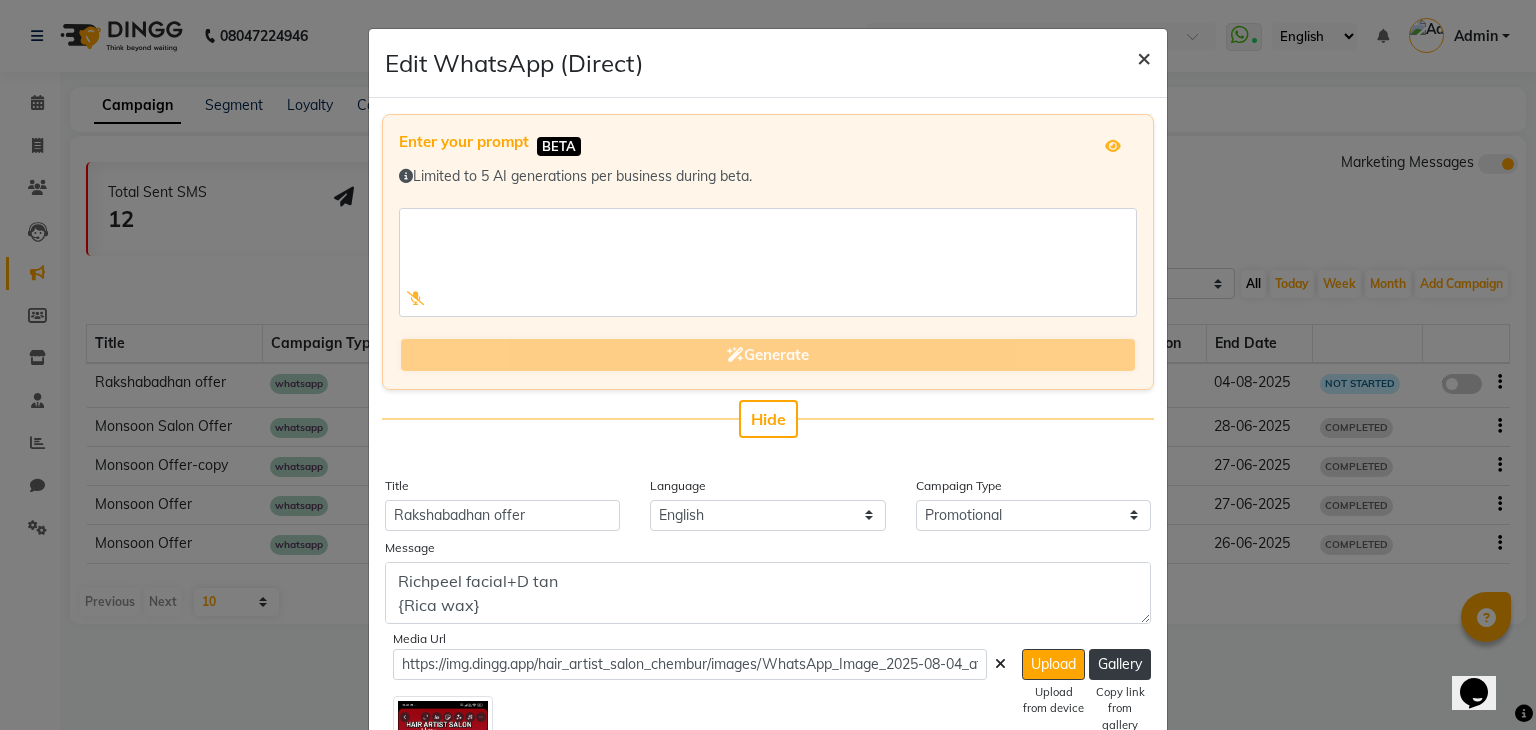 click on "×" 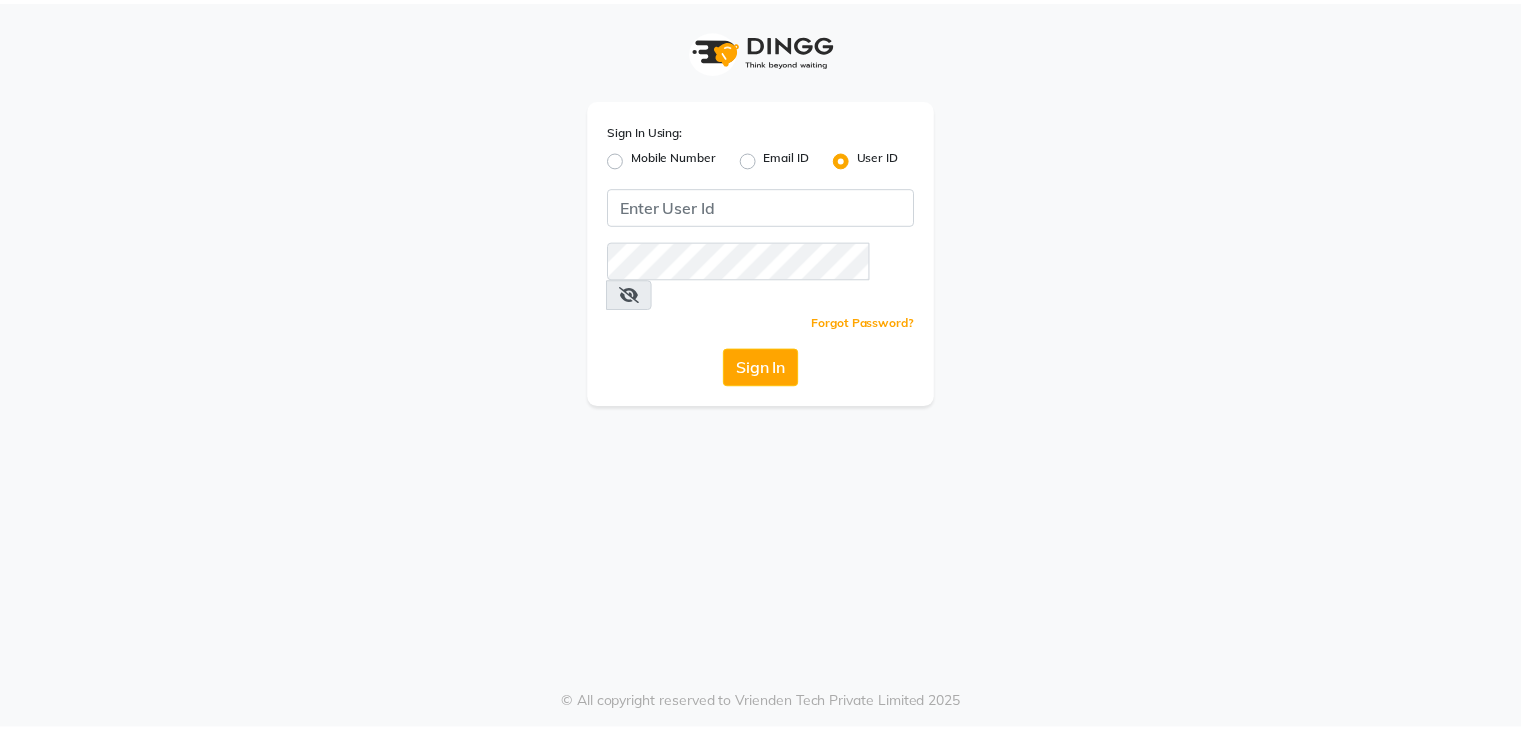 scroll, scrollTop: 0, scrollLeft: 0, axis: both 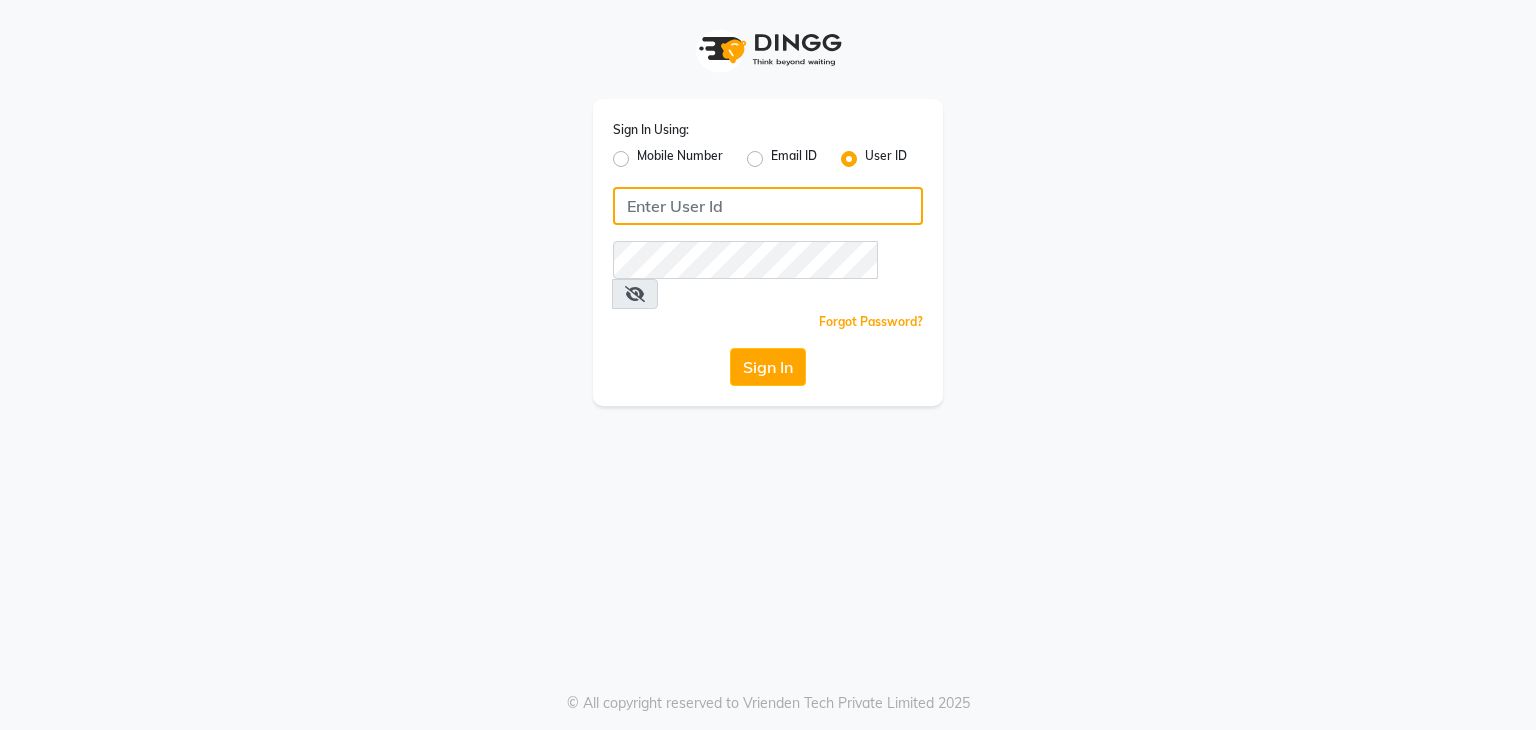 type on "hairartistsalon" 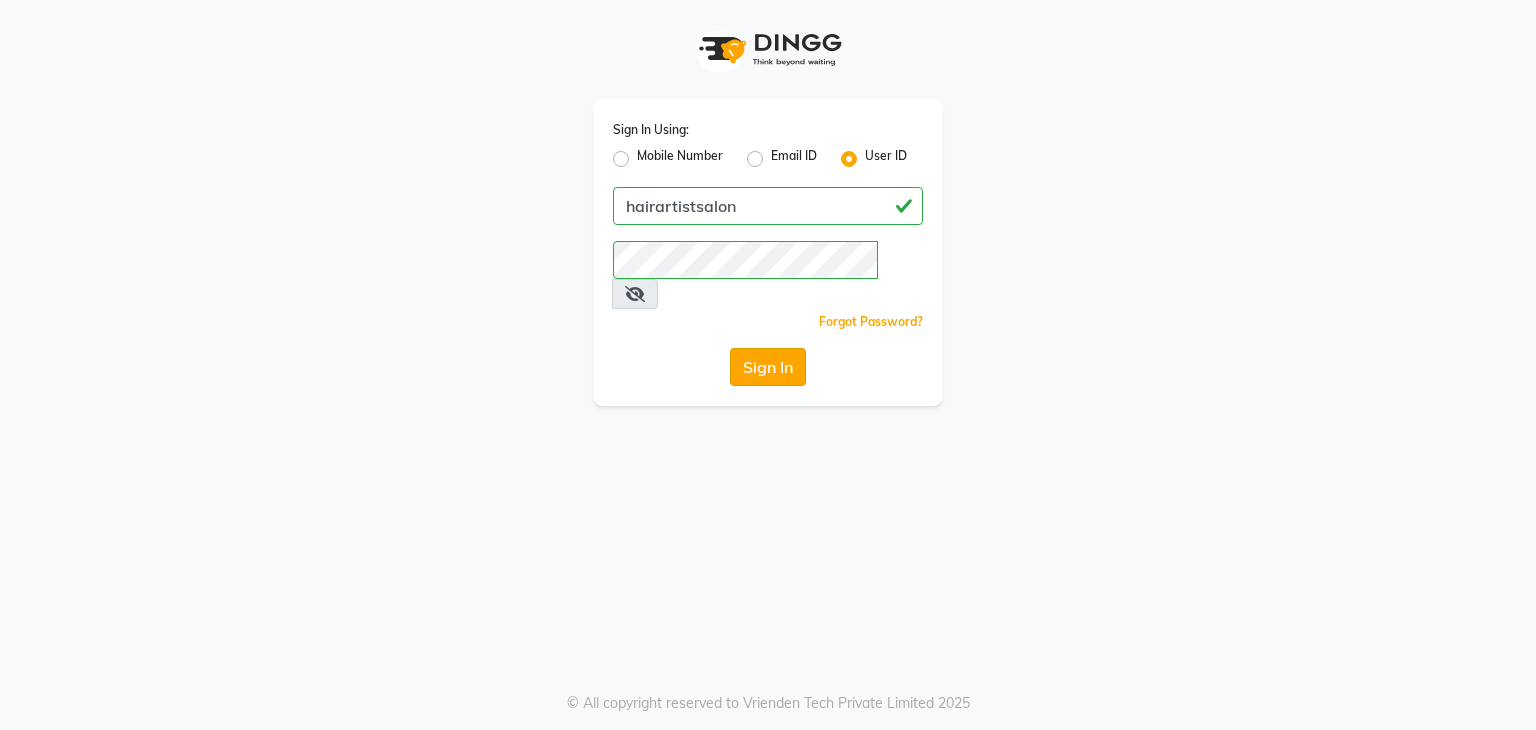 click on "Sign In" 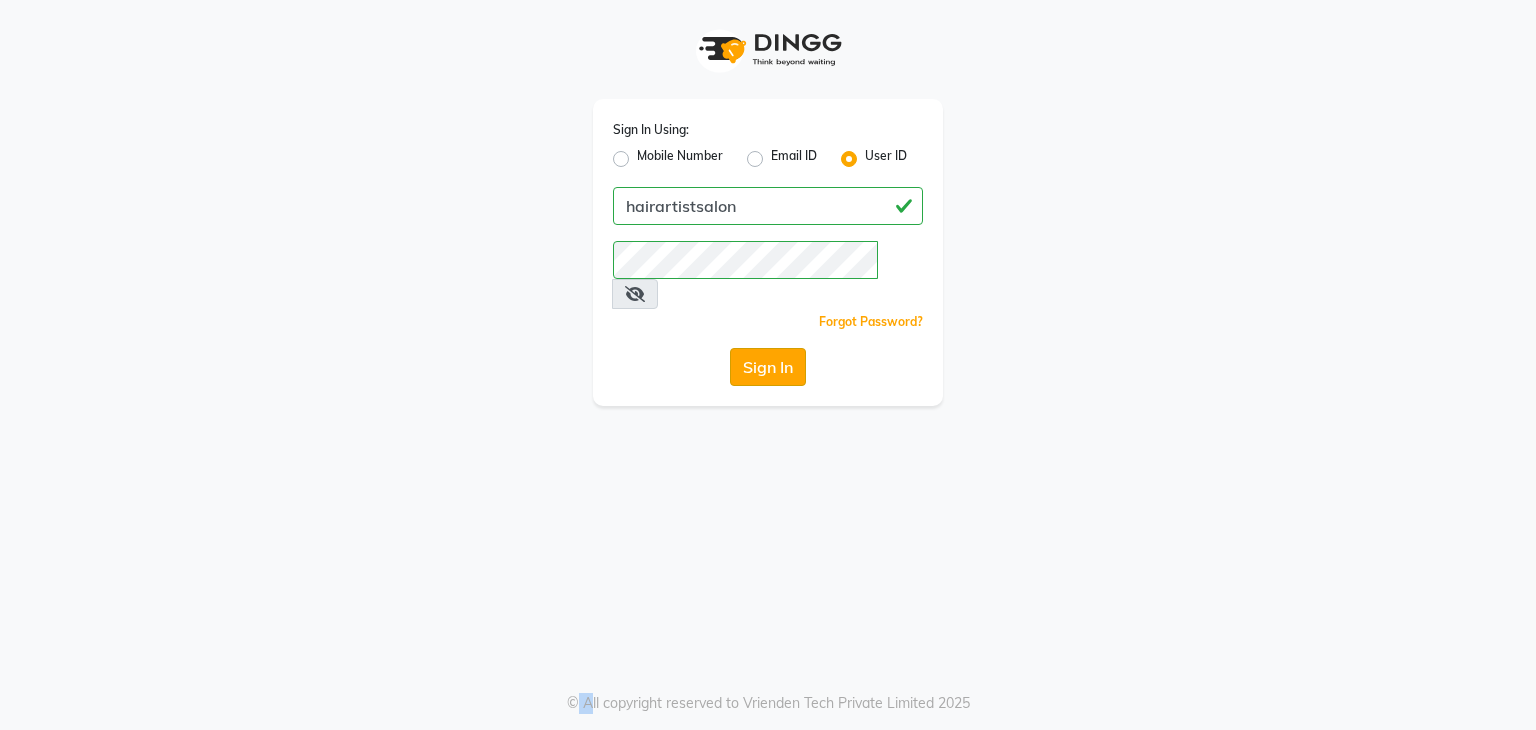 click on "Sign In" 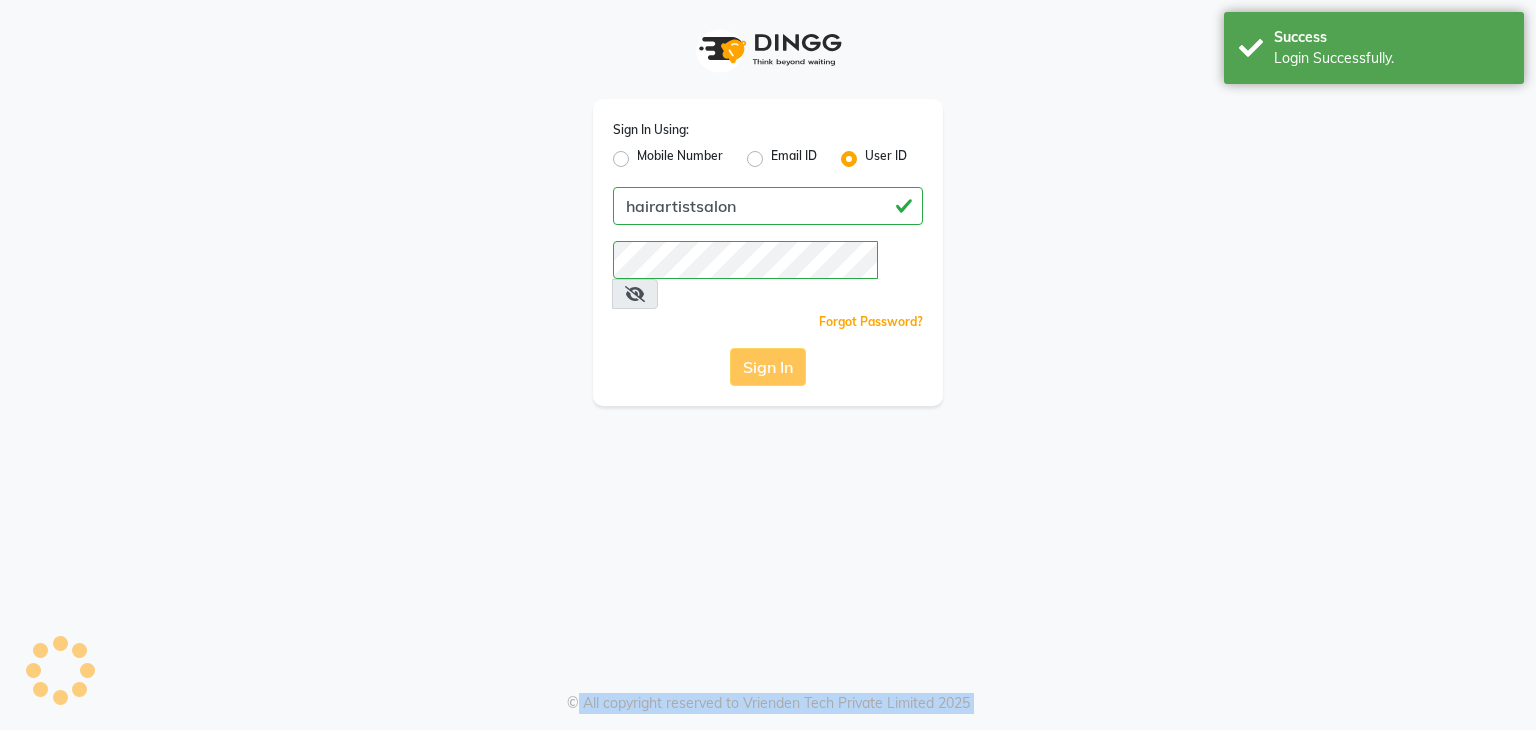click on "Sign In" 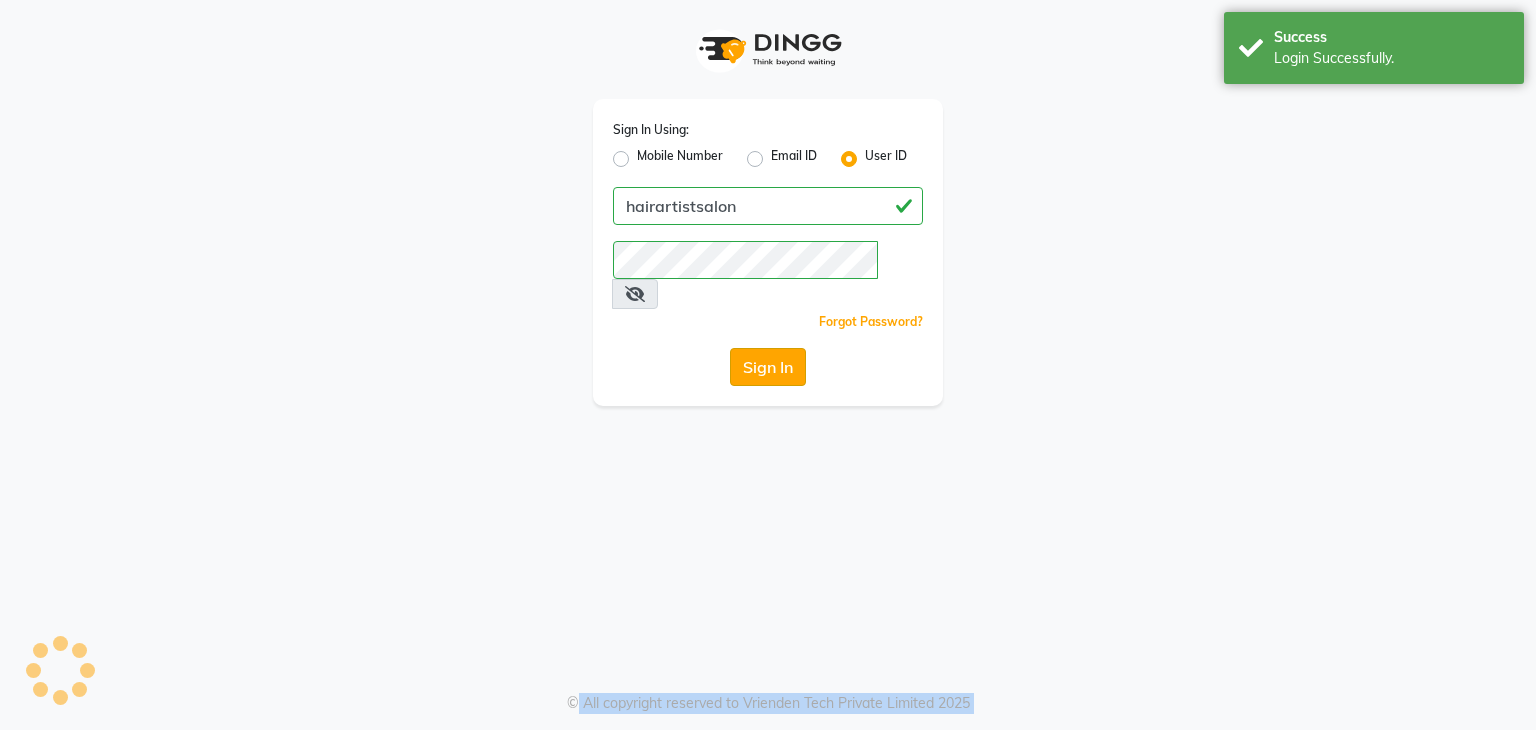 click on "Sign In" 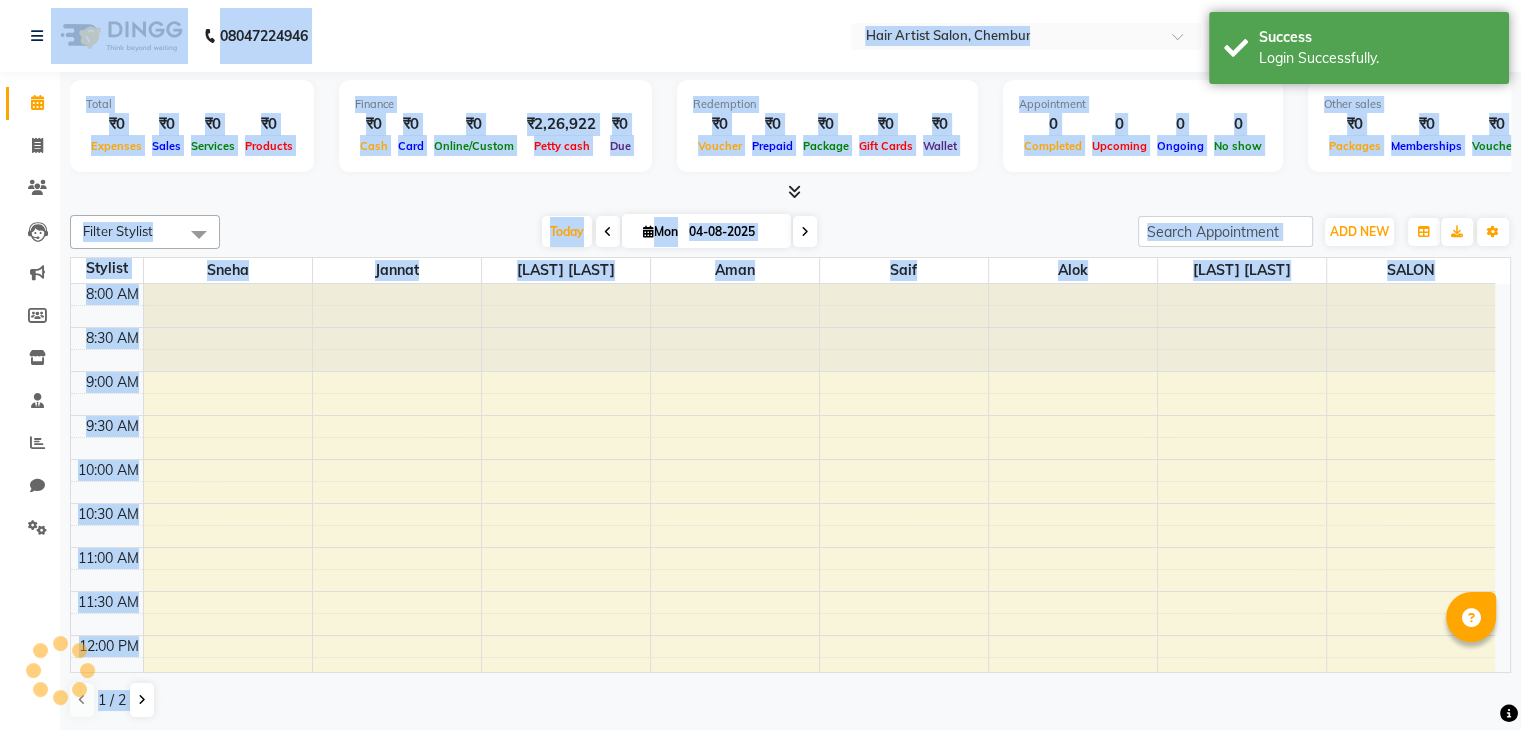 scroll, scrollTop: 0, scrollLeft: 0, axis: both 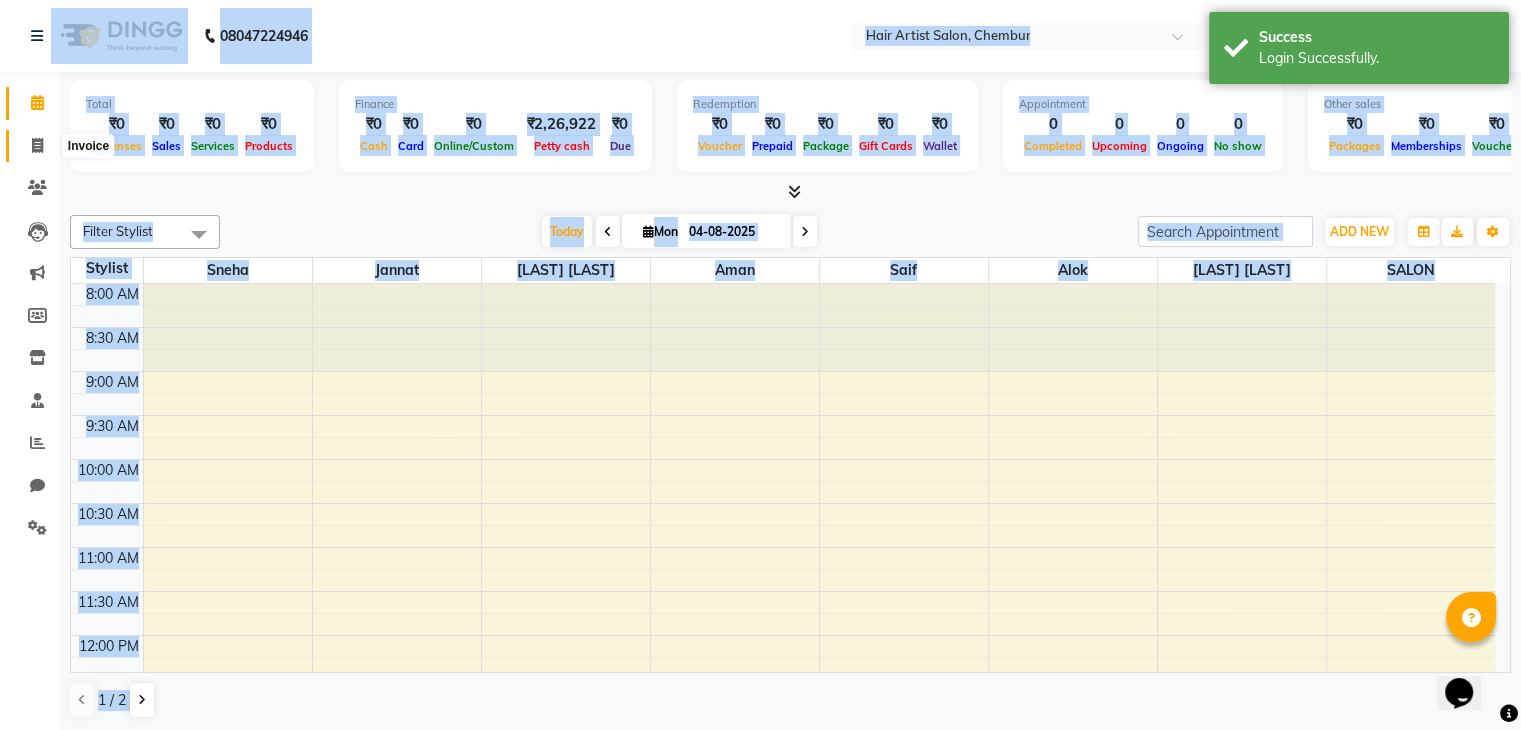 click 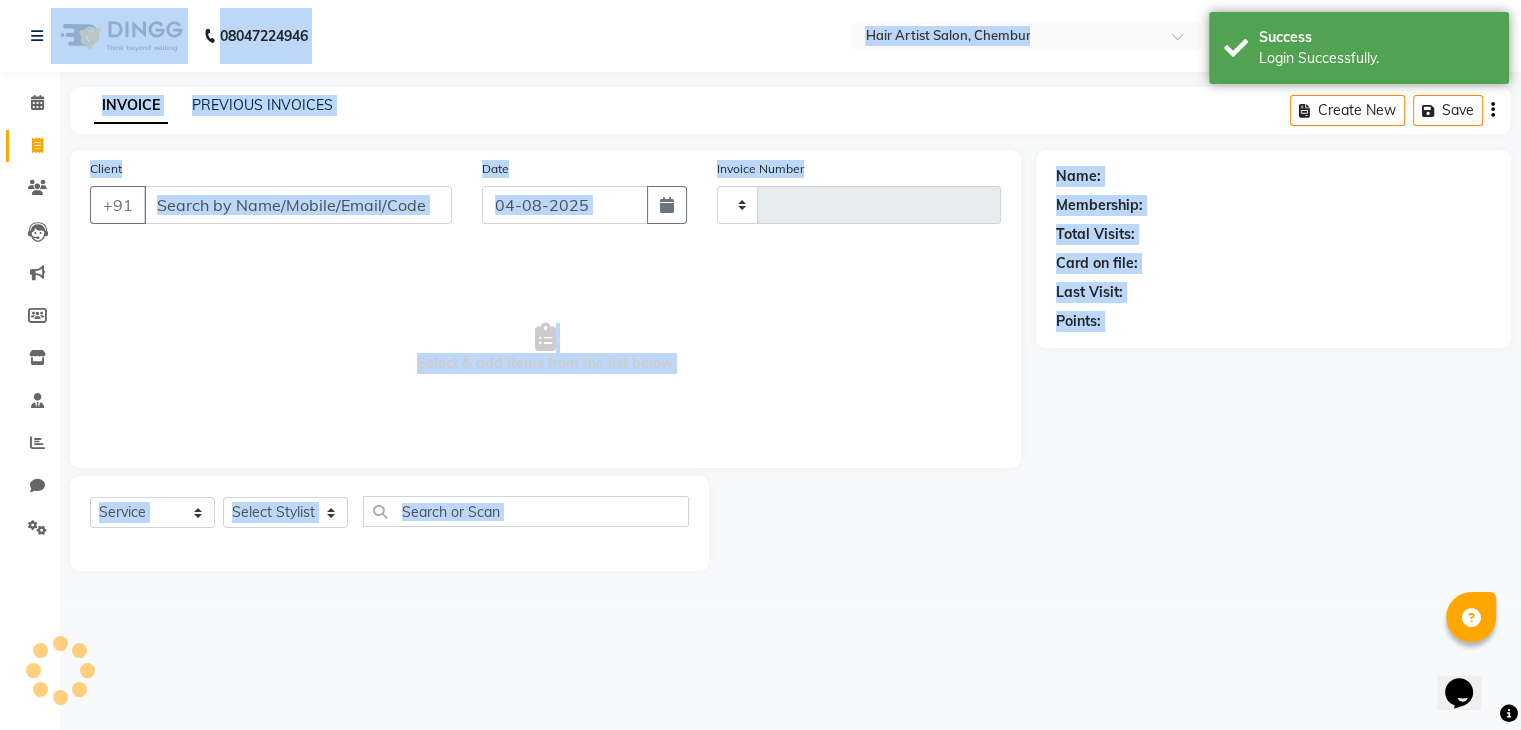 click 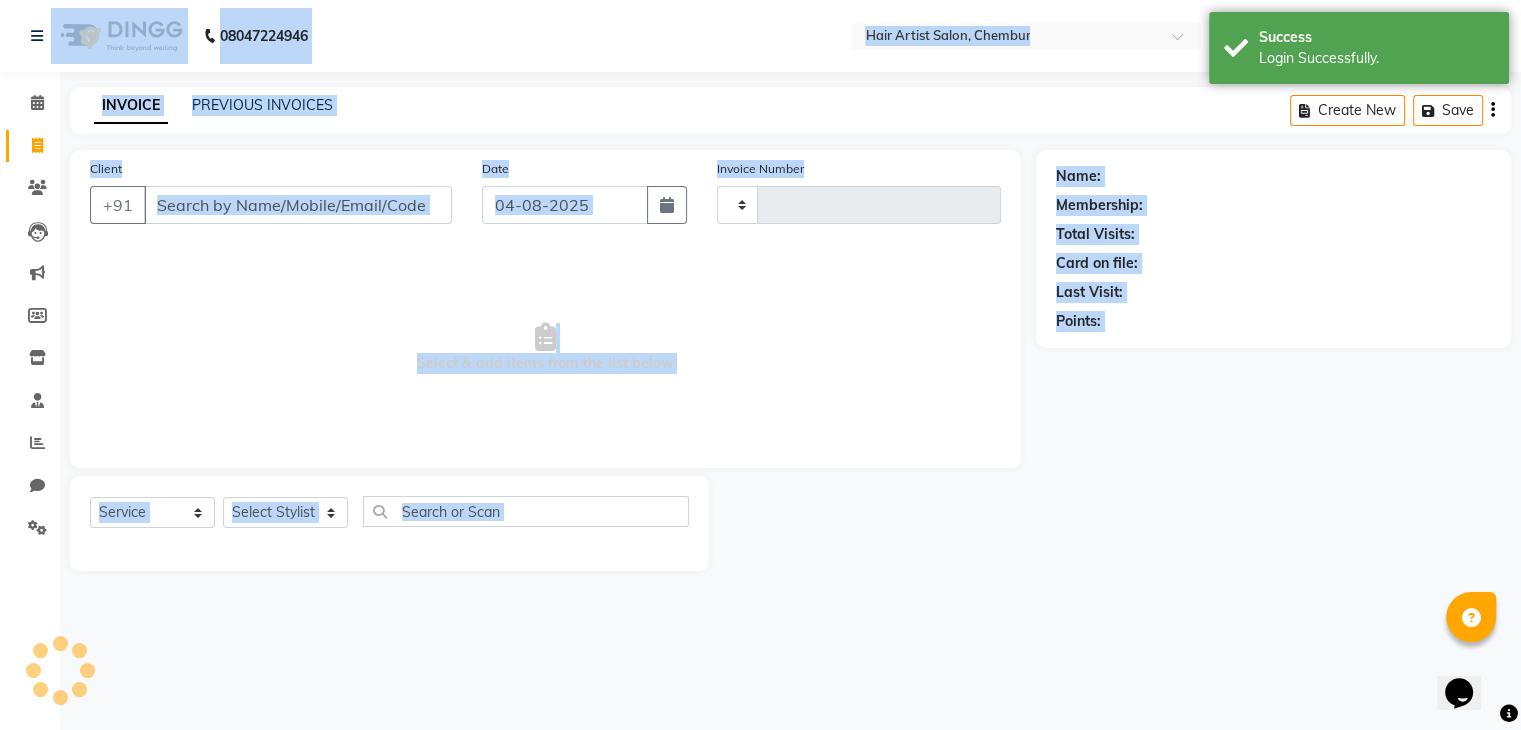click 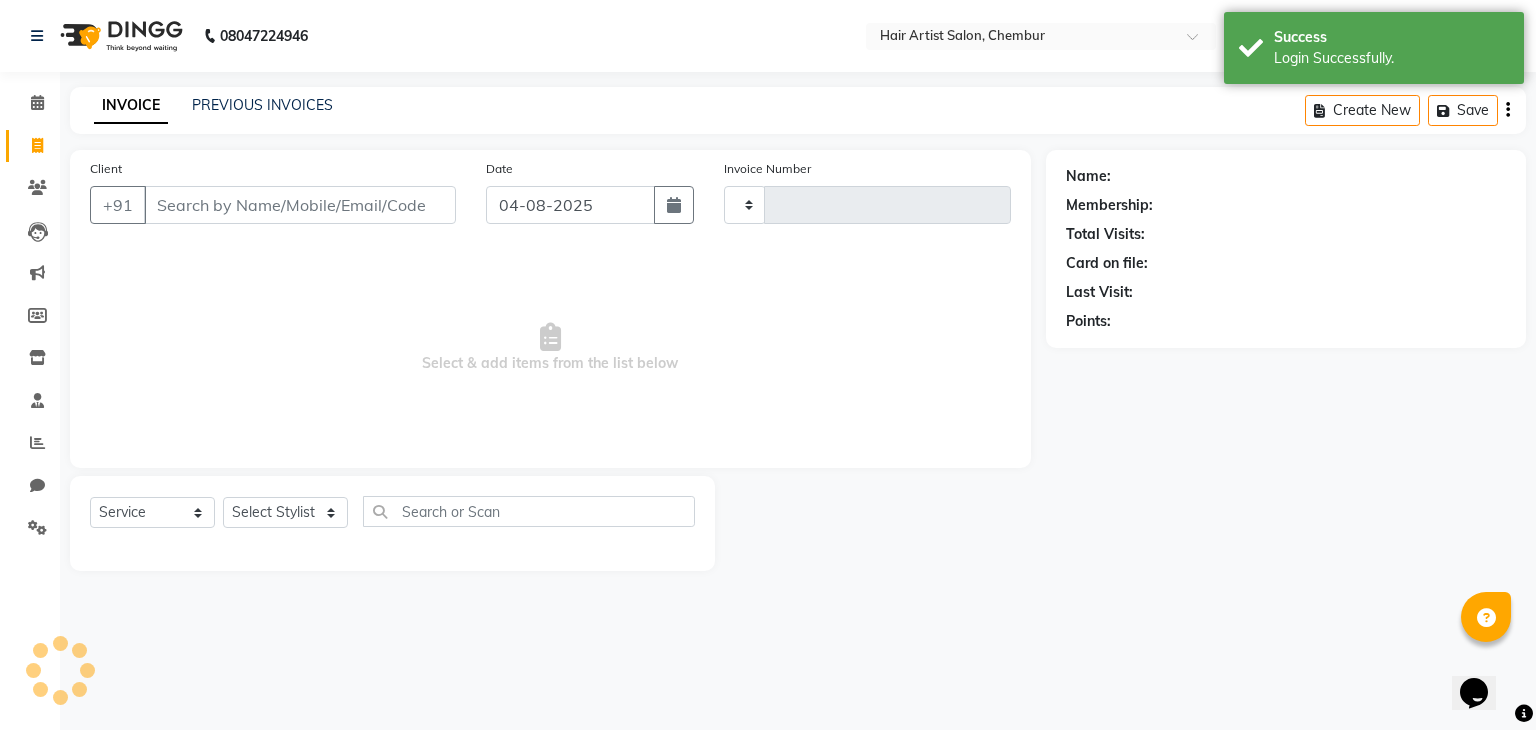 select on "service" 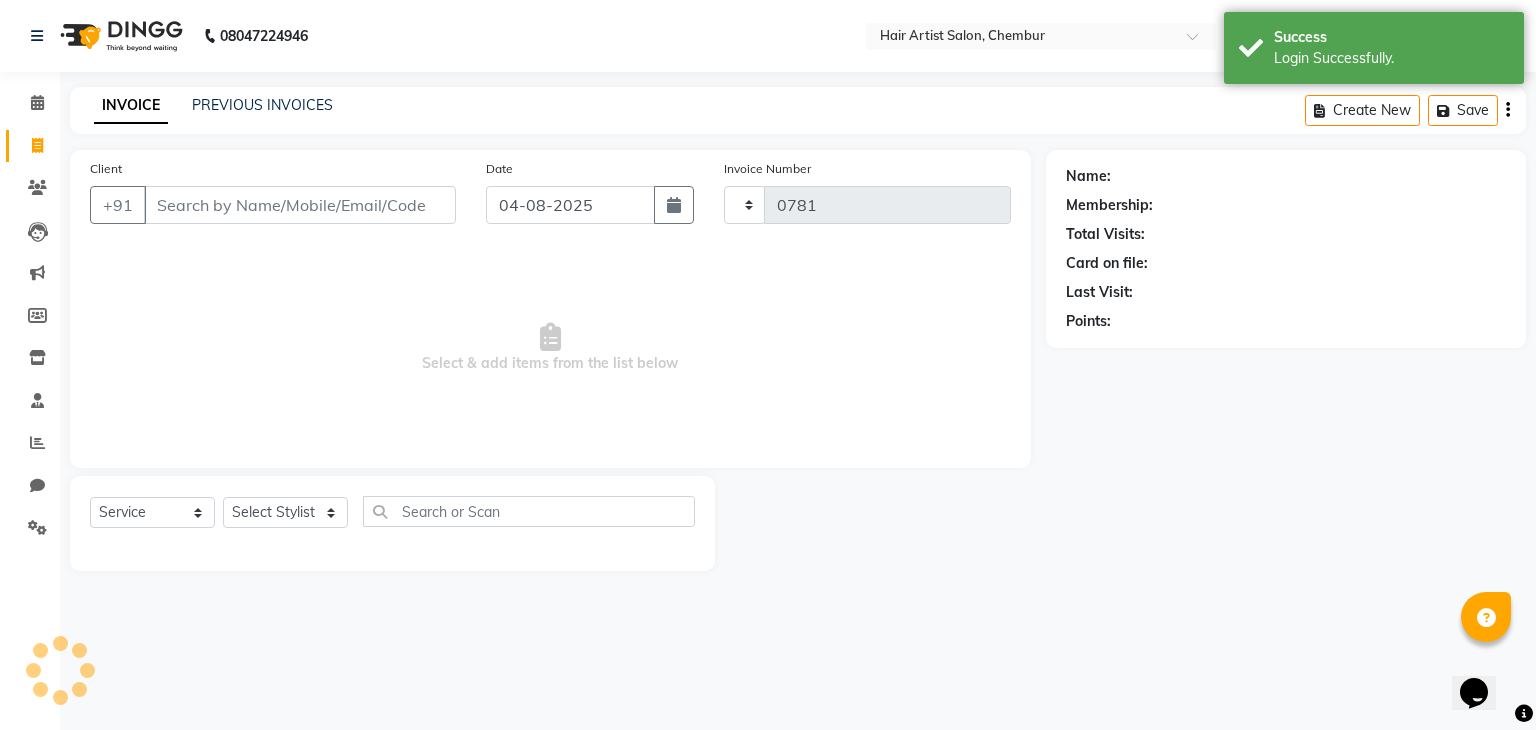 select on "7809" 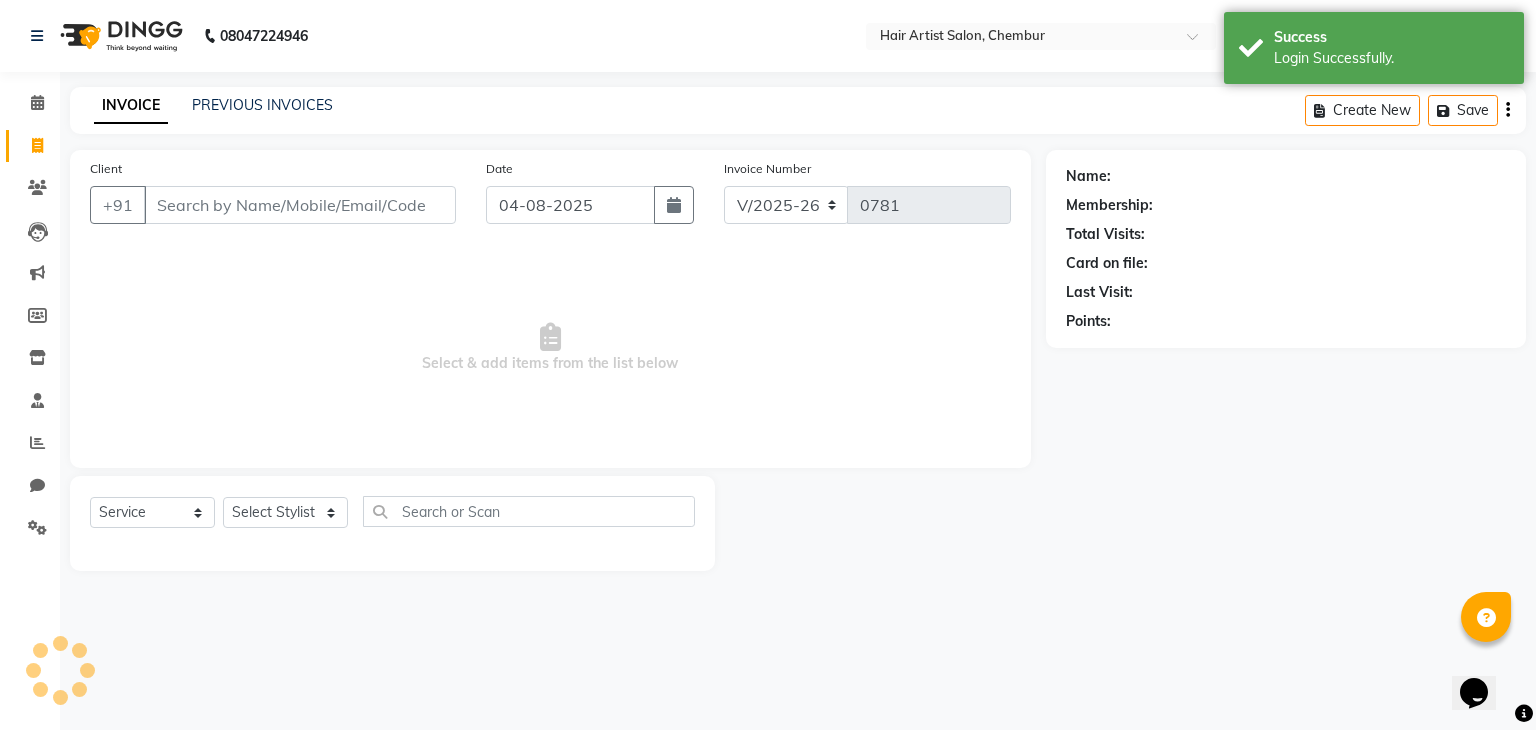 select on "package" 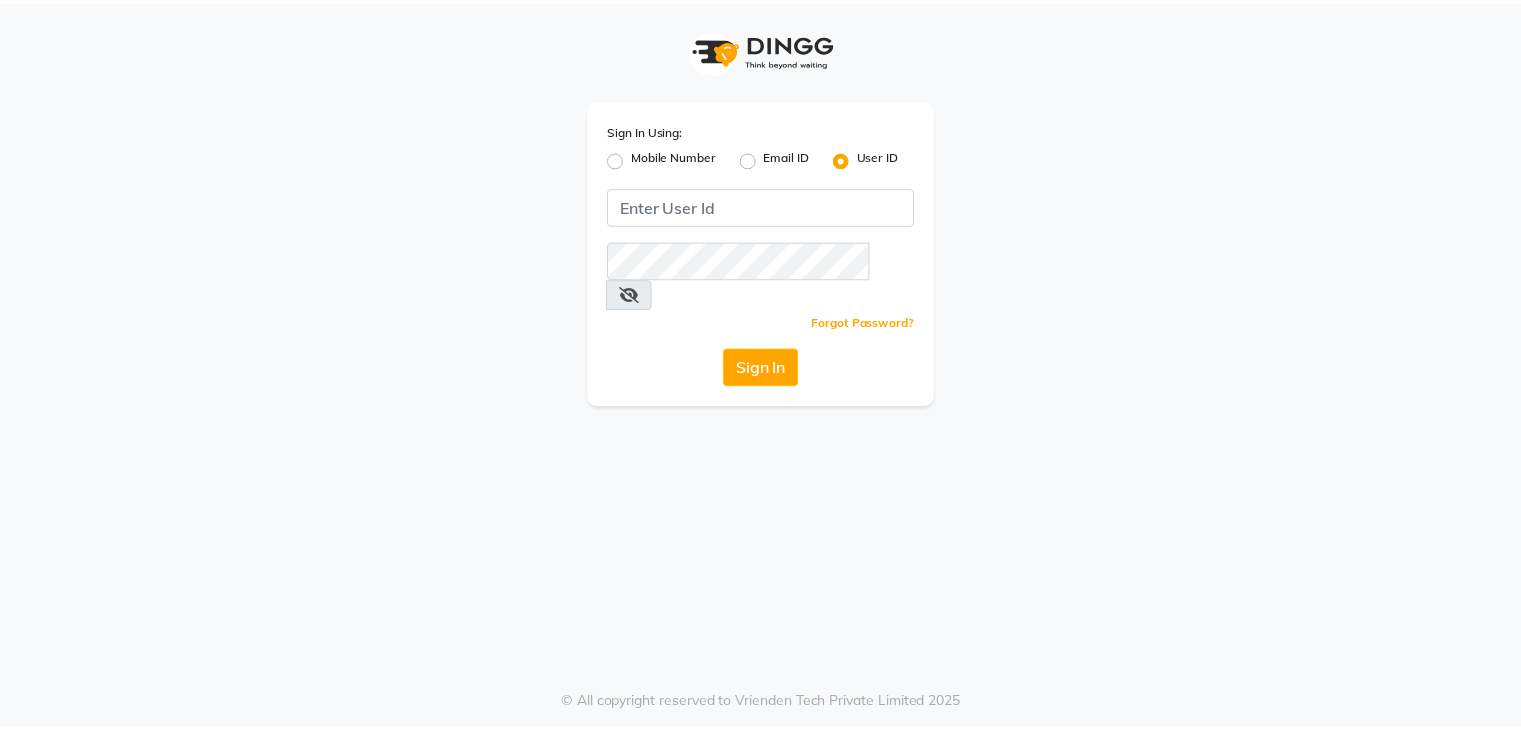 scroll, scrollTop: 0, scrollLeft: 0, axis: both 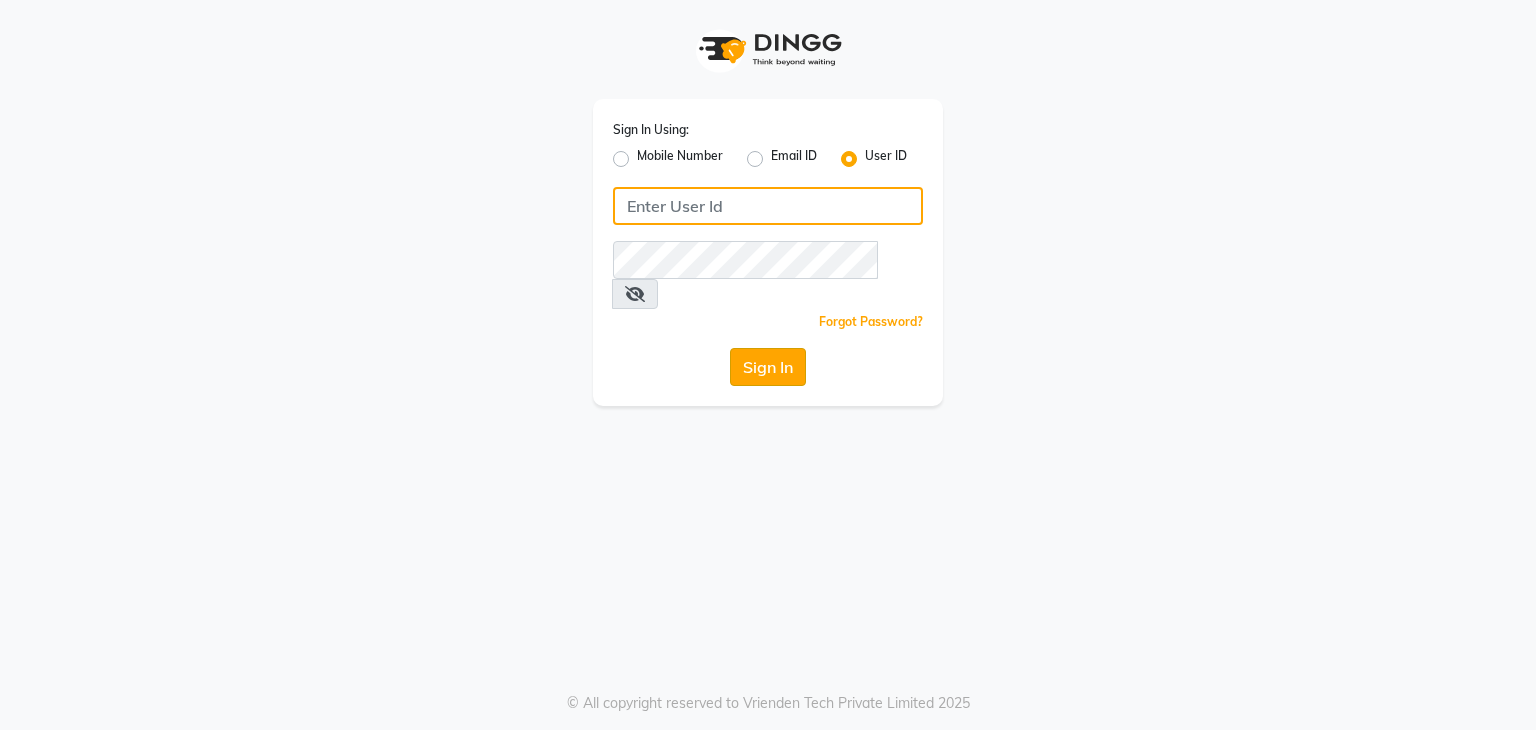 type on "hairartistsalon" 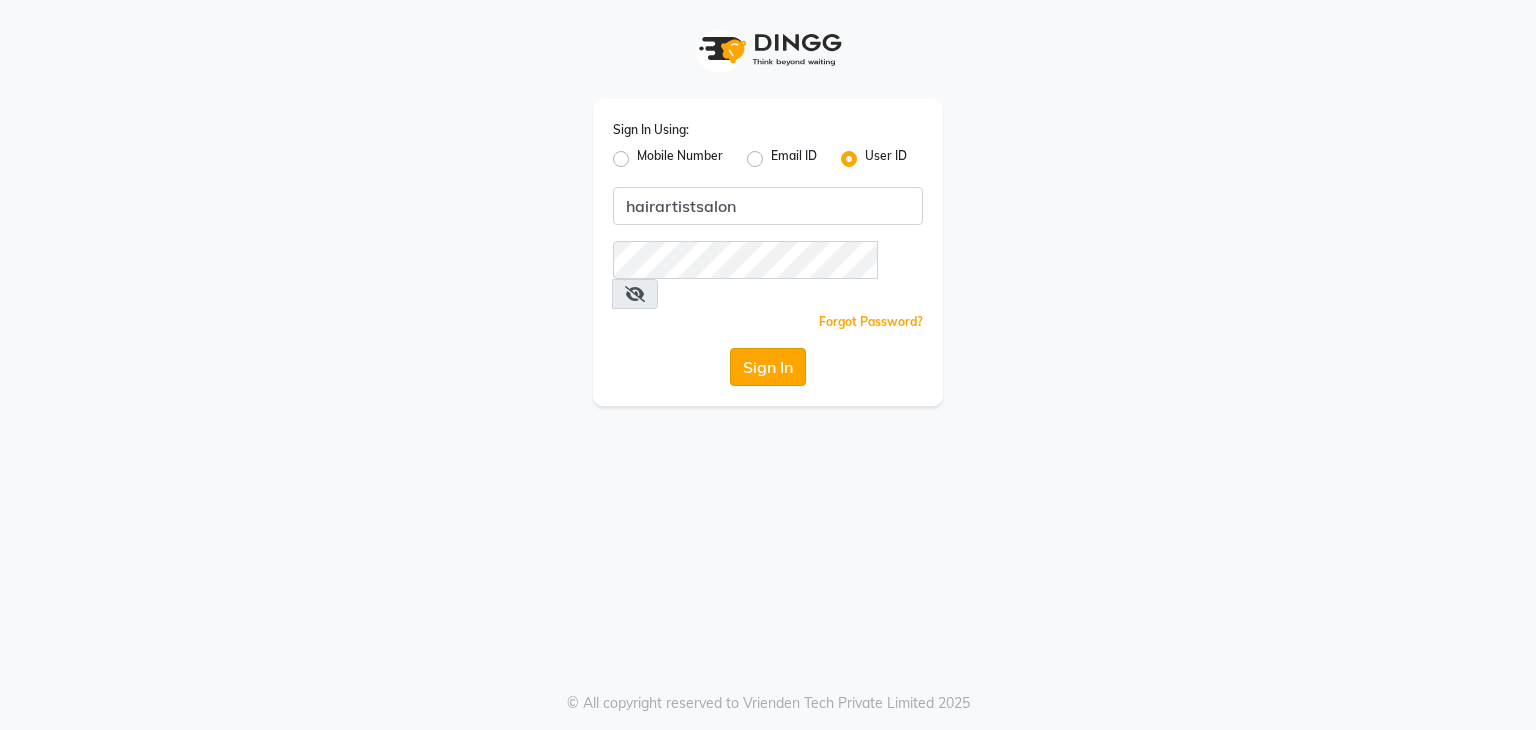 click on "Sign In" 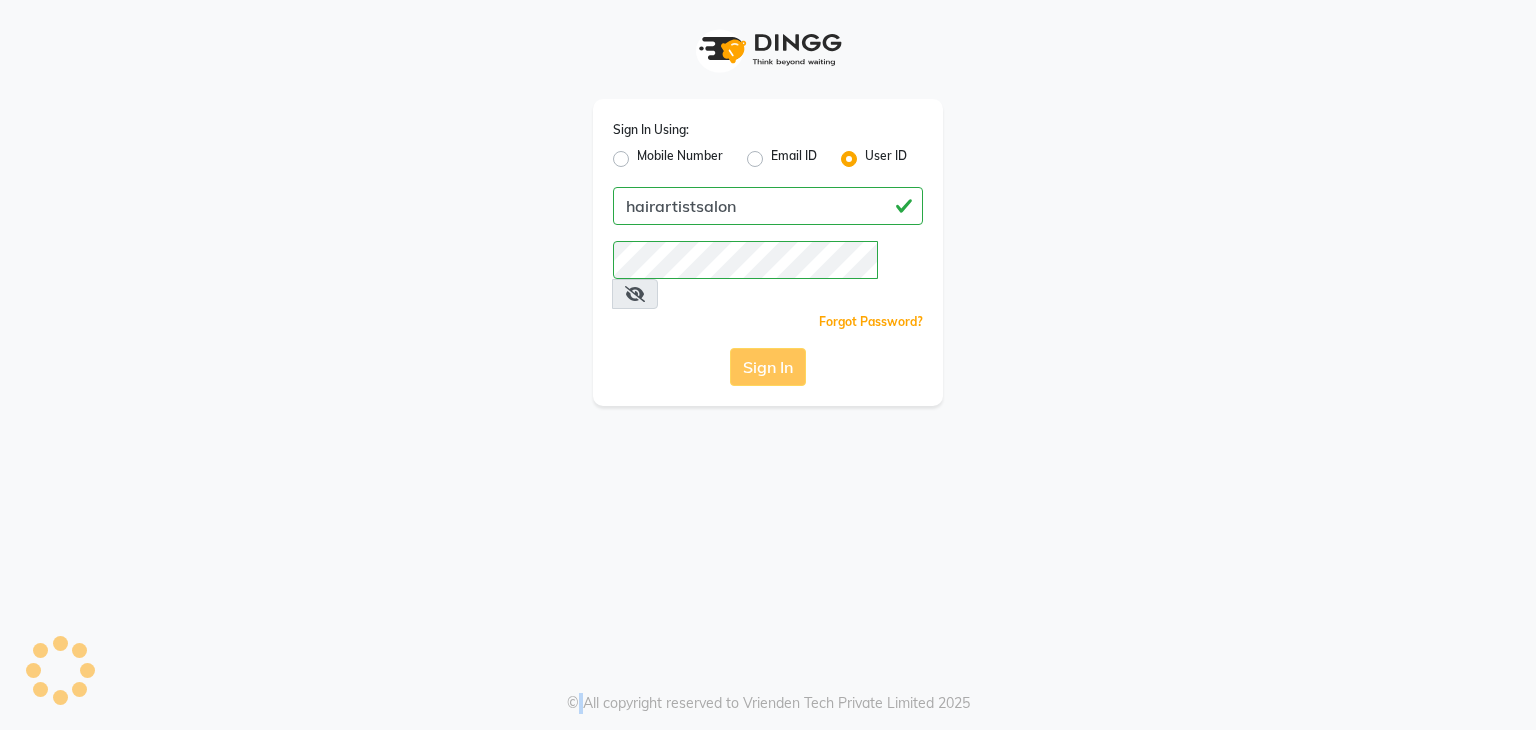 click on "Sign In" 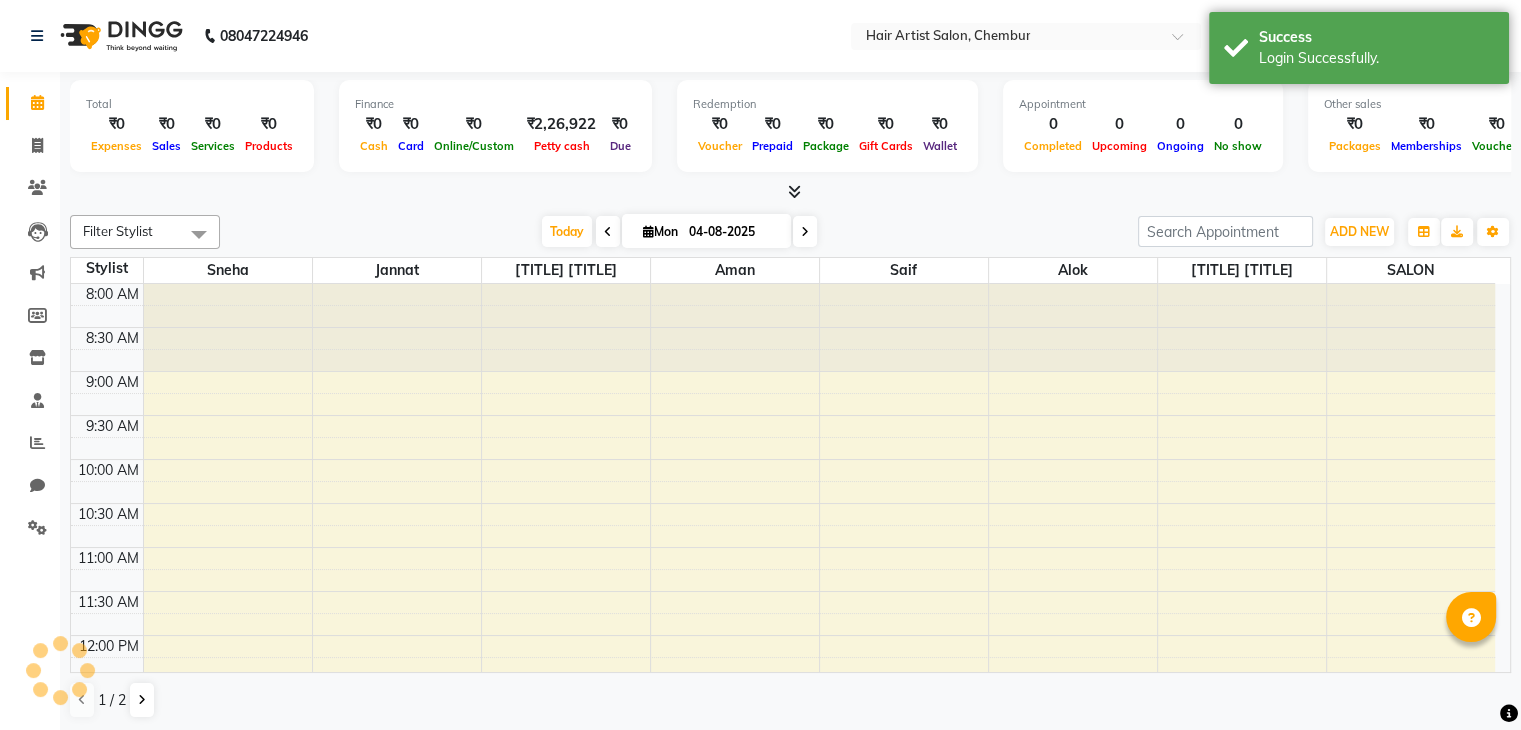scroll, scrollTop: 0, scrollLeft: 0, axis: both 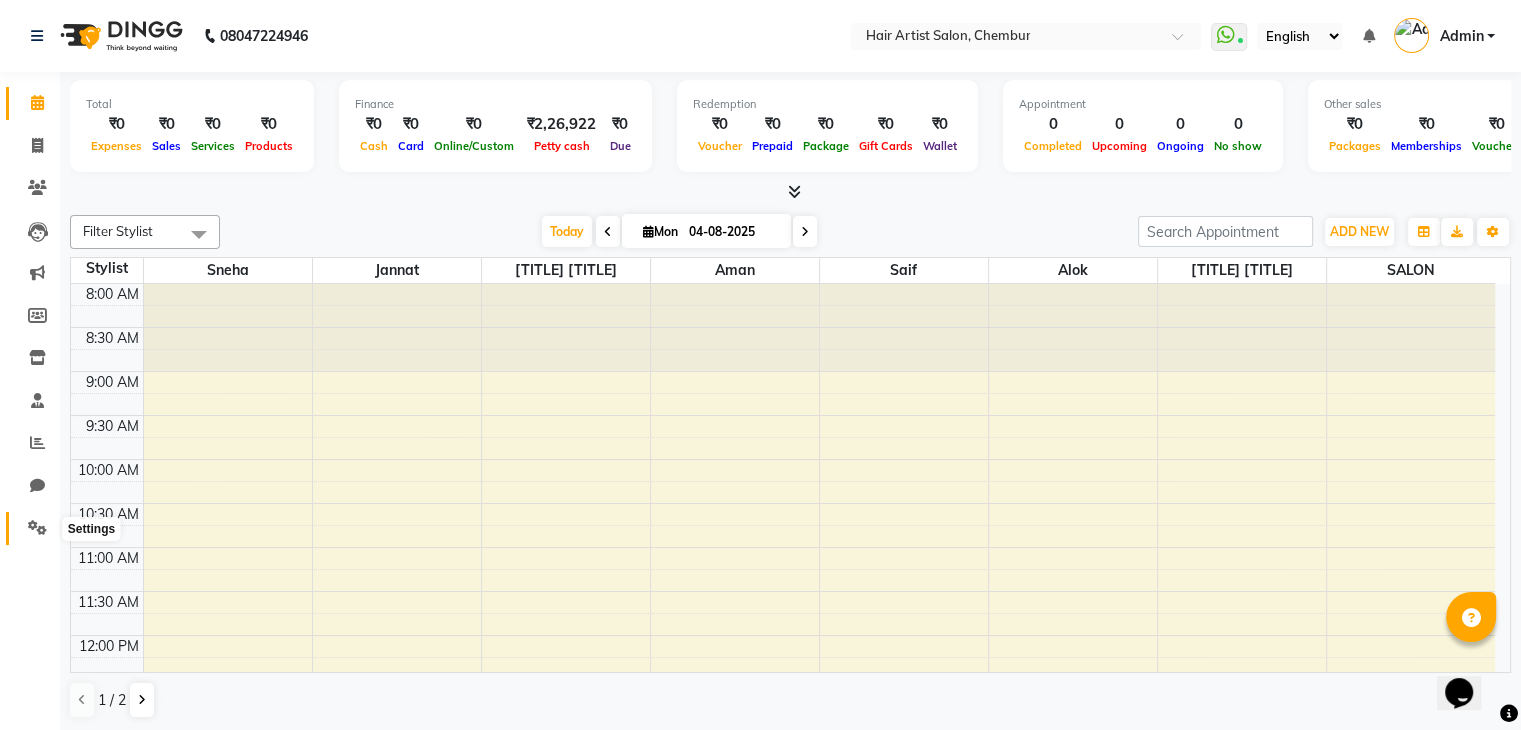 click 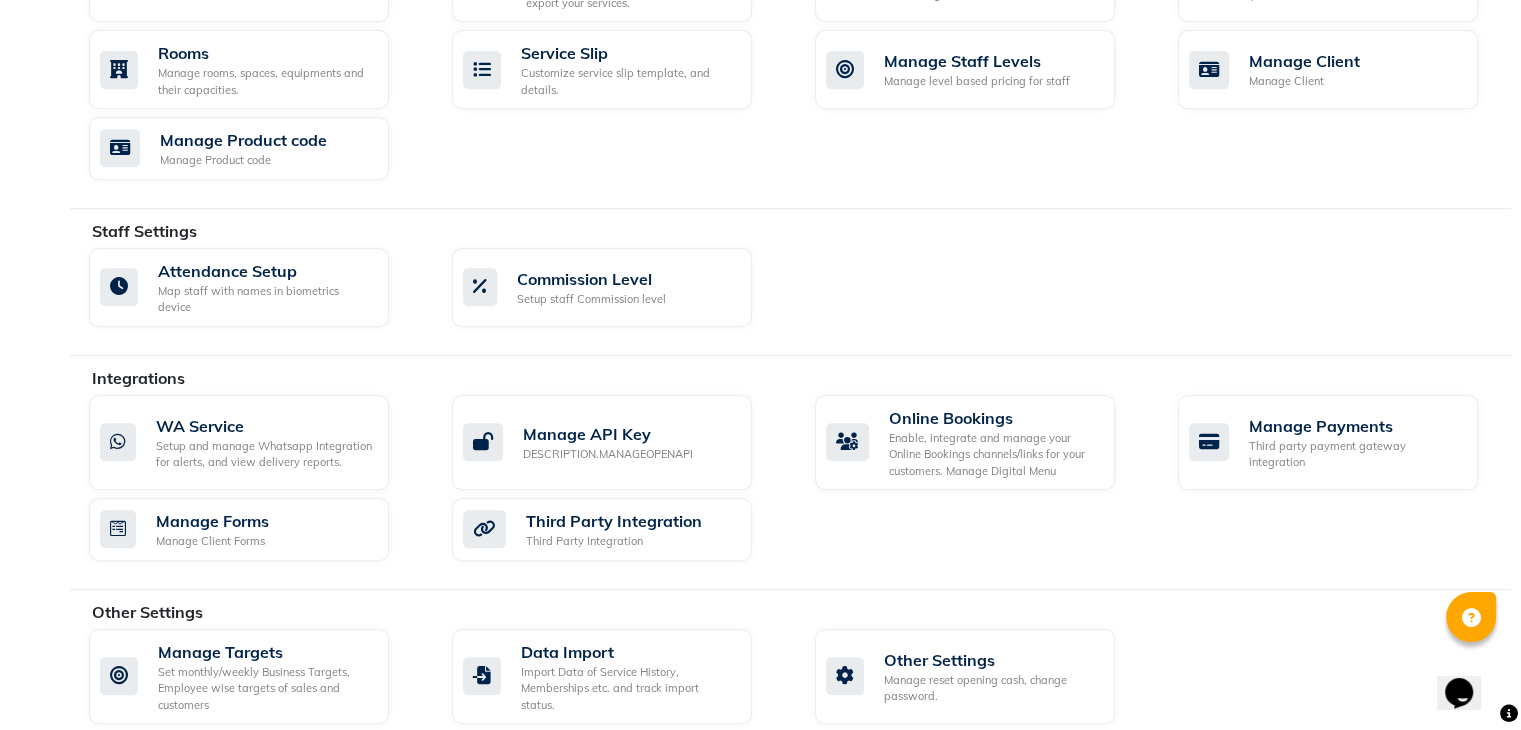 scroll, scrollTop: 891, scrollLeft: 0, axis: vertical 